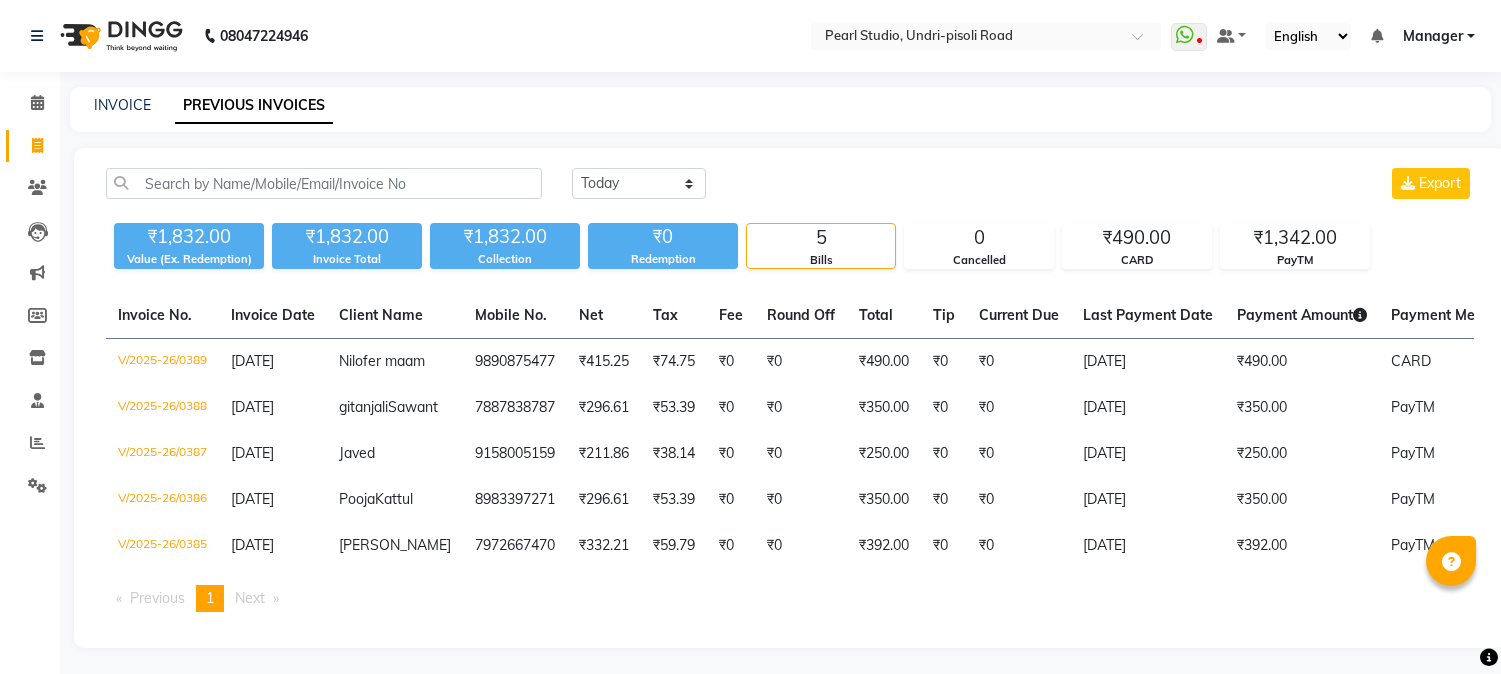 scroll, scrollTop: 0, scrollLeft: 0, axis: both 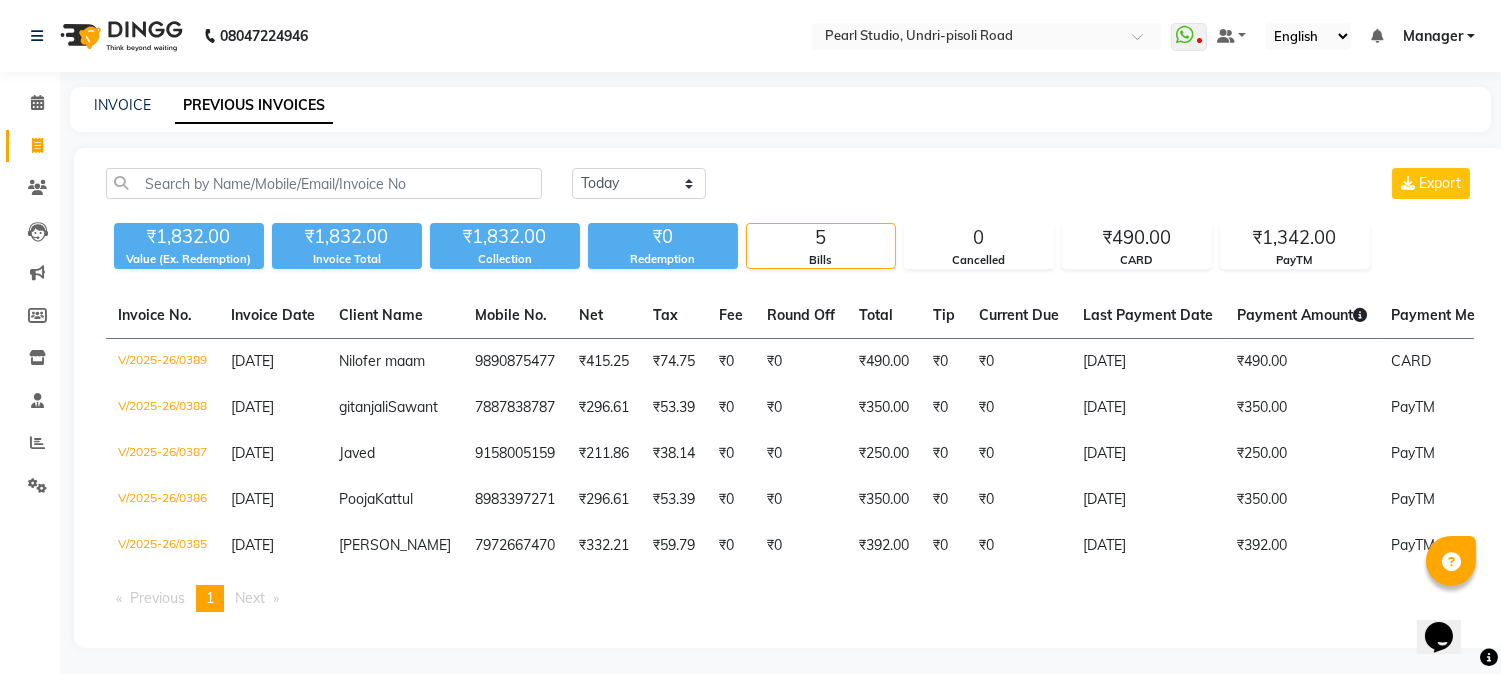 click on "Today Yesterday Custom Range Export ₹1,832.00 Value (Ex. Redemption) ₹1,832.00 Invoice Total  ₹1,832.00 Collection ₹0 Redemption 5 Bills 0 Cancelled ₹490.00 CARD ₹1,342.00 PayTM  Invoice No.   Invoice Date   Client Name   Mobile No.   Net   Tax   Fee   Round Off   Total   Tip   Current Due   Last Payment Date   Payment Amount   Payment Methods   Cancel Reason   Status   V/2025-26/0389  13-07-2025 Nilofer maam   9890875477 ₹415.25 ₹74.75  ₹0  ₹0 ₹490.00 ₹0 ₹0 13-07-2025 ₹490.00  CARD - PAID  V/2025-26/0388  13-07-2025 gitanjali  Sawant 7887838787 ₹296.61 ₹53.39  ₹0  ₹0 ₹350.00 ₹0 ₹0 13-07-2025 ₹350.00  PayTM - PAID  V/2025-26/0387  13-07-2025 Javed   9158005159 ₹211.86 ₹38.14  ₹0  ₹0 ₹250.00 ₹0 ₹0 13-07-2025 ₹250.00  PayTM - PAID  V/2025-26/0386  13-07-2025 Pooja  Kattul 8983397271 ₹296.61 ₹53.39  ₹0  ₹0 ₹350.00 ₹0 ₹0 13-07-2025 ₹350.00  PayTM - PAID  V/2025-26/0385  13-07-2025 nishita   7972667470 ₹332.21 ₹59.79  ₹0  ₹0 ₹0 -" 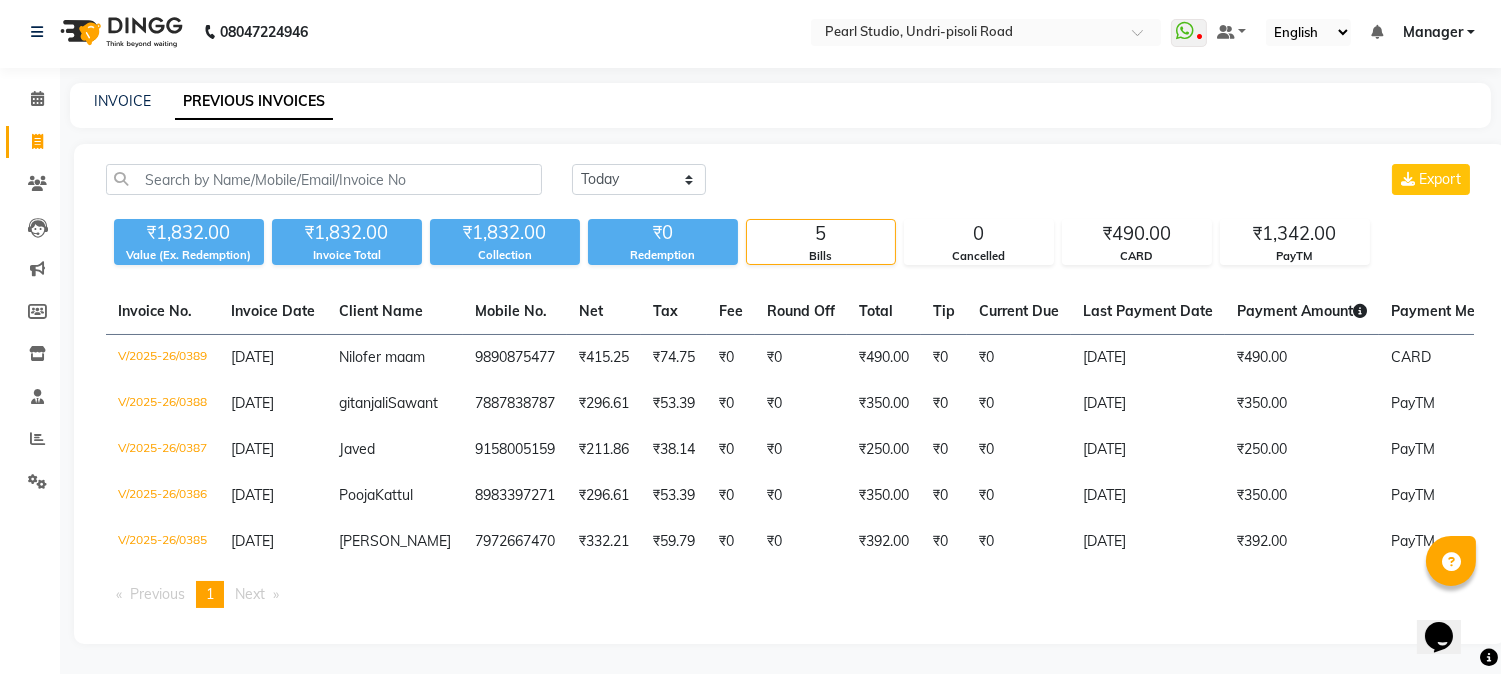scroll, scrollTop: 0, scrollLeft: 0, axis: both 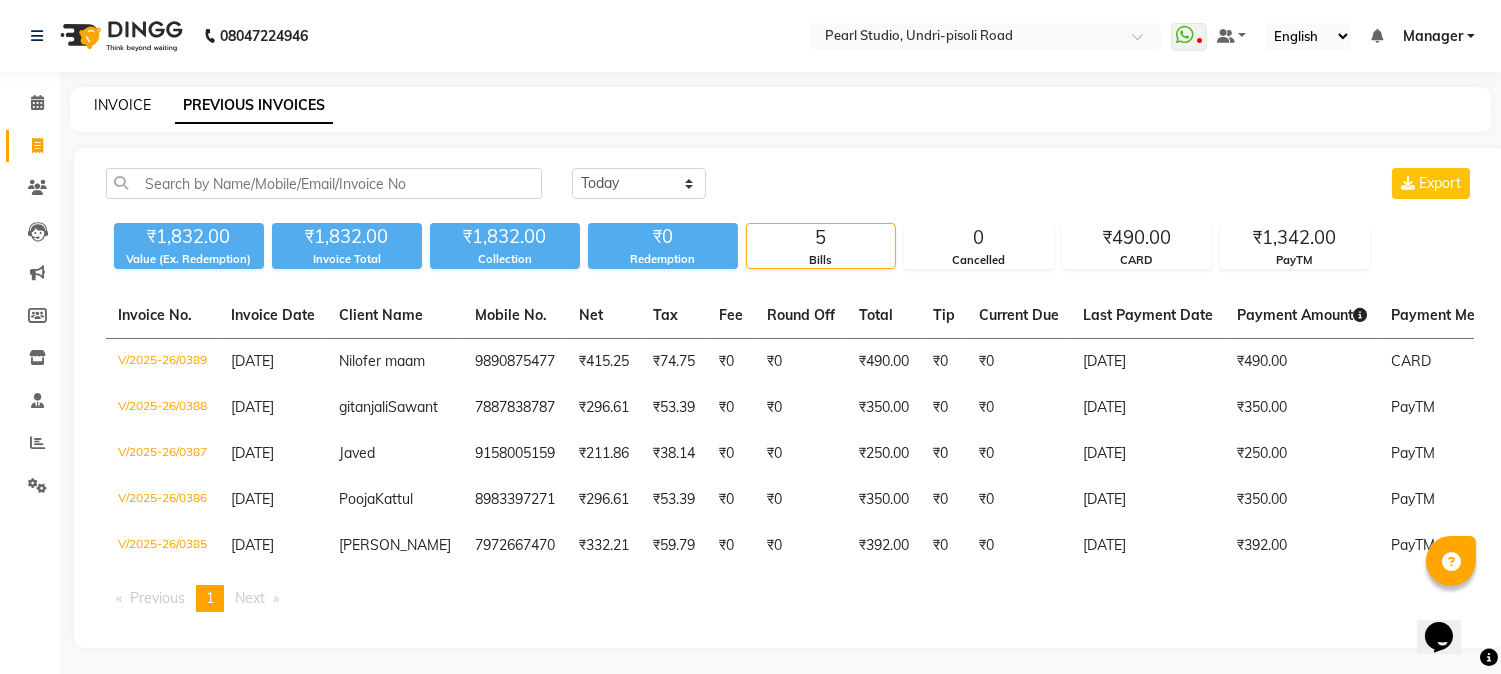 click on "INVOICE" 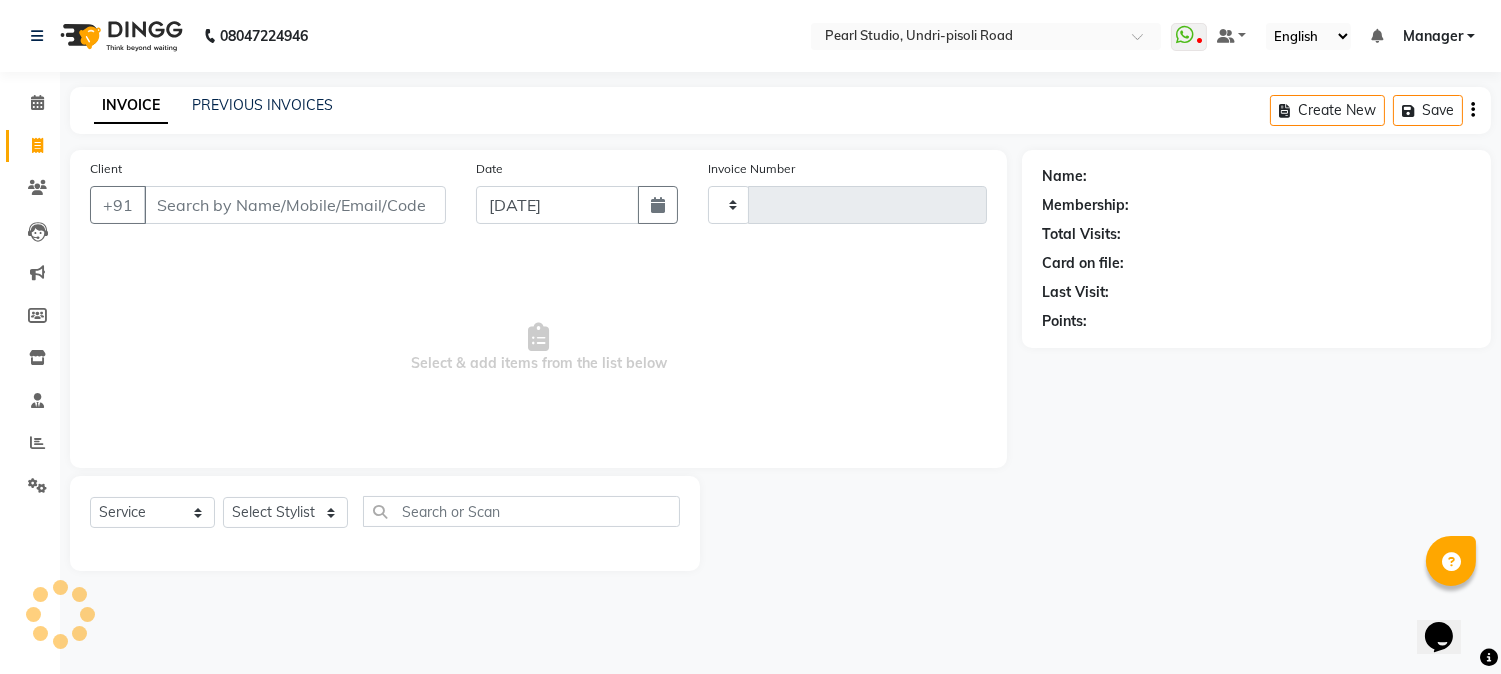 type on "0390" 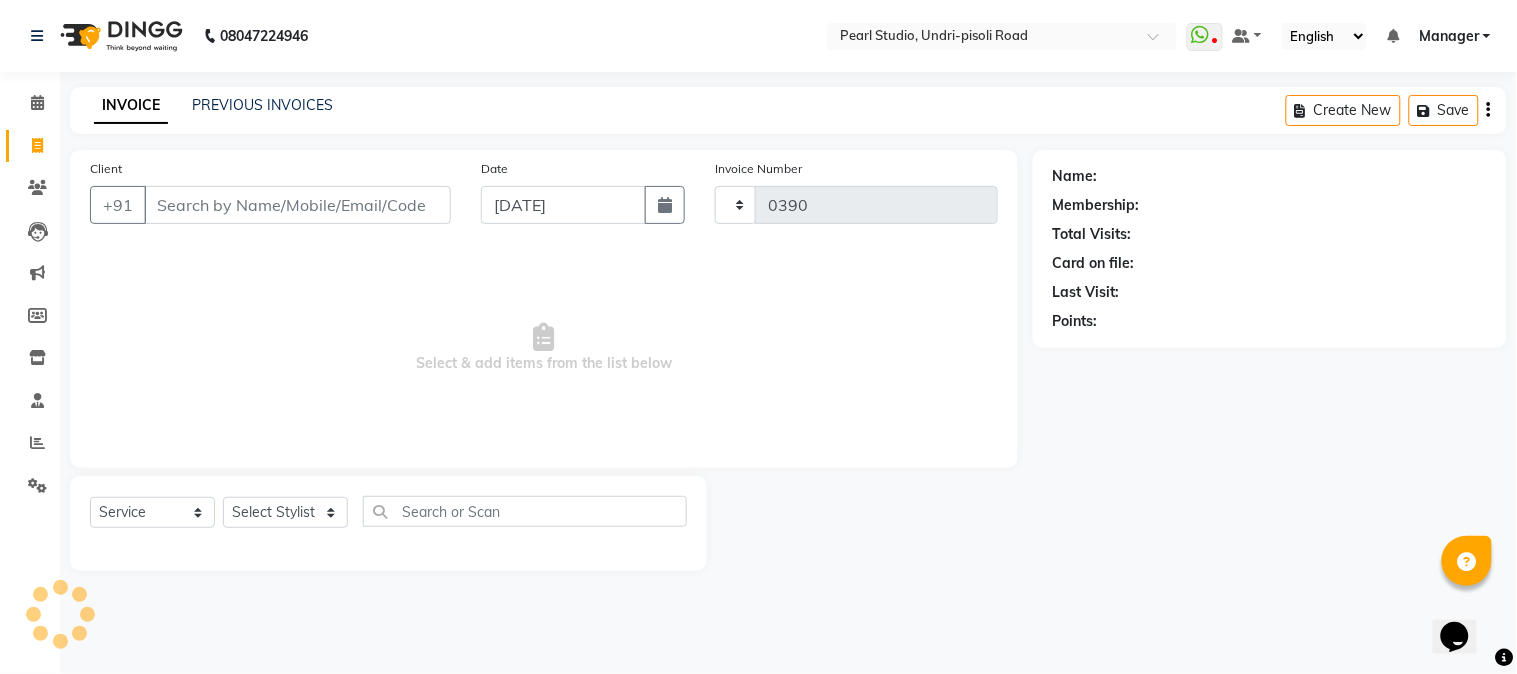select on "5290" 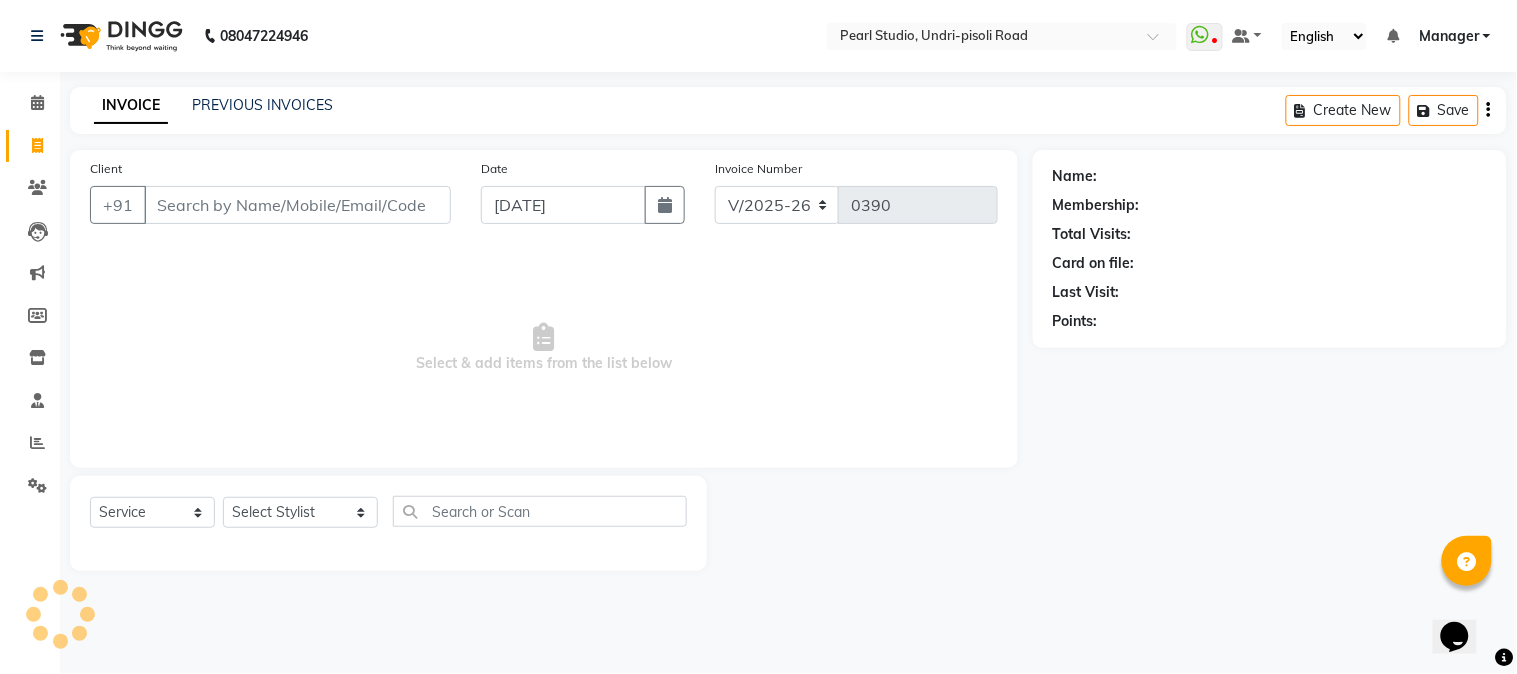click on "Client" at bounding box center [297, 205] 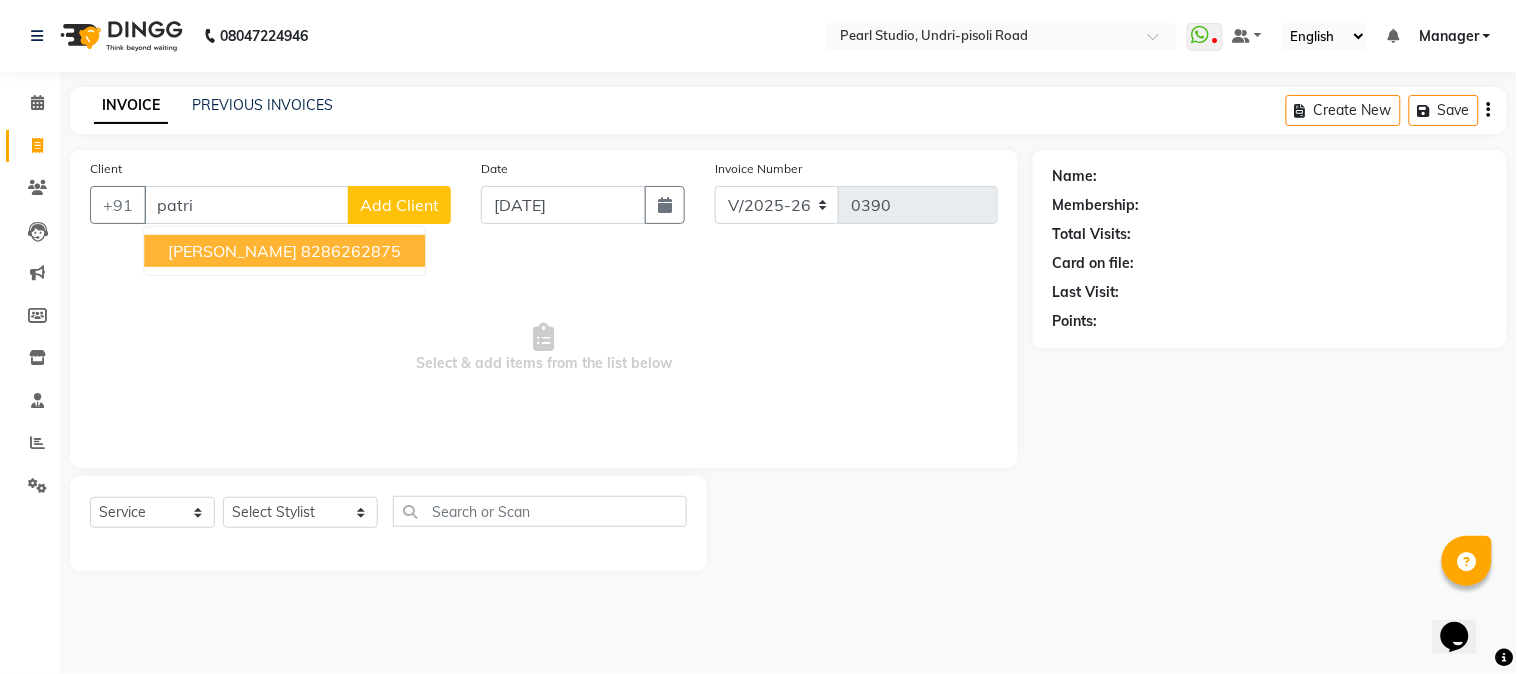 click on "8286262875" at bounding box center [351, 251] 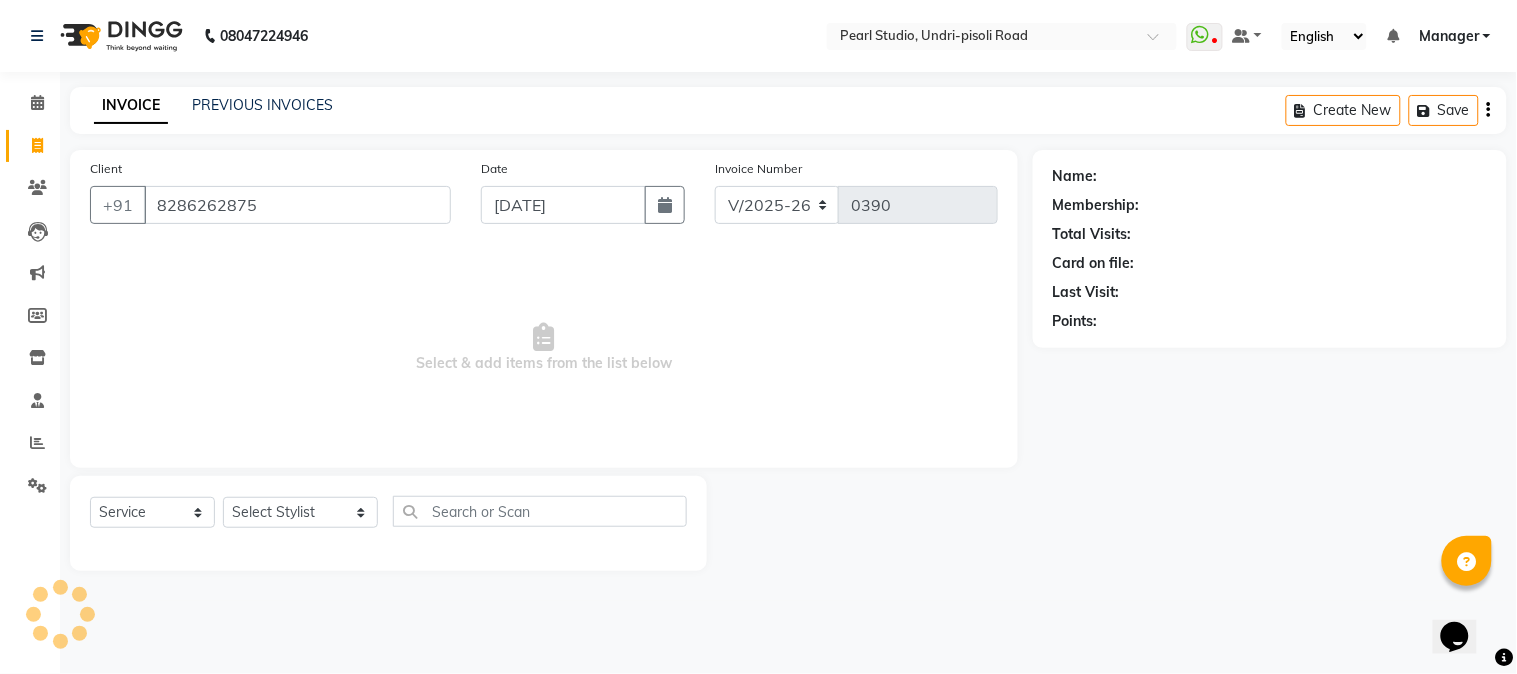 type on "8286262875" 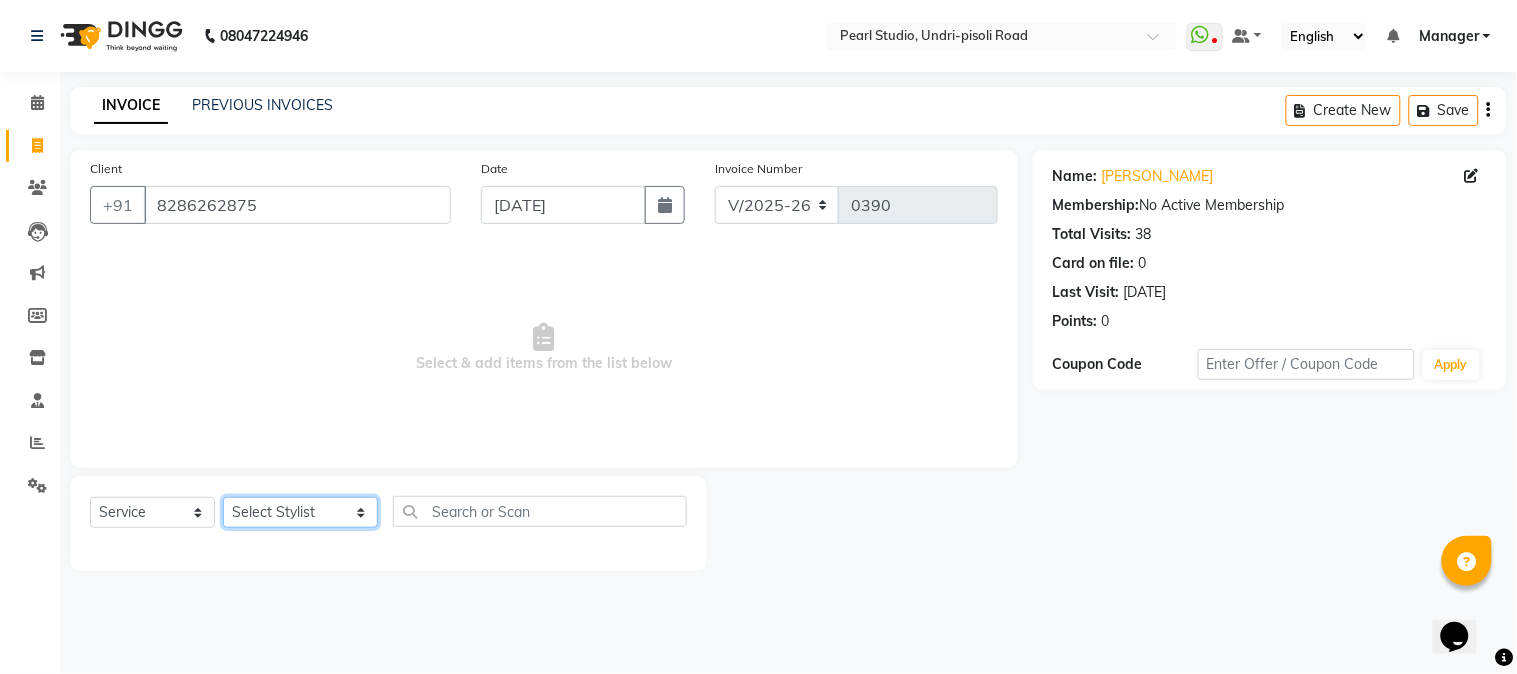 click on "Select Stylist Manager [PERSON_NAME] [PERSON_NAME] [PERSON_NAME] Akshay [PERSON_NAME] [PERSON_NAME] [PERSON_NAME]" 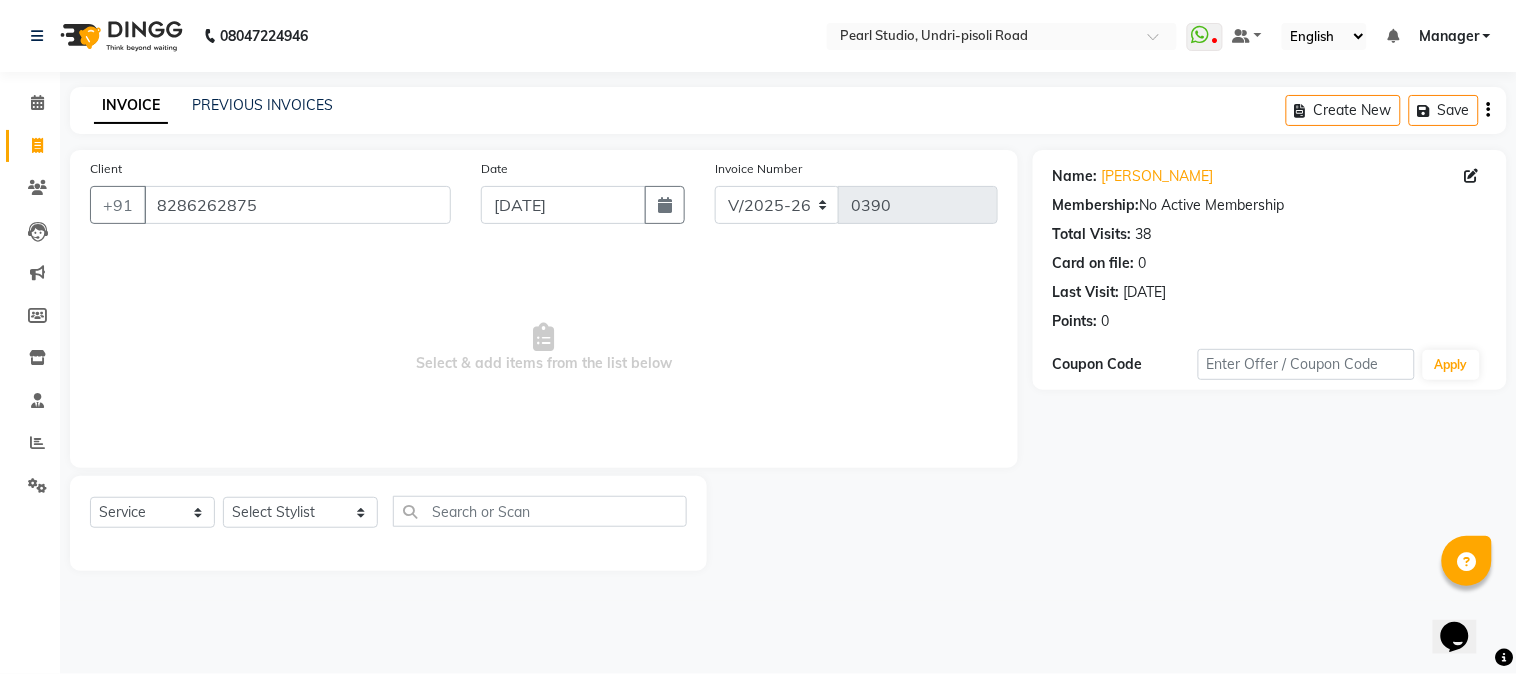 click on "Select & add items from the list below" at bounding box center [544, 348] 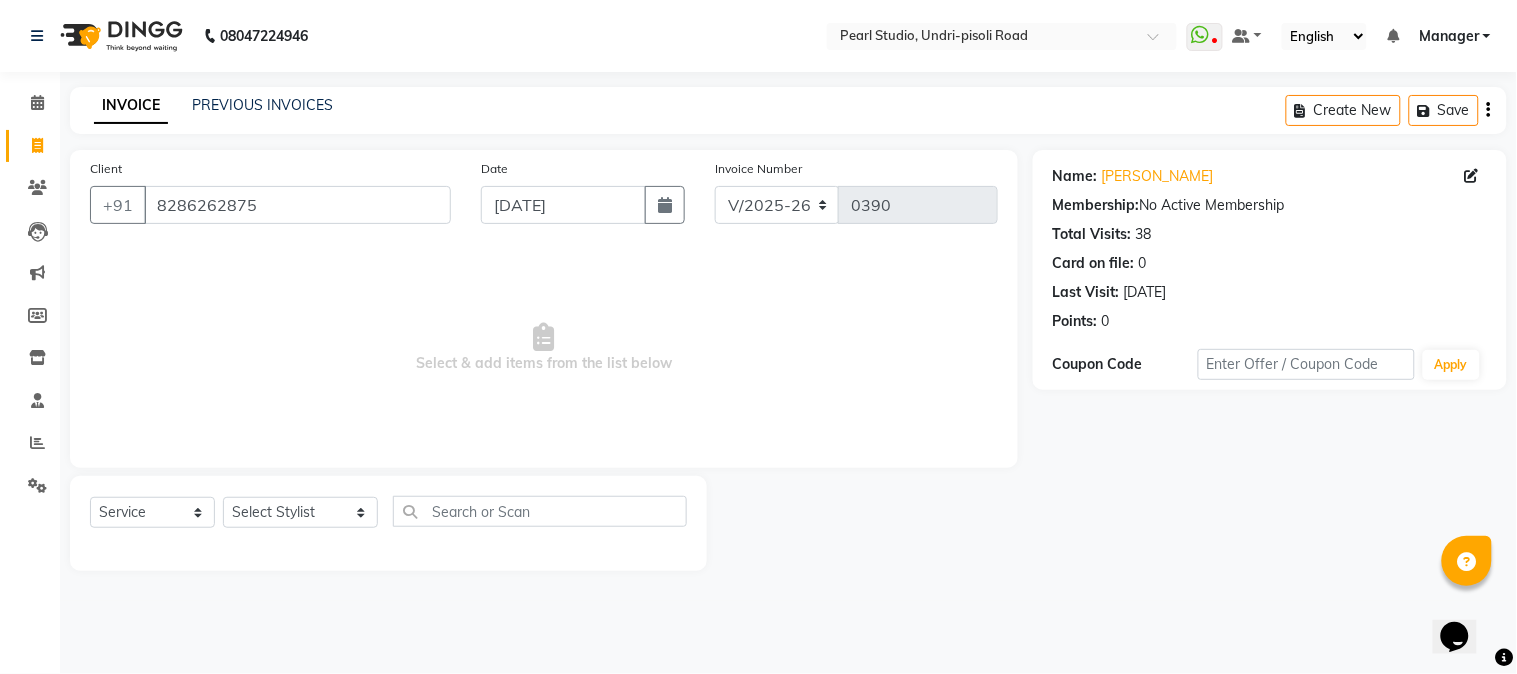 click on "Select & add items from the list below" at bounding box center [544, 348] 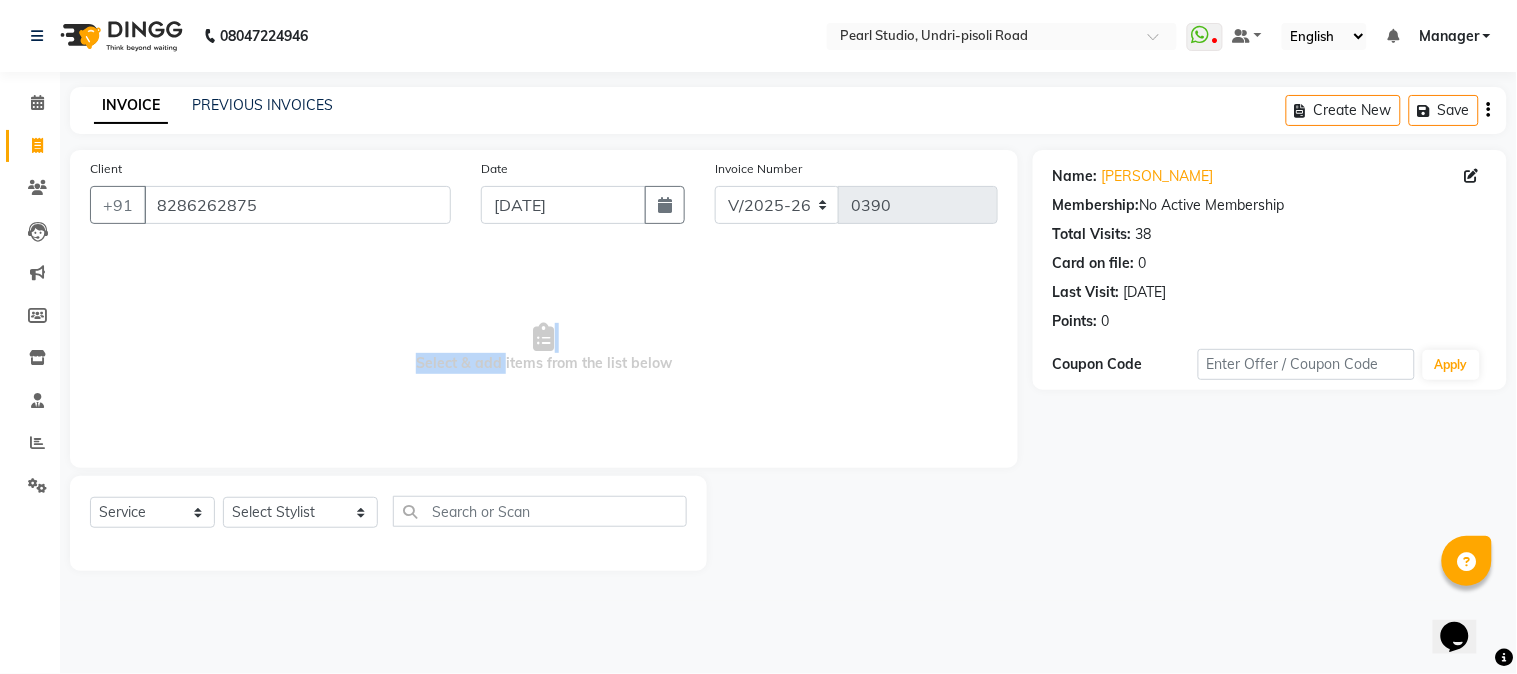 drag, startPoint x: 712, startPoint y: 347, endPoint x: 503, endPoint y: 360, distance: 209.40392 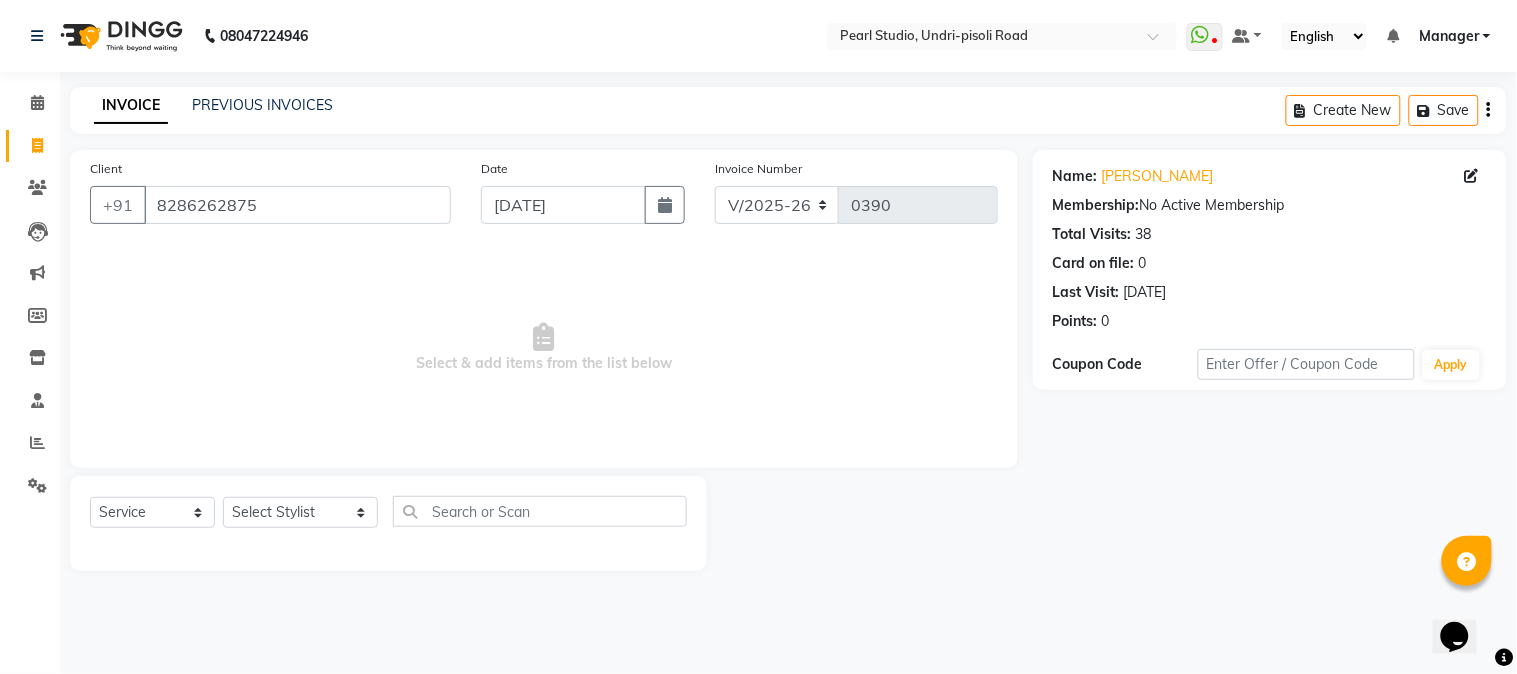 click on "Select & add items from the list below" at bounding box center [544, 348] 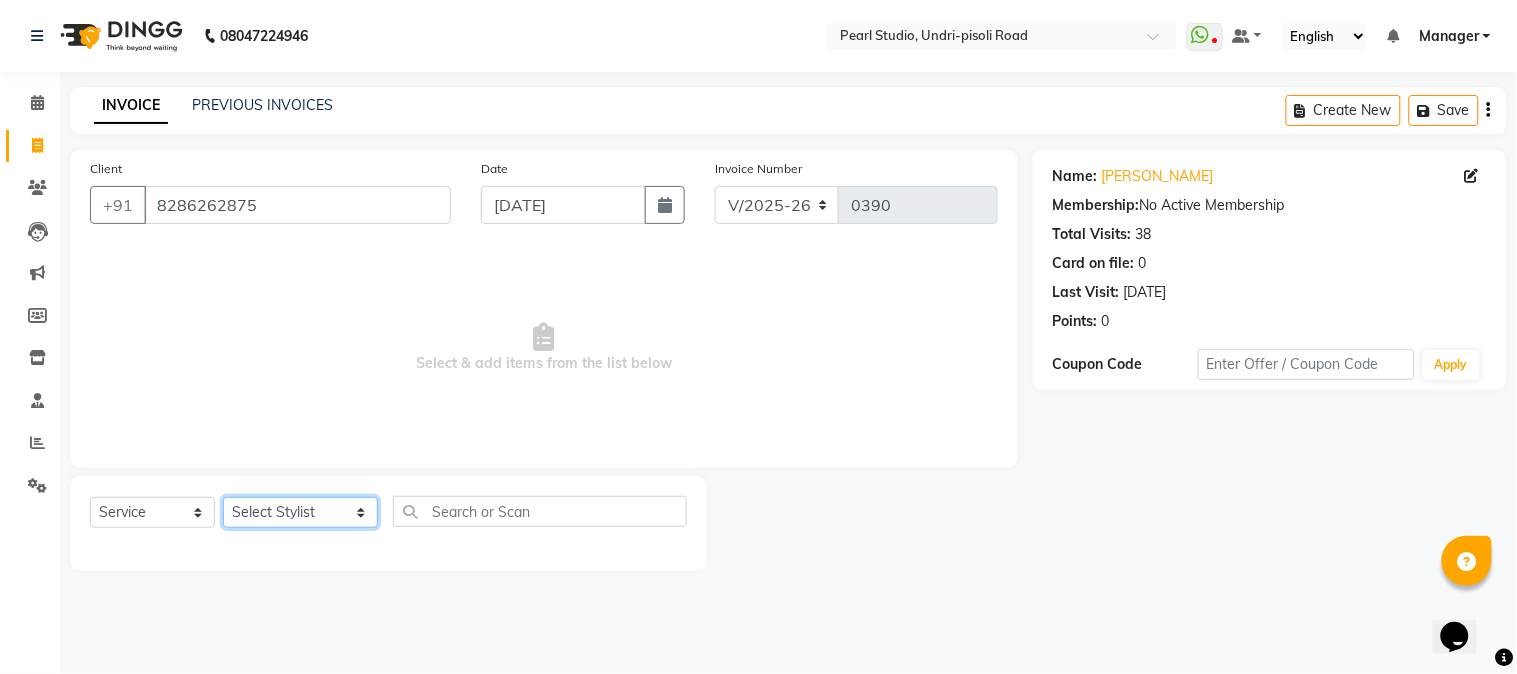click on "Select Stylist Manager [PERSON_NAME] [PERSON_NAME] [PERSON_NAME] Akshay [PERSON_NAME] [PERSON_NAME] [PERSON_NAME]" 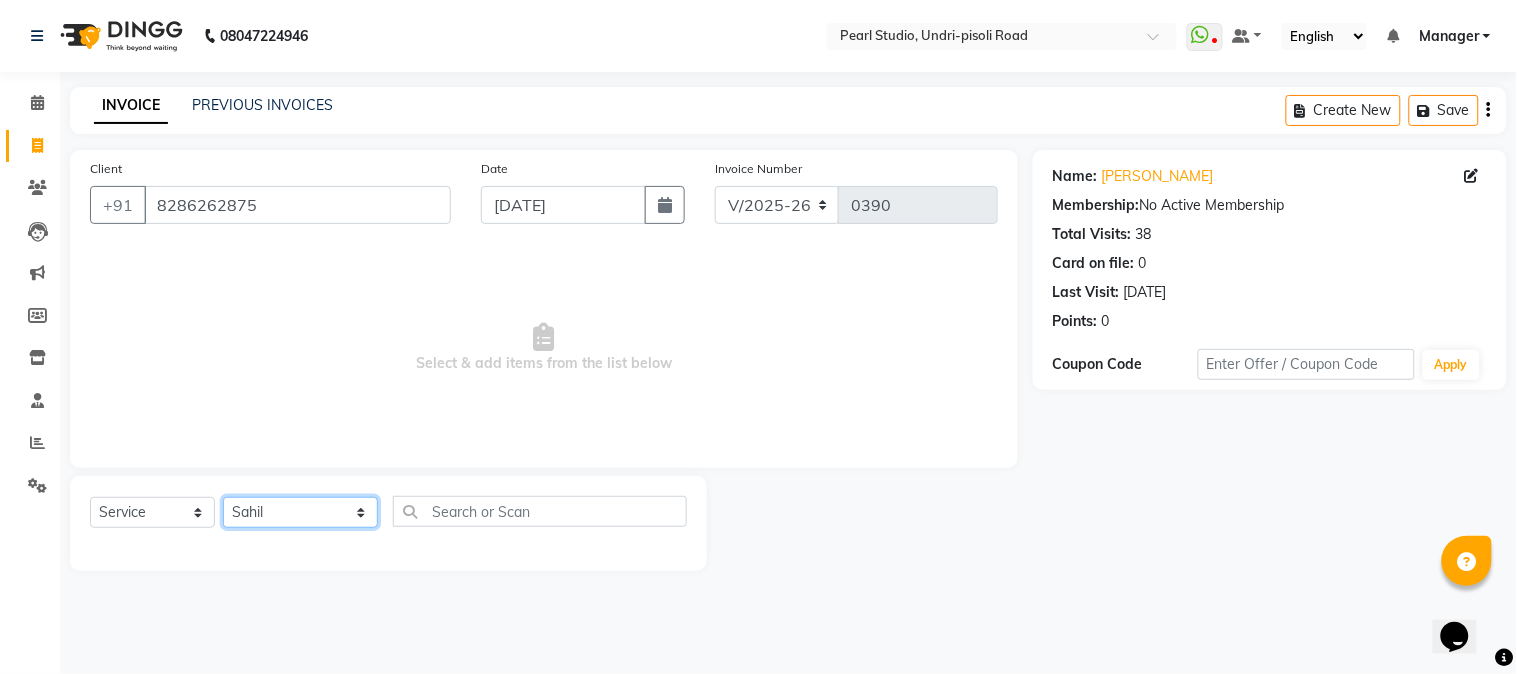 click on "Select Stylist Manager [PERSON_NAME] [PERSON_NAME] [PERSON_NAME] Akshay [PERSON_NAME] [PERSON_NAME] [PERSON_NAME]" 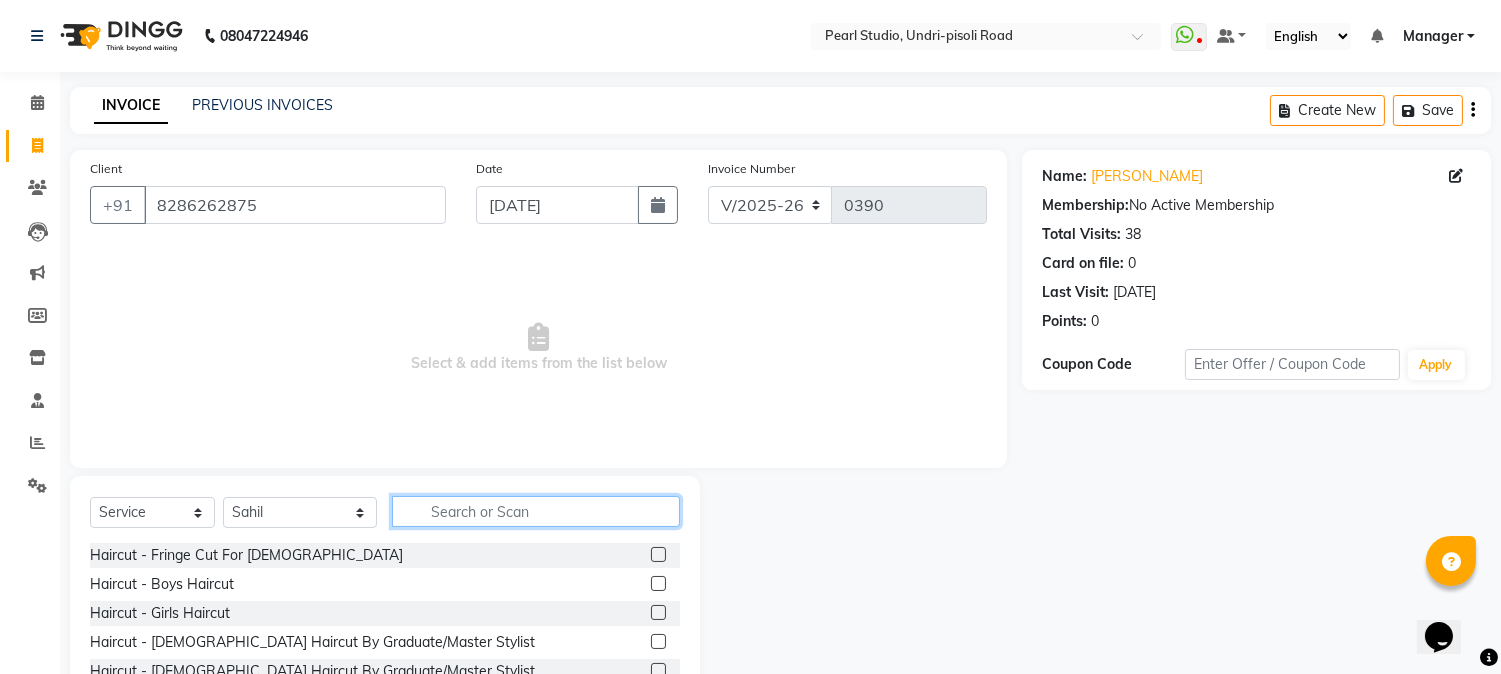 click 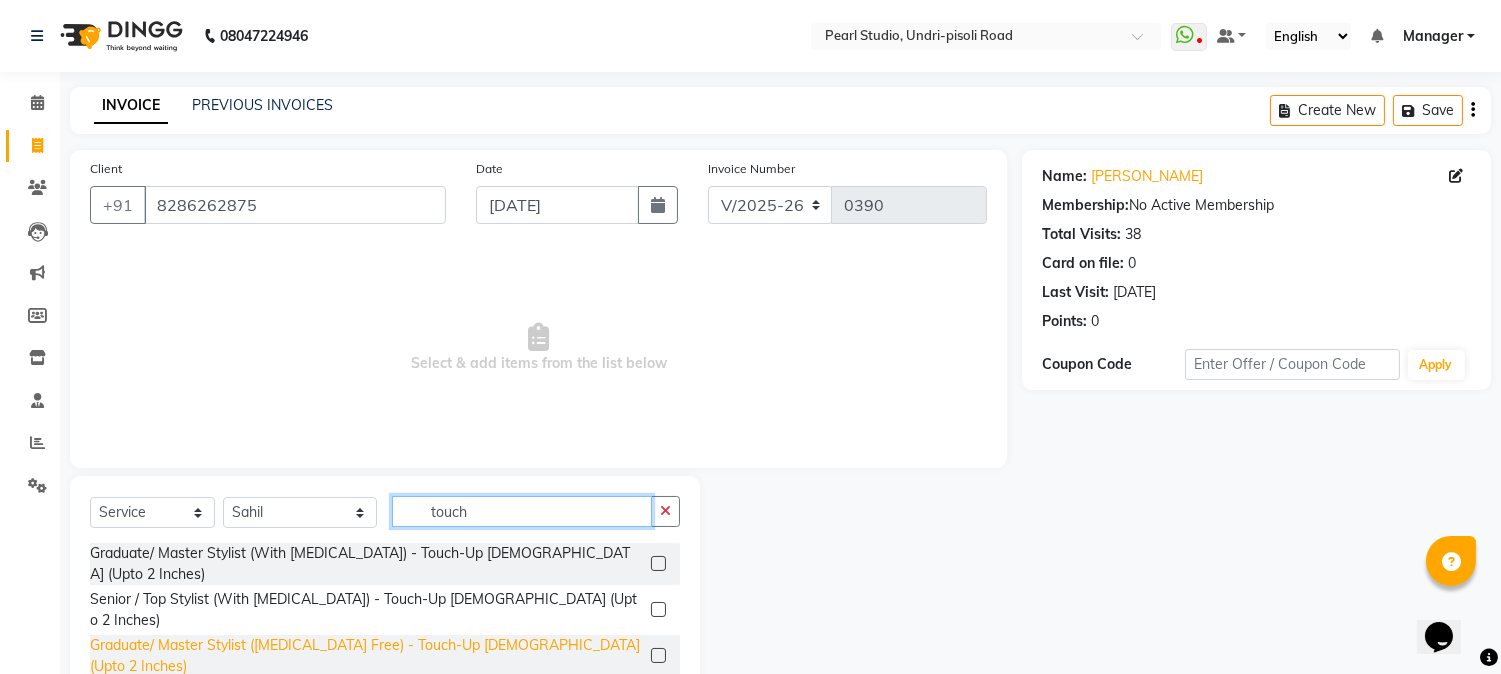 type on "touch" 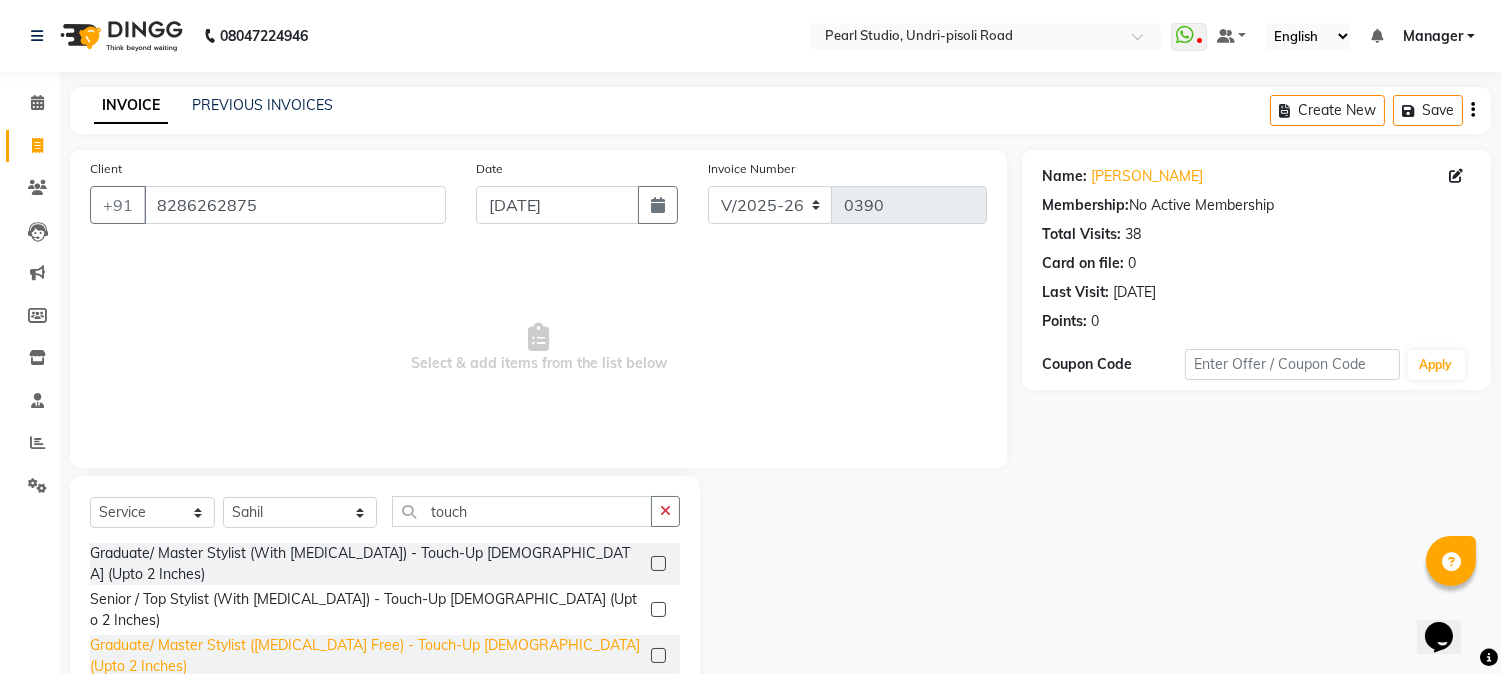 click on "Graduate/ Master Stylist ([MEDICAL_DATA] Free) - Touch-Up [DEMOGRAPHIC_DATA] (Upto 2 Inches)" 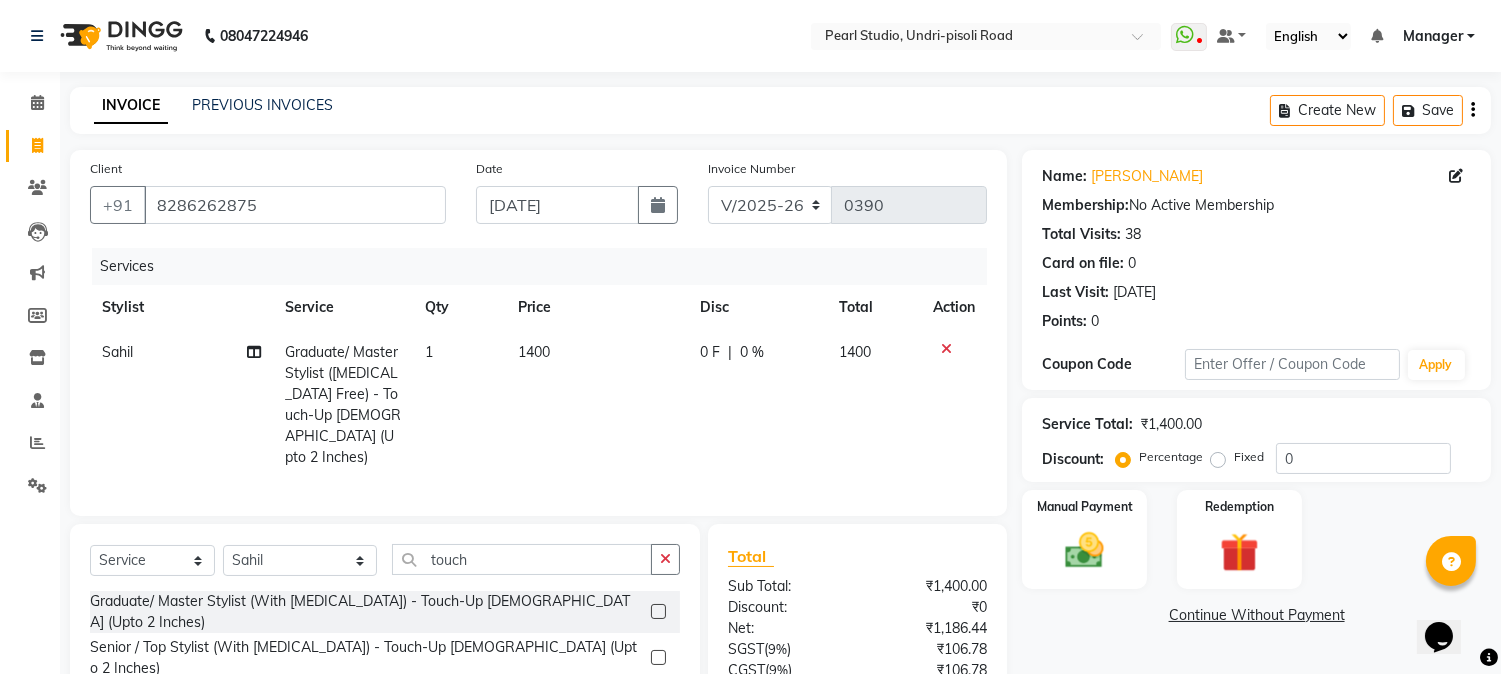 checkbox on "false" 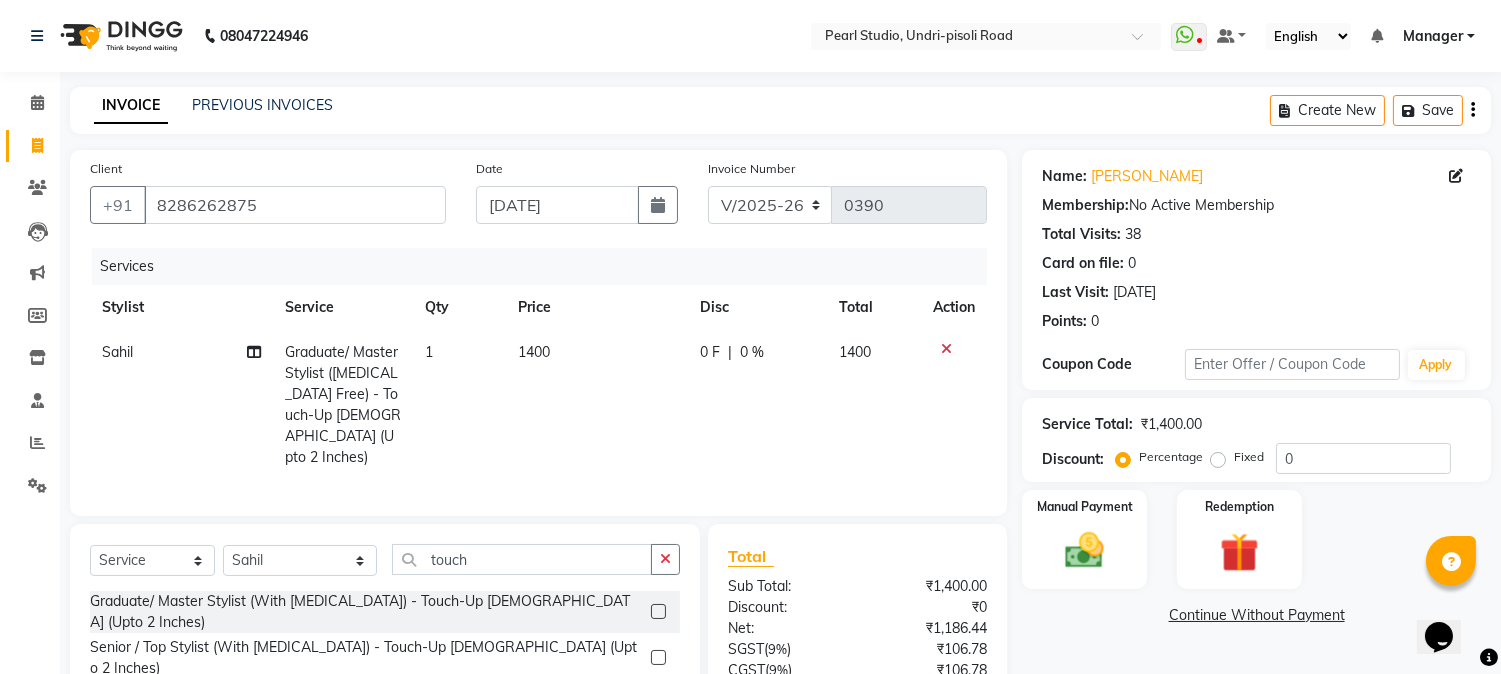 click on "1400" 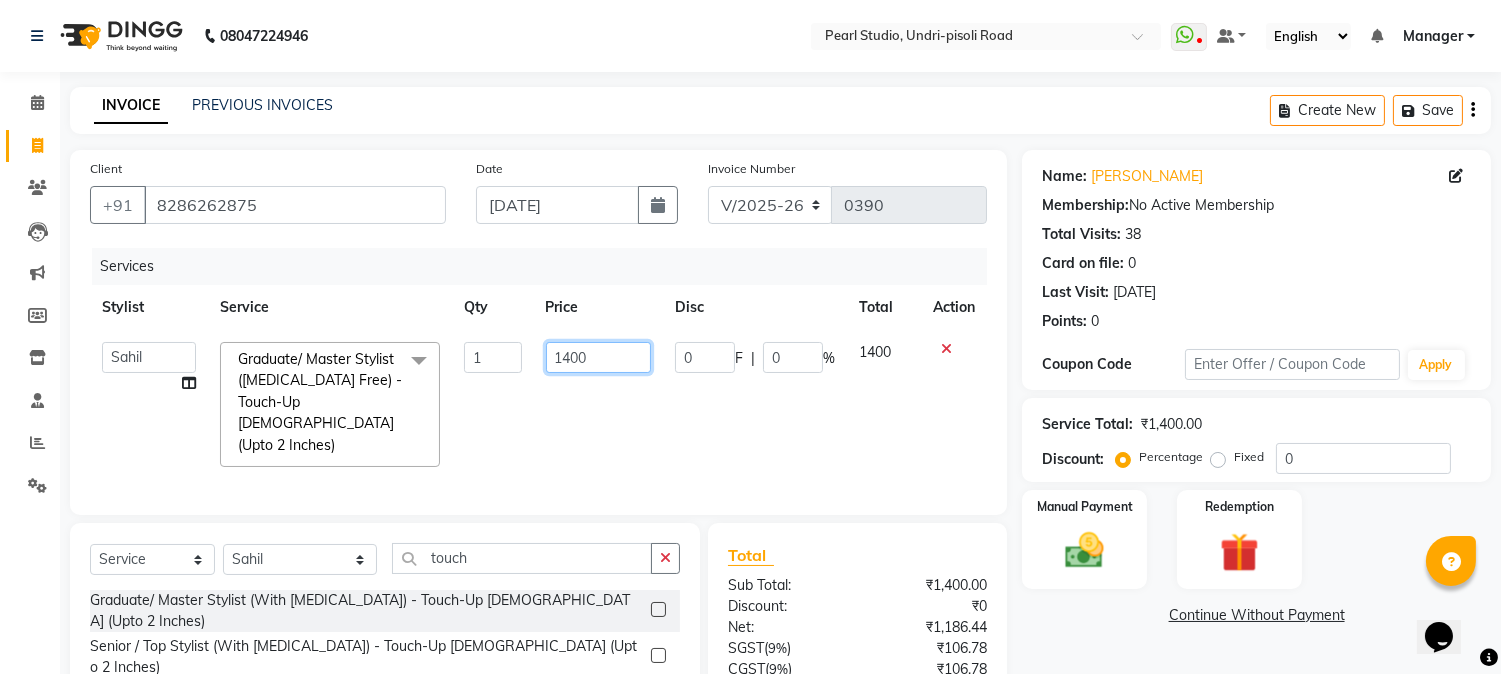drag, startPoint x: 593, startPoint y: 360, endPoint x: 528, endPoint y: 352, distance: 65.490456 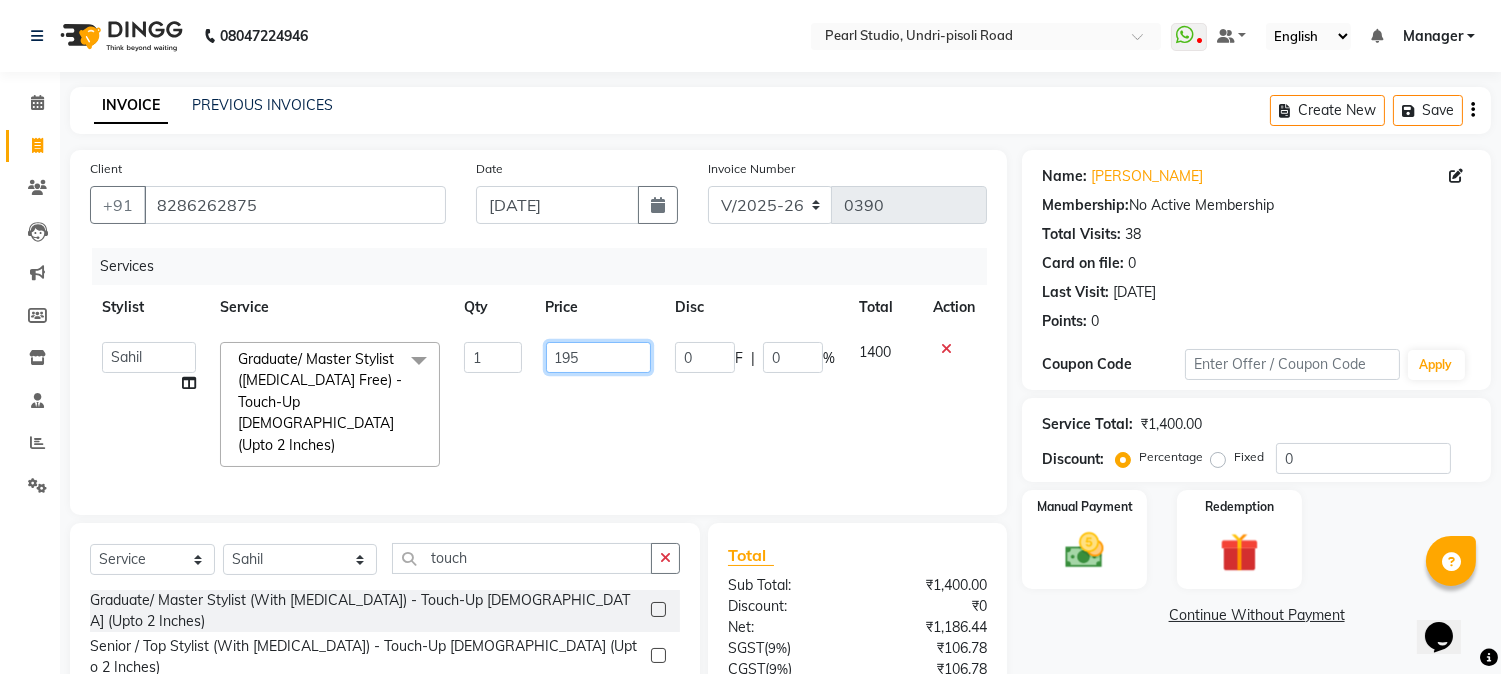 type on "1950" 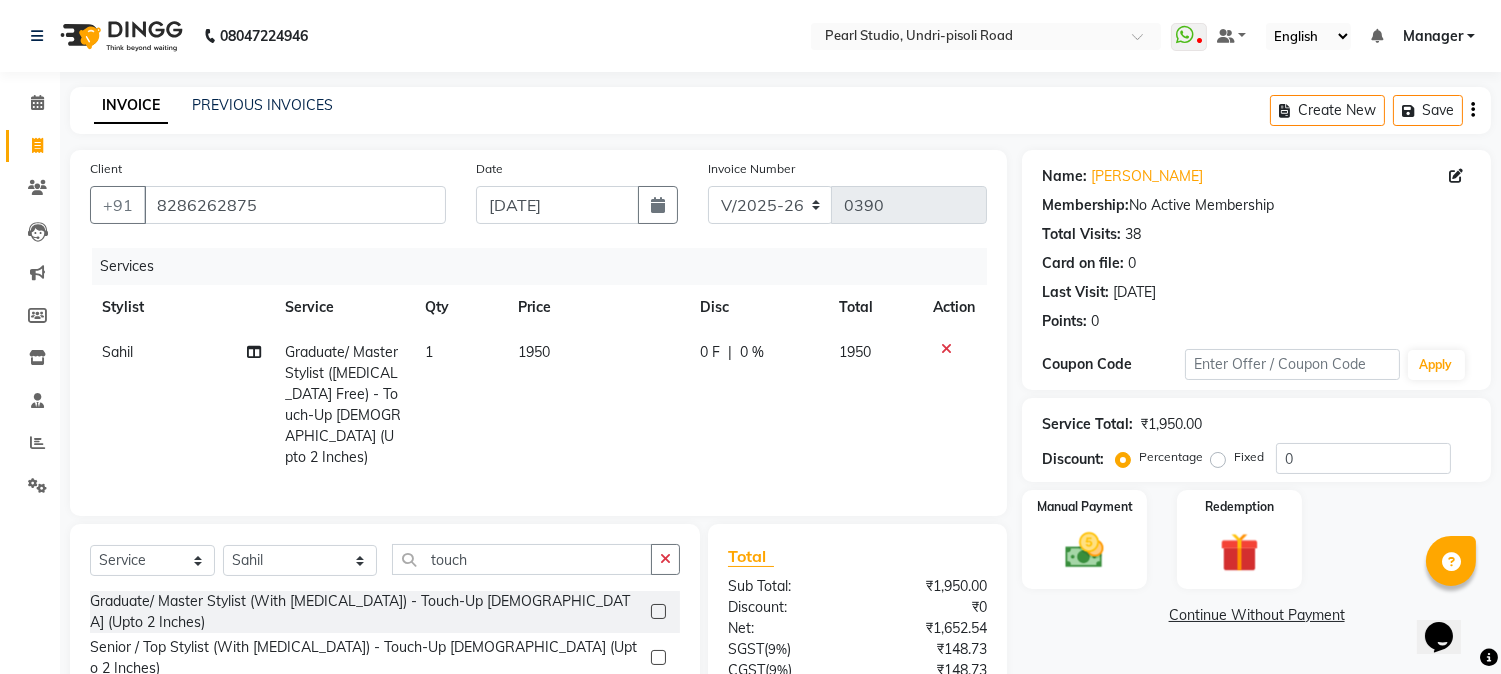 click on "1950" 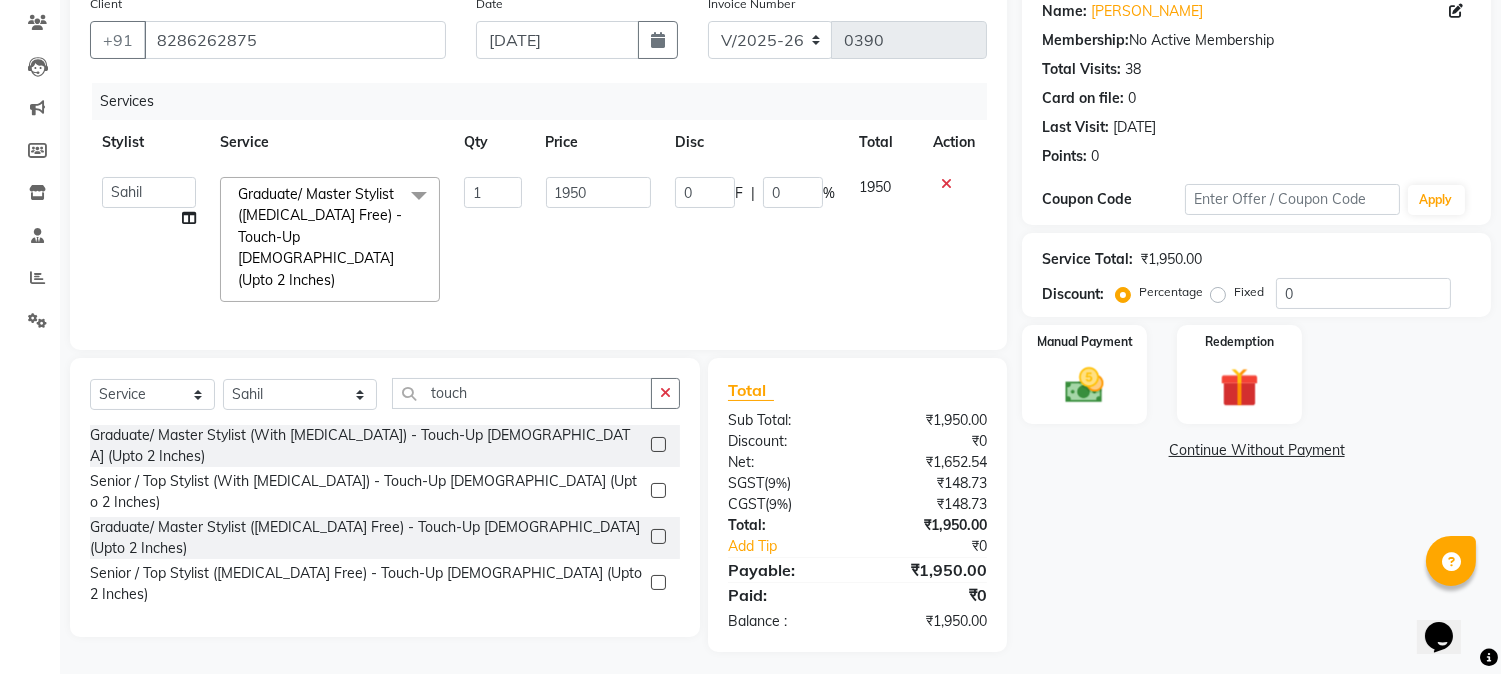 scroll, scrollTop: 167, scrollLeft: 0, axis: vertical 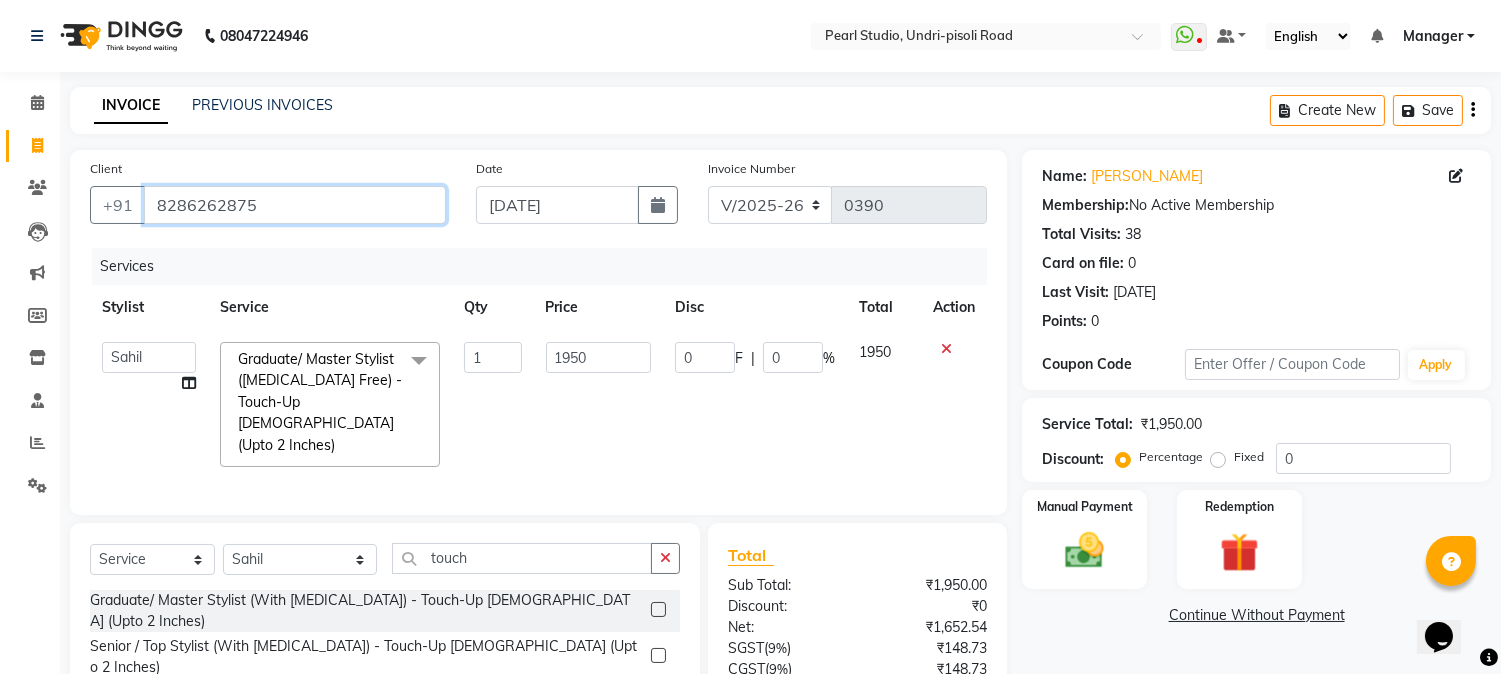 drag, startPoint x: 266, startPoint y: 204, endPoint x: 141, endPoint y: 181, distance: 127.09839 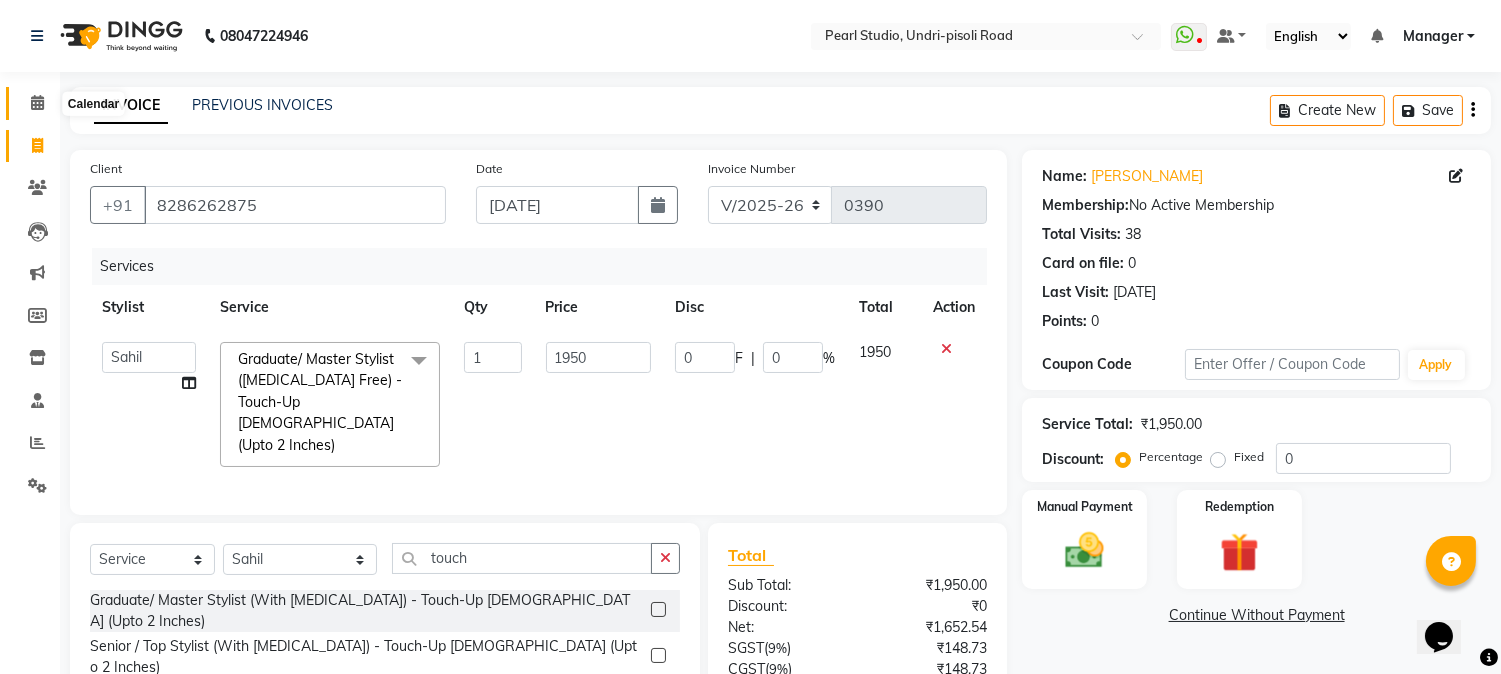 click 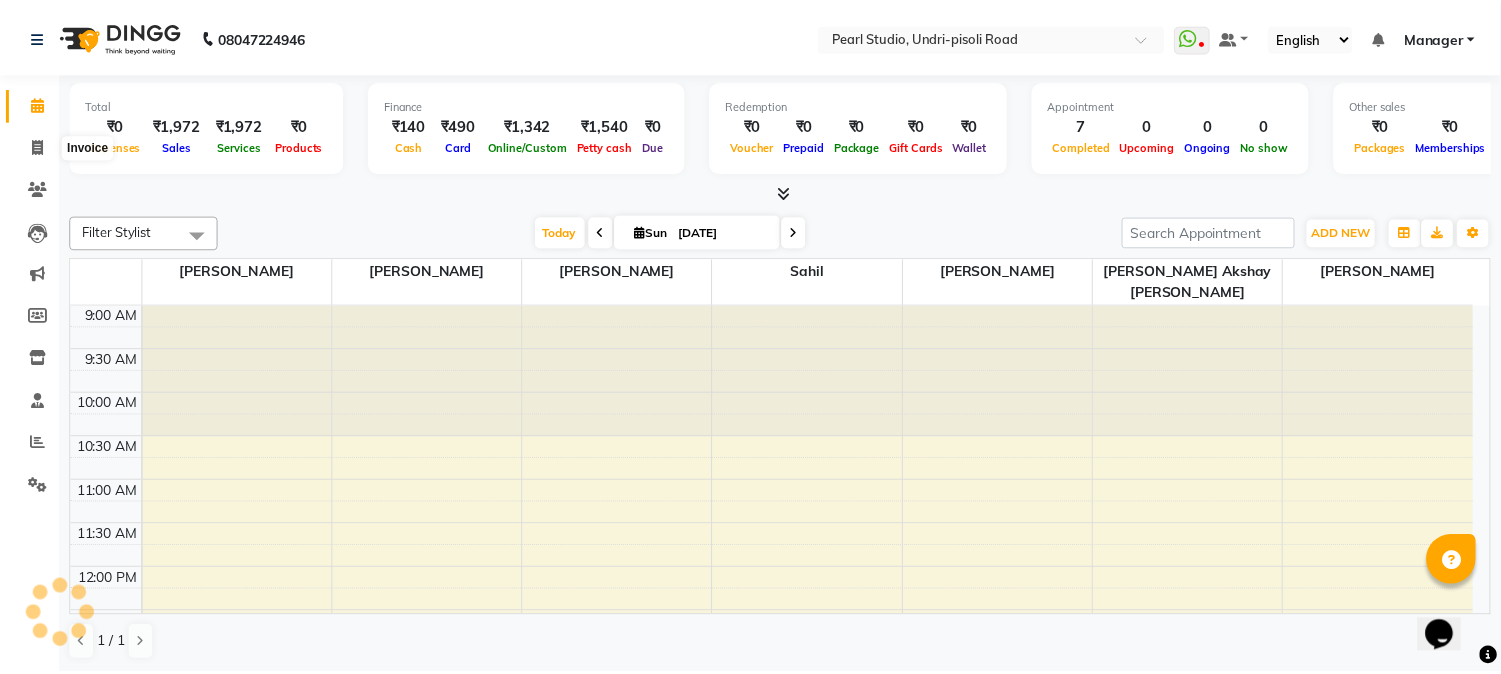 scroll, scrollTop: 712, scrollLeft: 0, axis: vertical 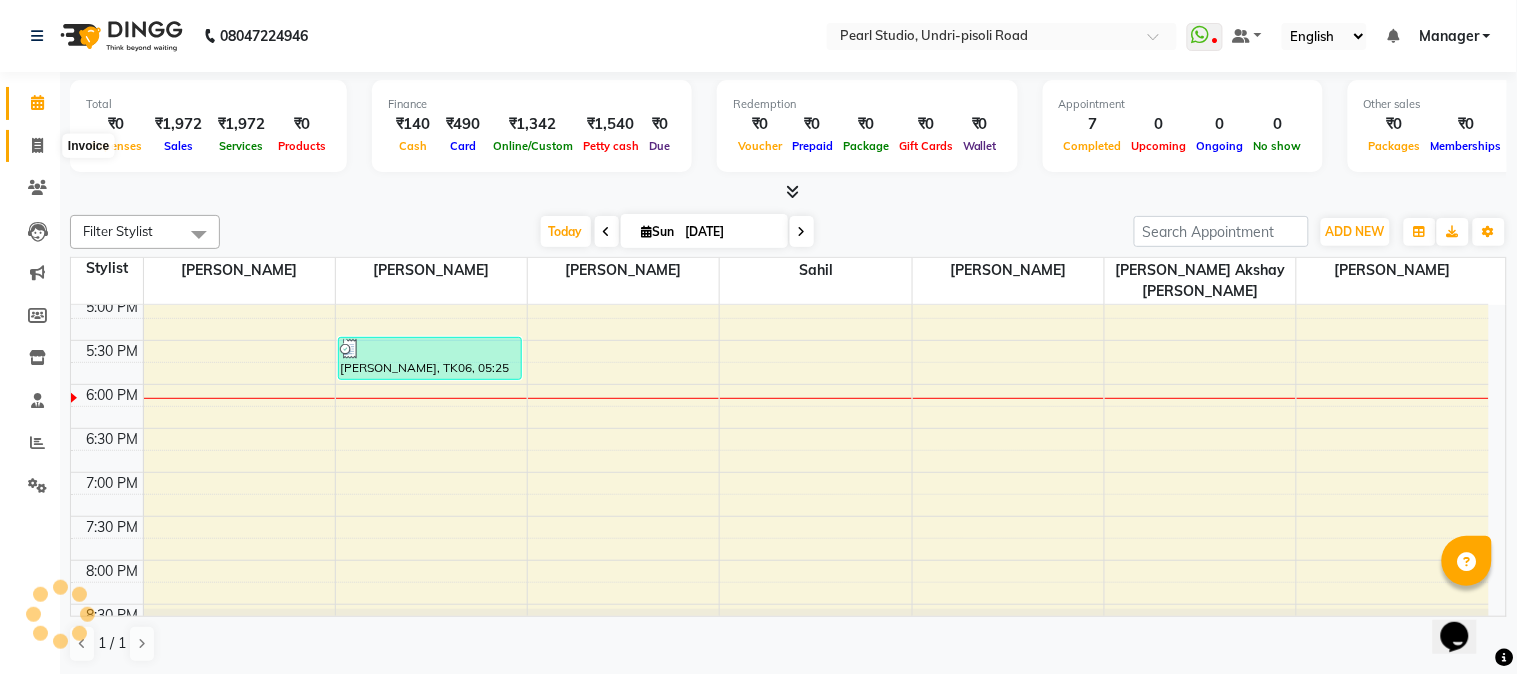 click 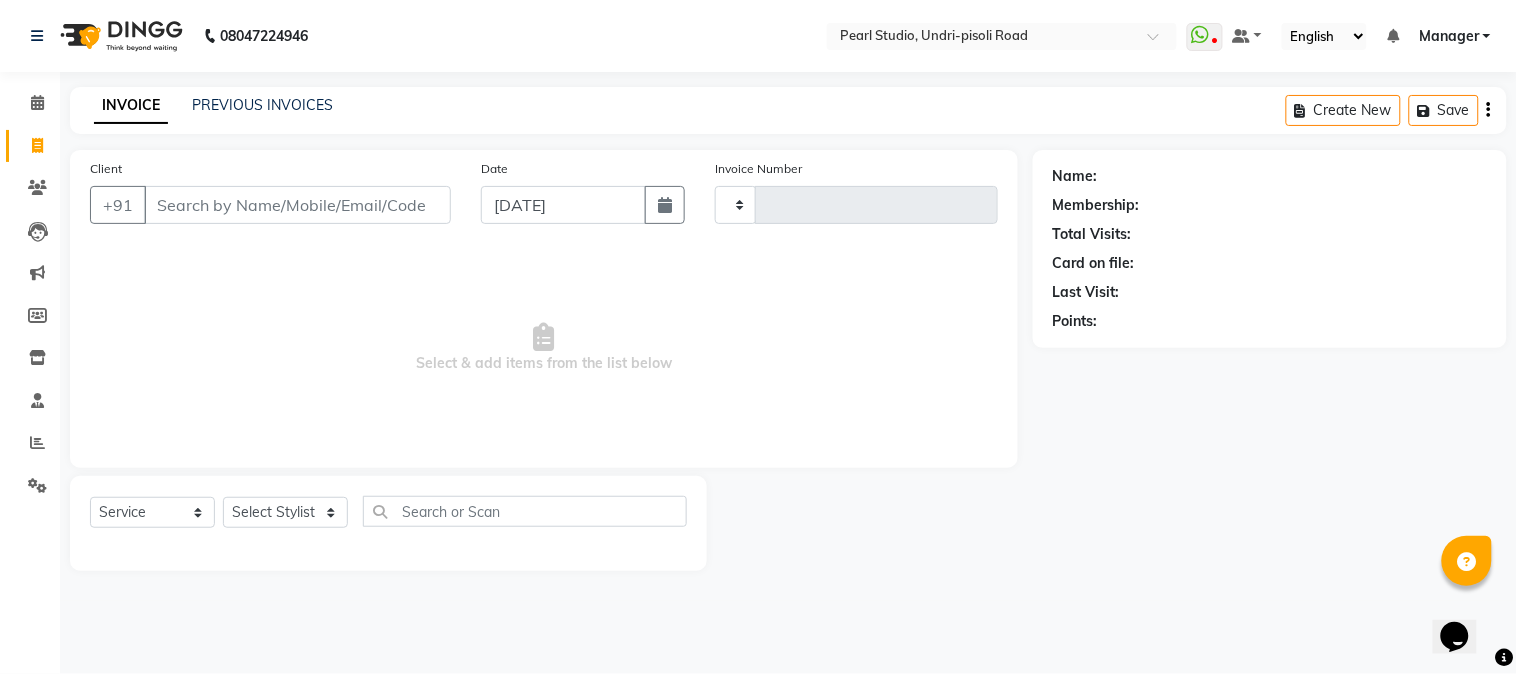 type on "0391" 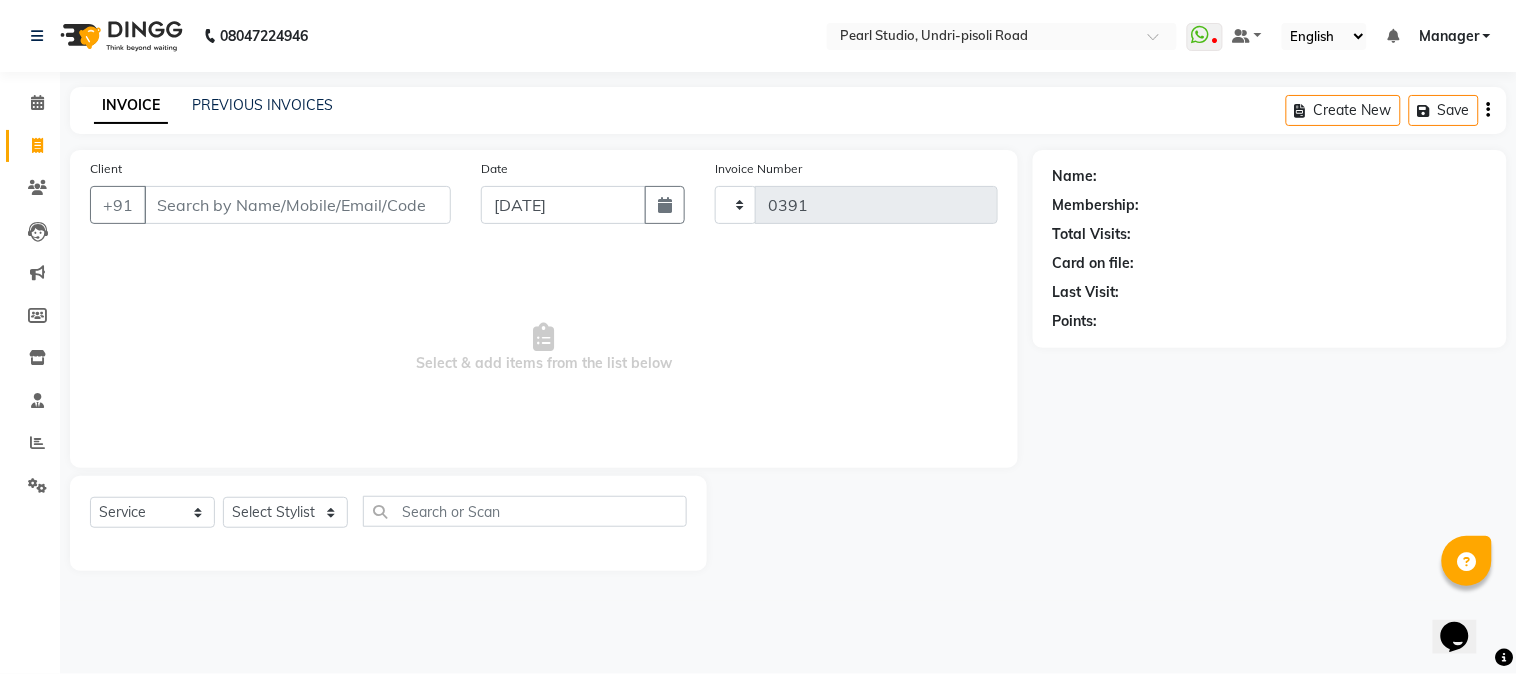 select on "5290" 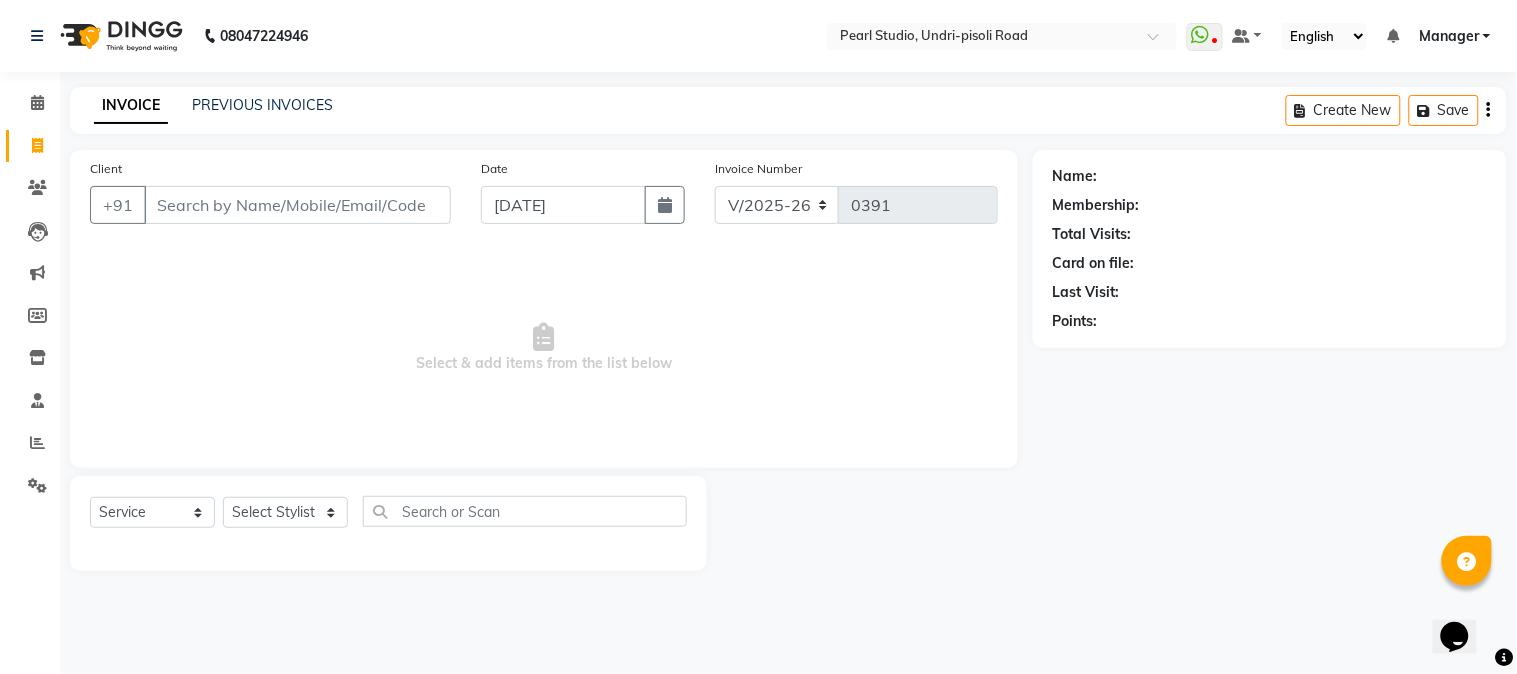 click on "Client" at bounding box center (297, 205) 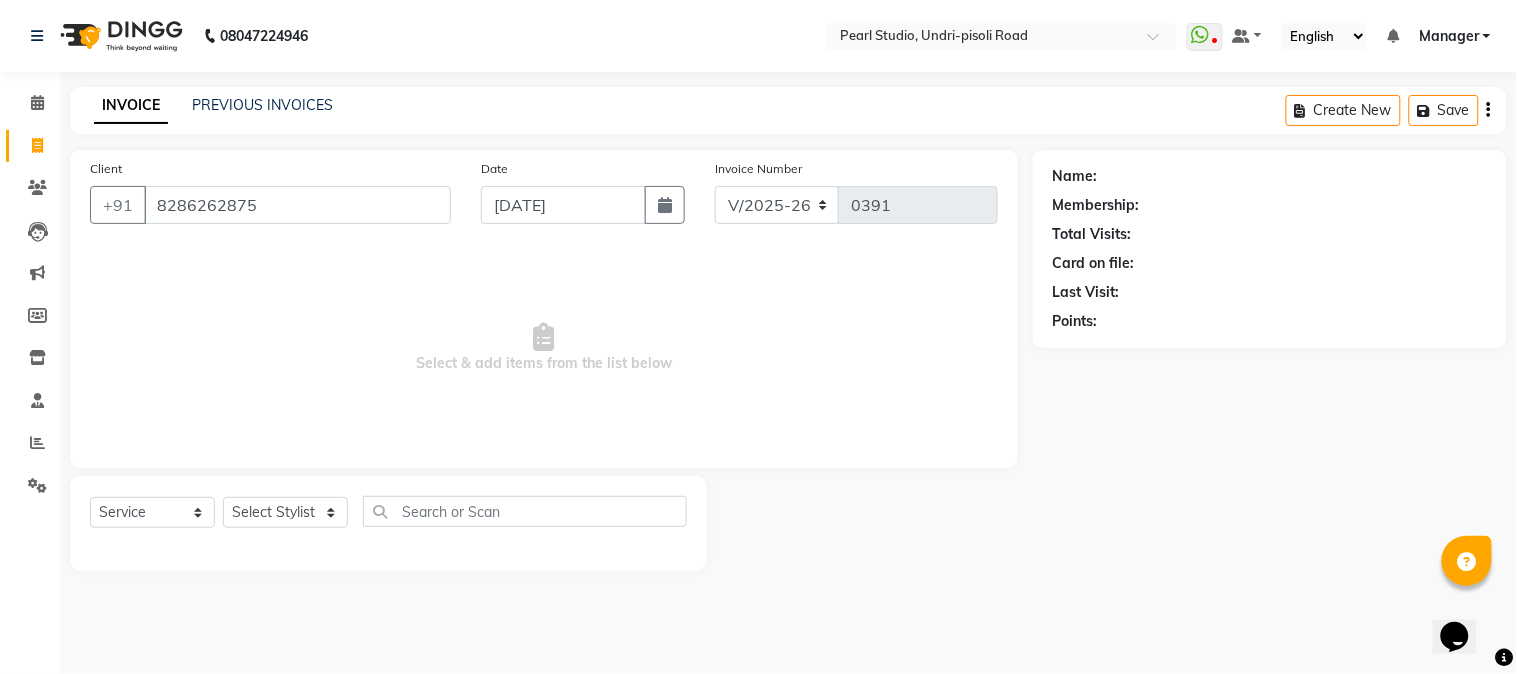 type on "8286262875" 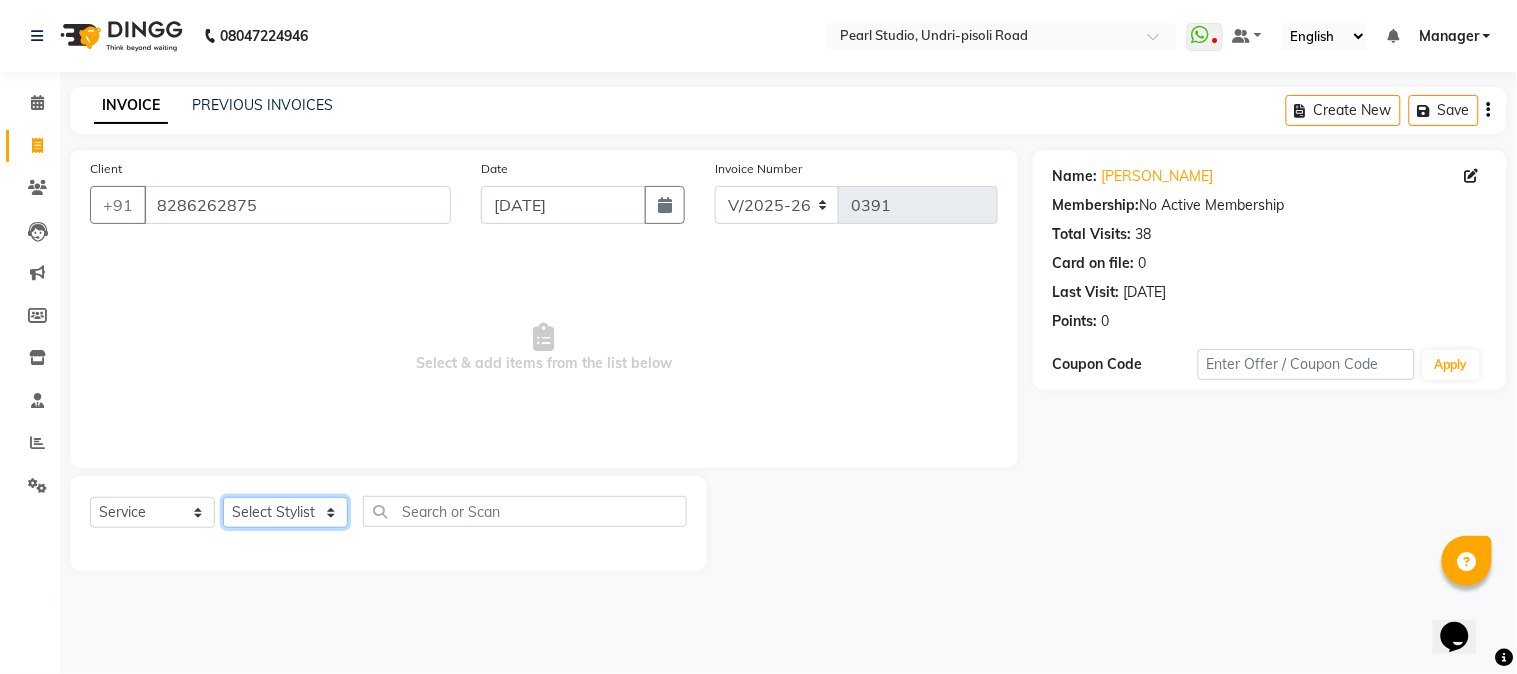 click on "Select Stylist" 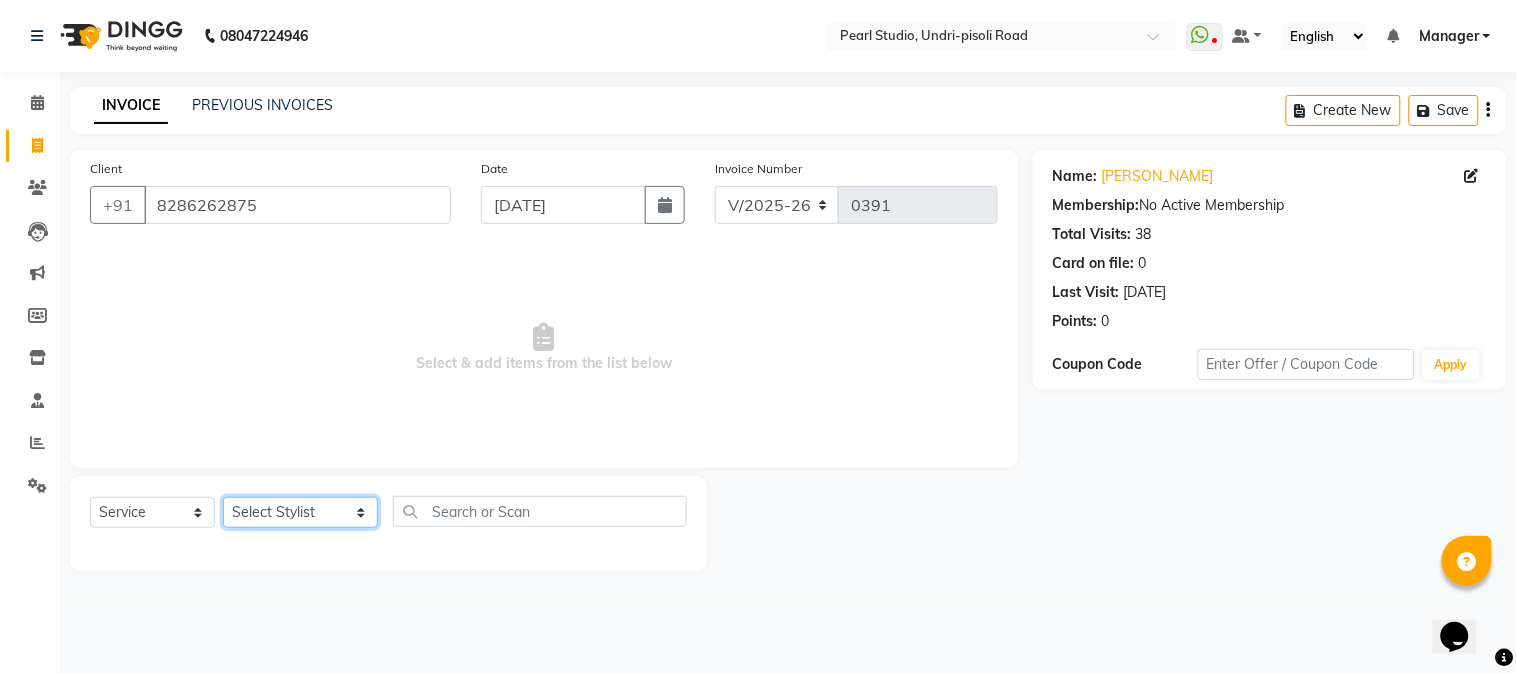 select on "71778" 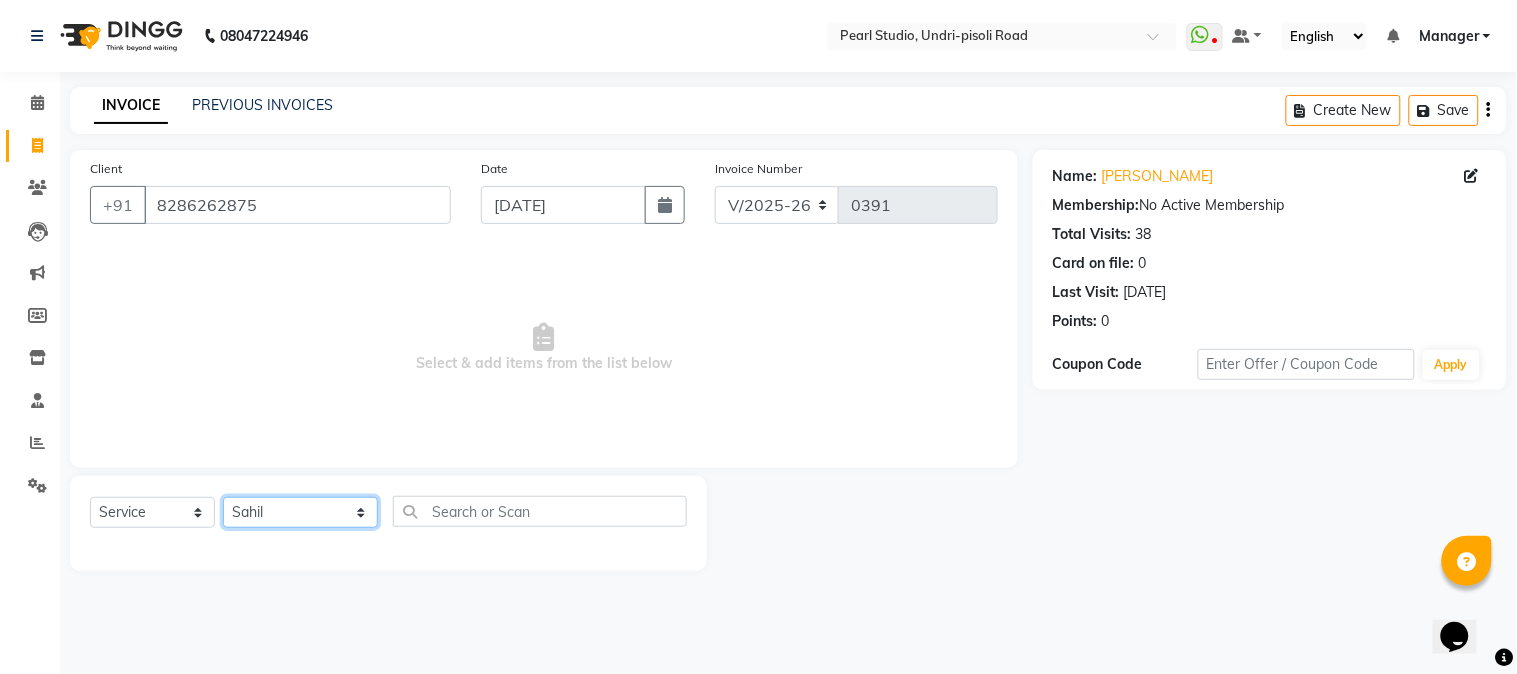 click on "Select Stylist Manager Nikhil Gulhane Nitu Rai Pratik Pratima Akshay Sonawane Sabita Pariyar Sahil Samundra Thapa" 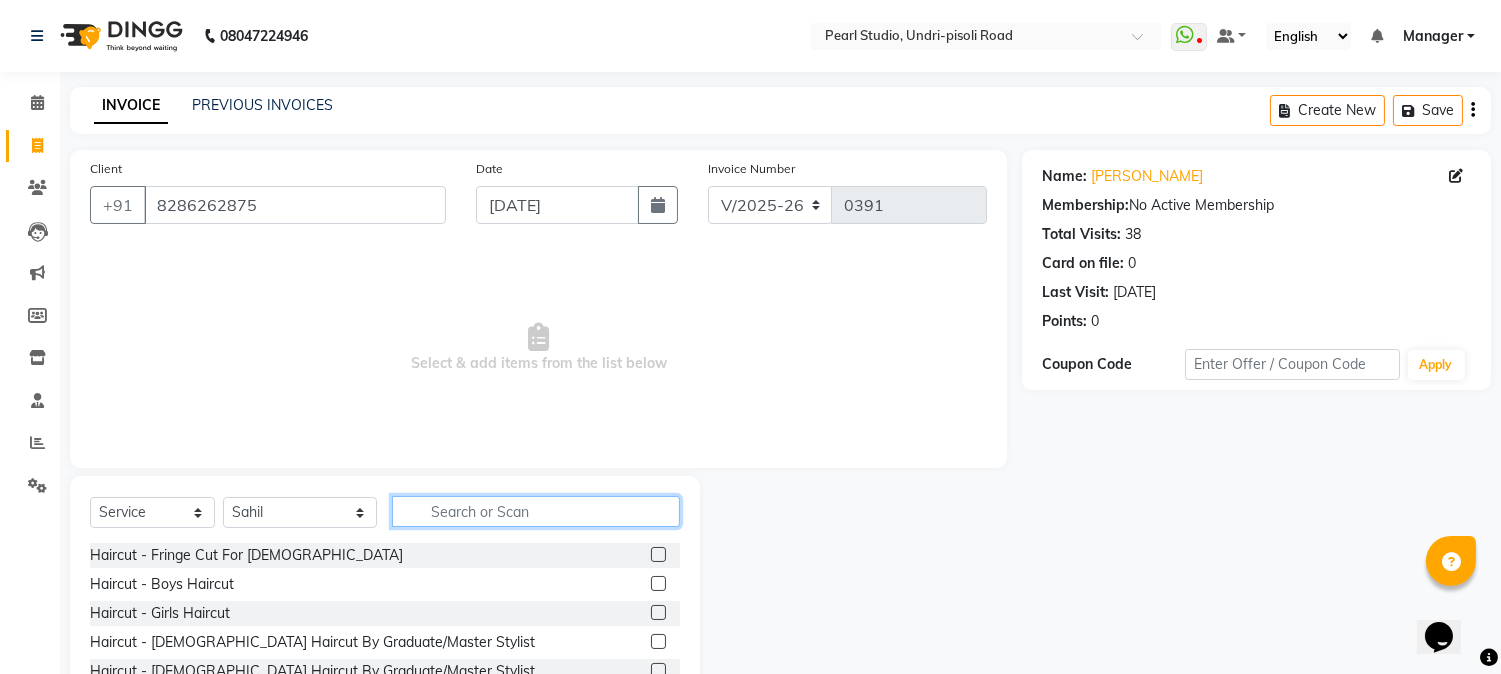 click 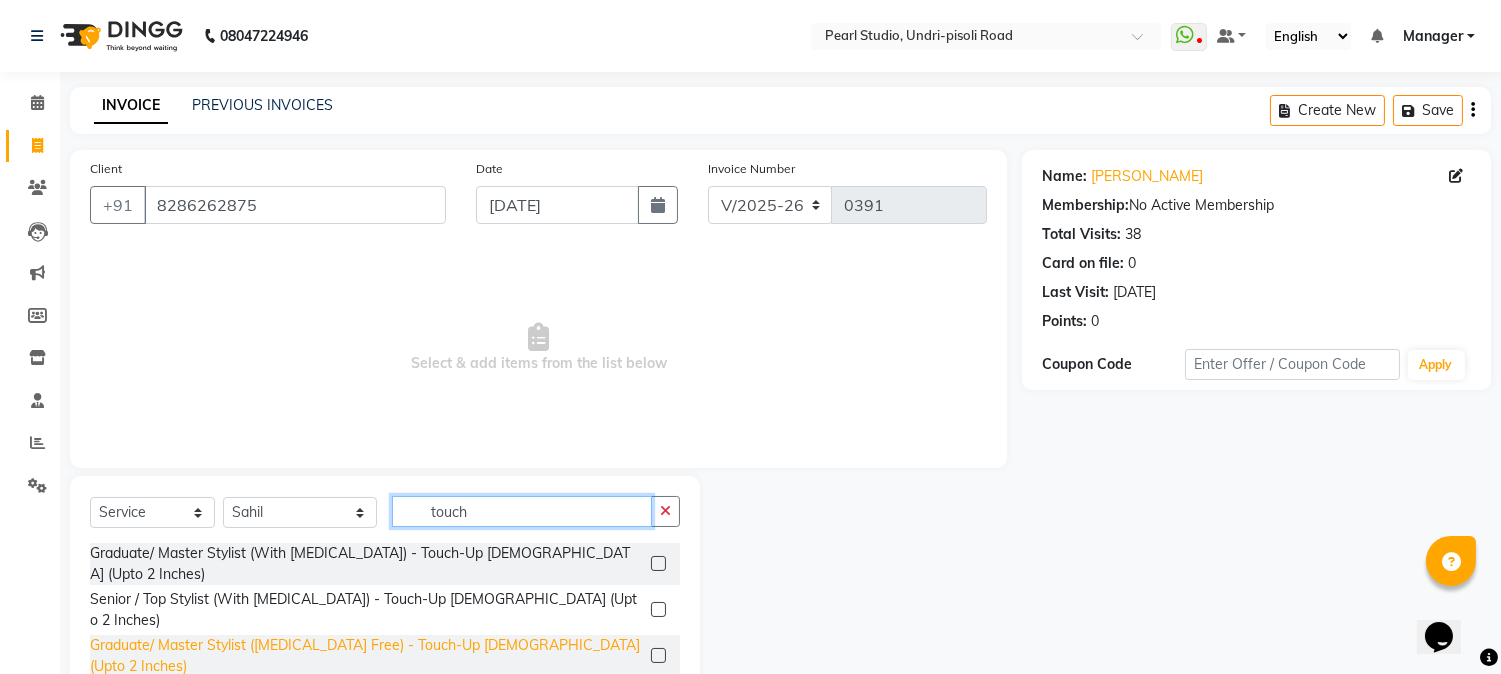 type on "touch" 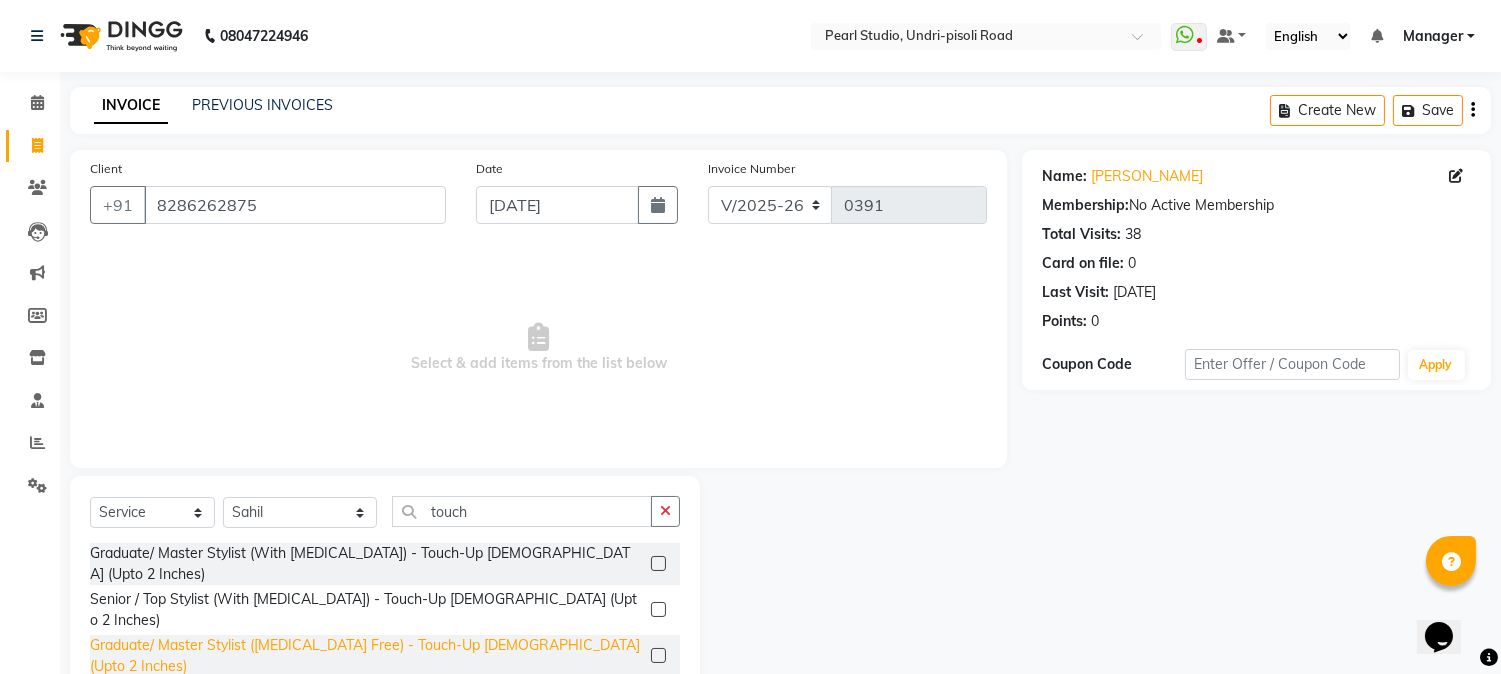 click on "Graduate/ Master Stylist (Ammonia Free) - Touch-Up Female (Upto 2 Inches)" 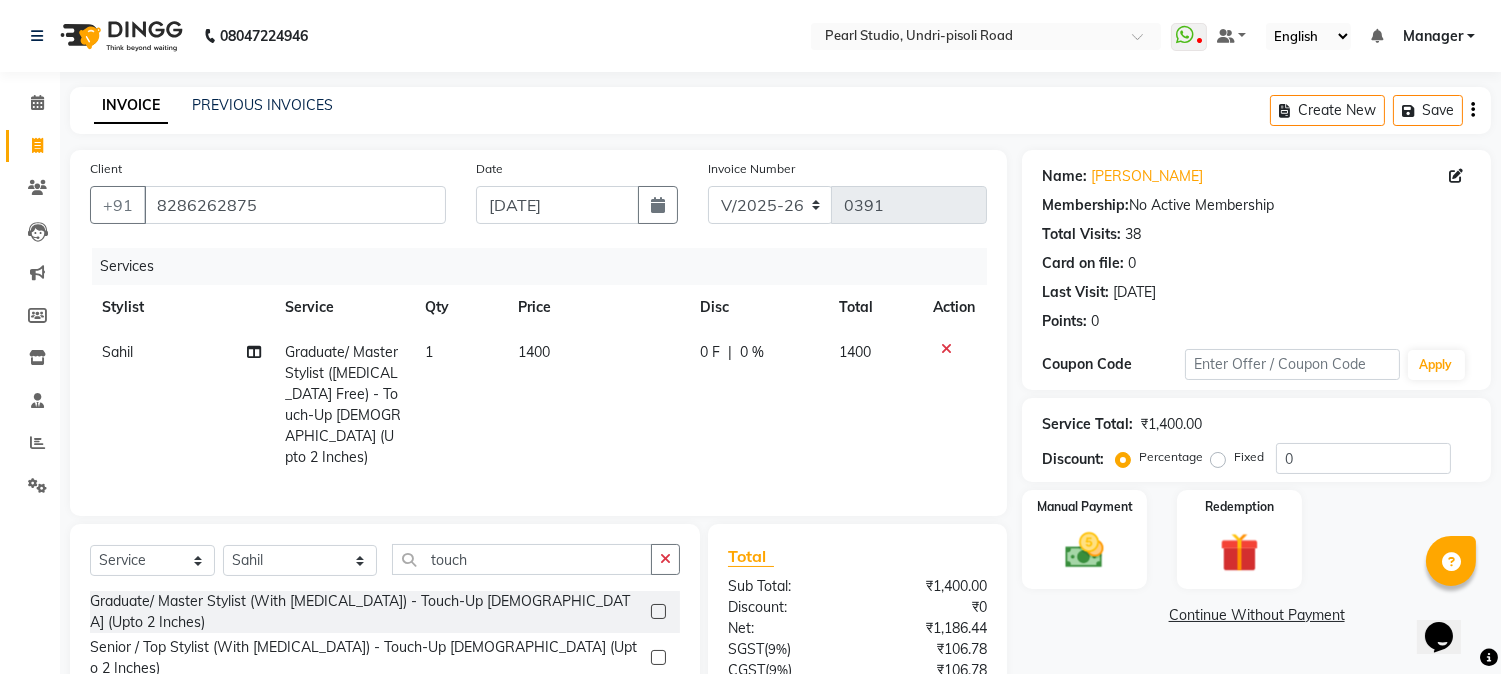 checkbox on "false" 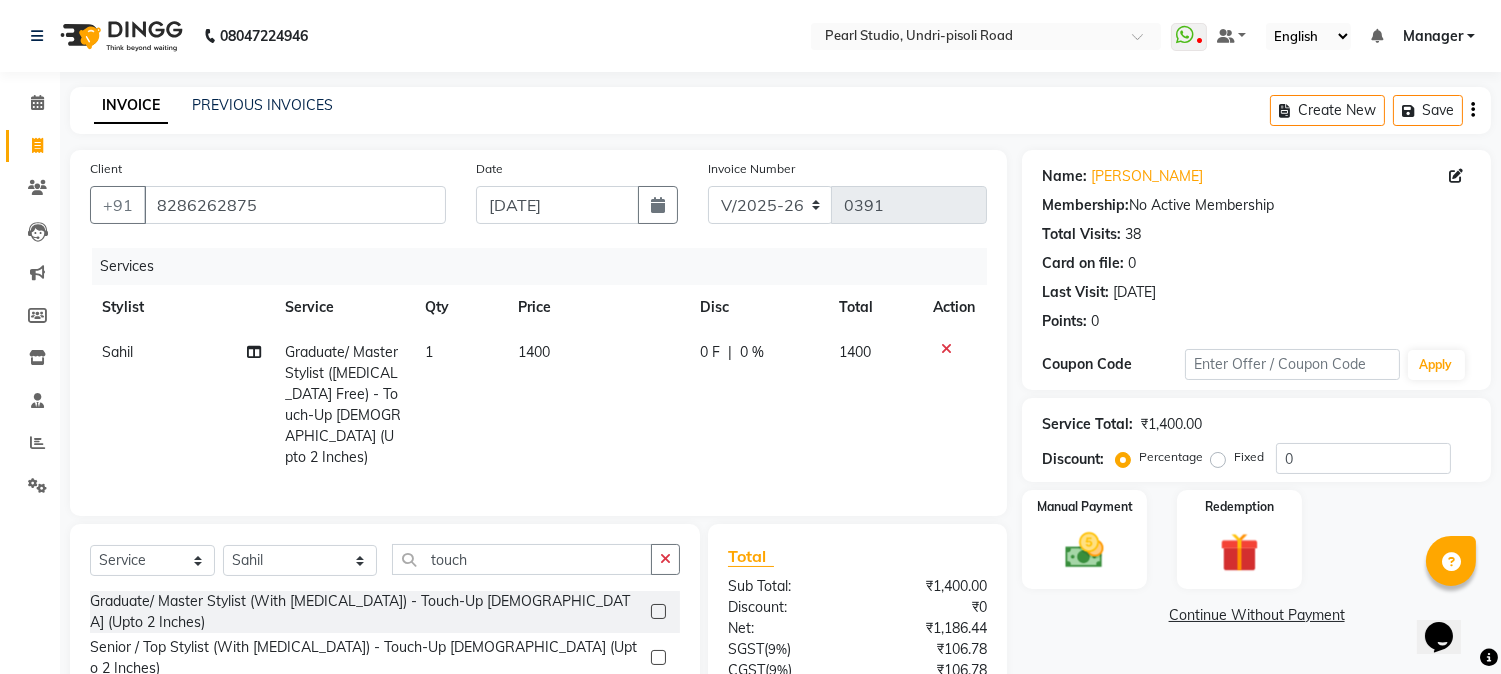 click on "1400" 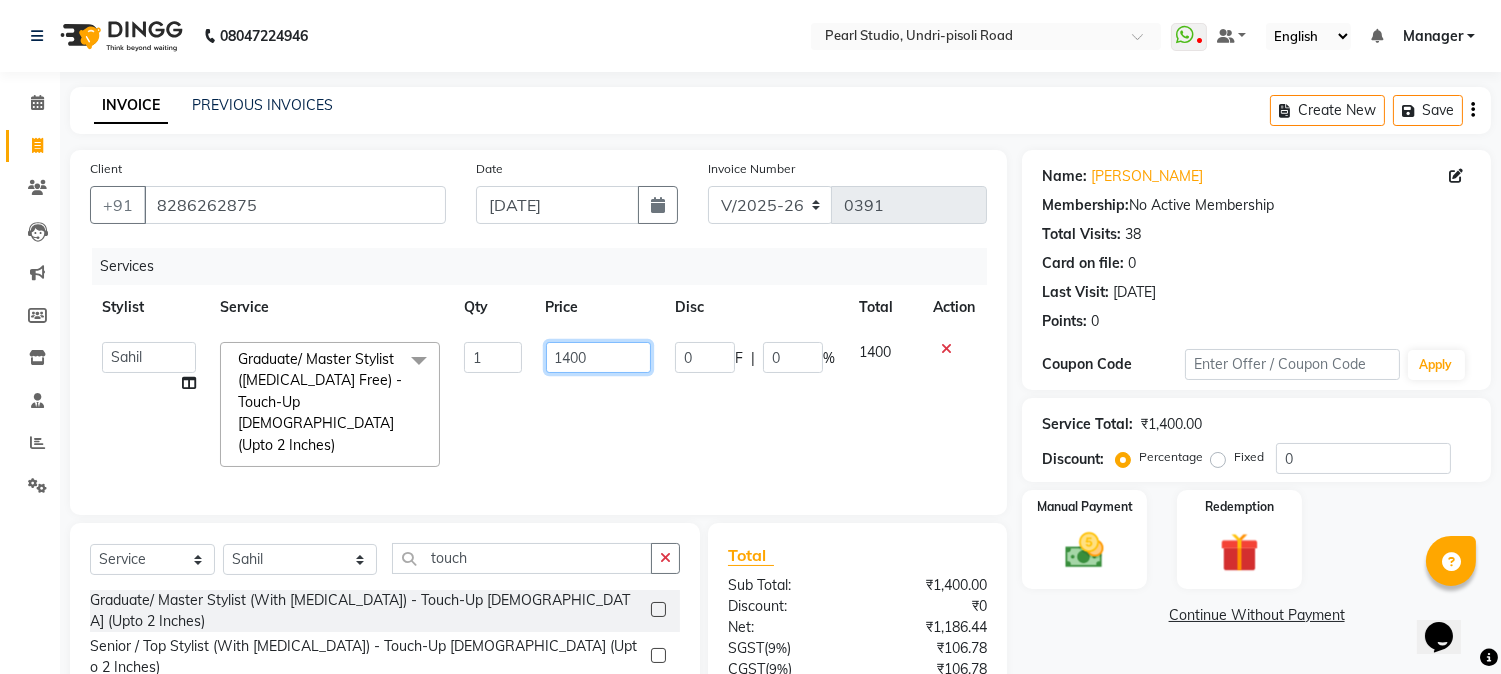 drag, startPoint x: 595, startPoint y: 351, endPoint x: 494, endPoint y: 338, distance: 101.8332 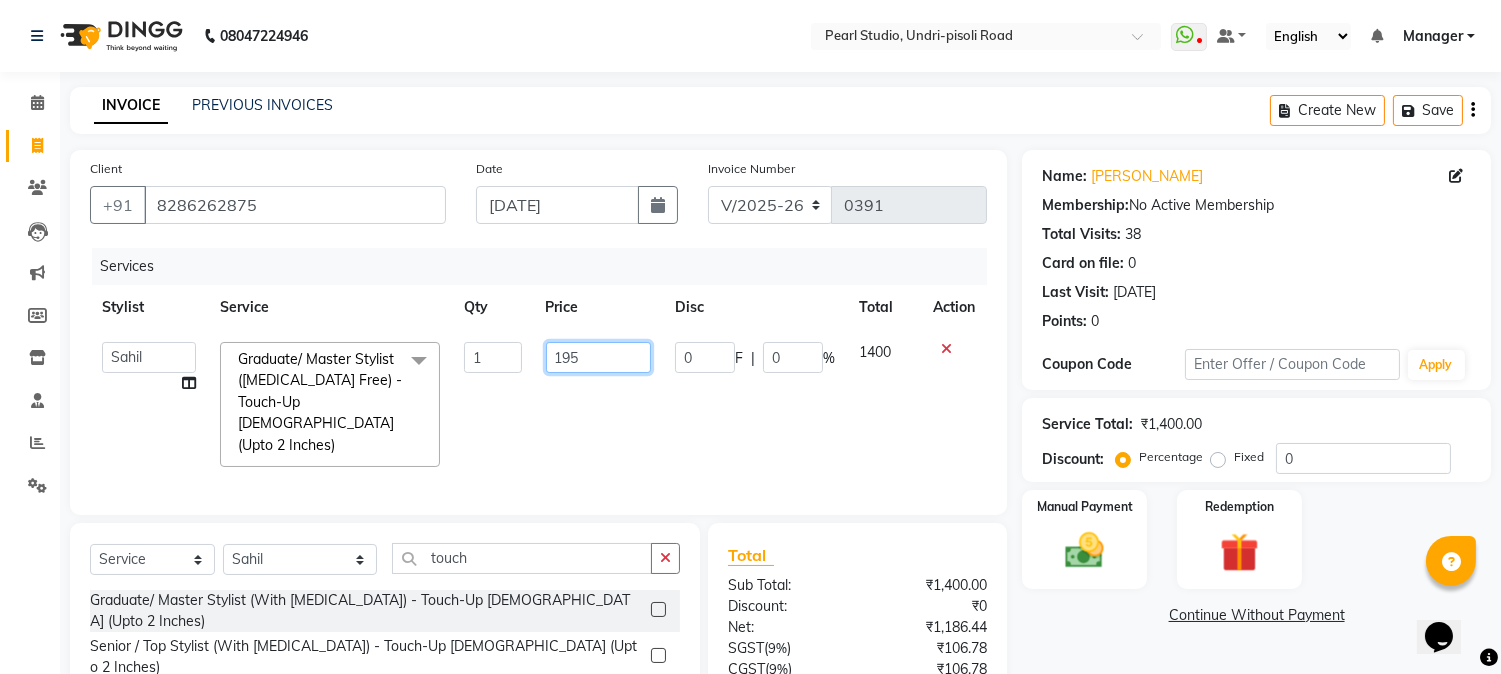 type on "1950" 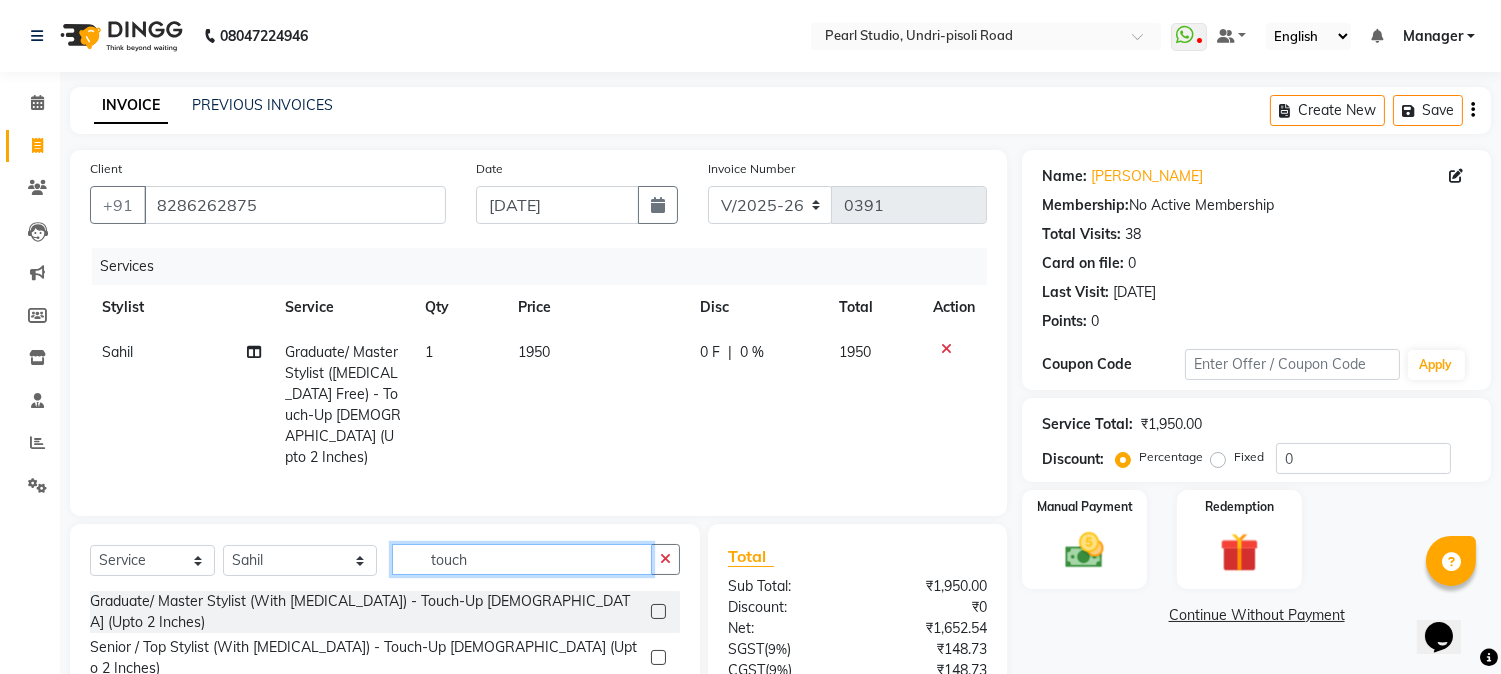 drag, startPoint x: 501, startPoint y: 554, endPoint x: 385, endPoint y: 543, distance: 116.520386 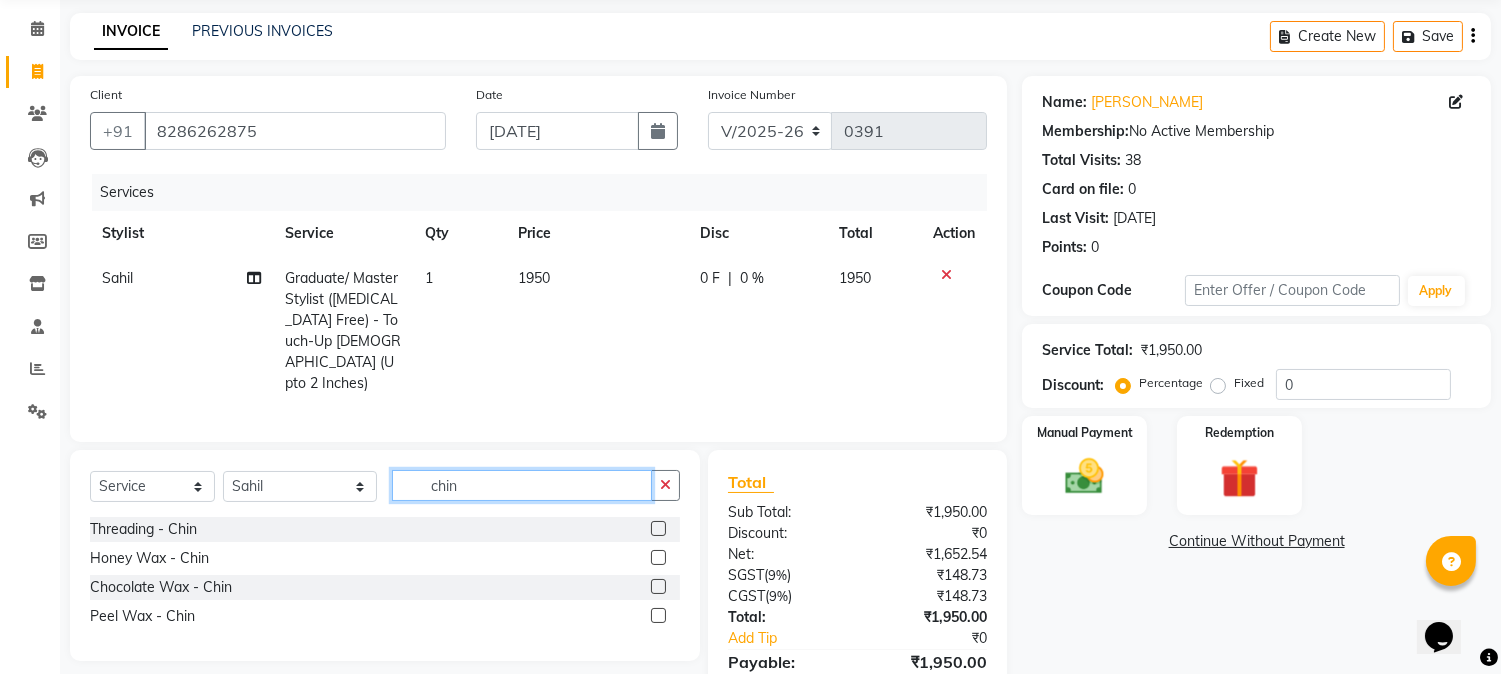 scroll, scrollTop: 111, scrollLeft: 0, axis: vertical 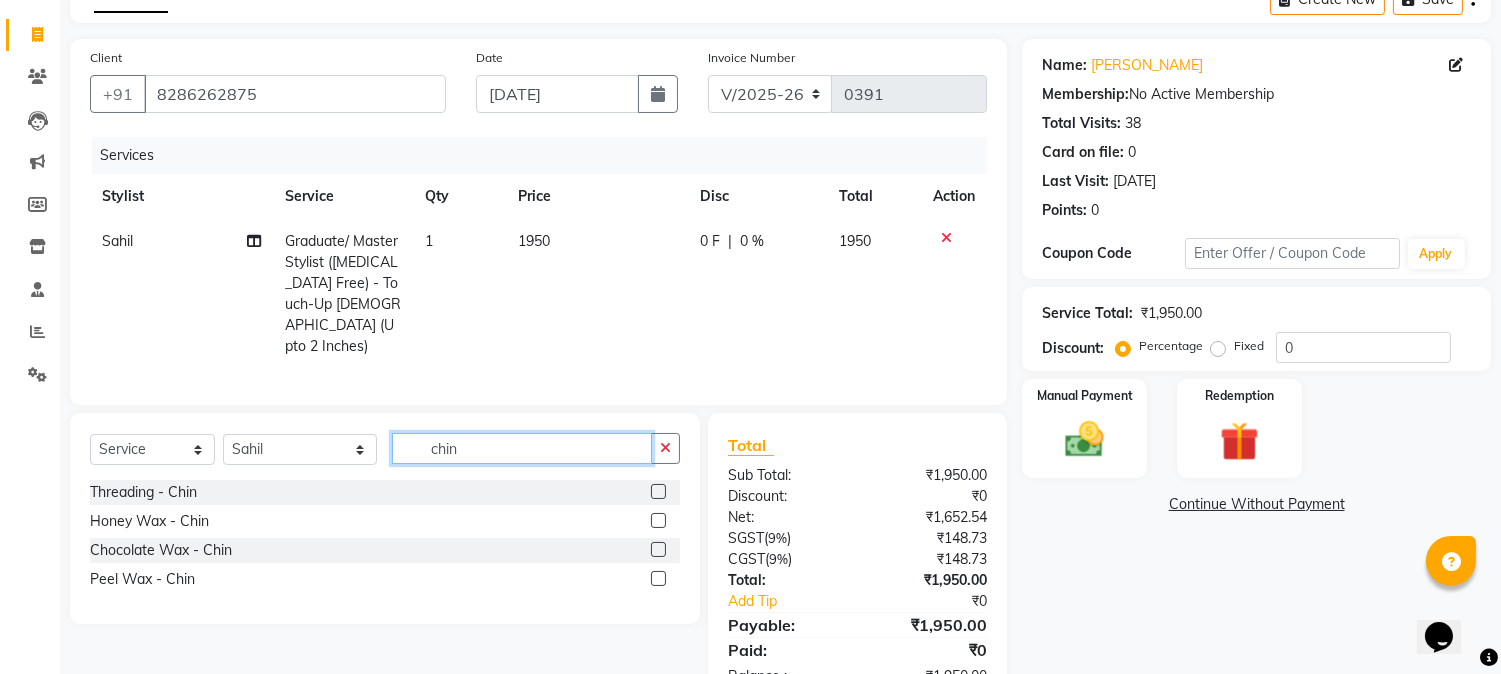 type on "chin" 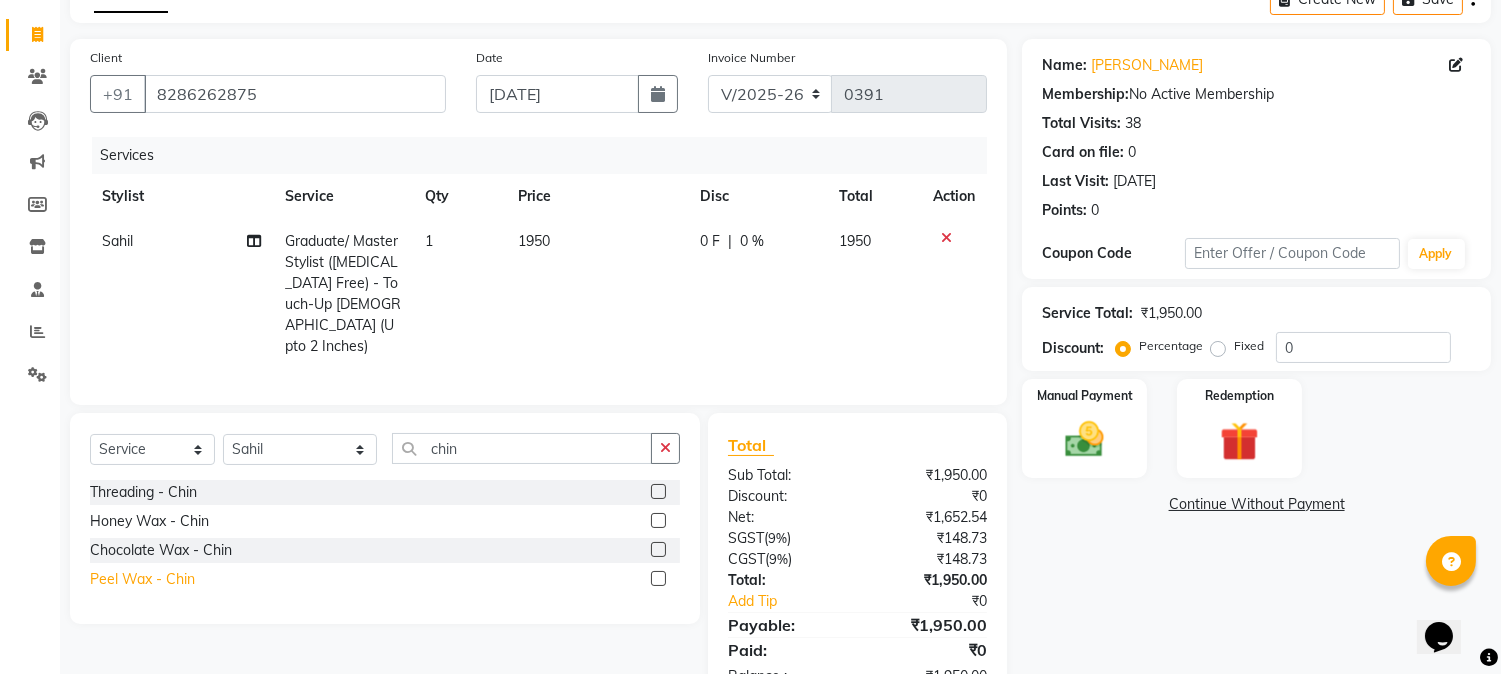 click on "Peel Wax - Chin" 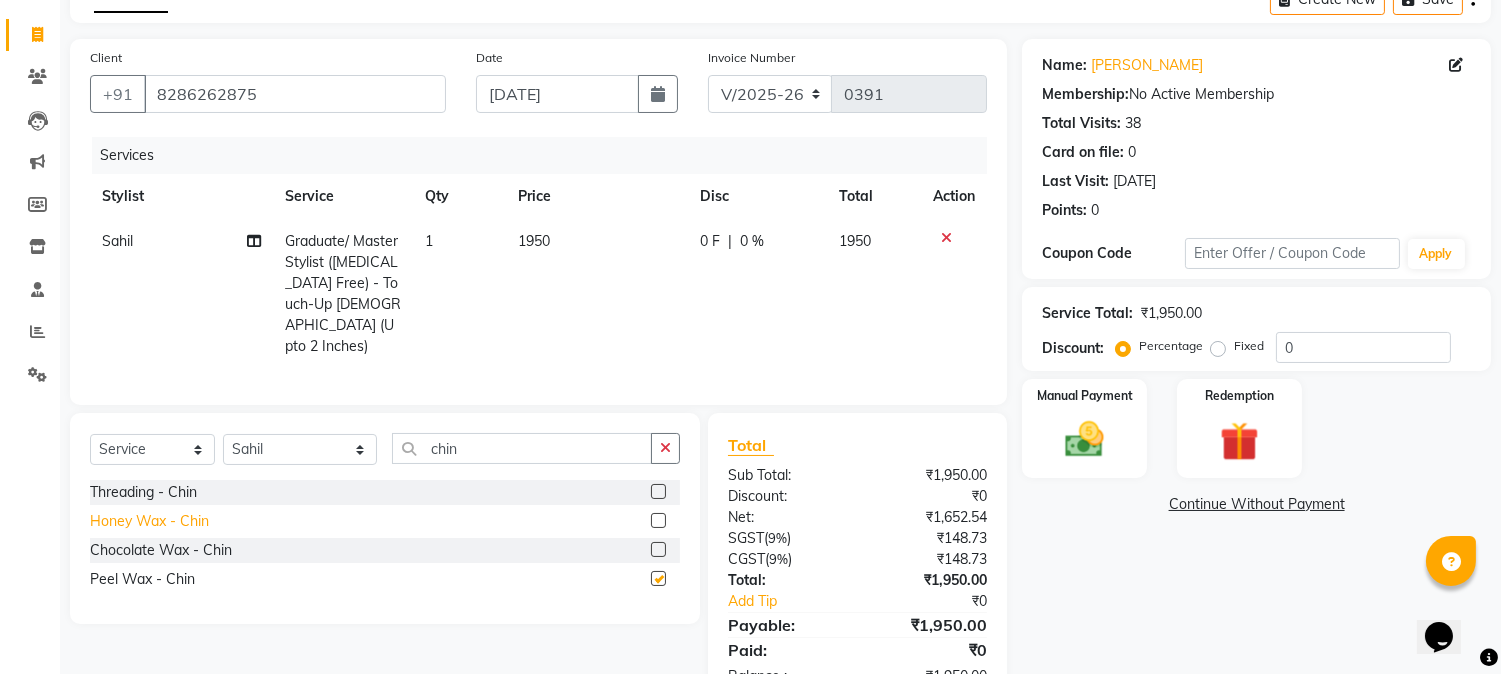 checkbox on "false" 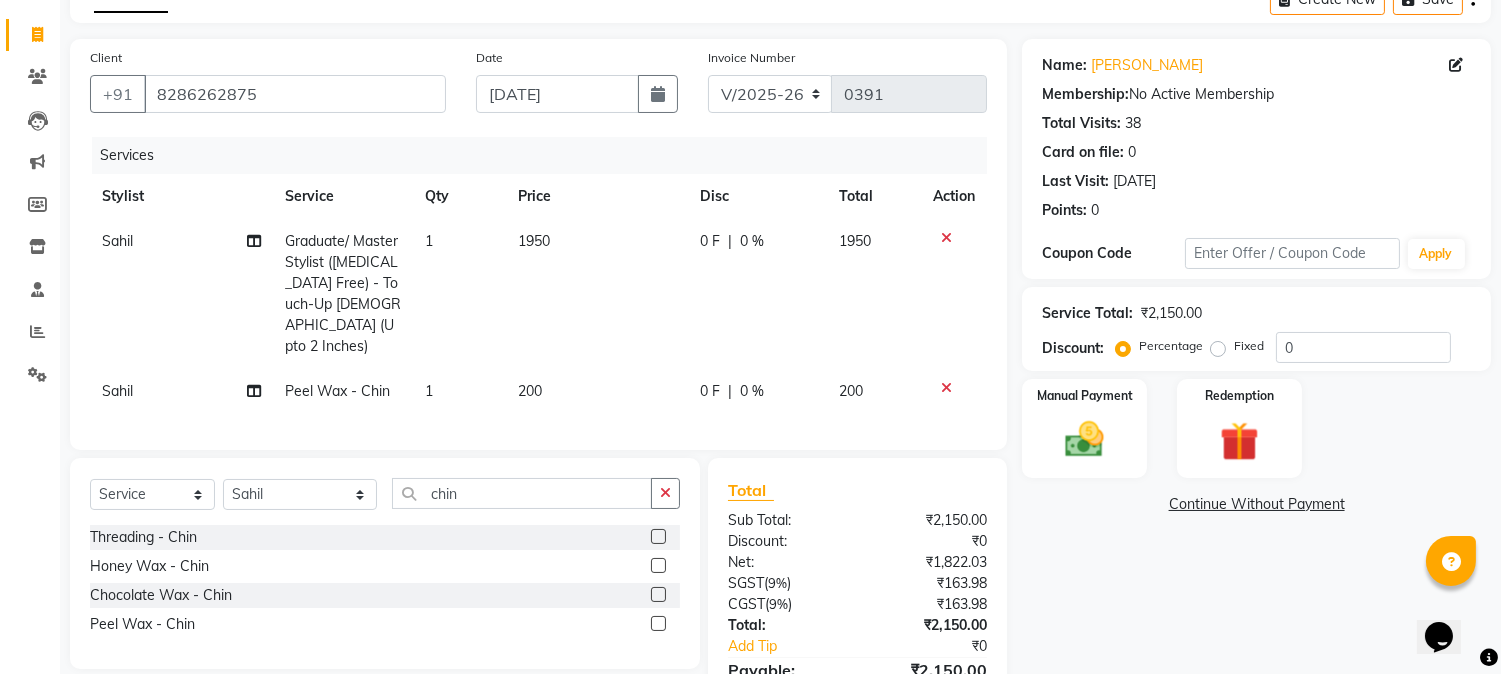 click on "200" 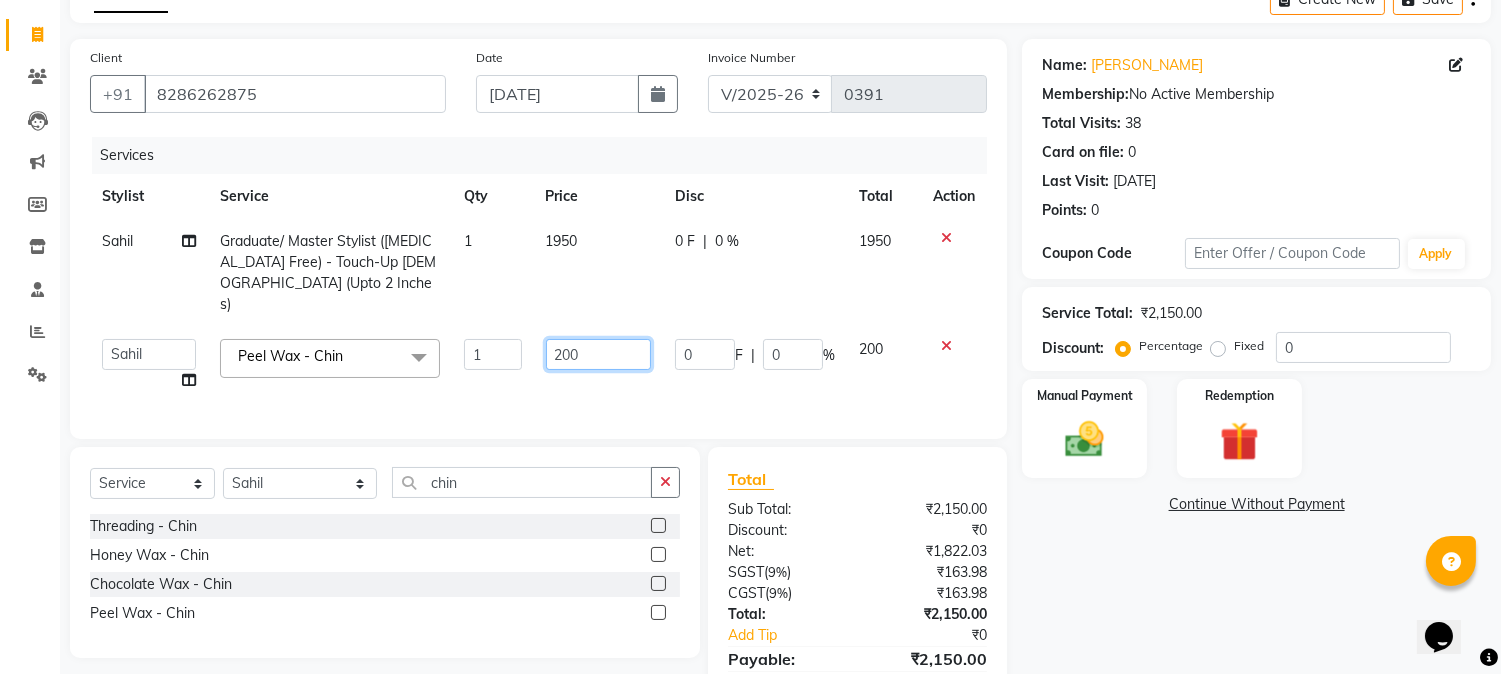 click on "200" 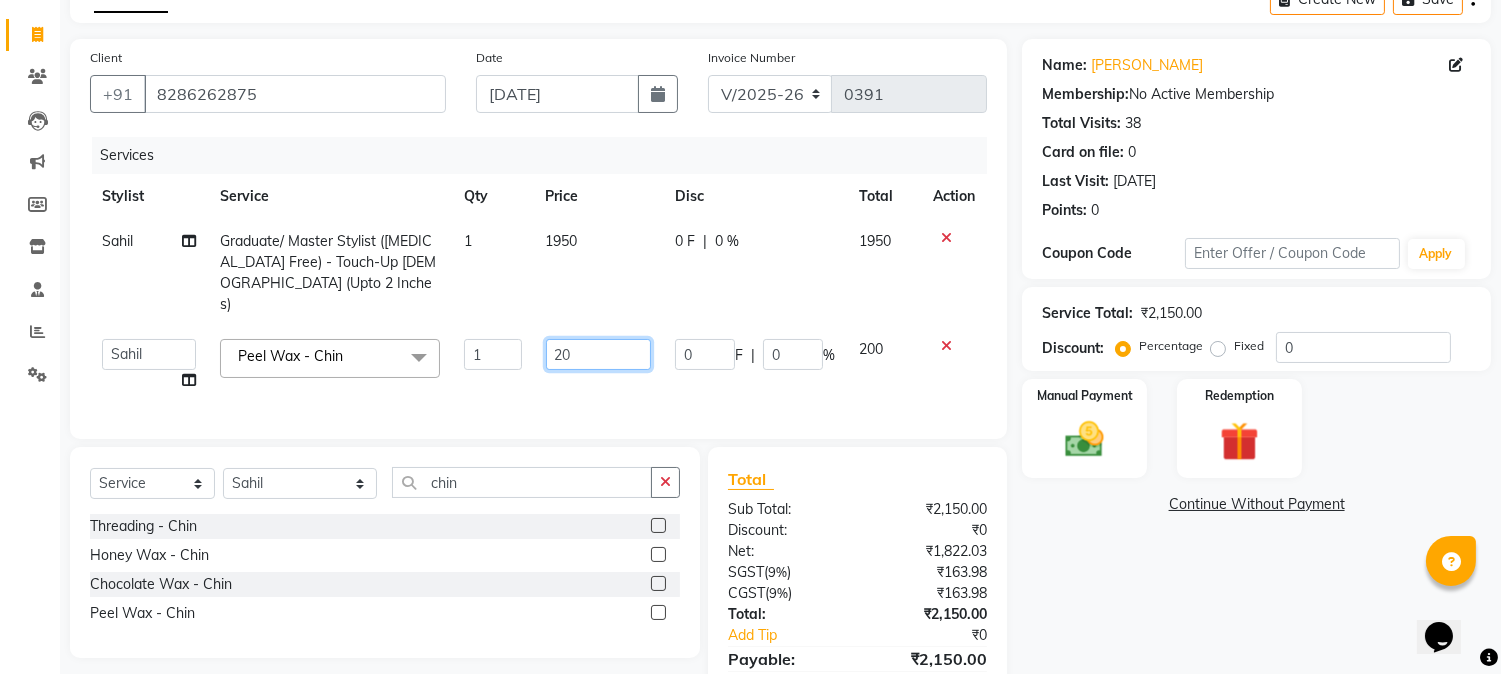 type on "2" 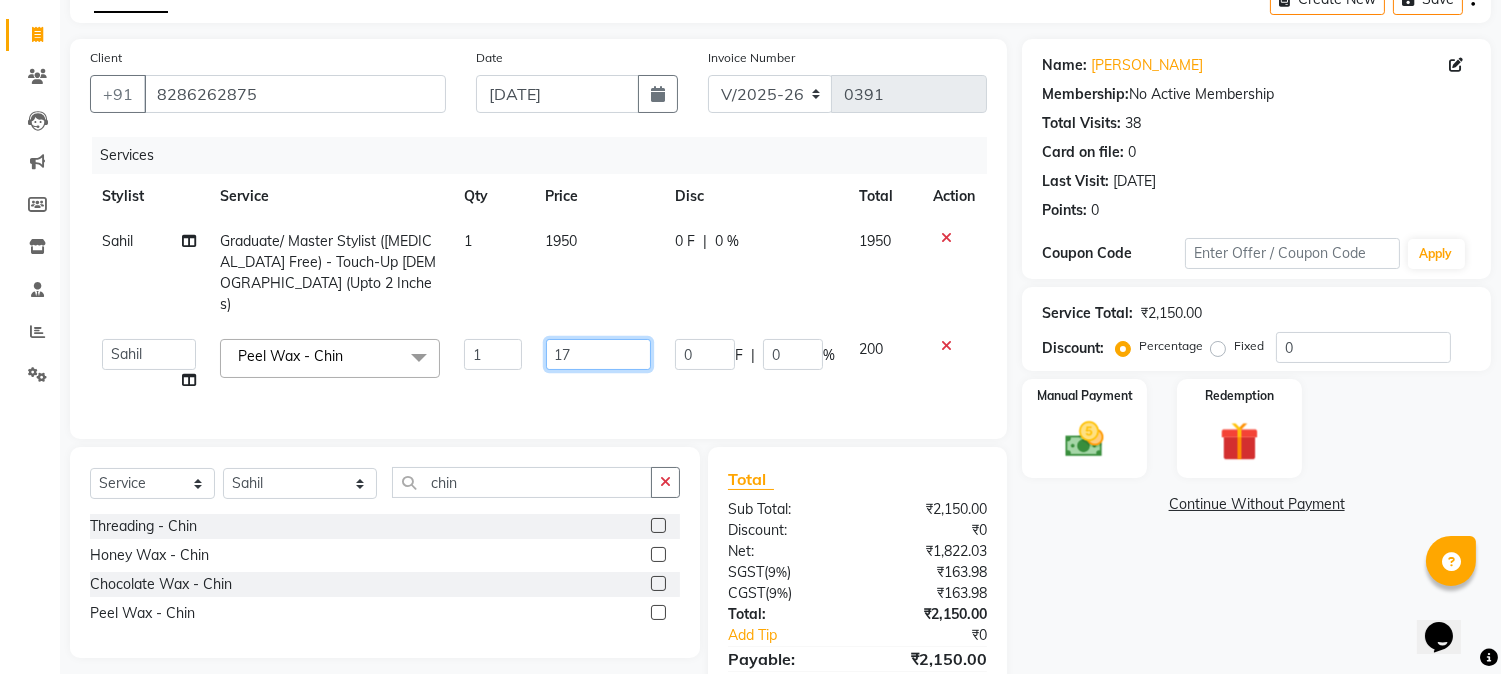 type on "170" 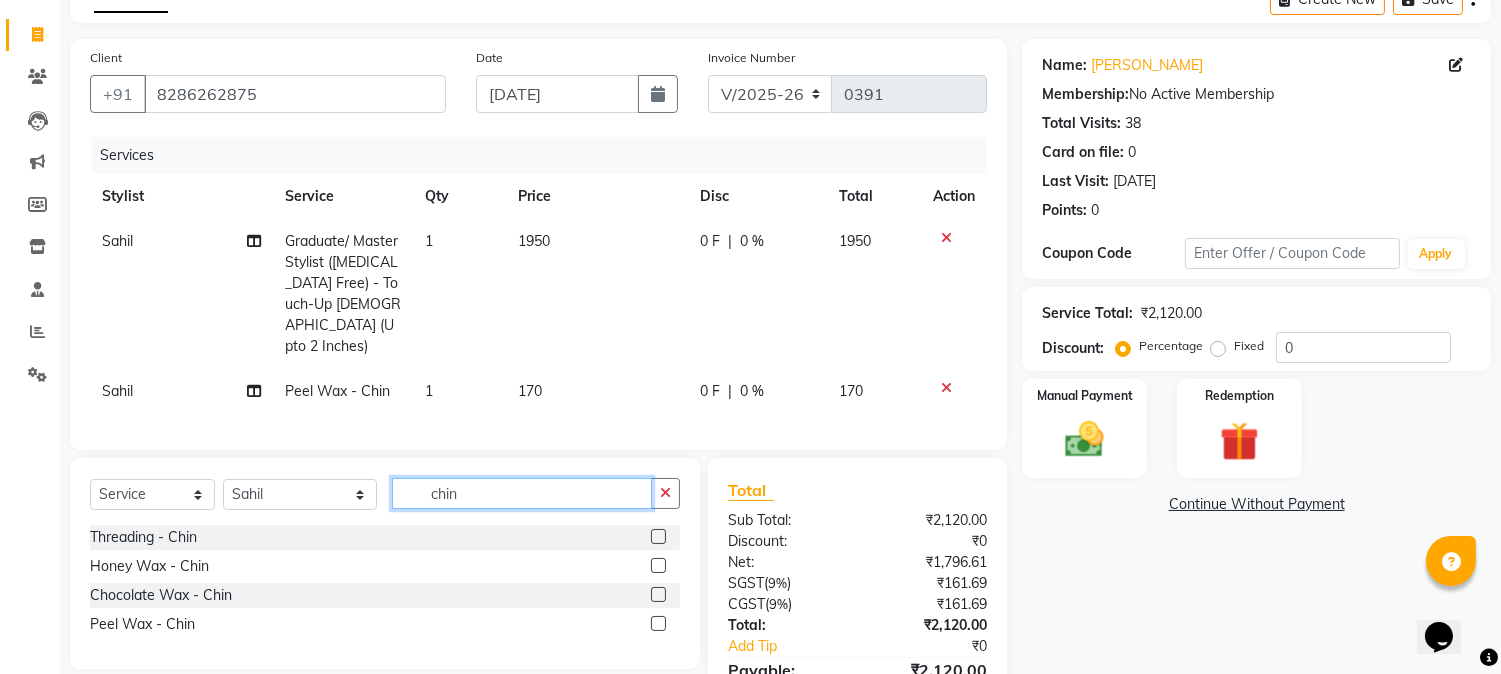 drag, startPoint x: 428, startPoint y: 488, endPoint x: 373, endPoint y: 478, distance: 55.9017 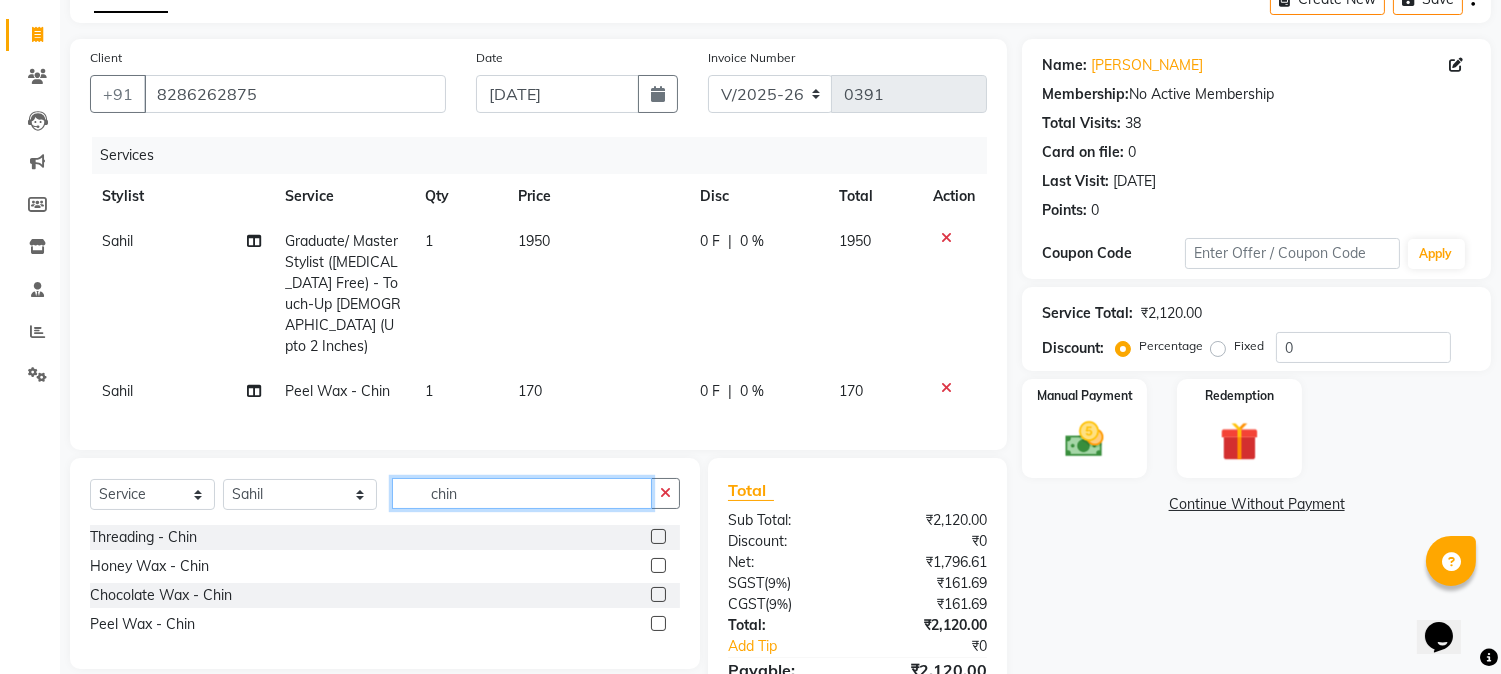 click on "chin" 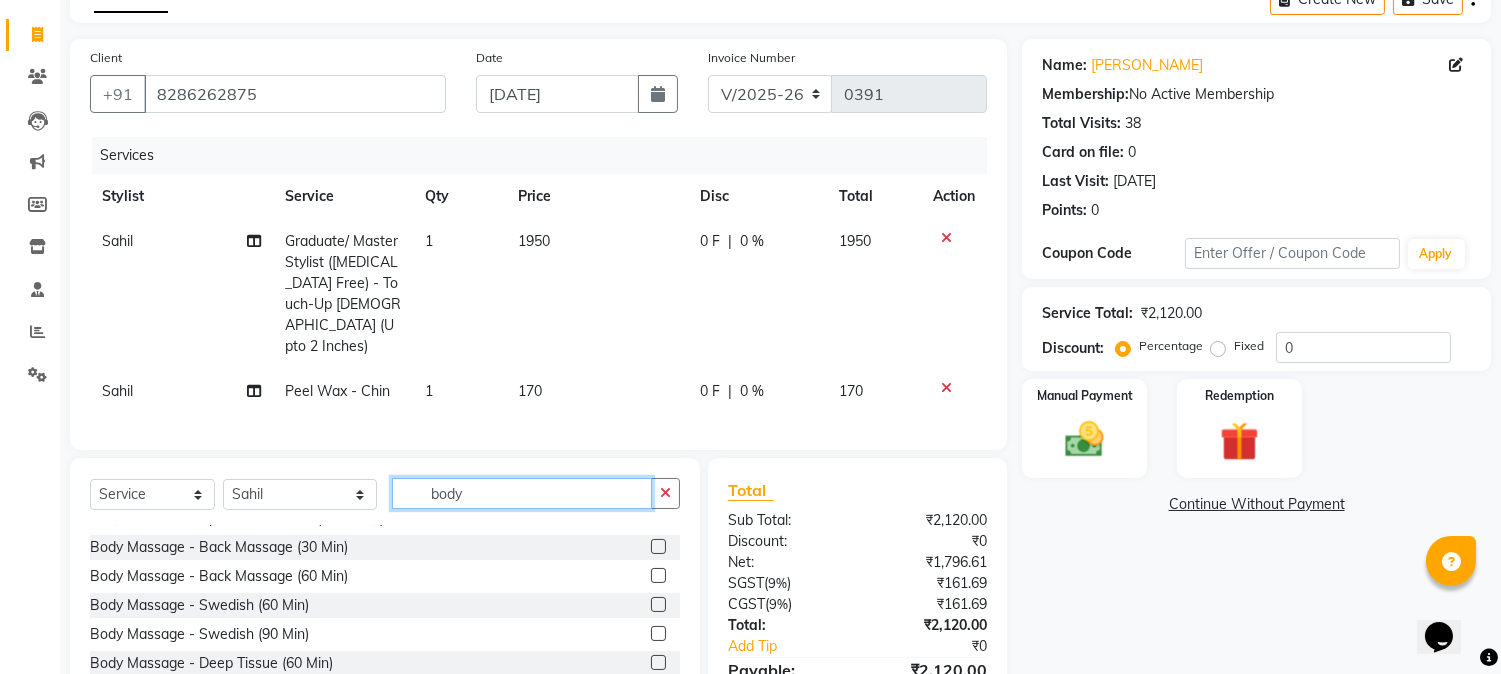 scroll, scrollTop: 111, scrollLeft: 0, axis: vertical 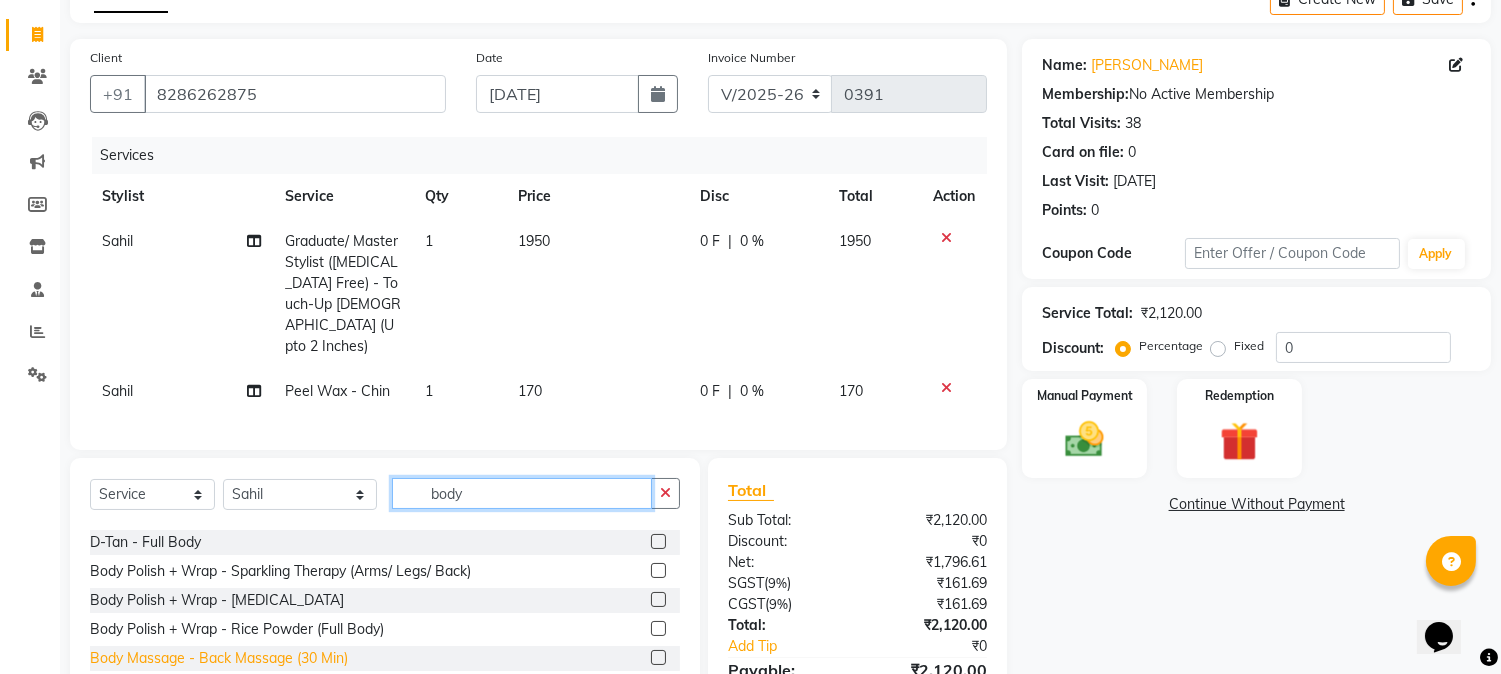 type on "body" 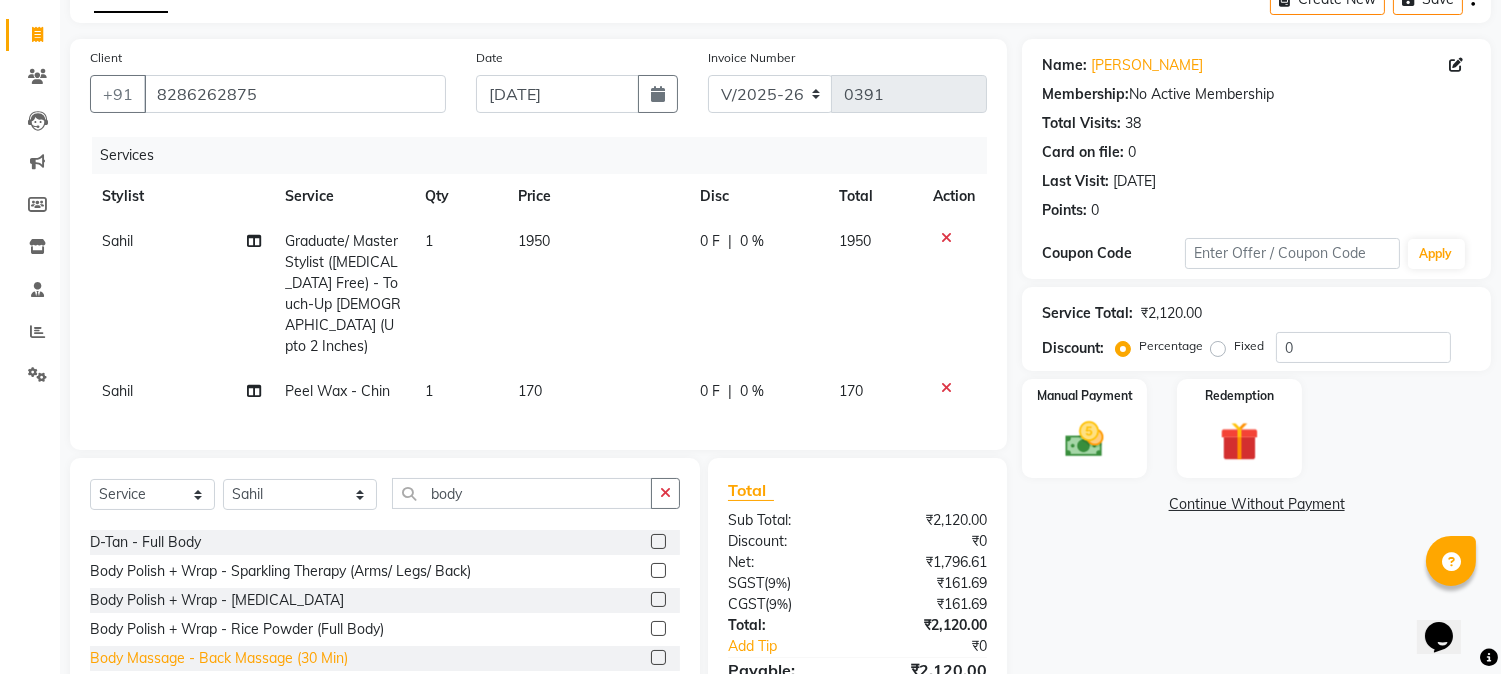 click on "Body Massage - Back Massage (30 Min)" 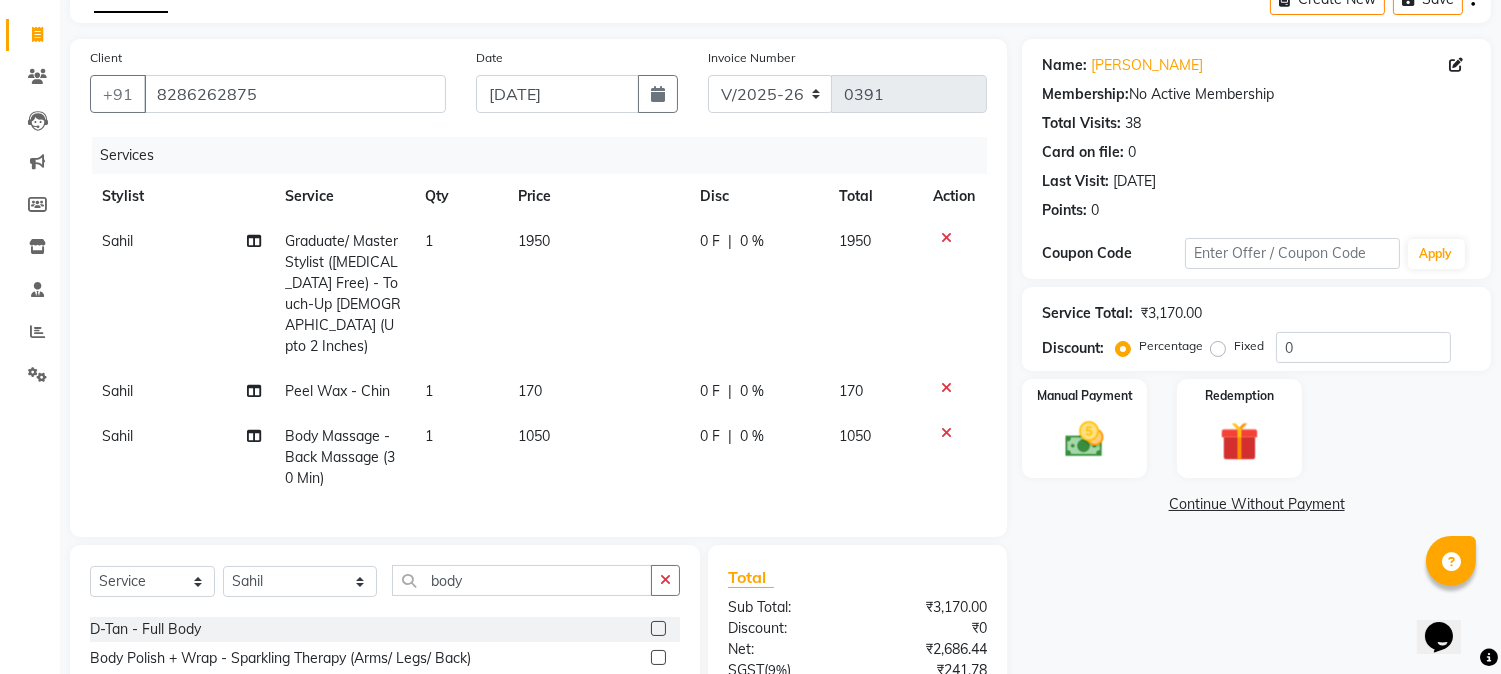 checkbox on "false" 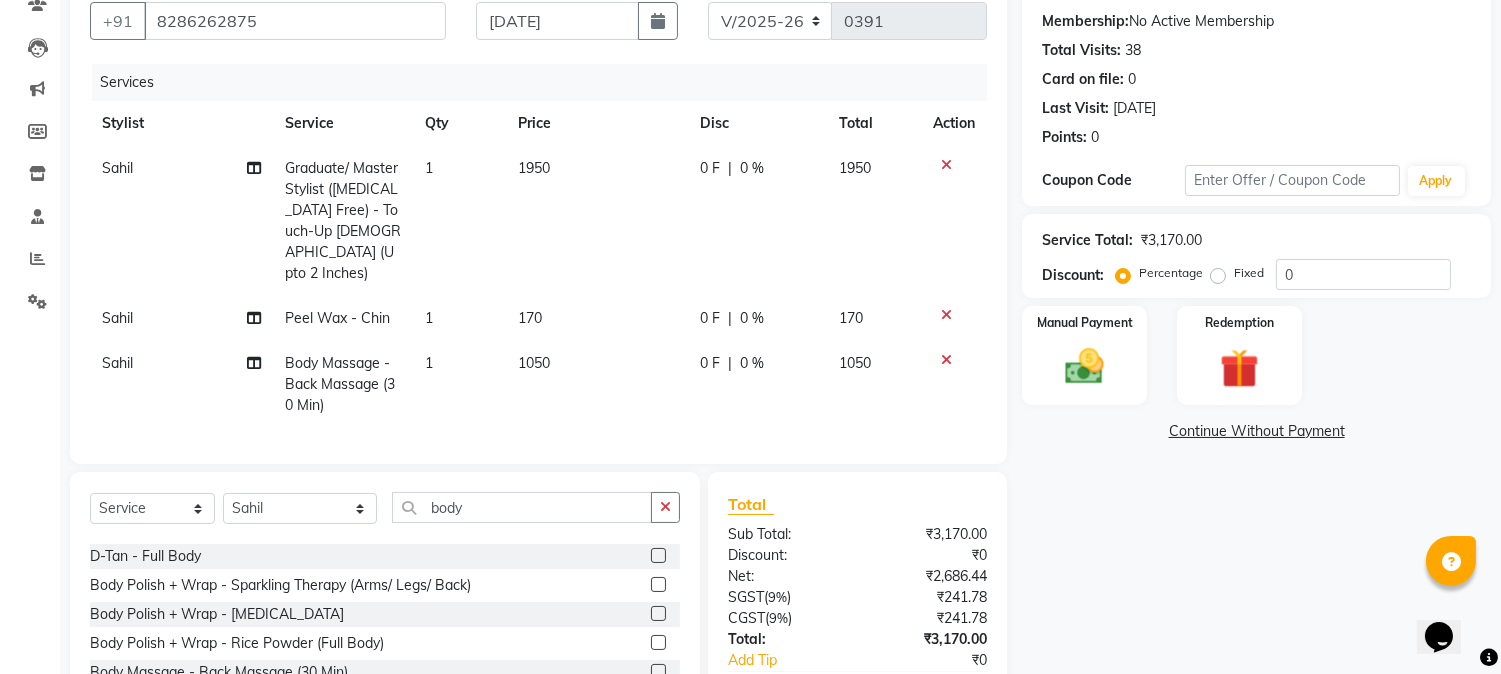 scroll, scrollTop: 222, scrollLeft: 0, axis: vertical 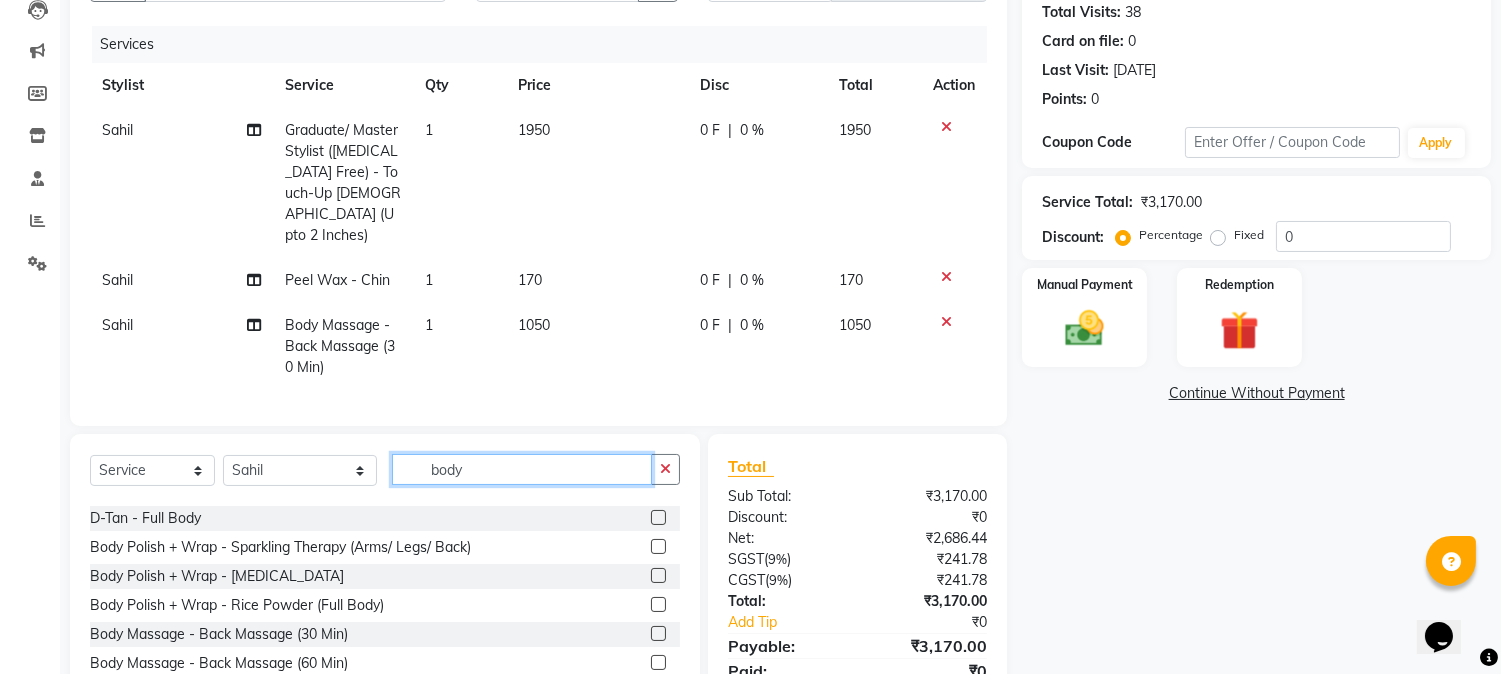drag, startPoint x: 443, startPoint y: 470, endPoint x: 331, endPoint y: 463, distance: 112.21854 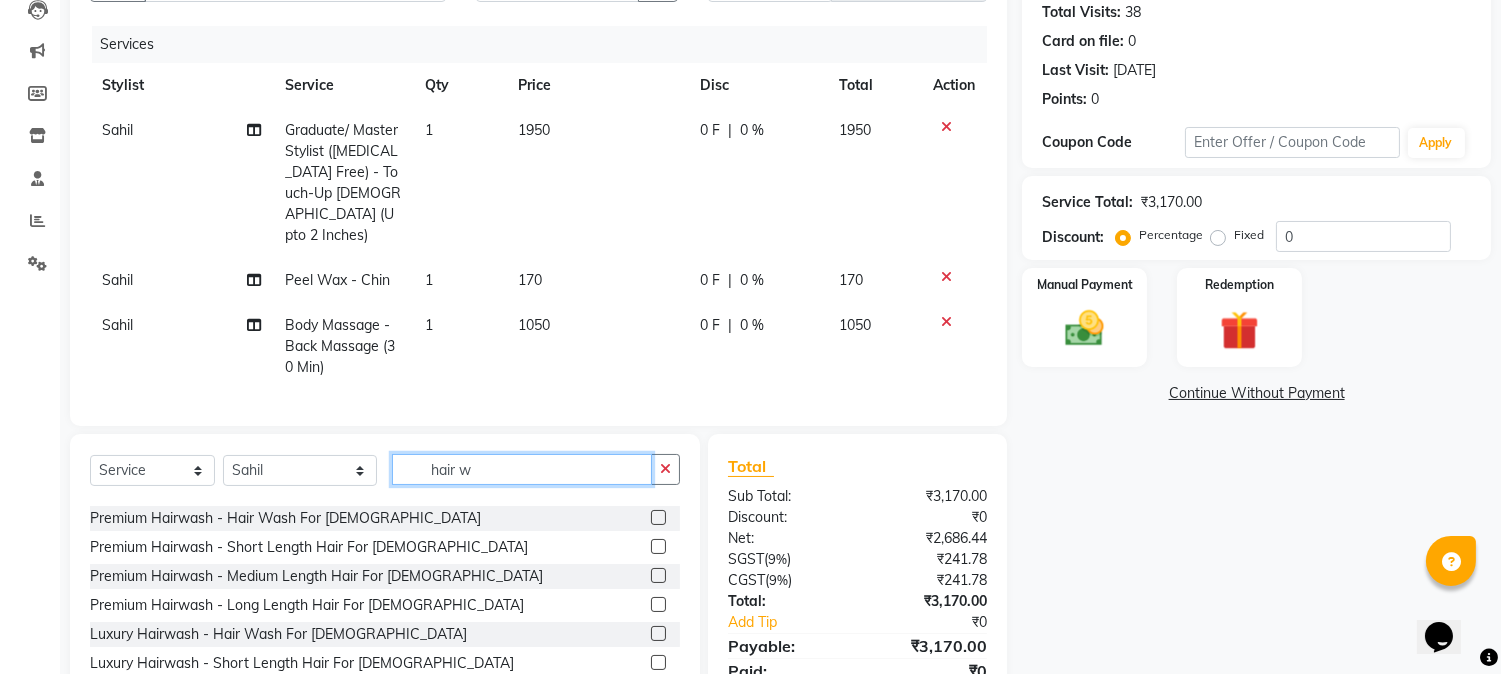scroll, scrollTop: 0, scrollLeft: 0, axis: both 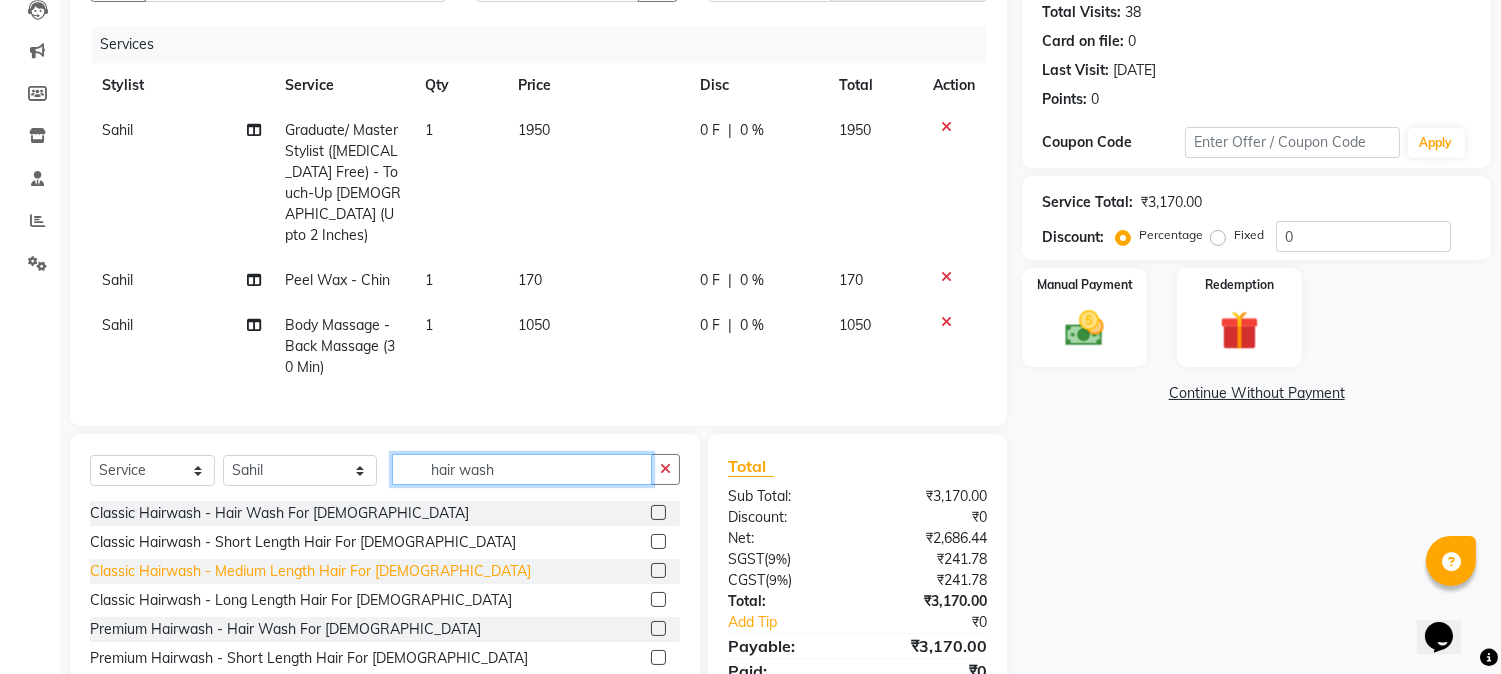 type on "hair wash" 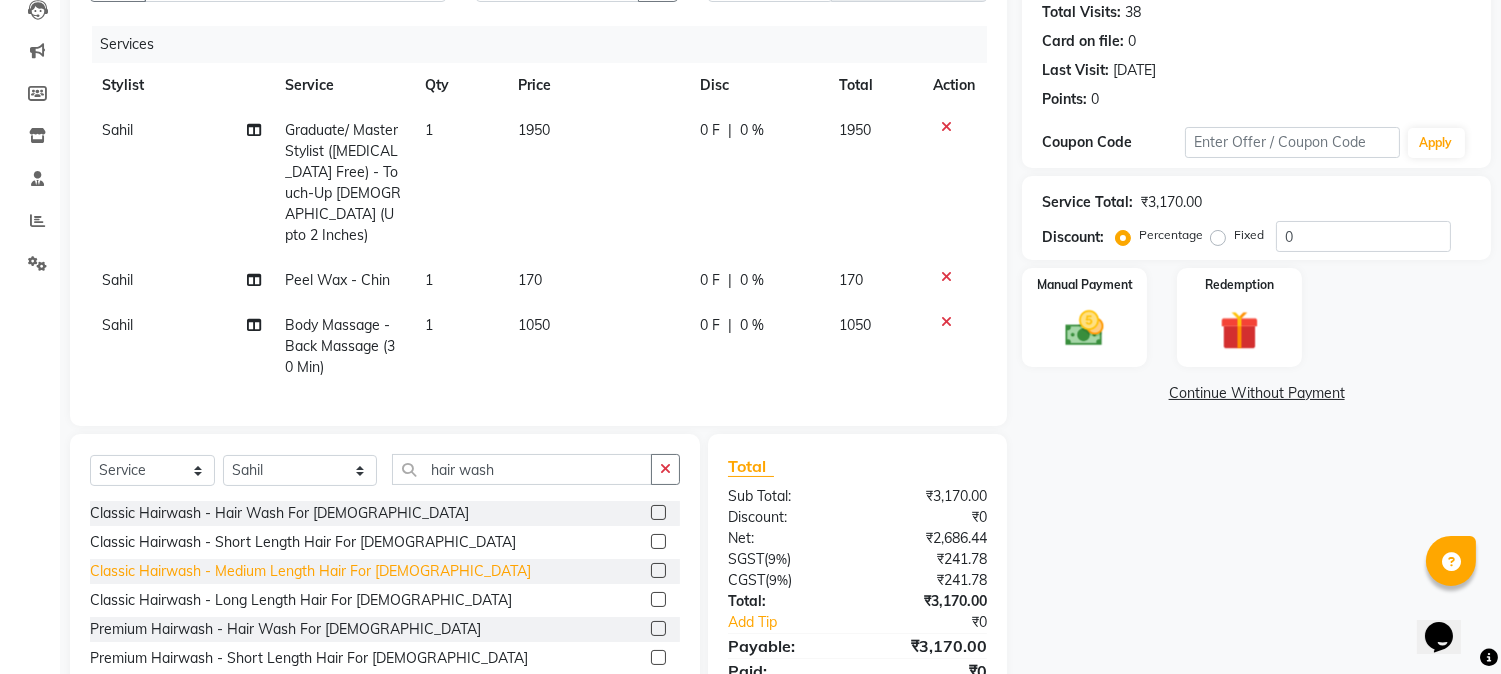click on "Classic Hairwash  - Medium Length Hair For [DEMOGRAPHIC_DATA]" 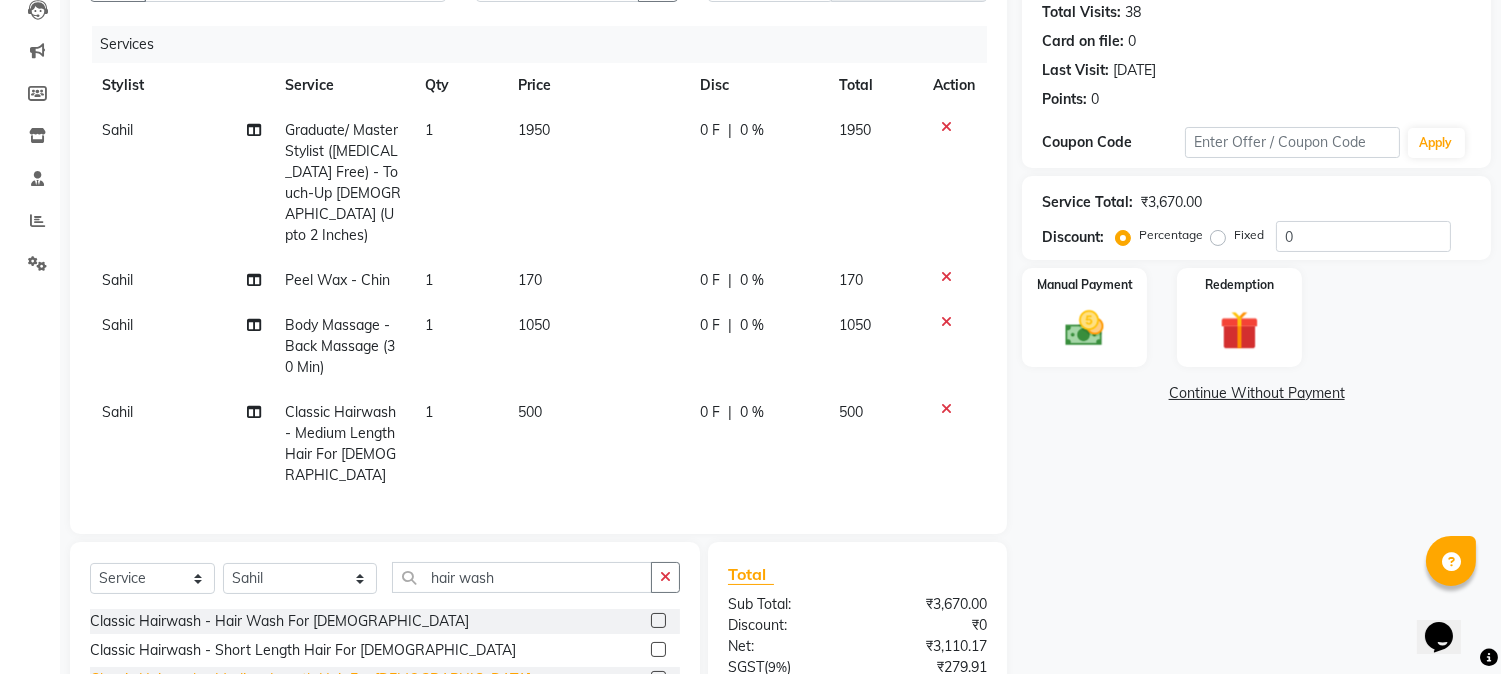 checkbox on "false" 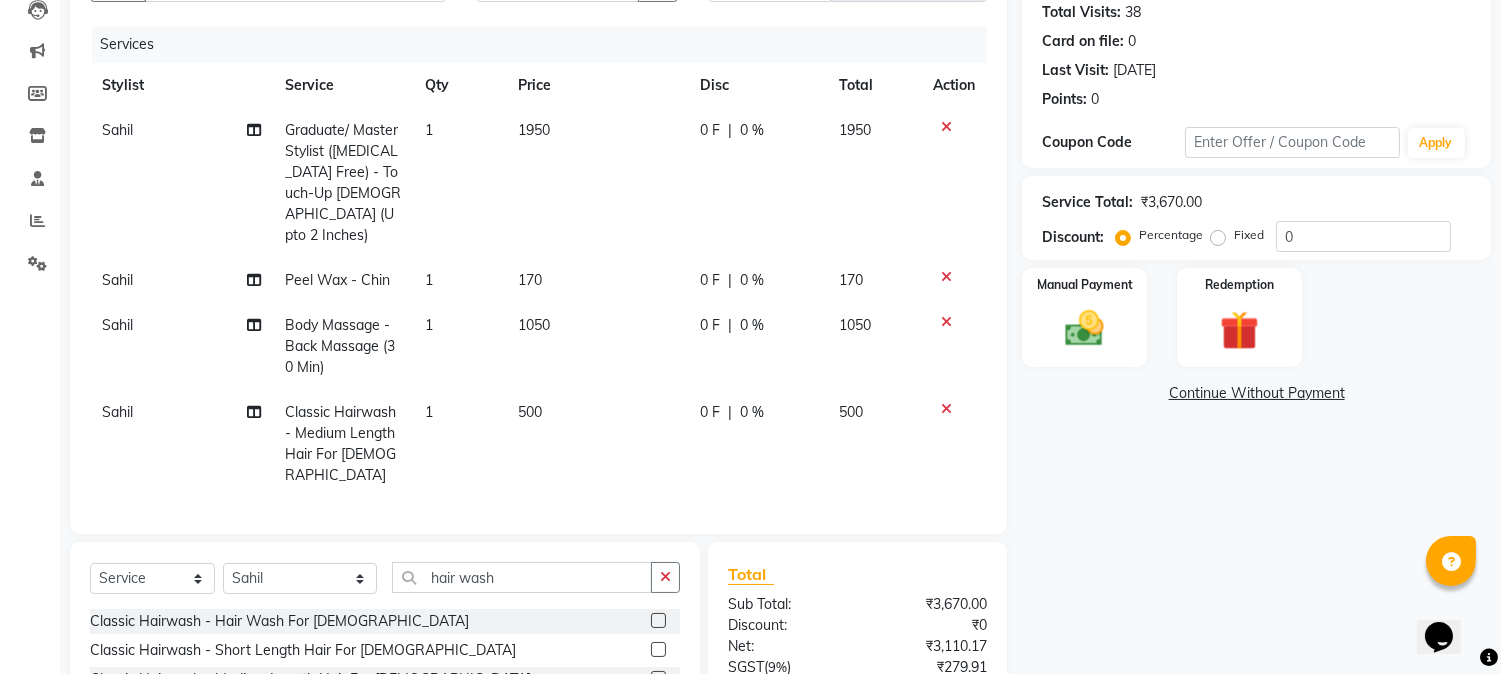scroll, scrollTop: 388, scrollLeft: 0, axis: vertical 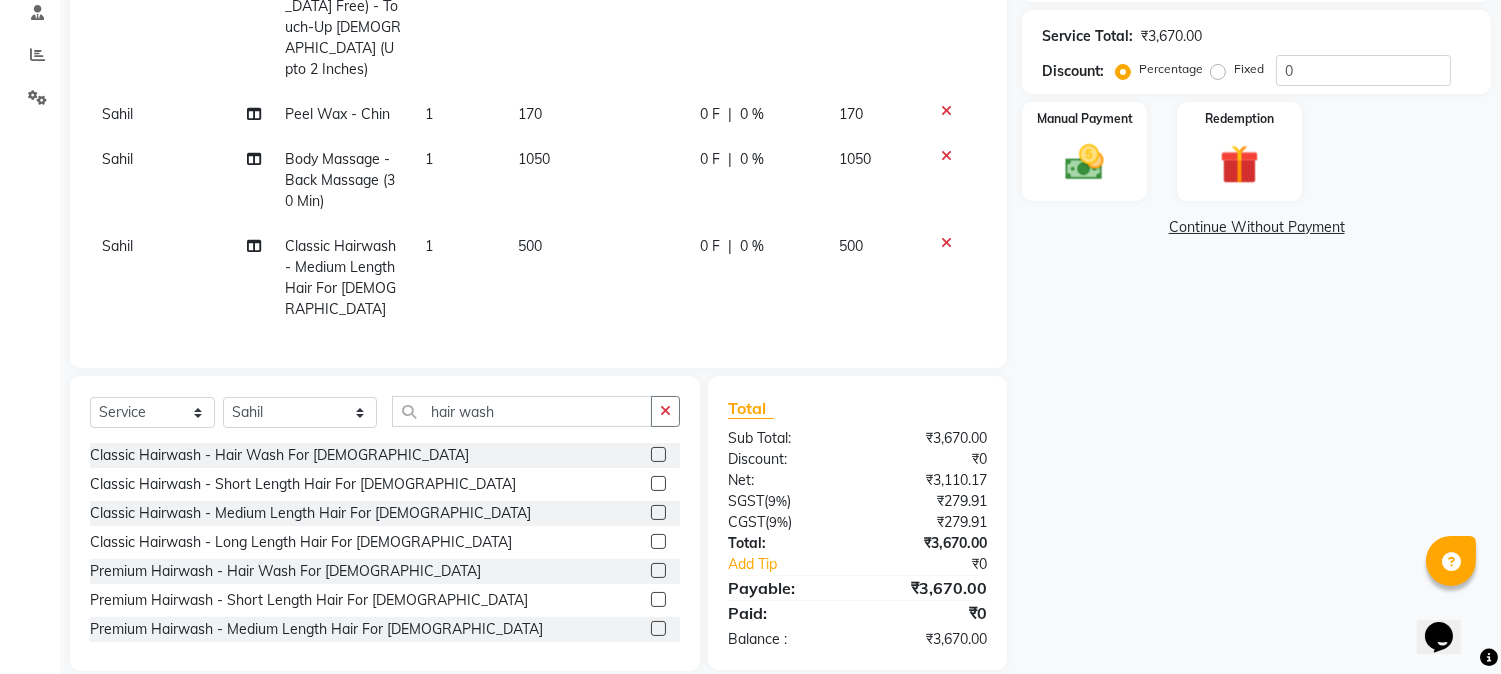 click on "500" 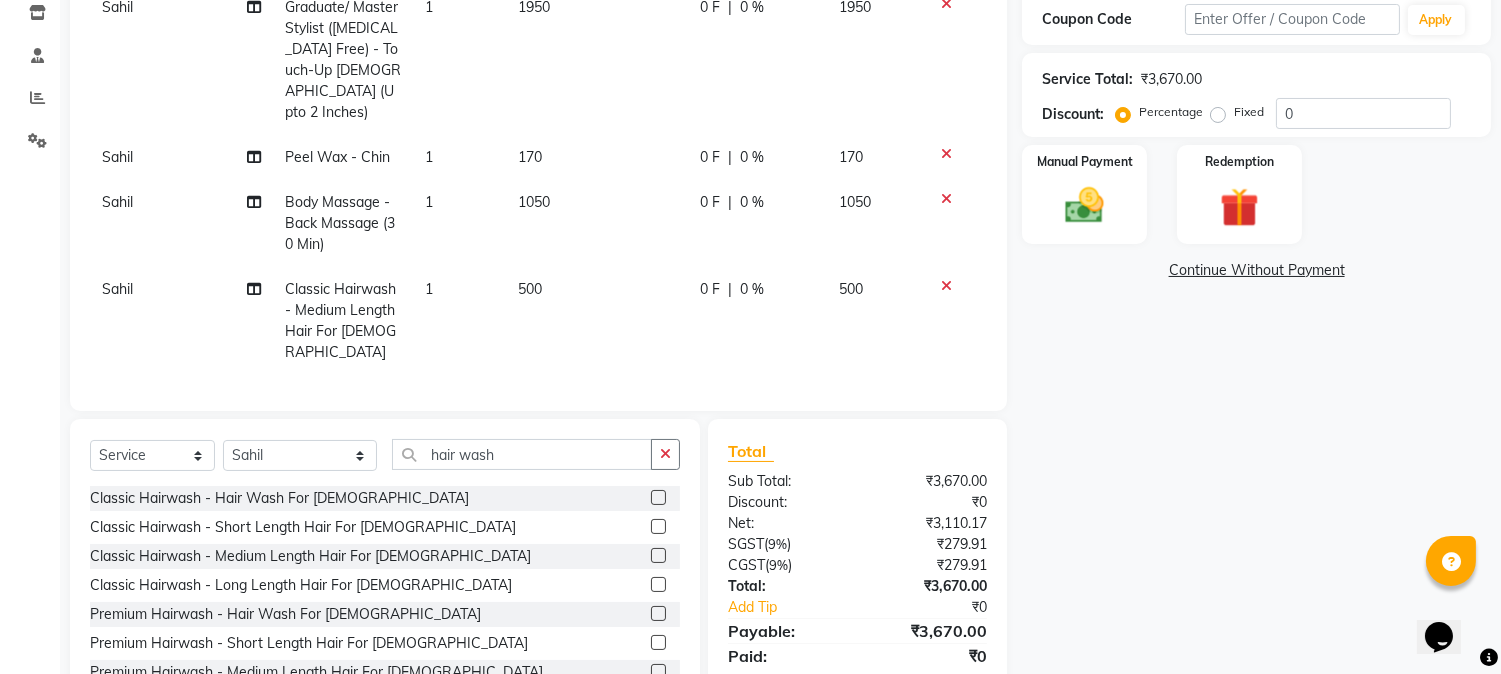 select on "71778" 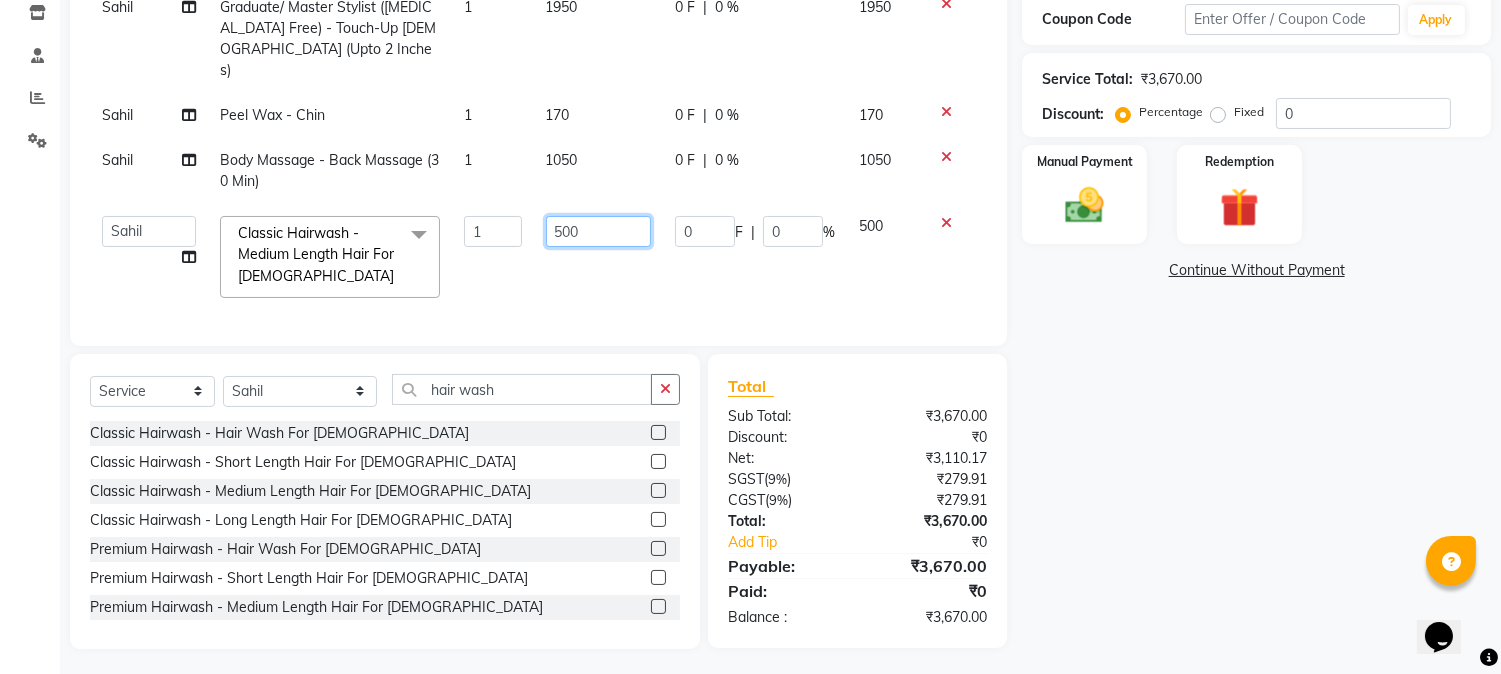 click on "500" 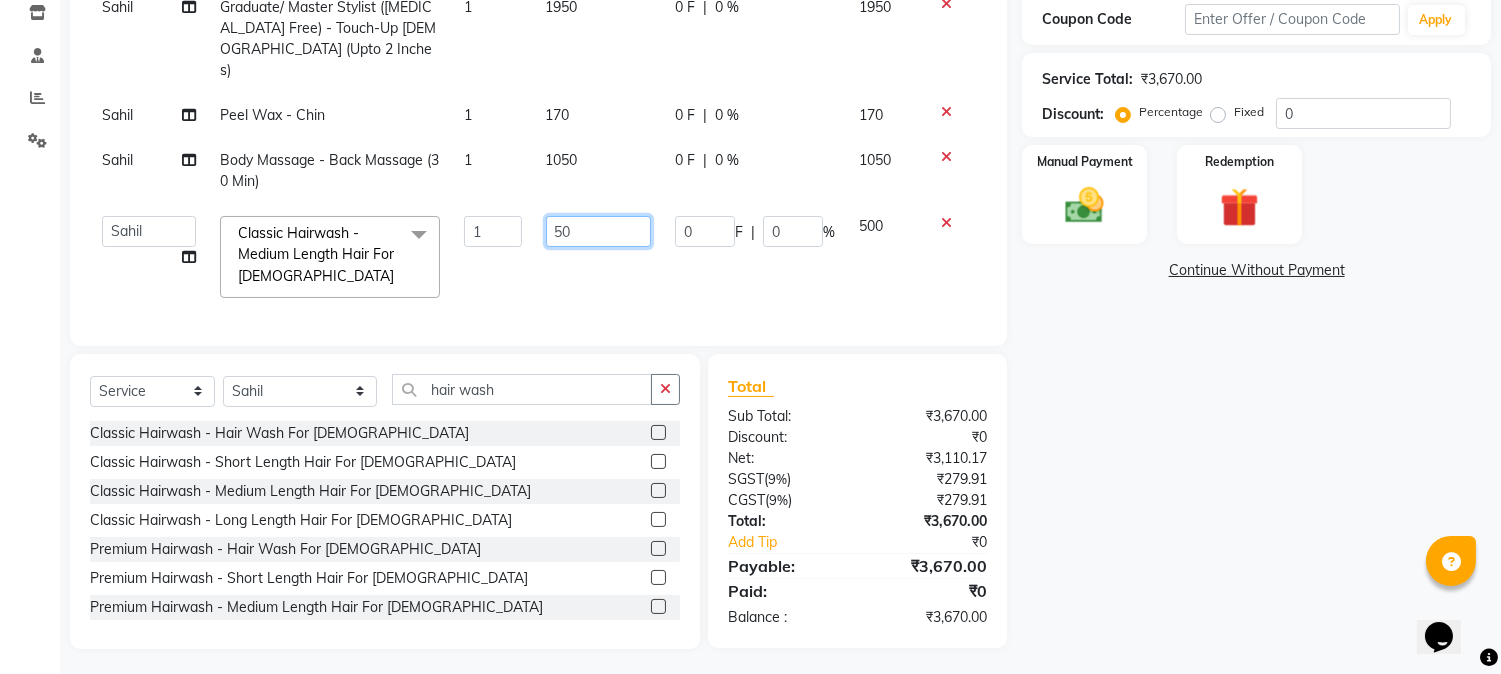 type on "5" 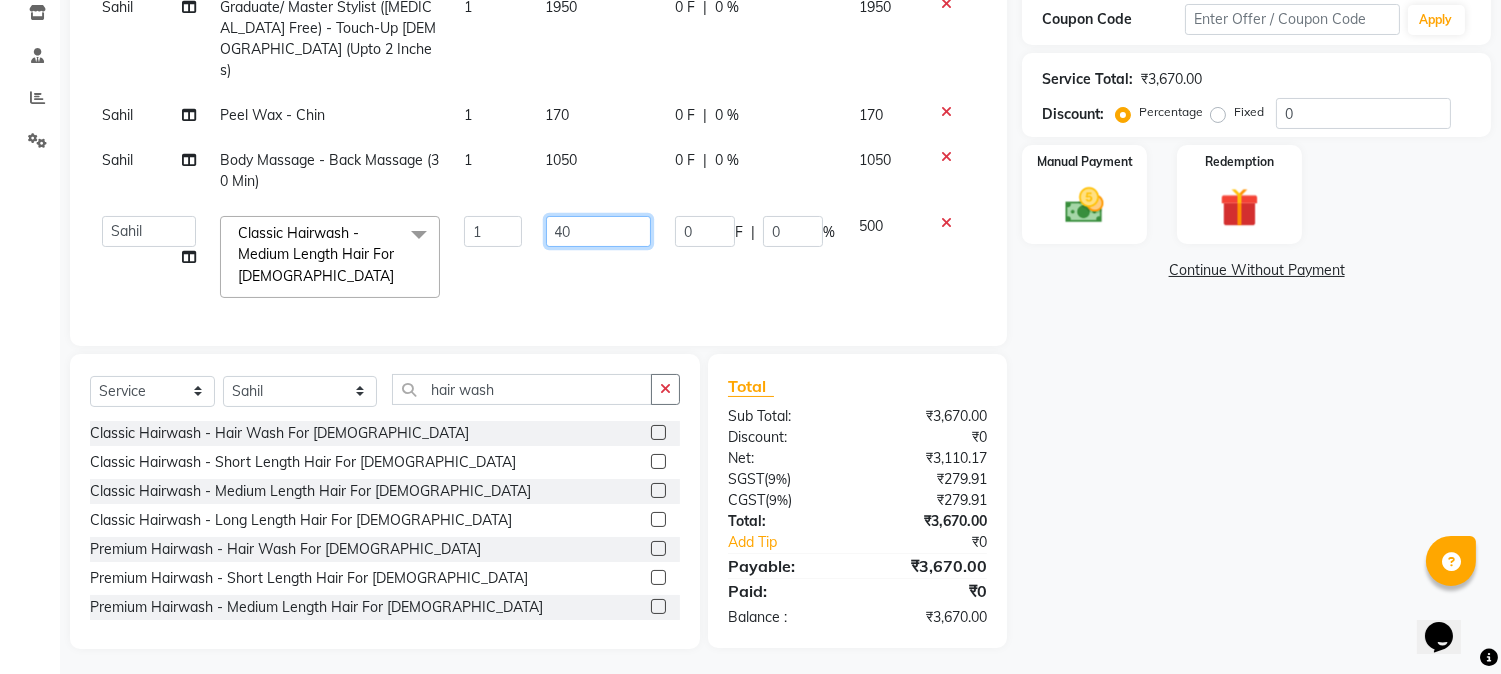 type on "400" 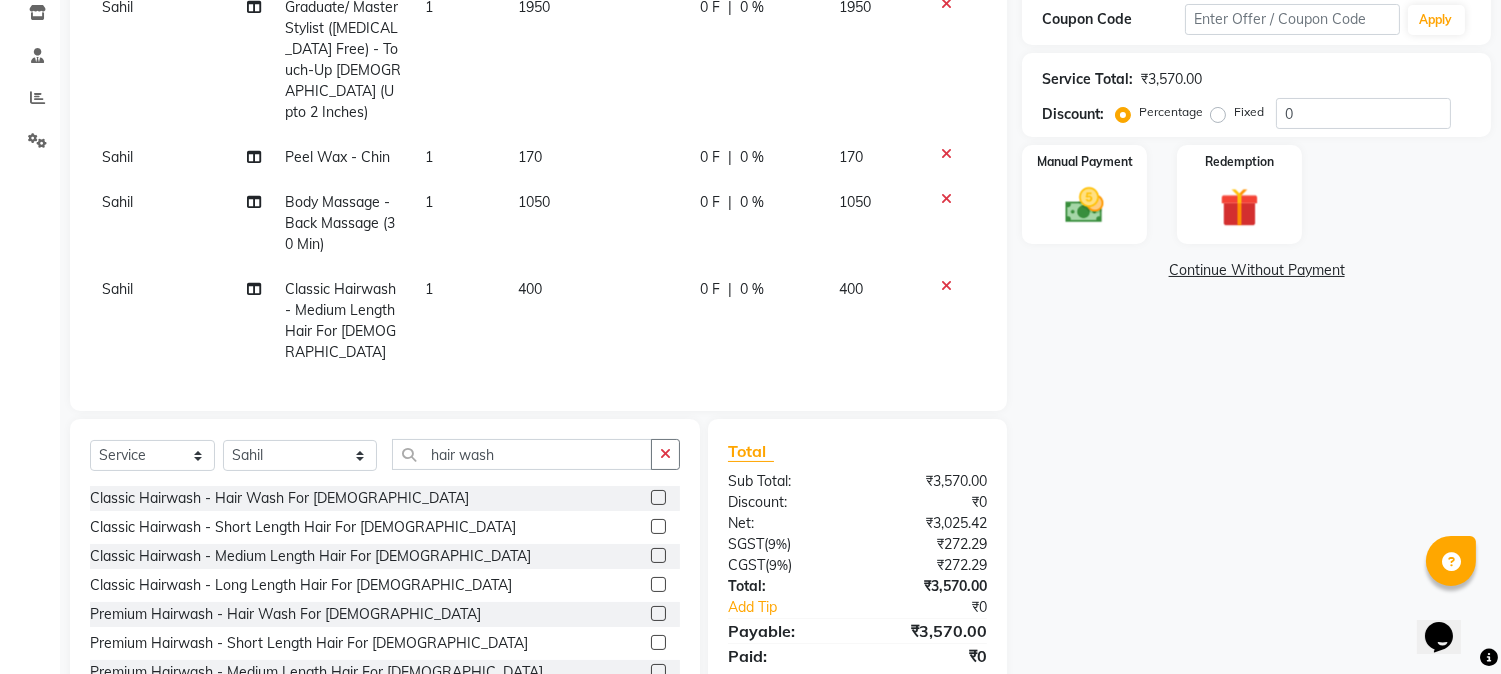 click on "Name: Patricia Oconnor Membership:  No Active Membership  Total Visits:  38 Card on file:  0 Last Visit:   27-06-2025 Points:   0  Coupon Code Apply Service Total:  ₹3,570.00  Discount:  Percentage   Fixed  0 Manual Payment Redemption  Continue Without Payment" 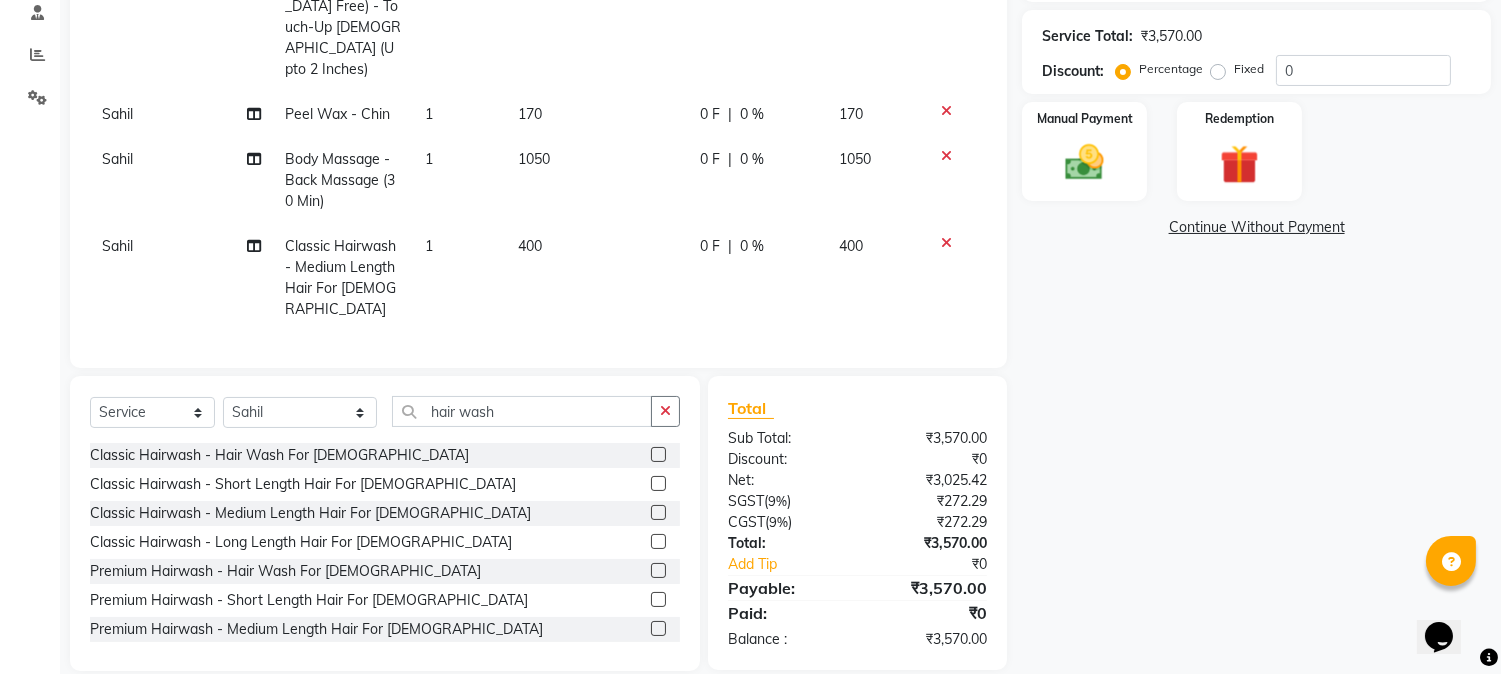 scroll, scrollTop: 277, scrollLeft: 0, axis: vertical 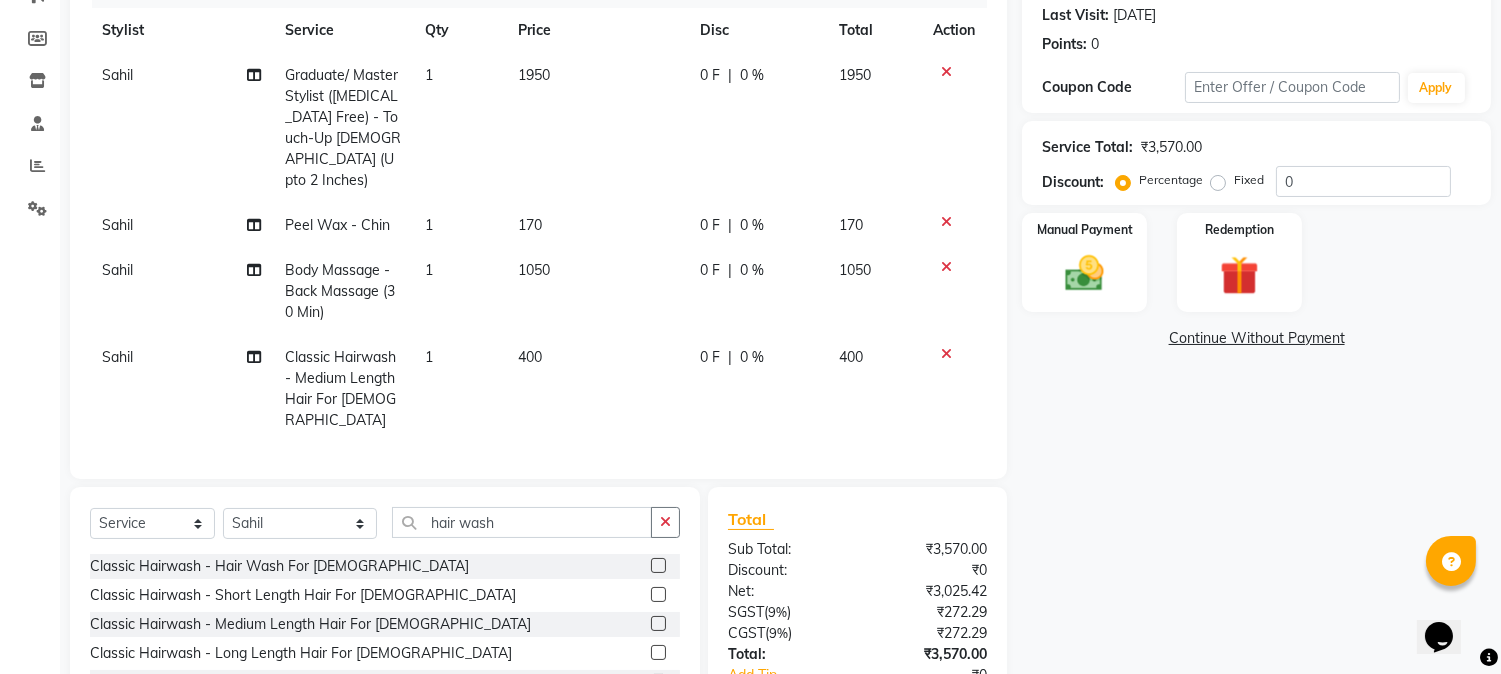 click on "Sahil" 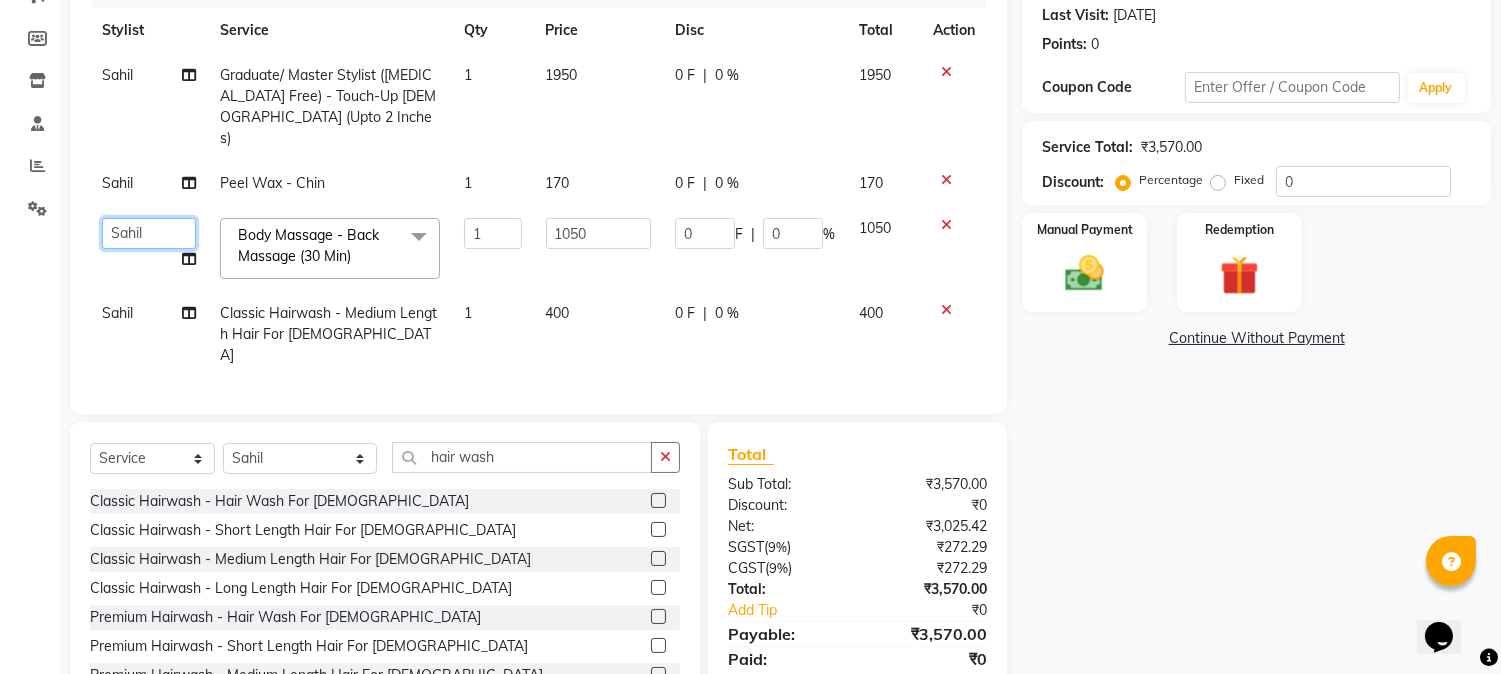 click on "Manager   Nikhil Gulhane   Nitu Rai   Pratik   Pratima Akshay Sonawane   Sabita Pariyar   Sahil   Samundra Thapa" 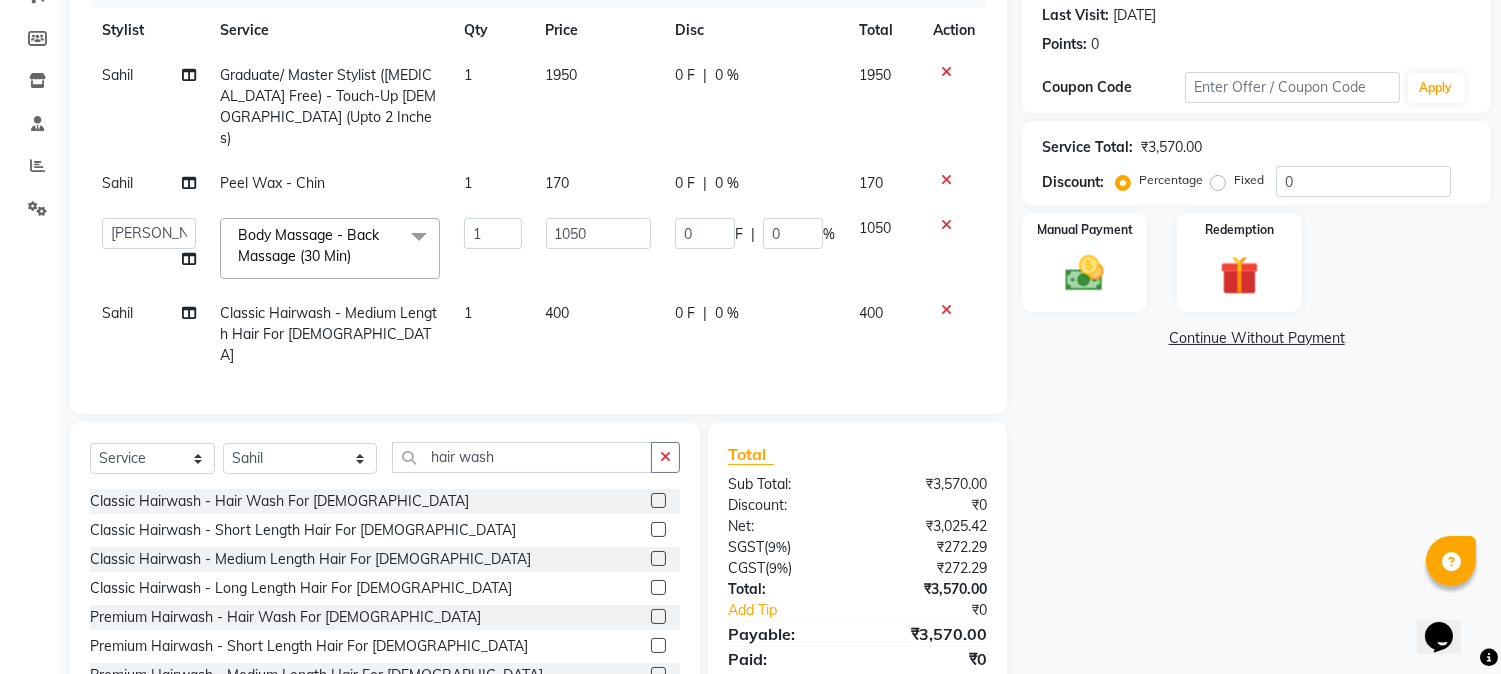 select on "63726" 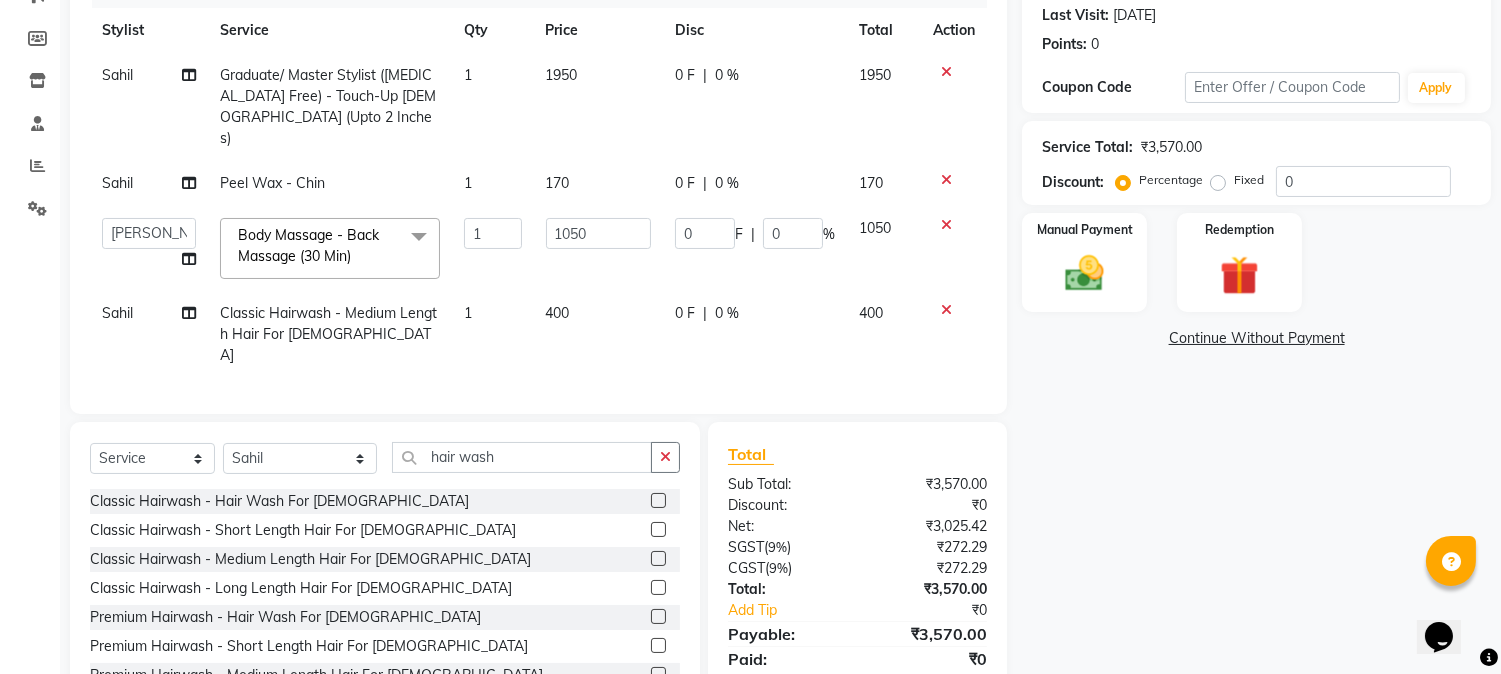click on "Sahil" 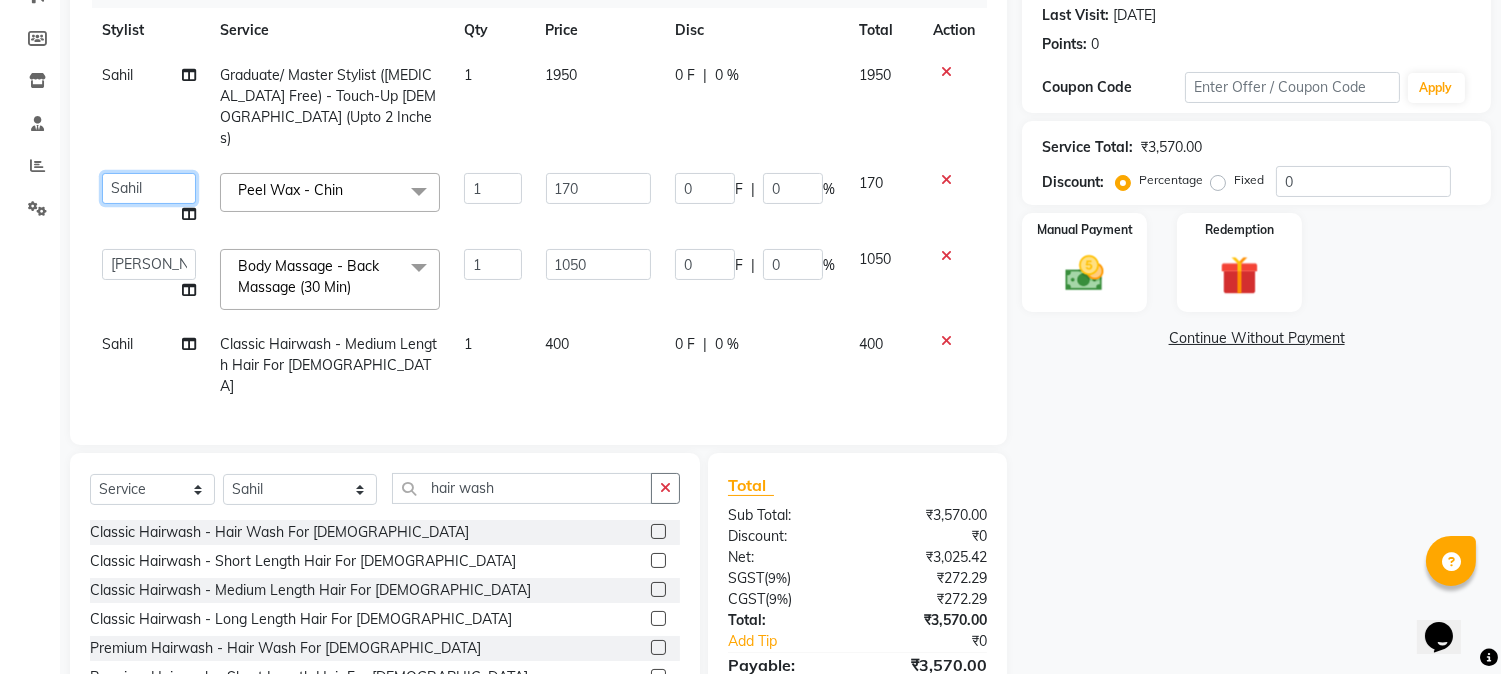 click on "Manager   Nikhil Gulhane   Nitu Rai   Pratik   Pratima Akshay Sonawane   Sabita Pariyar   Sahil   Samundra Thapa" 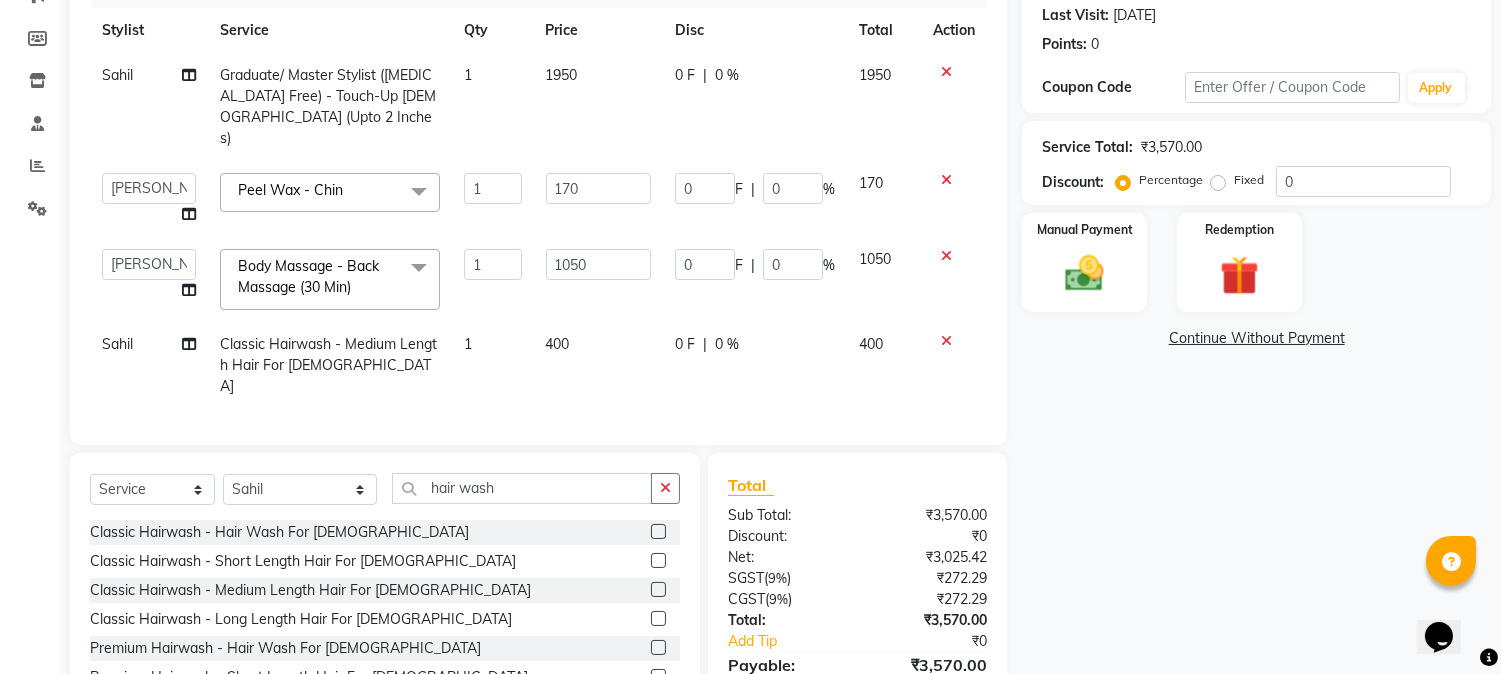 select on "63726" 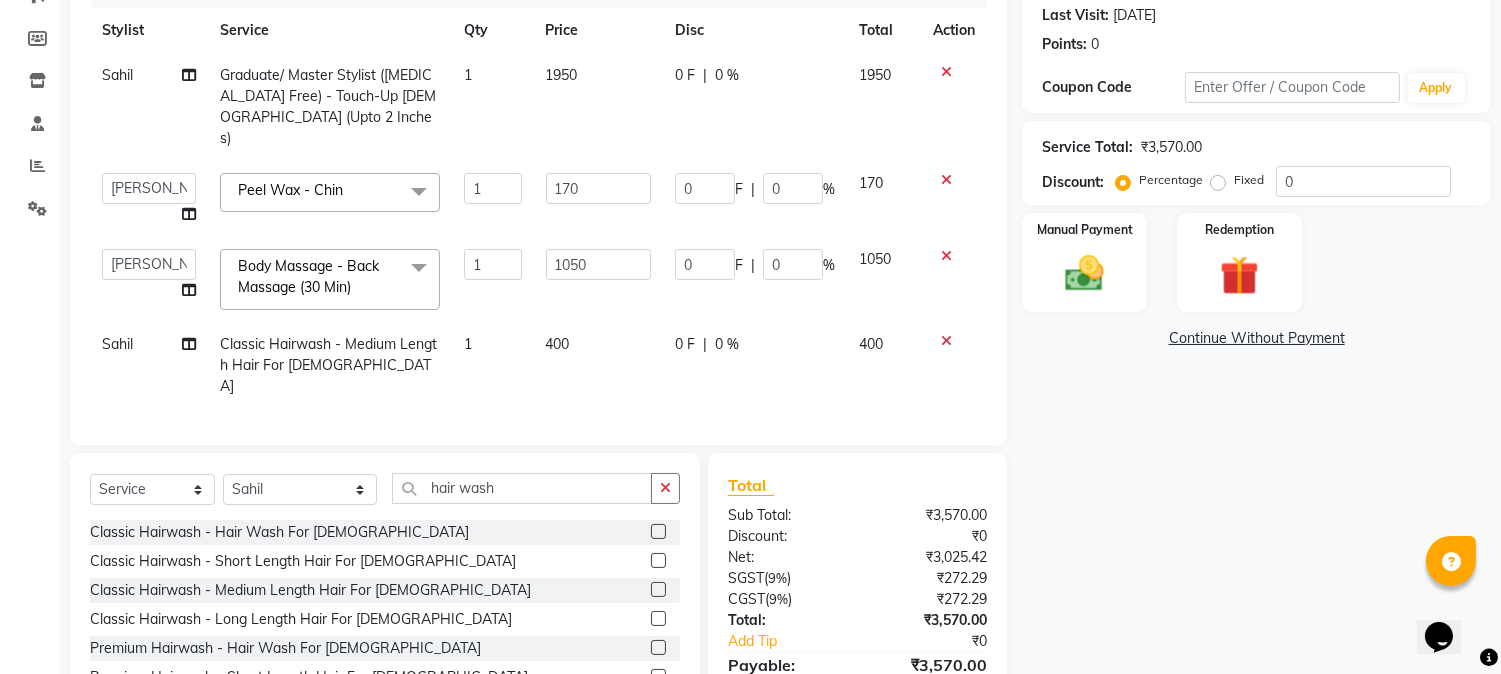 click on "Name: Patricia Oconnor Membership:  No Active Membership  Total Visits:  38 Card on file:  0 Last Visit:   27-06-2025 Points:   0  Coupon Code Apply Service Total:  ₹3,570.00  Discount:  Percentage   Fixed  0 Manual Payment Redemption  Continue Without Payment" 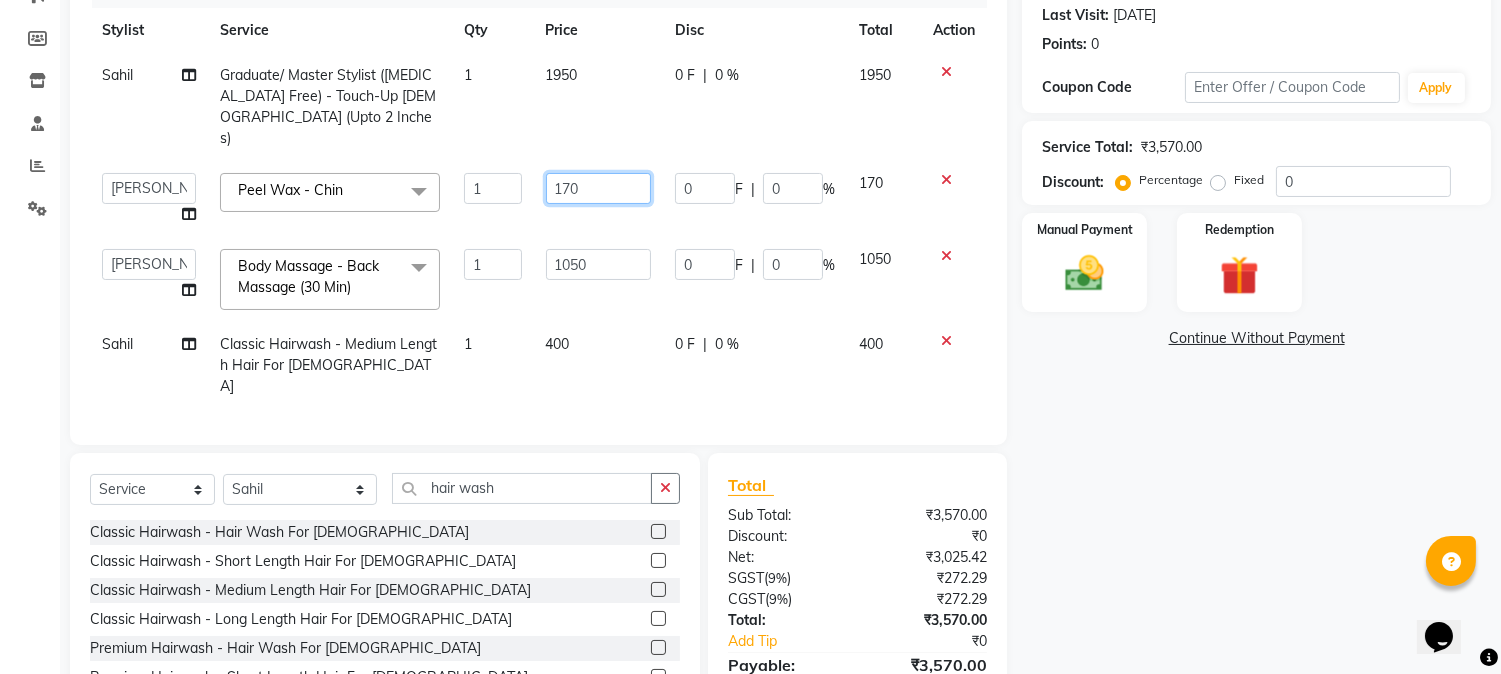 click on "170" 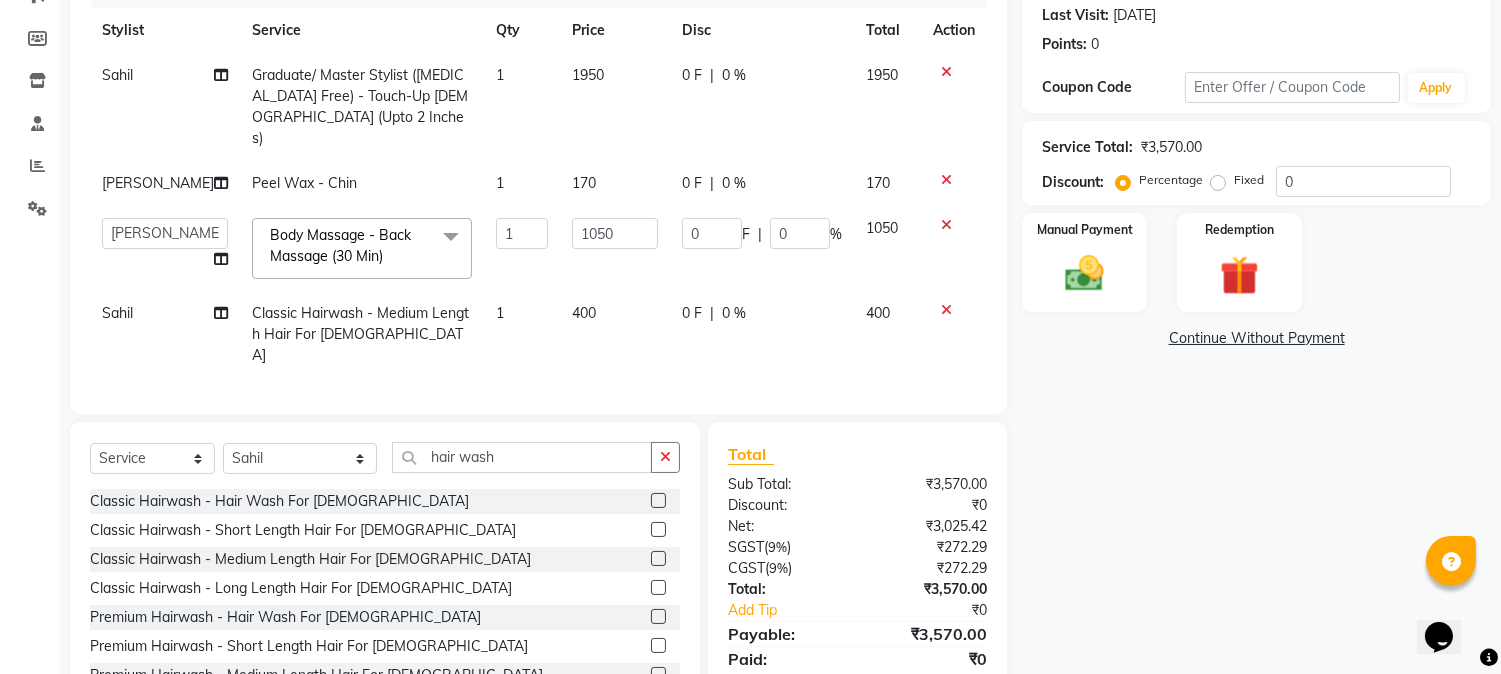 click on "Price" 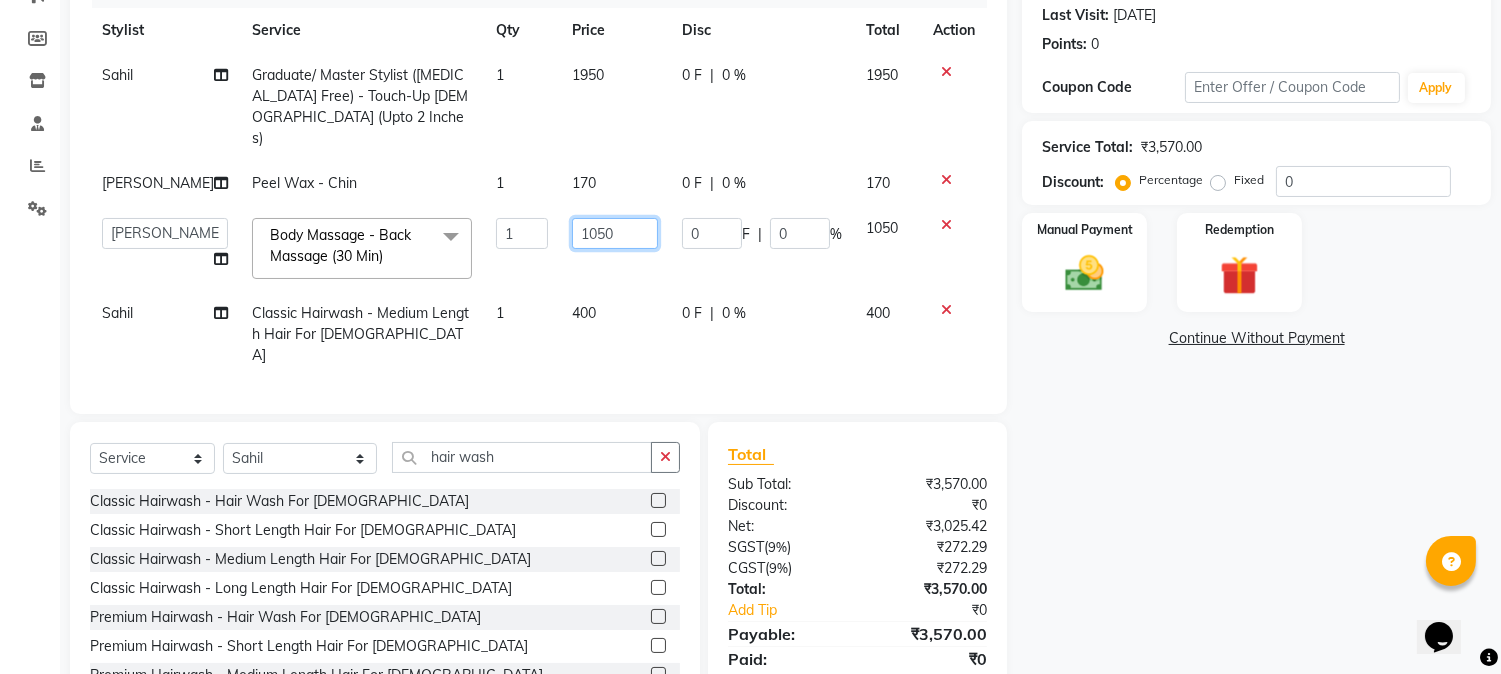 click on "1050" 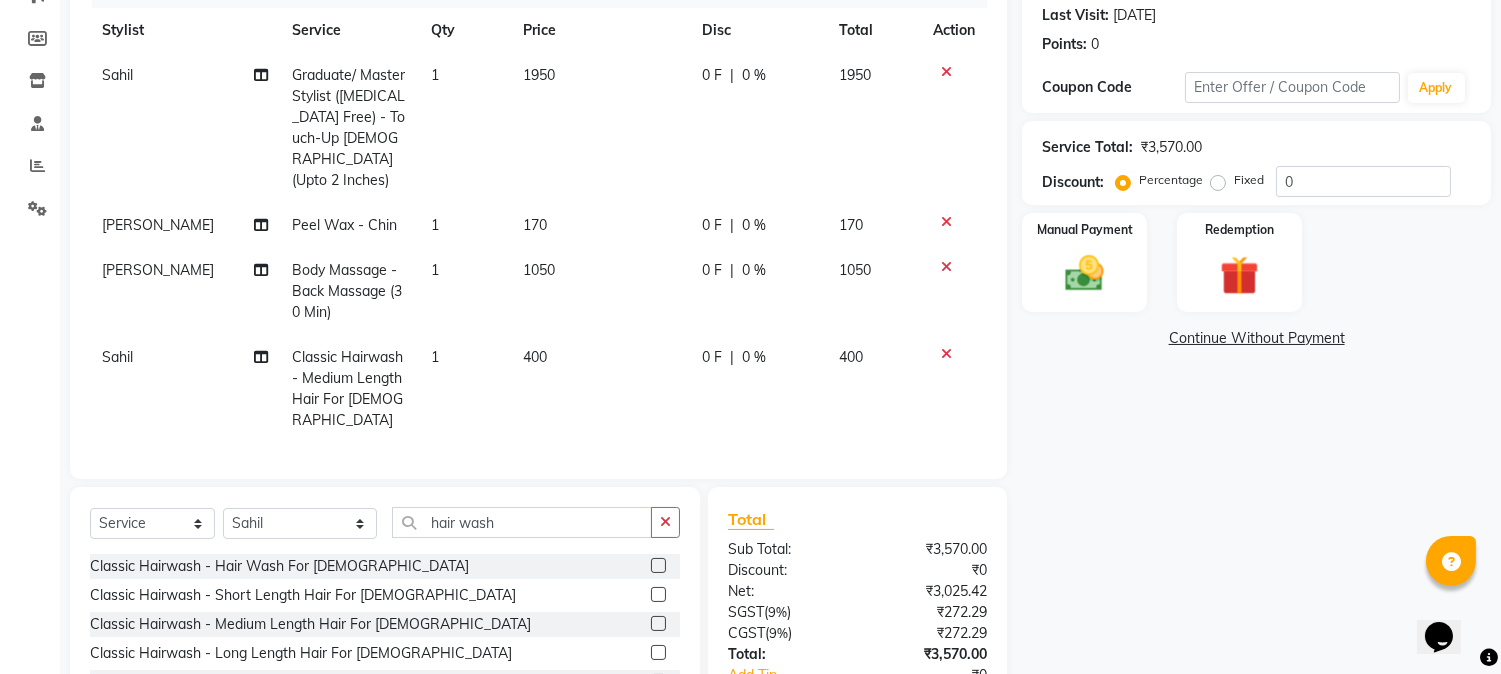 click on "Price" 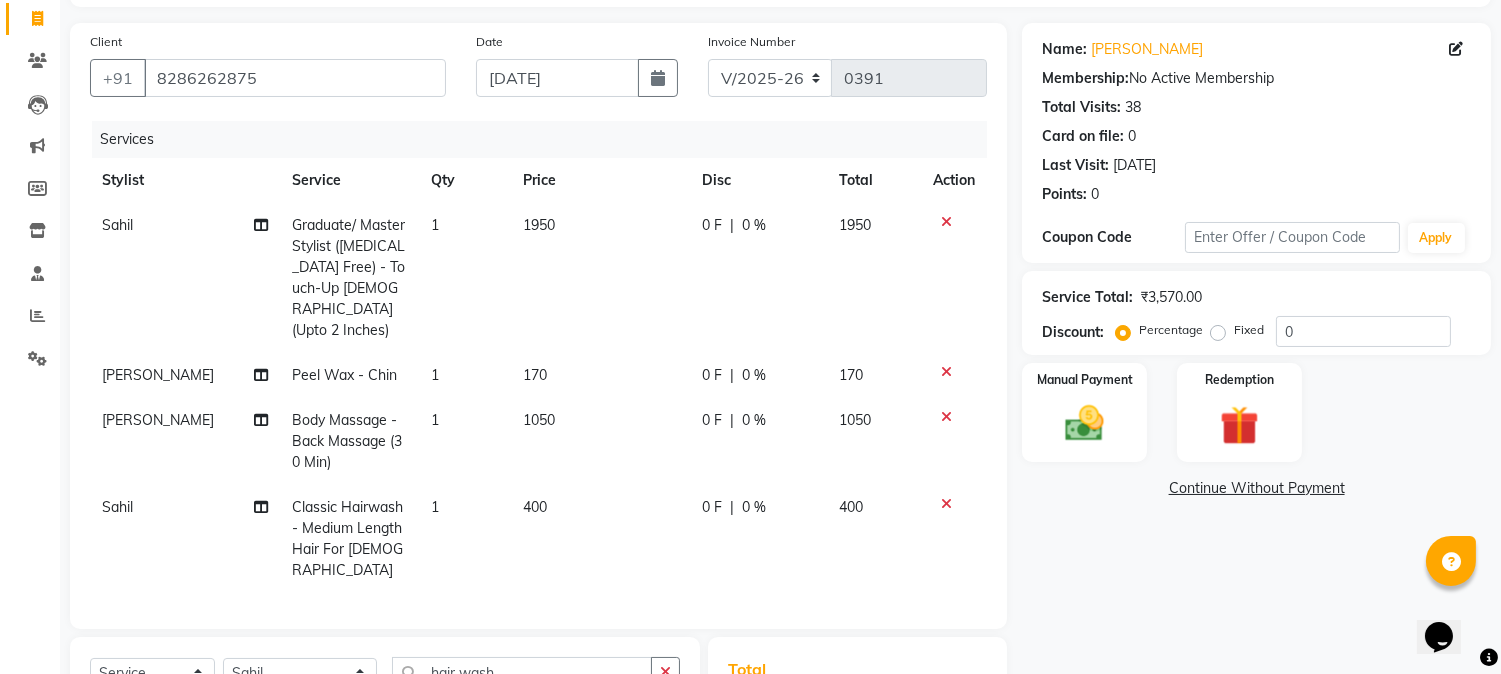 scroll, scrollTop: 166, scrollLeft: 0, axis: vertical 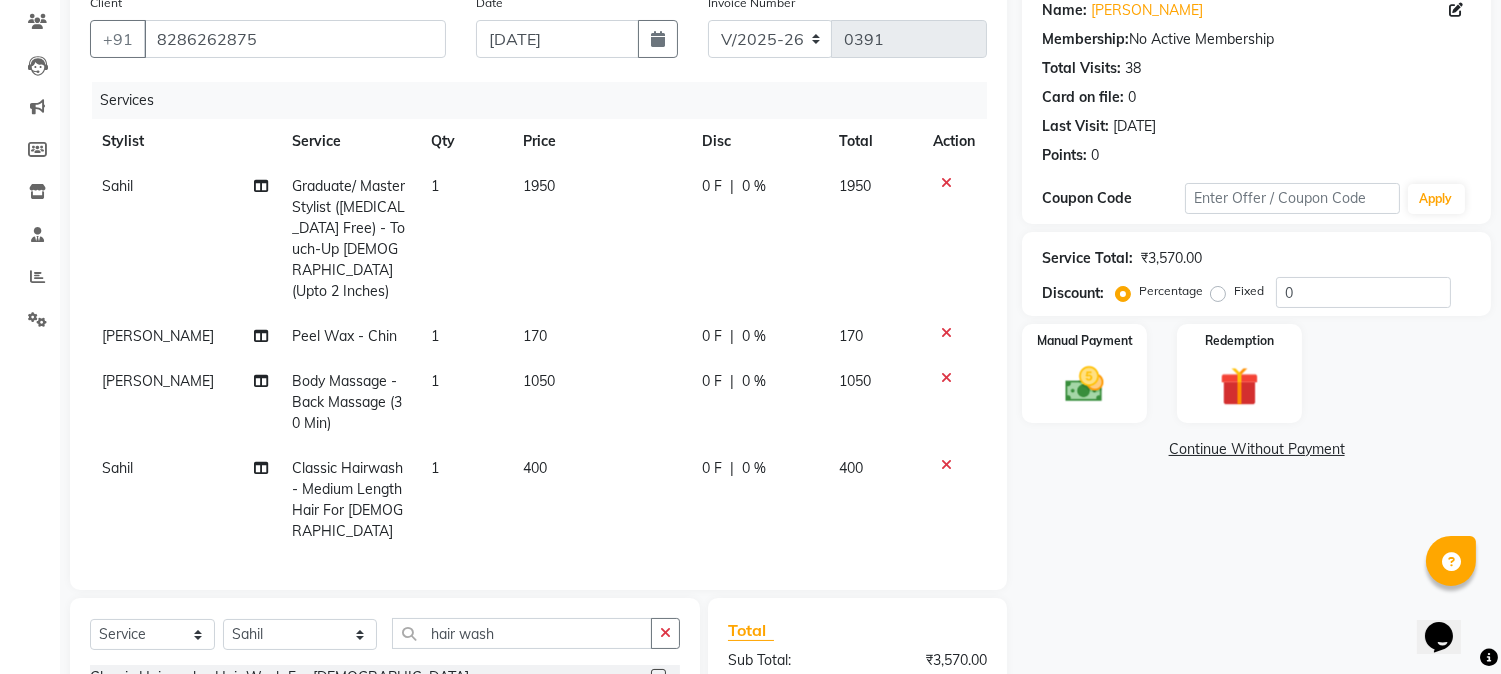 click on "1050" 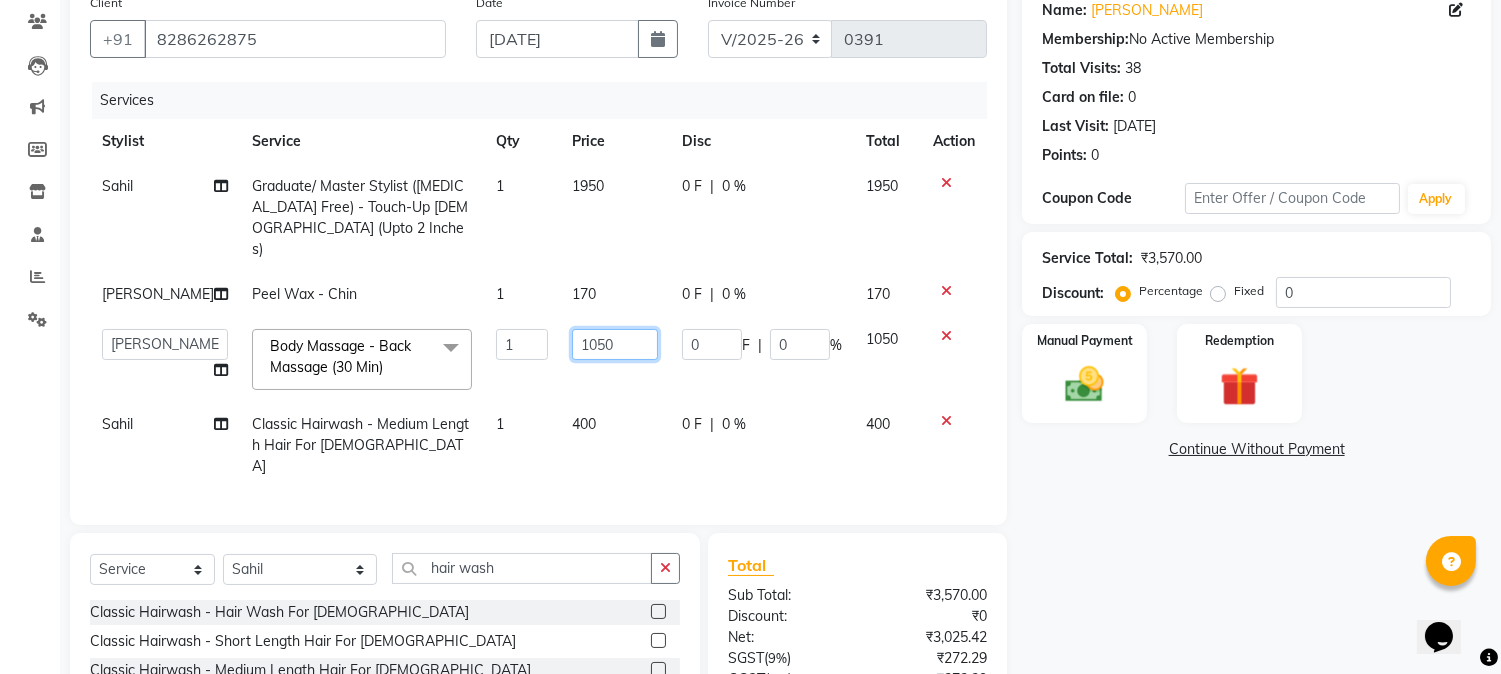 drag, startPoint x: 595, startPoint y: 355, endPoint x: 520, endPoint y: 346, distance: 75.53807 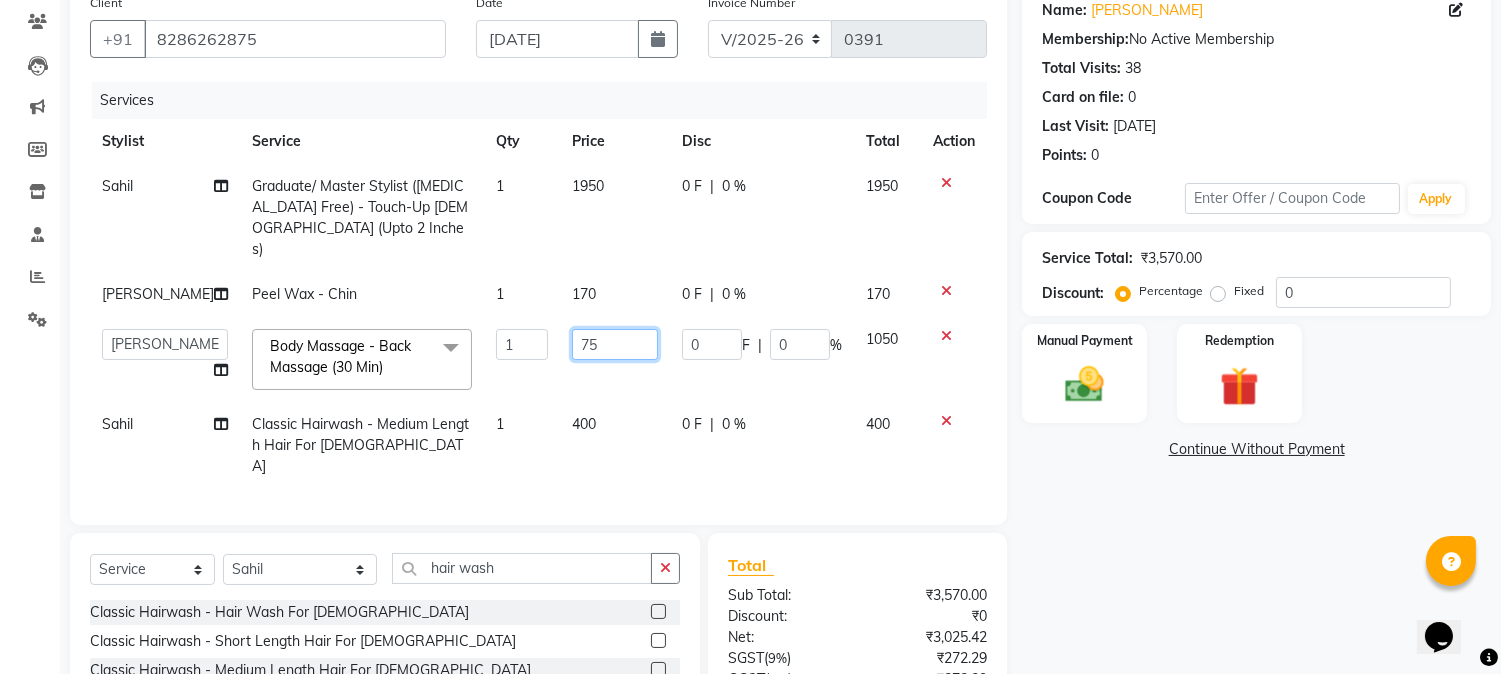 type on "750" 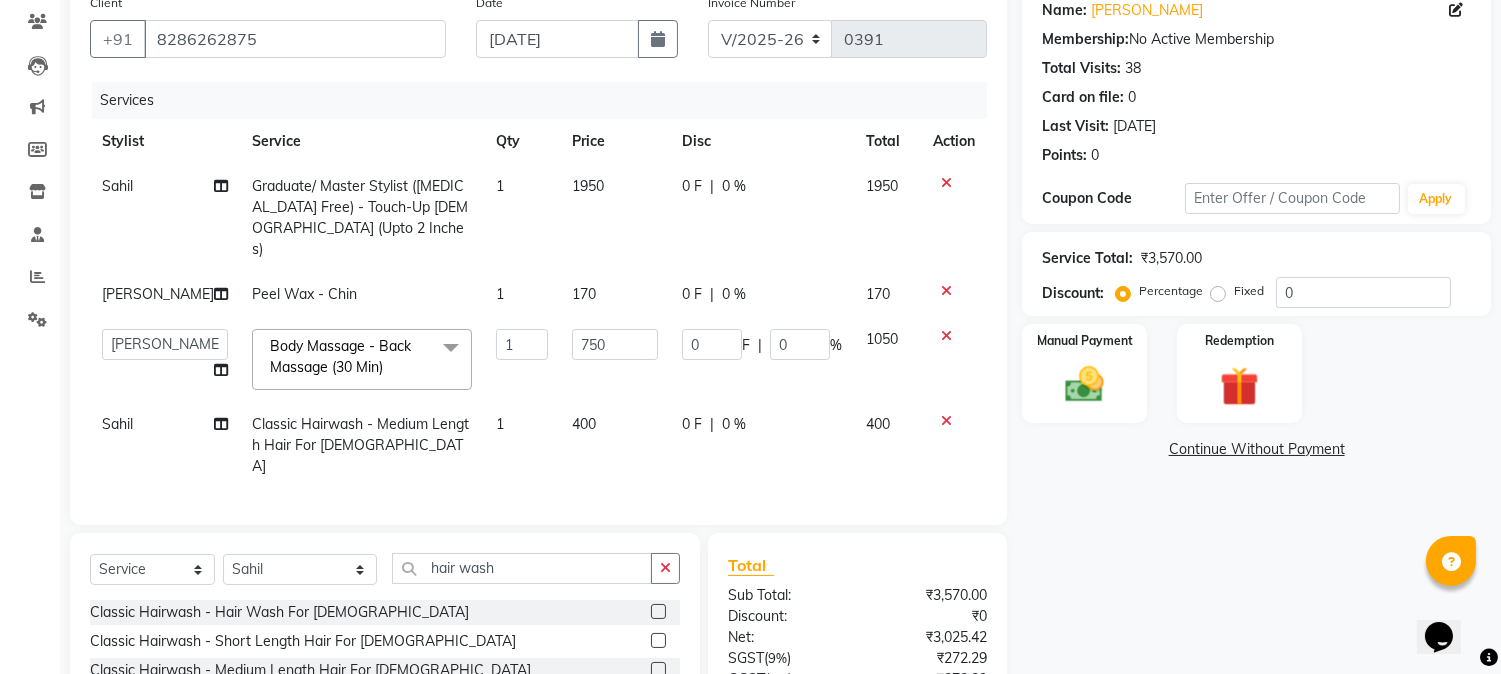 click on "750" 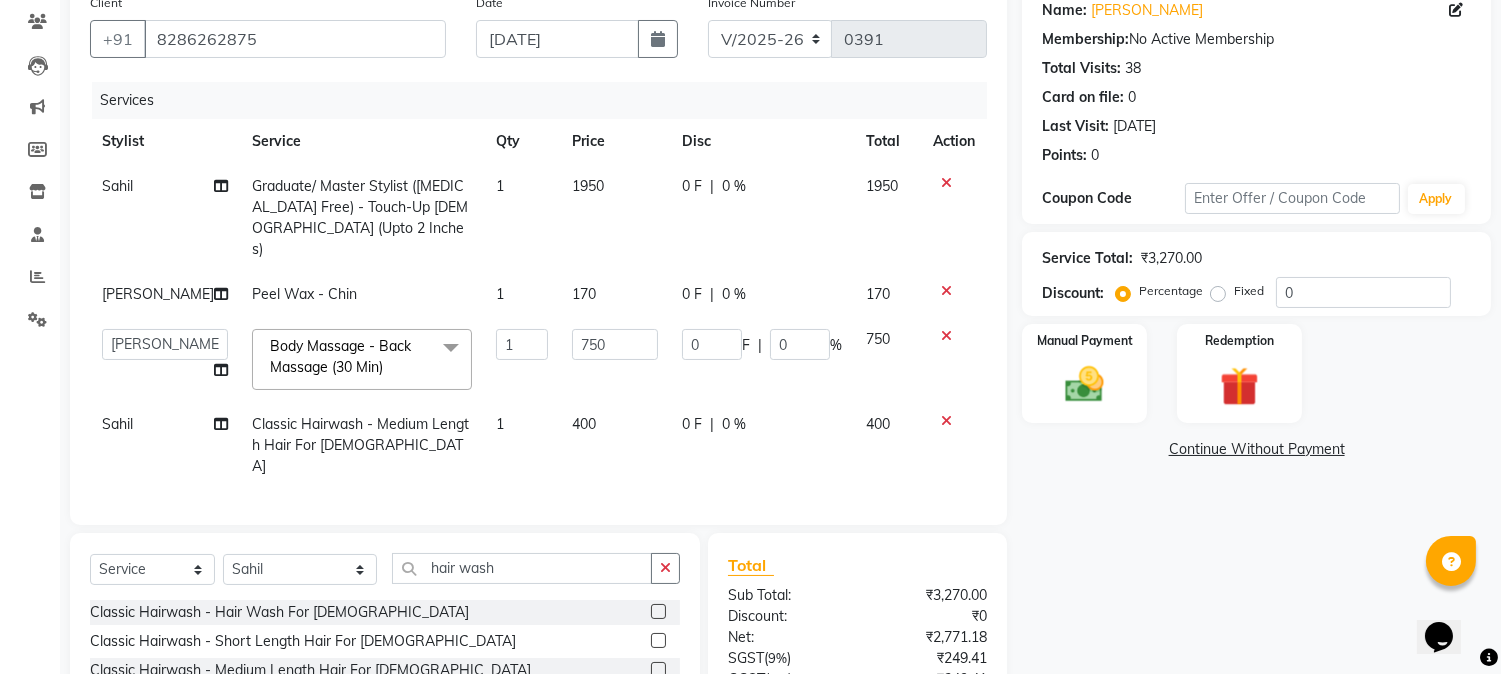 click on "400" 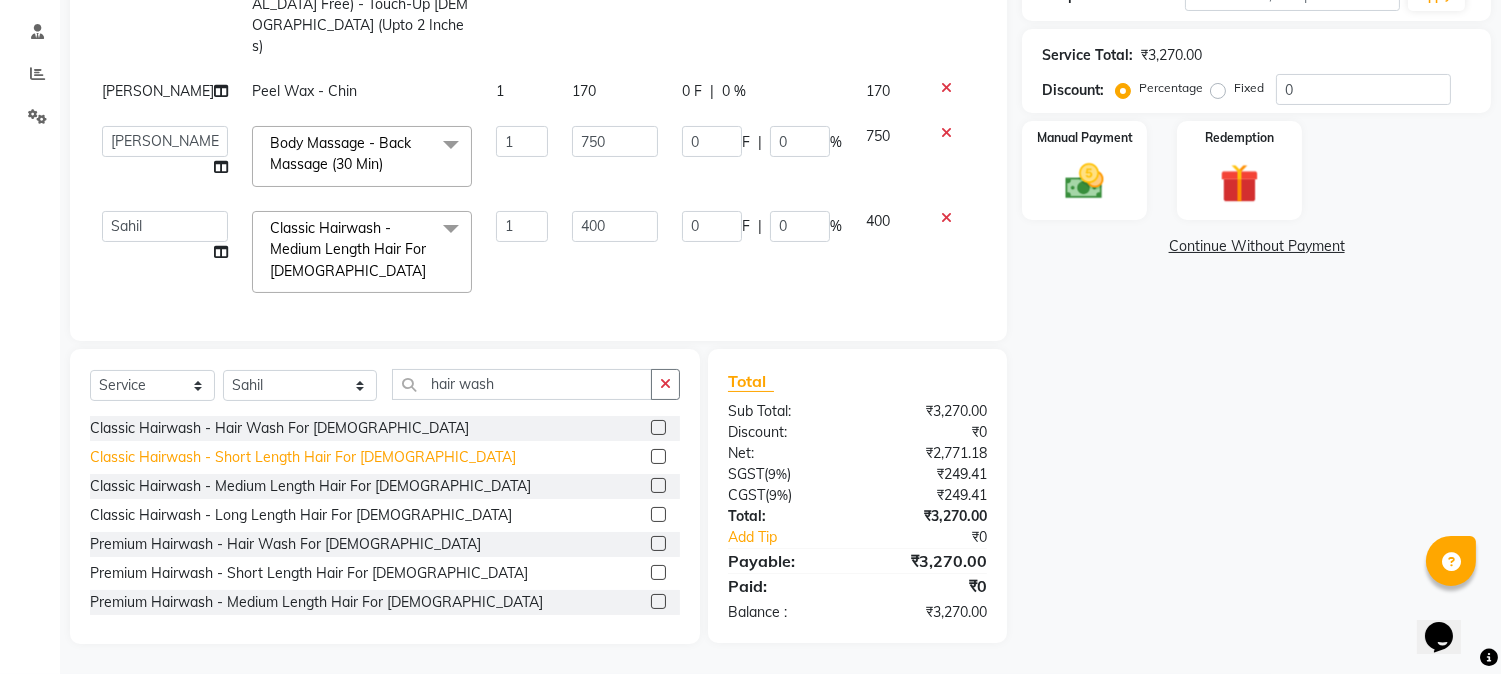 scroll, scrollTop: 385, scrollLeft: 0, axis: vertical 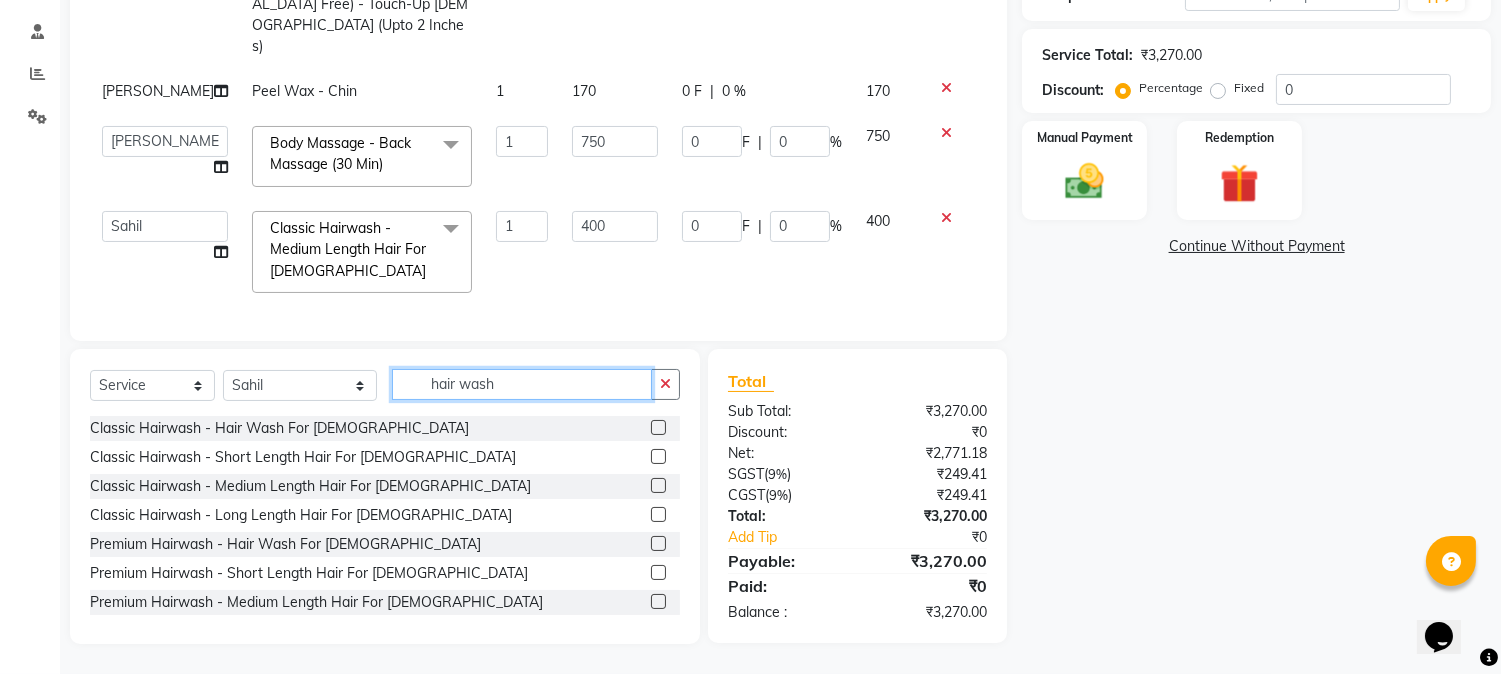 drag, startPoint x: 486, startPoint y: 384, endPoint x: 365, endPoint y: 374, distance: 121.41252 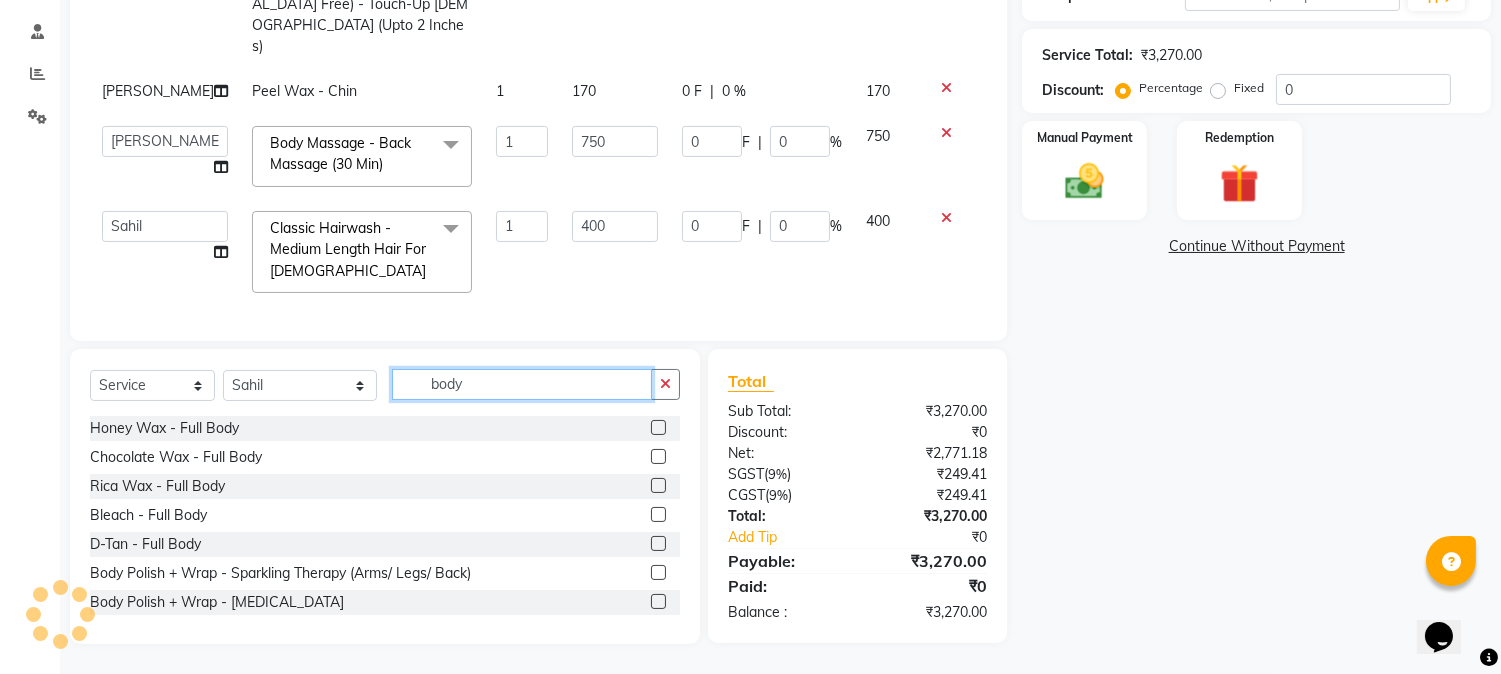 scroll, scrollTop: 385, scrollLeft: 0, axis: vertical 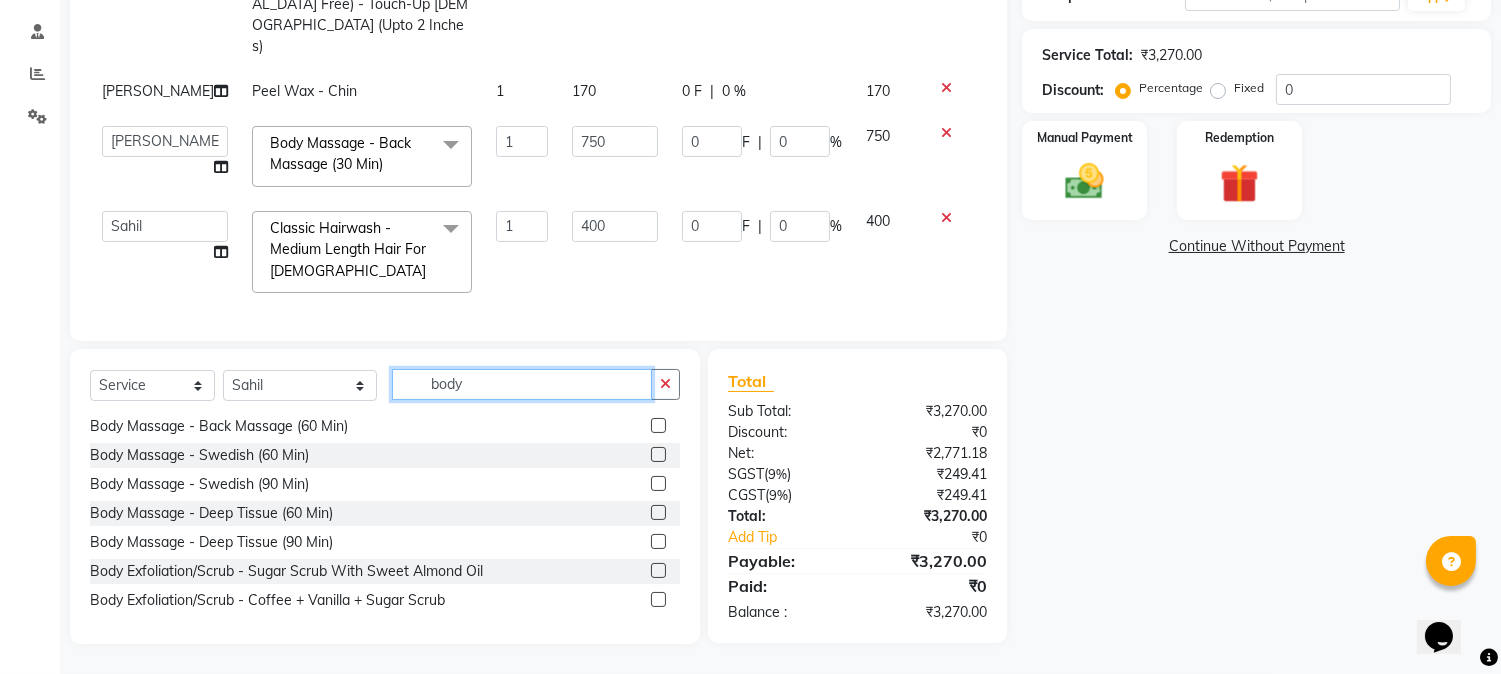 drag, startPoint x: 468, startPoint y: 384, endPoint x: 312, endPoint y: 387, distance: 156.02884 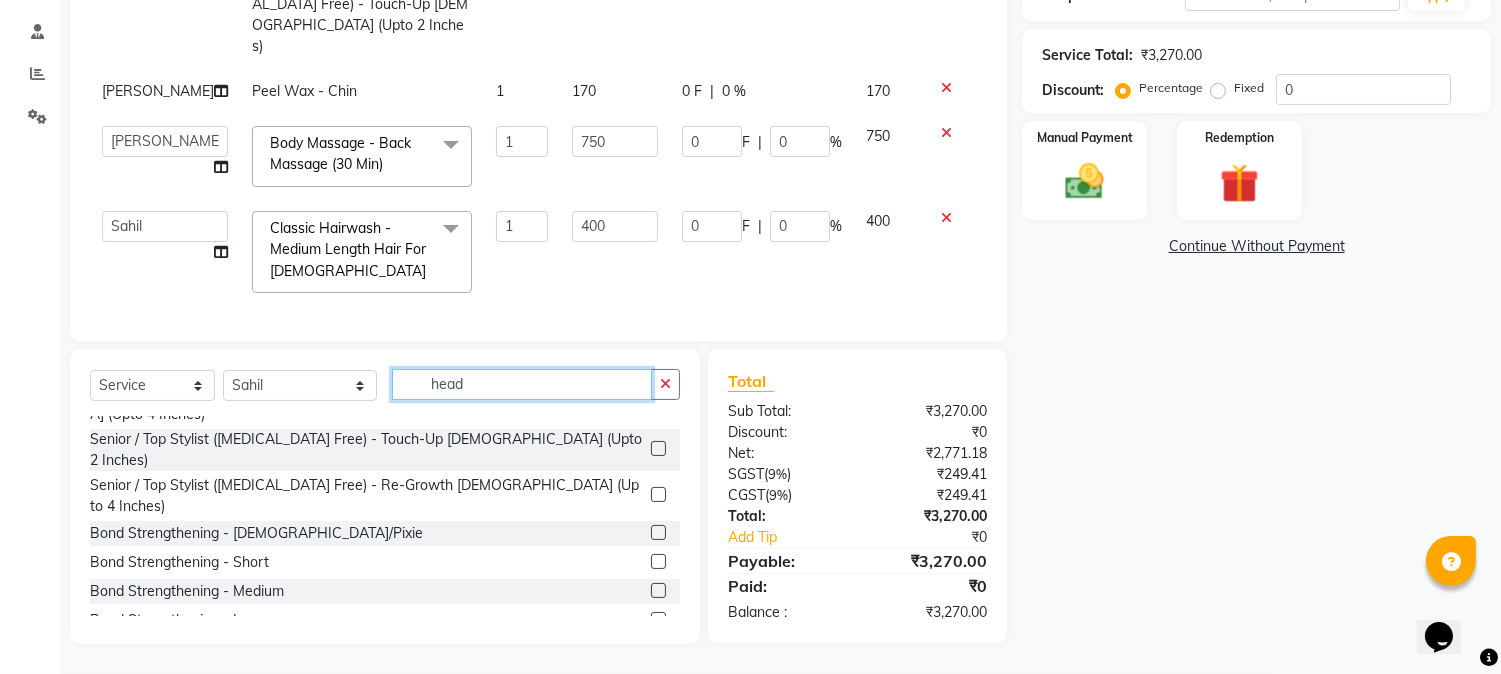 scroll, scrollTop: 0, scrollLeft: 0, axis: both 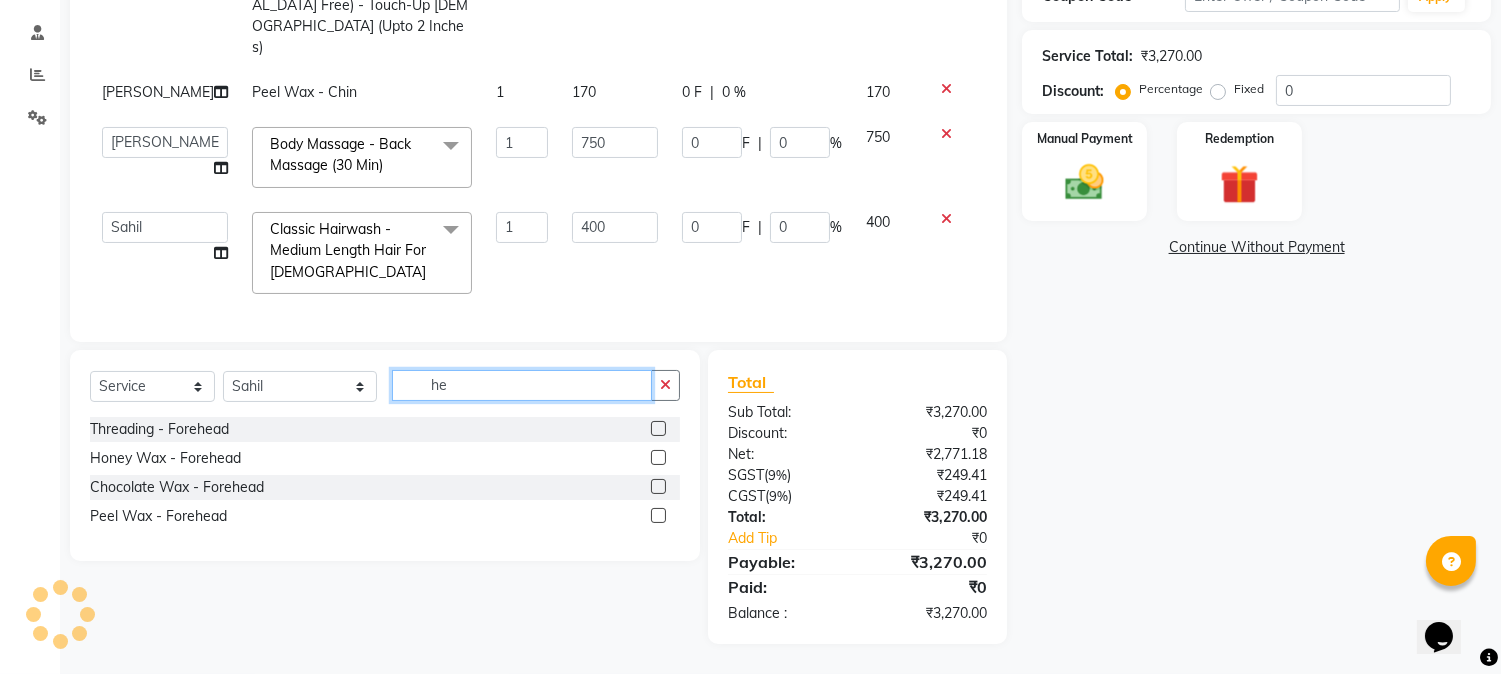 type on "h" 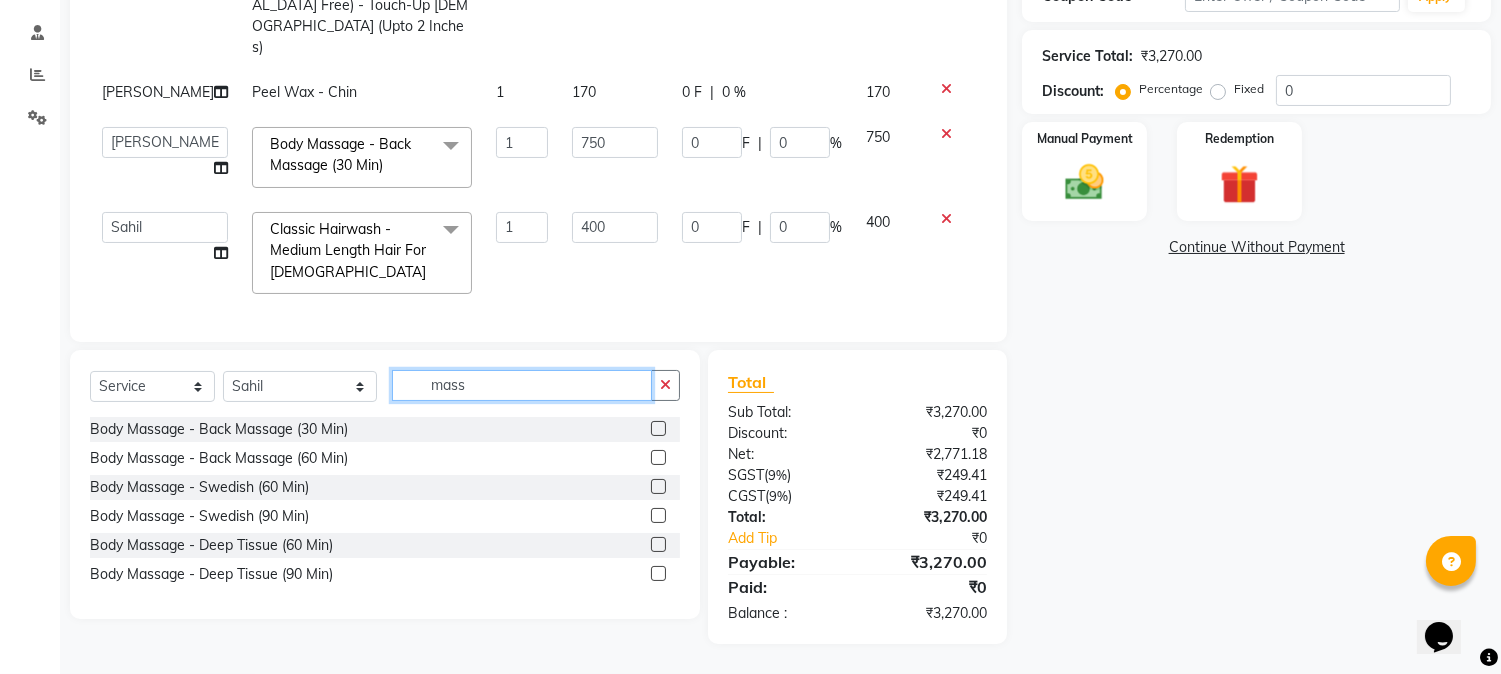 scroll, scrollTop: 384, scrollLeft: 0, axis: vertical 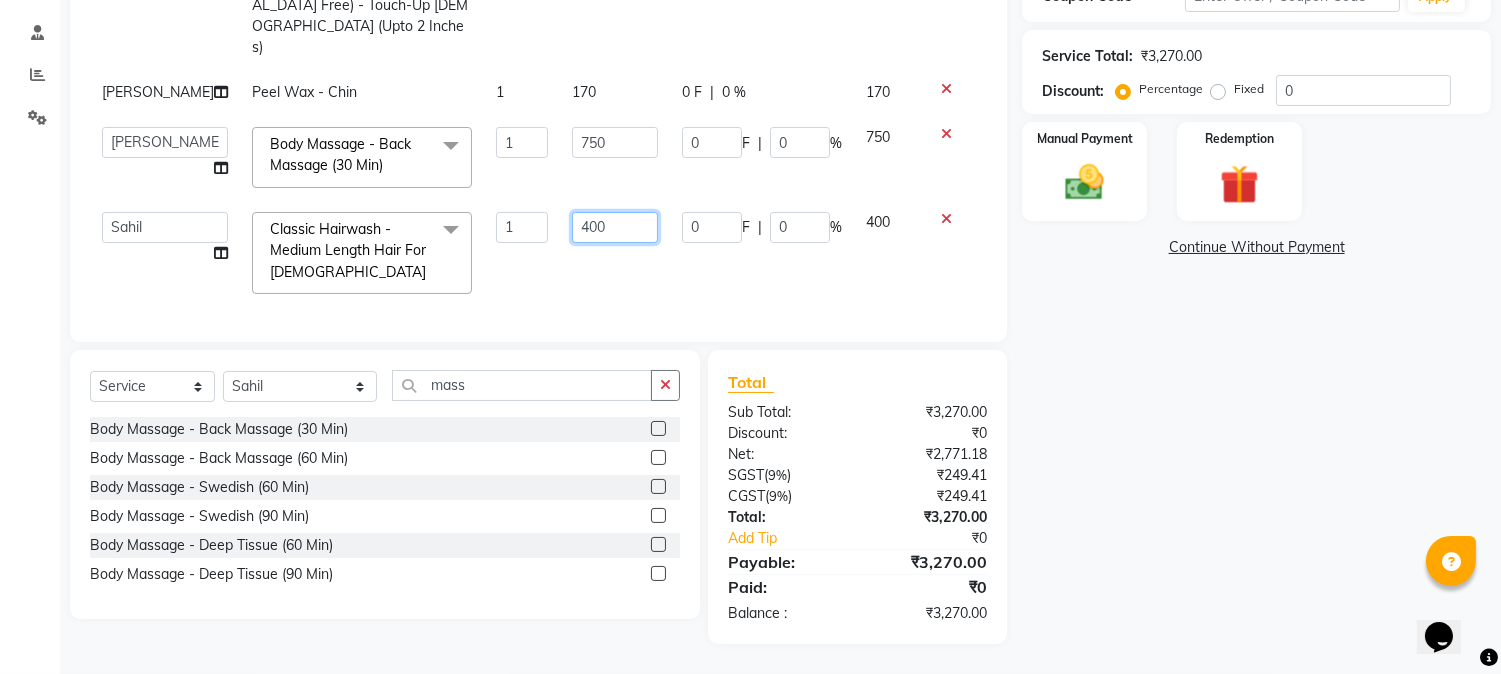 click on "400" 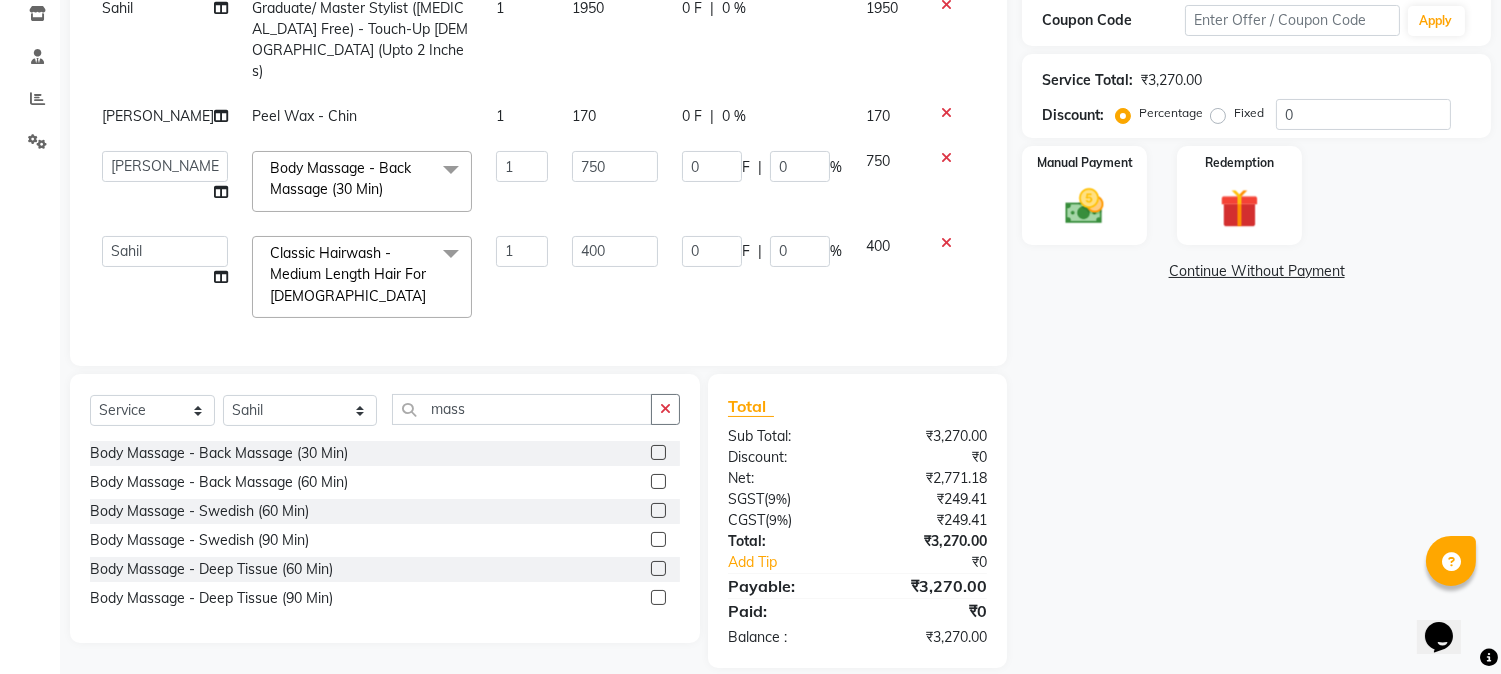 click on "Name: Patricia Oconnor Membership:  No Active Membership  Total Visits:  38 Card on file:  0 Last Visit:   27-06-2025 Points:   0  Coupon Code Apply Service Total:  ₹3,270.00  Discount:  Percentage   Fixed  0 Manual Payment Redemption  Continue Without Payment" 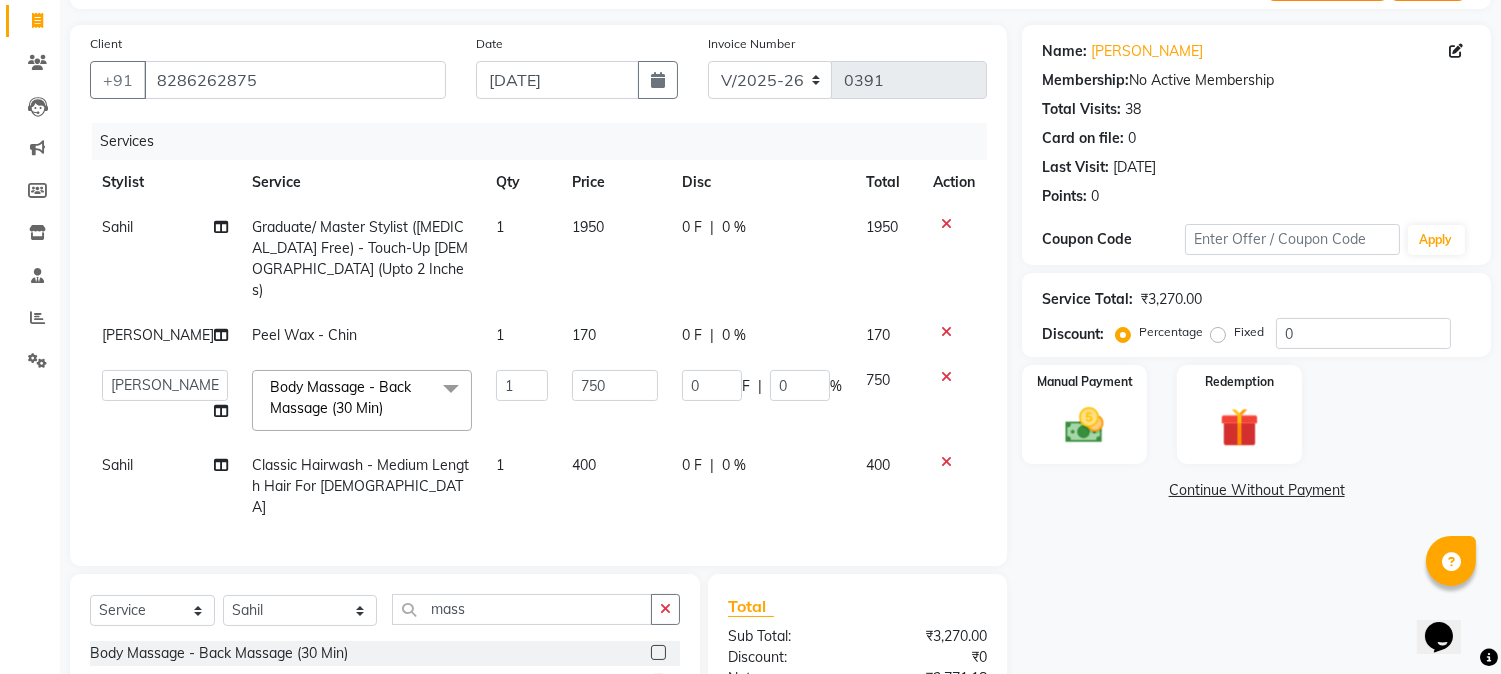 scroll, scrollTop: 122, scrollLeft: 0, axis: vertical 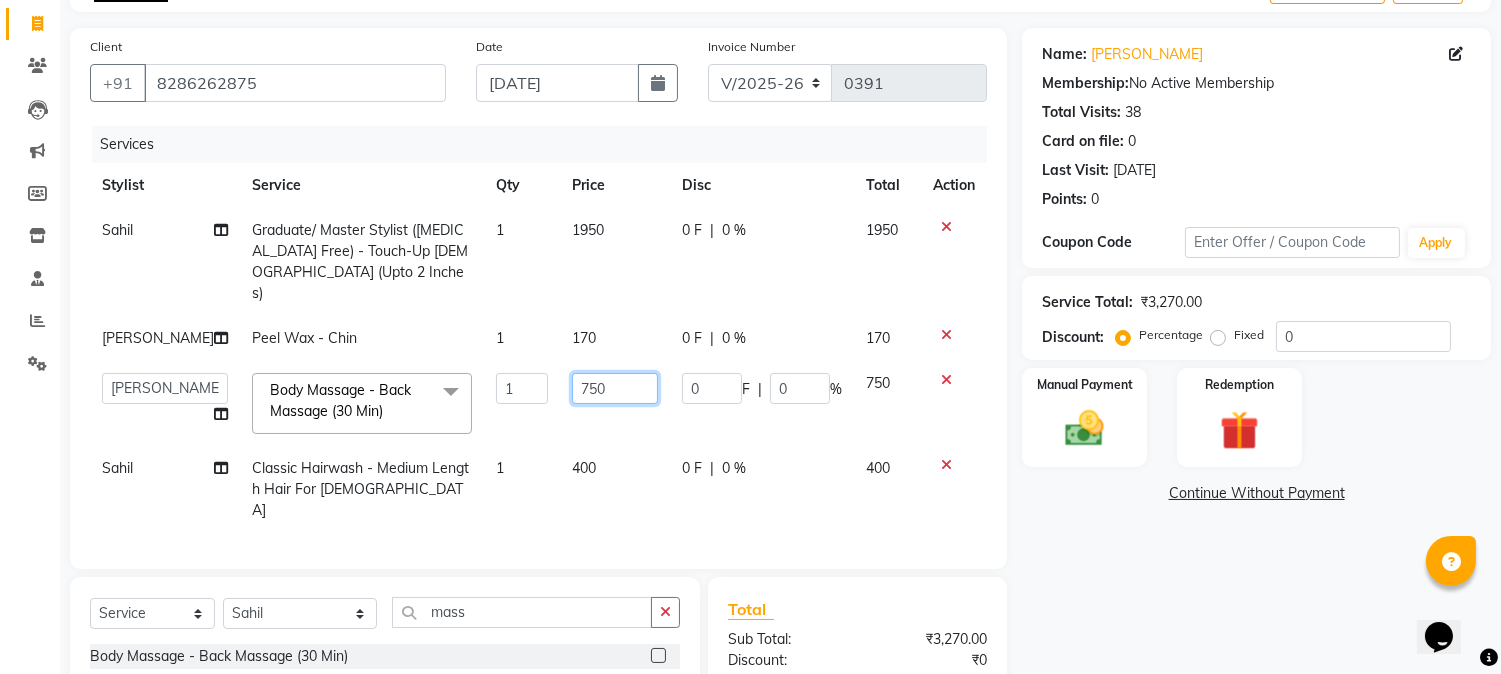 click on "750" 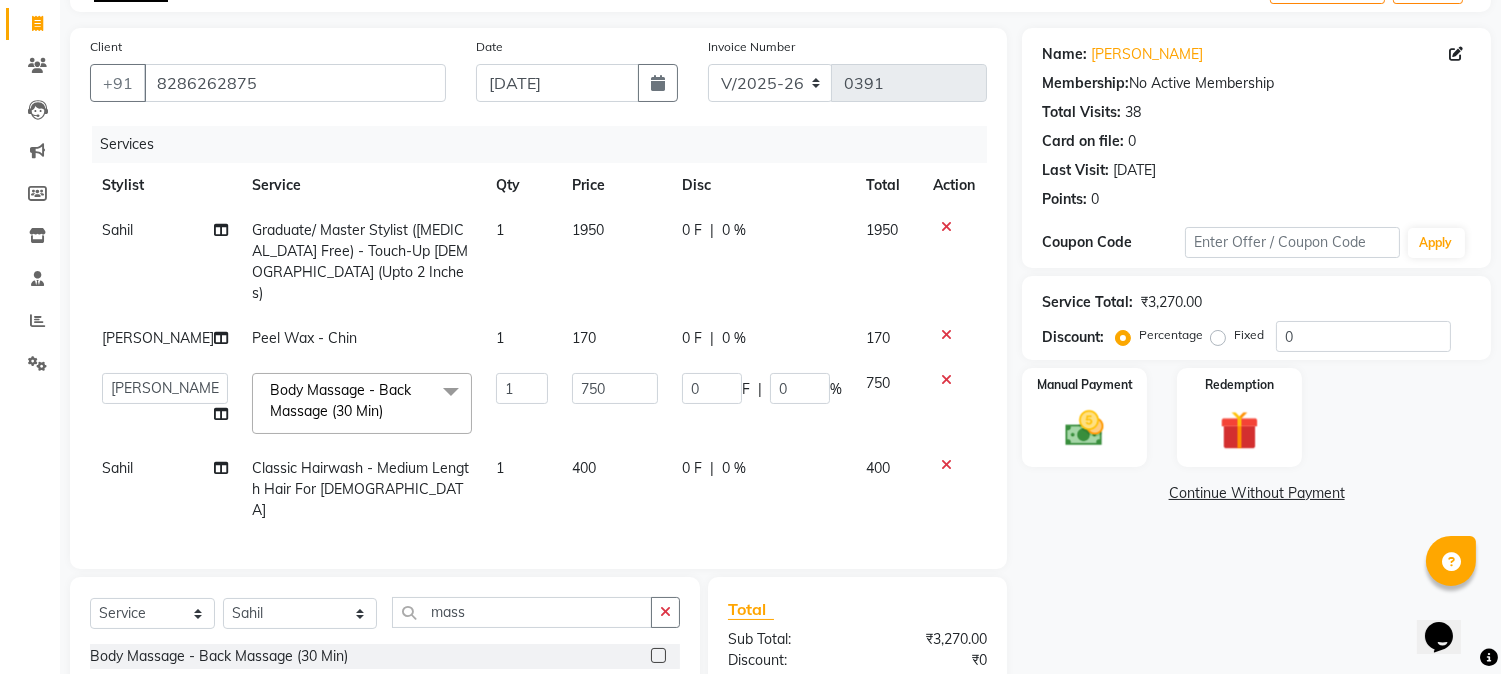 click on "Price" 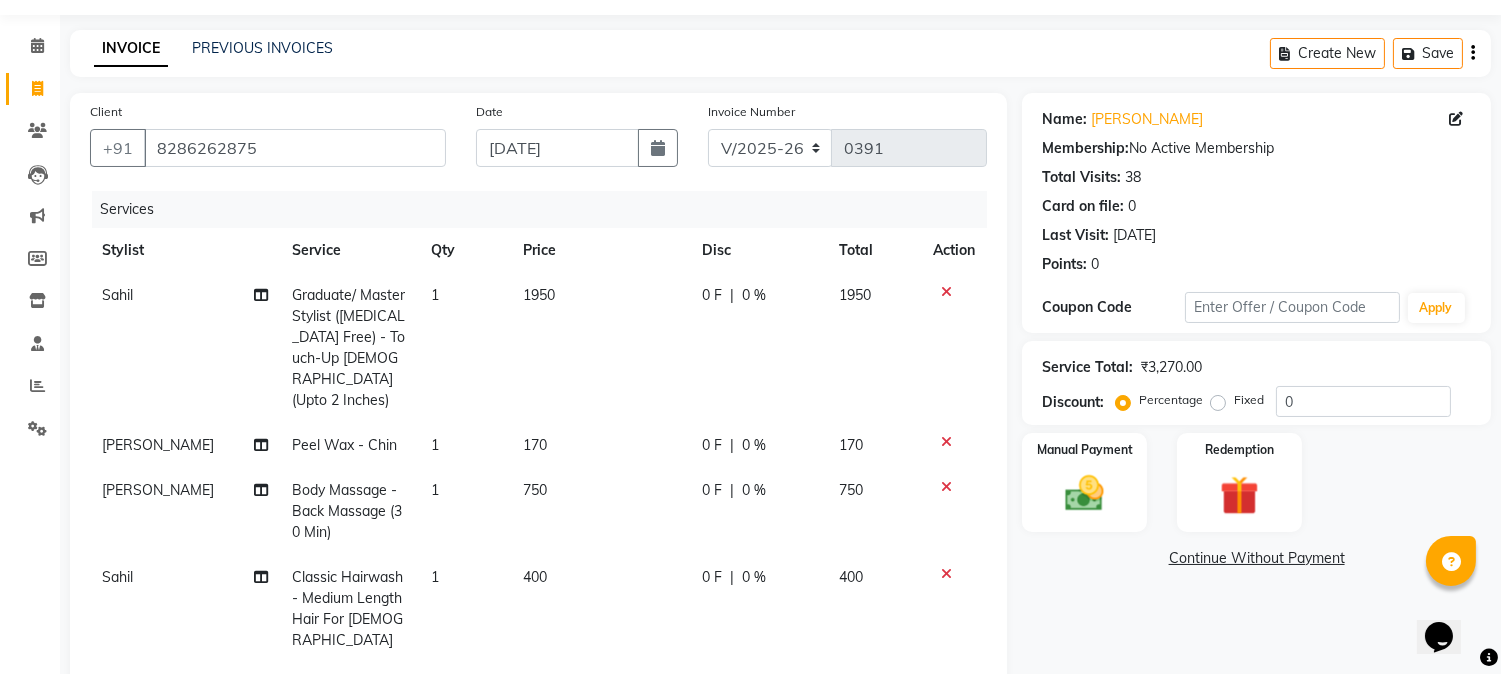 scroll, scrollTop: 111, scrollLeft: 0, axis: vertical 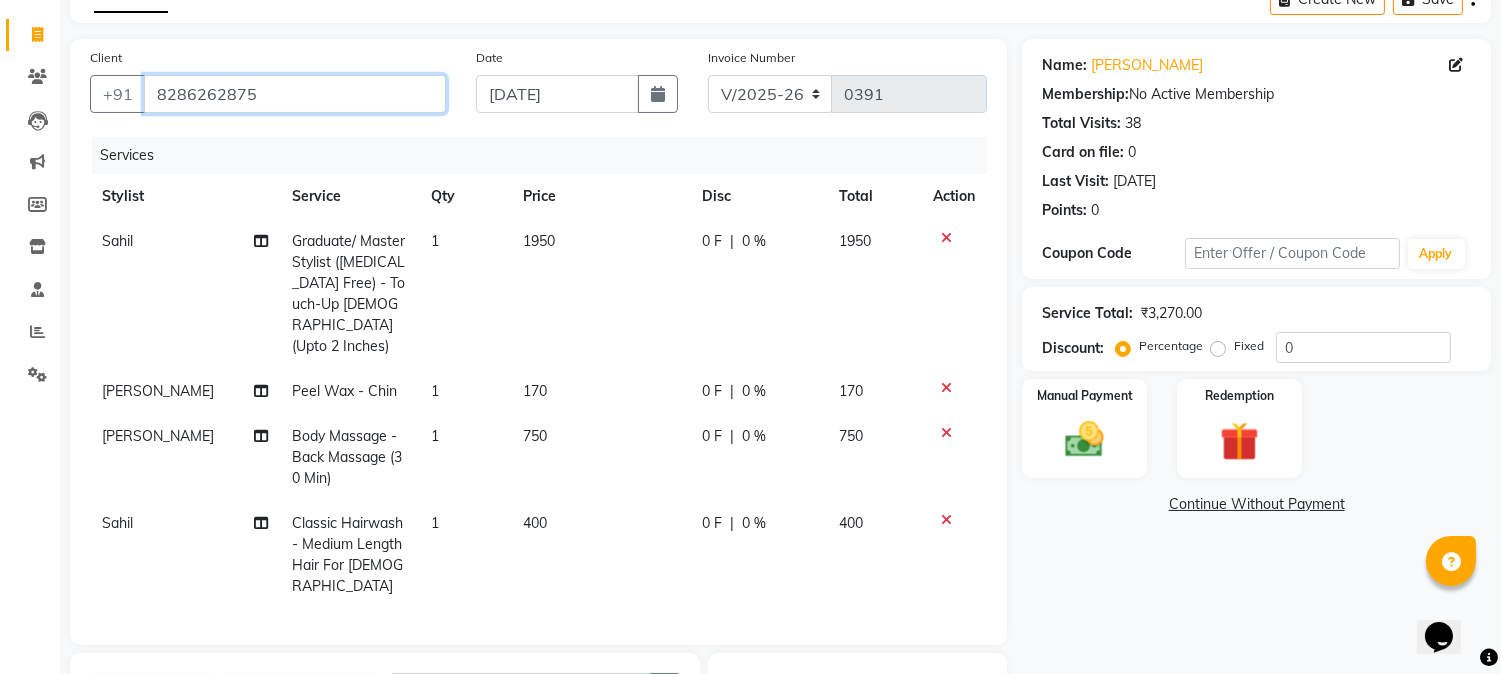 click on "8286262875" at bounding box center [295, 94] 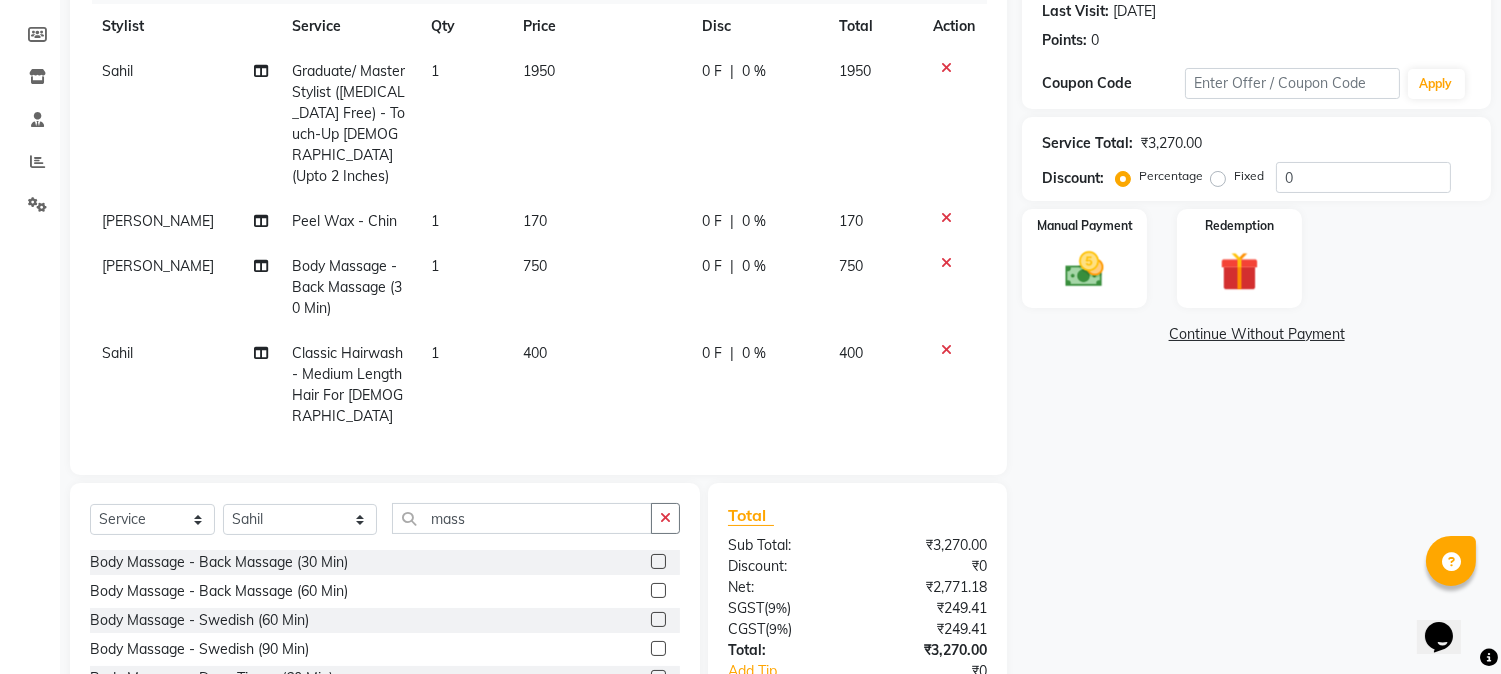 scroll, scrollTop: 333, scrollLeft: 0, axis: vertical 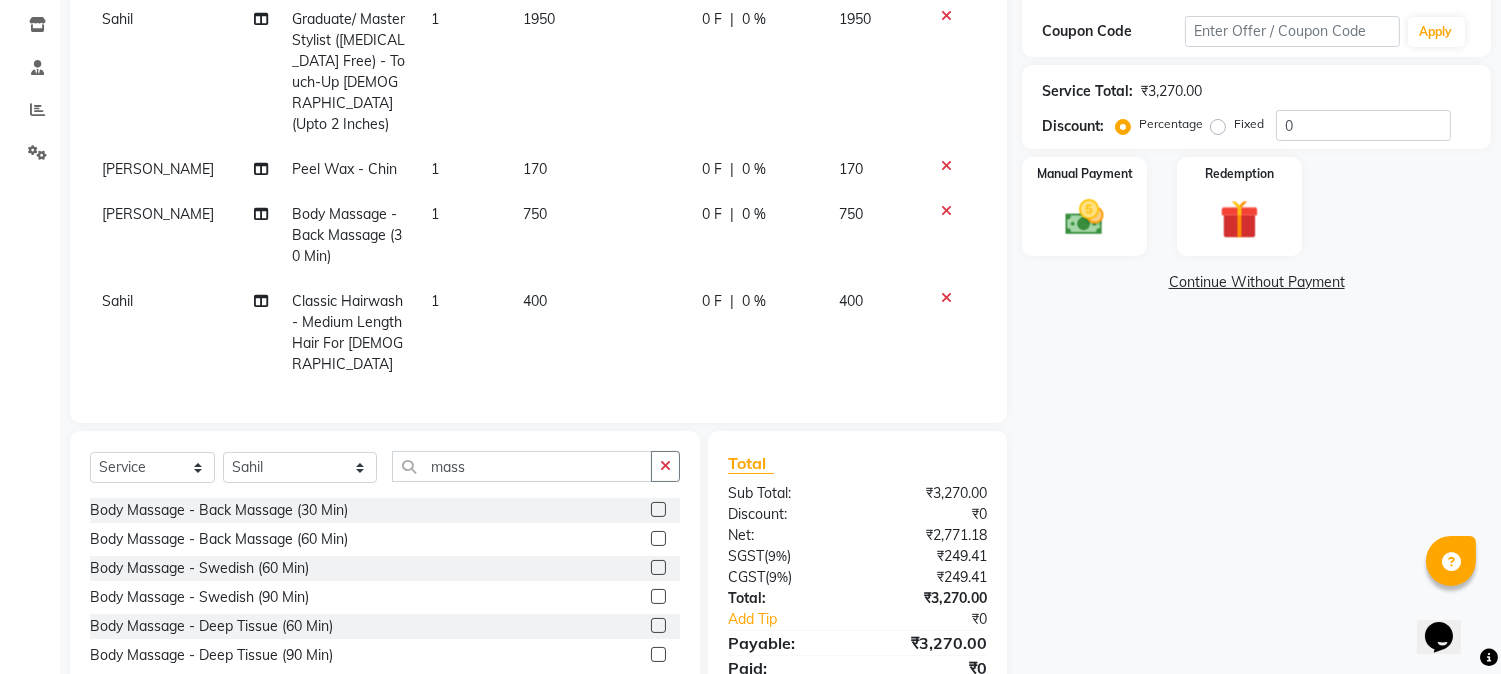 click on "Name: Patricia Oconnor Membership:  No Active Membership  Total Visits:  38 Card on file:  0 Last Visit:   27-06-2025 Points:   0  Coupon Code Apply Service Total:  ₹3,270.00  Discount:  Percentage   Fixed  0 Manual Payment Redemption  Continue Without Payment" 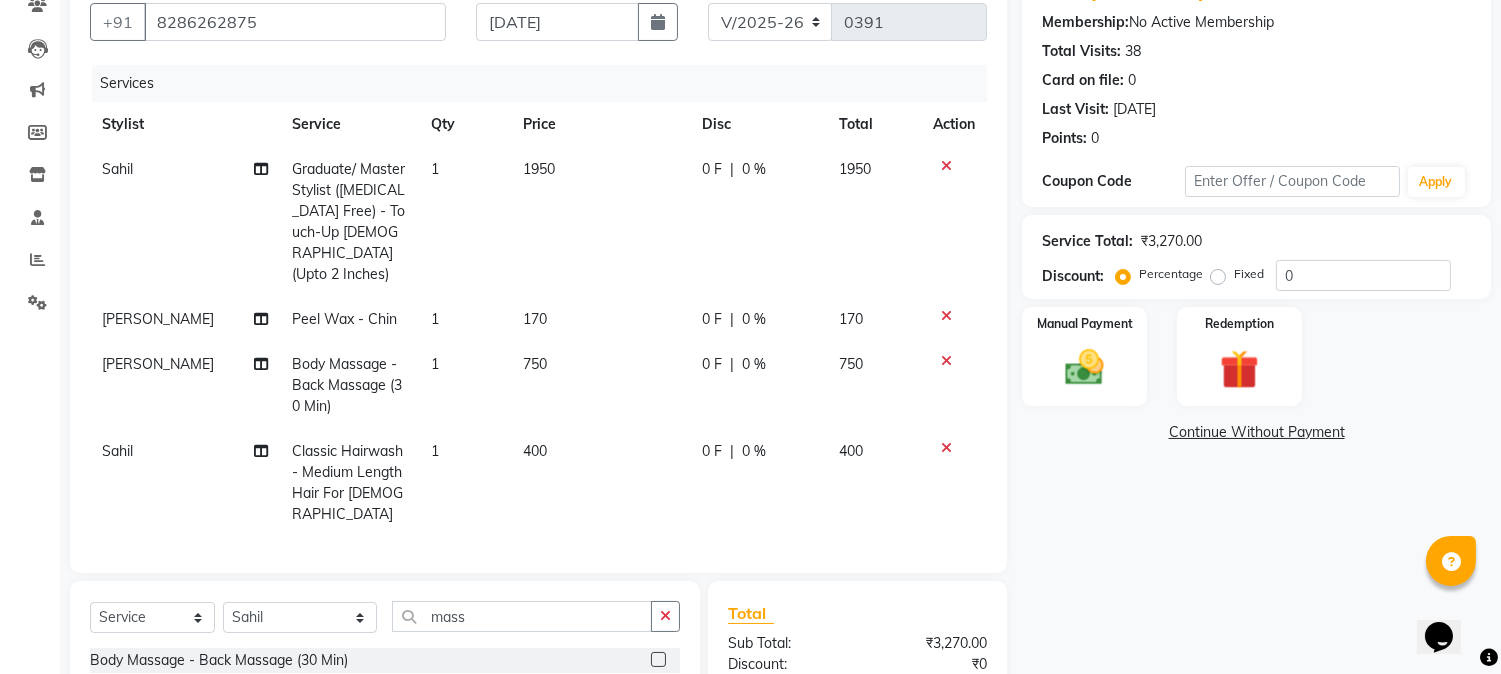 scroll, scrollTop: 222, scrollLeft: 0, axis: vertical 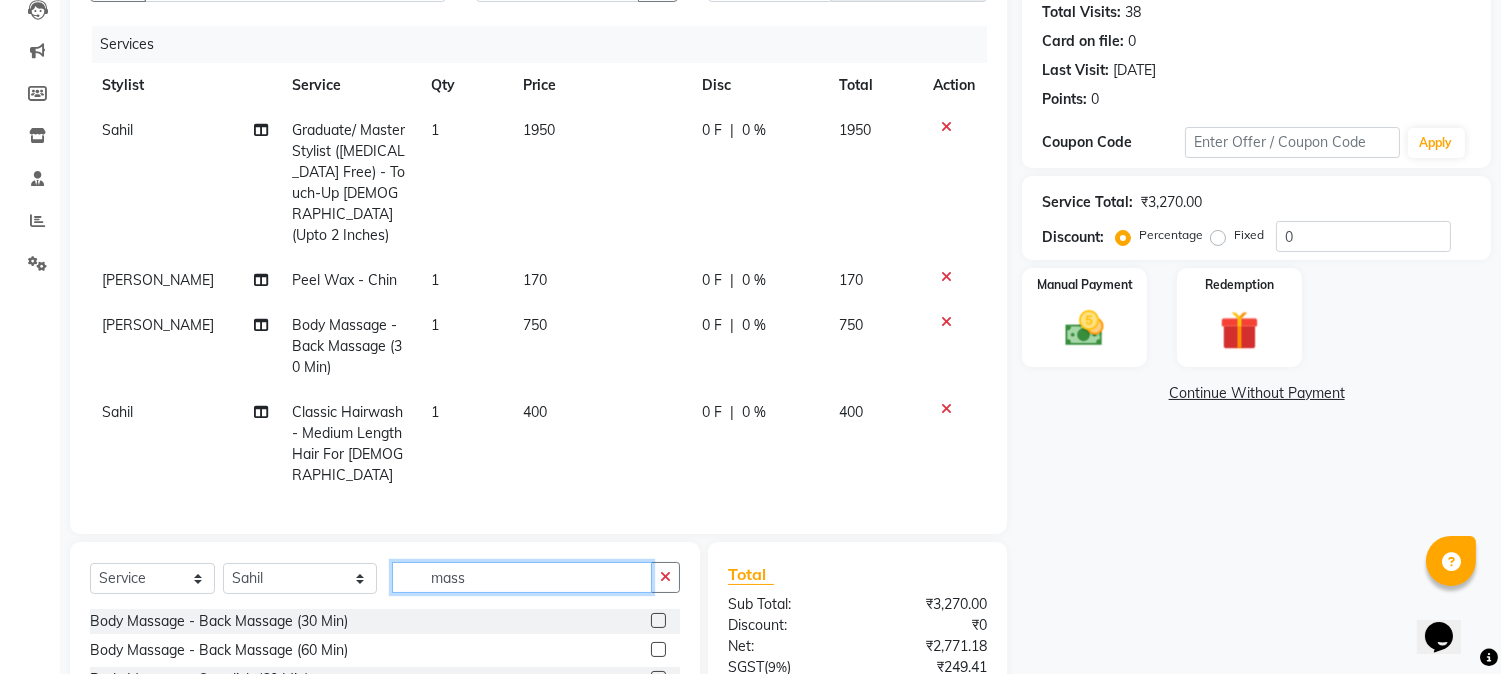 drag, startPoint x: 477, startPoint y: 557, endPoint x: 320, endPoint y: 554, distance: 157.02866 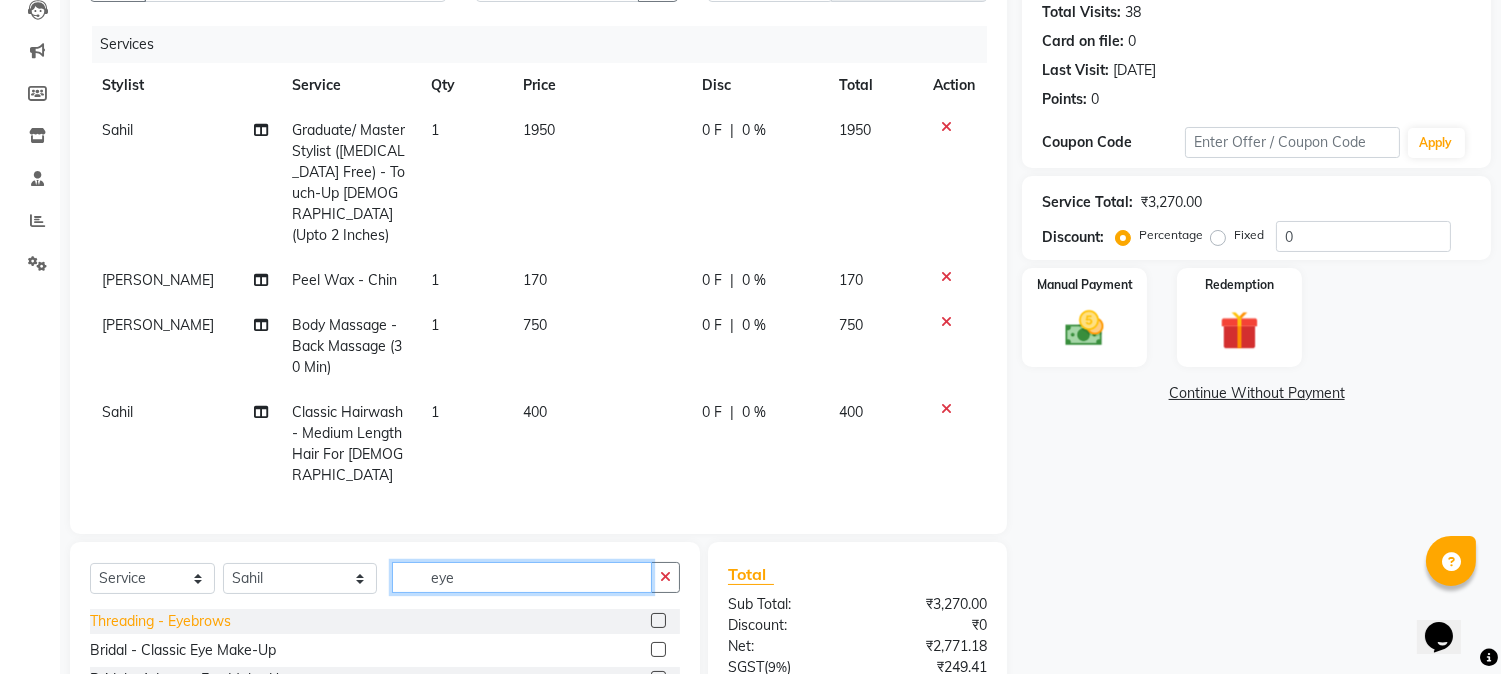 type on "eye" 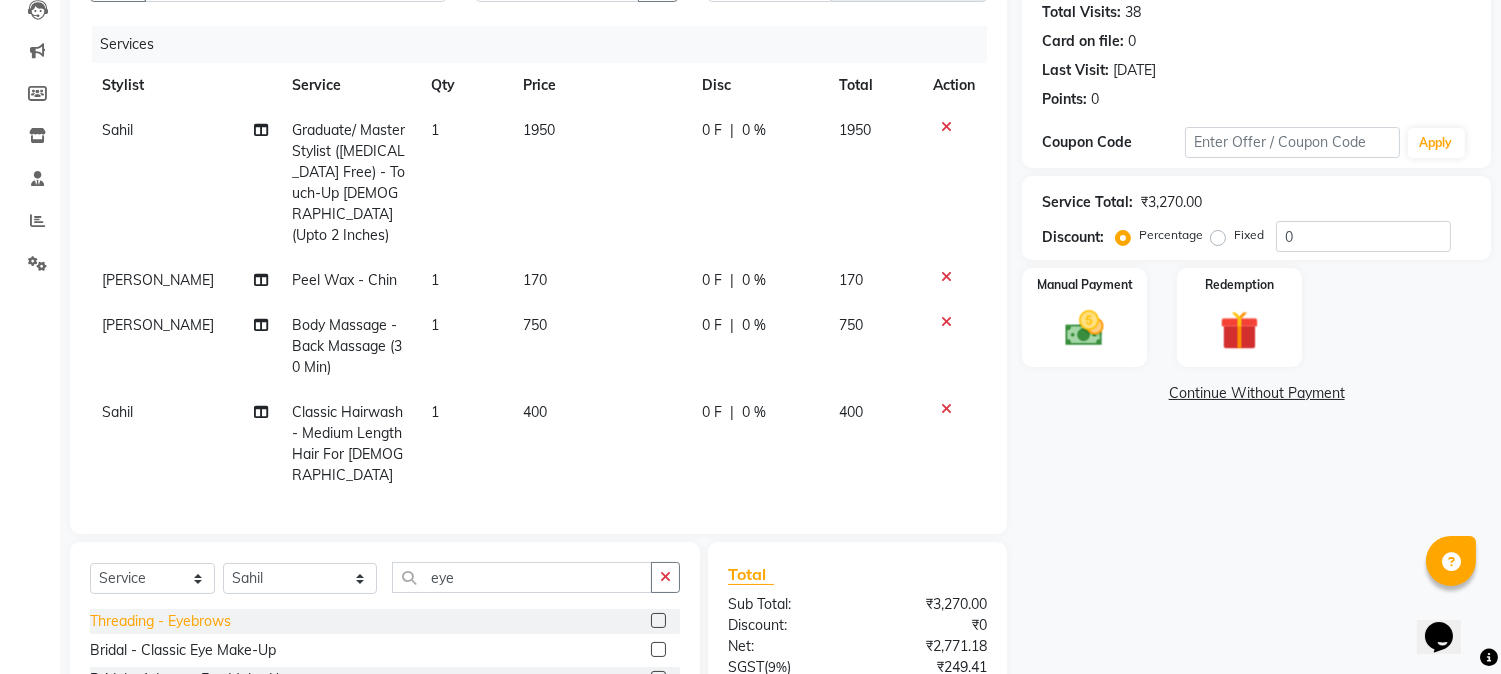 click on "Threading - Eyebrows" 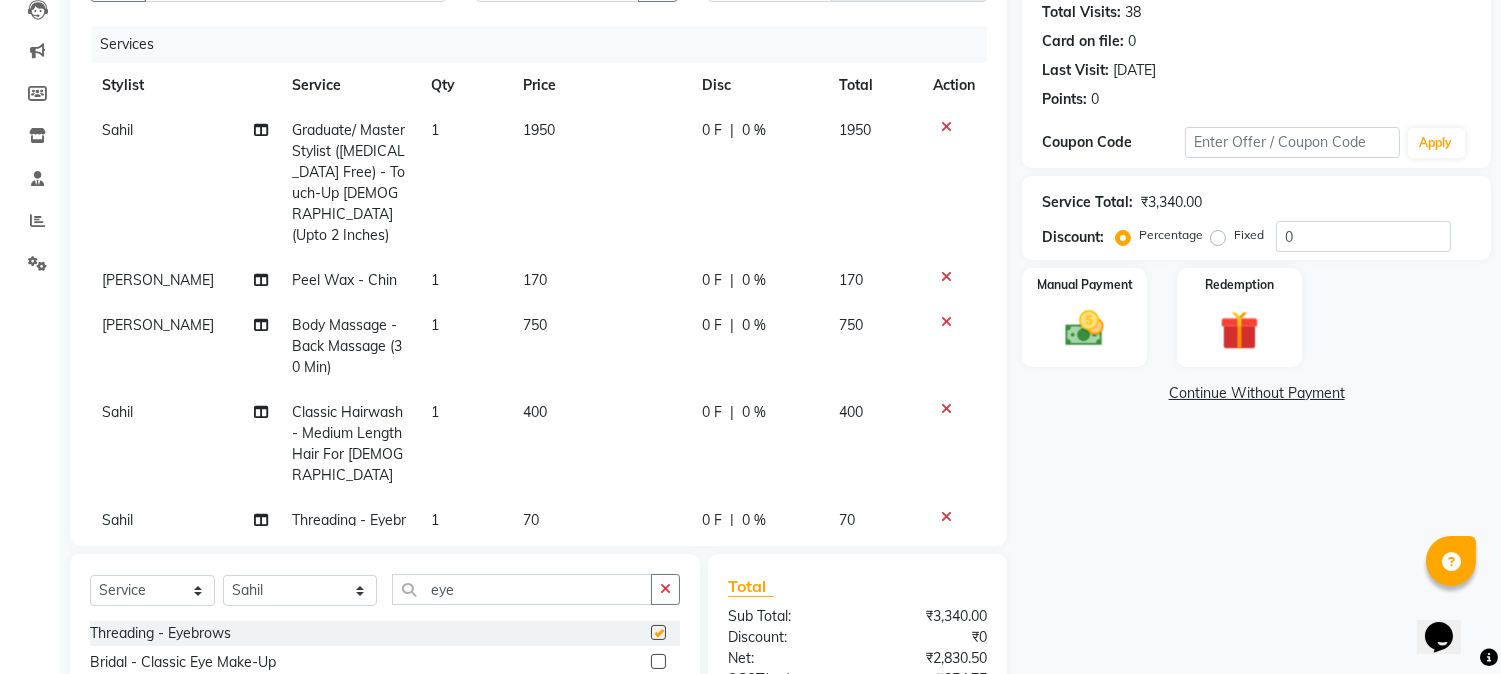 checkbox on "false" 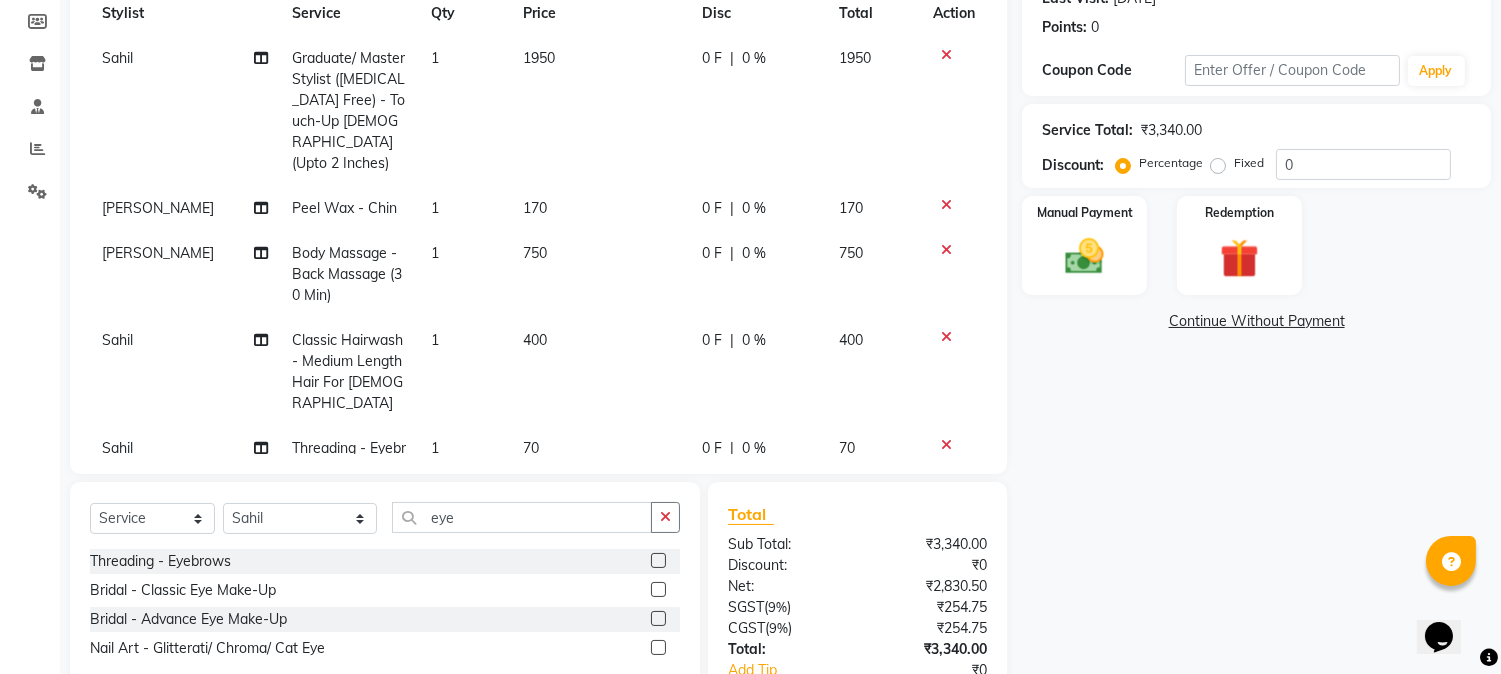 scroll, scrollTop: 333, scrollLeft: 0, axis: vertical 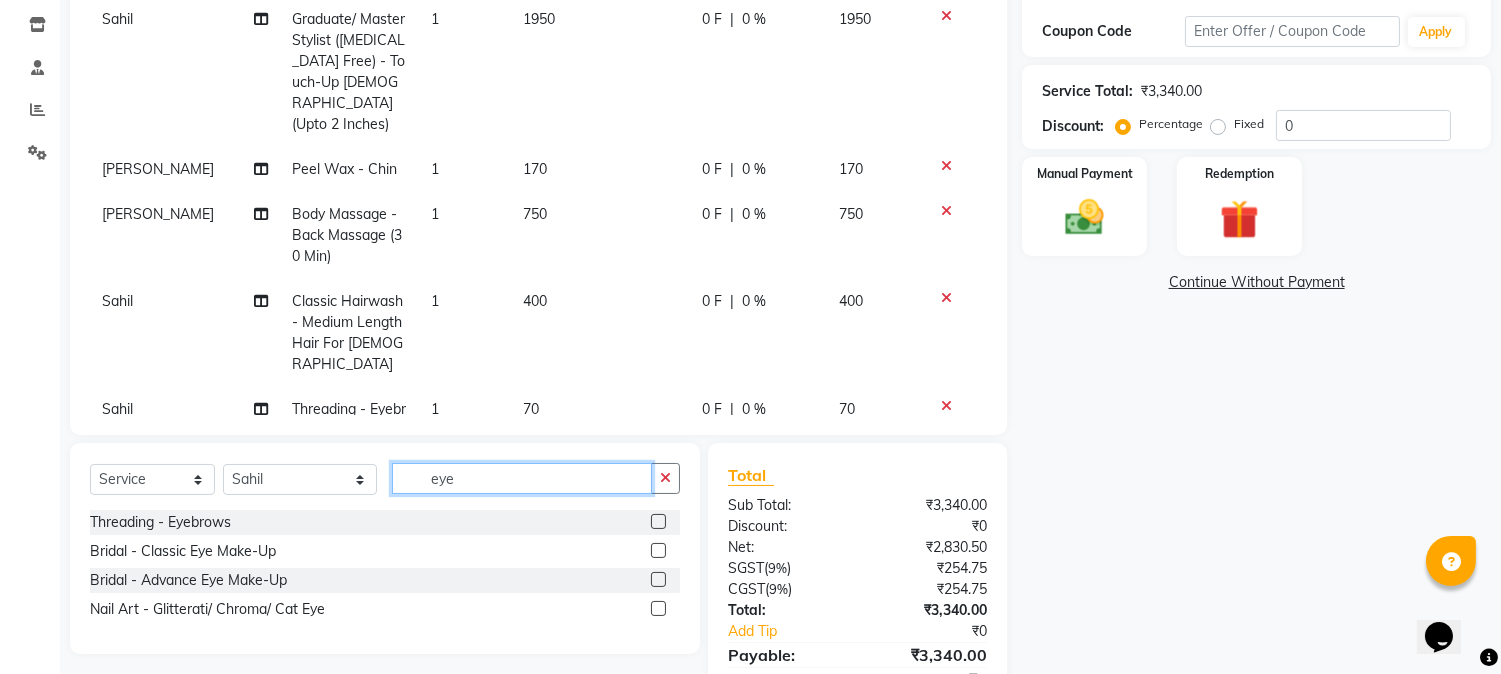 drag, startPoint x: 440, startPoint y: 485, endPoint x: 350, endPoint y: 473, distance: 90.79648 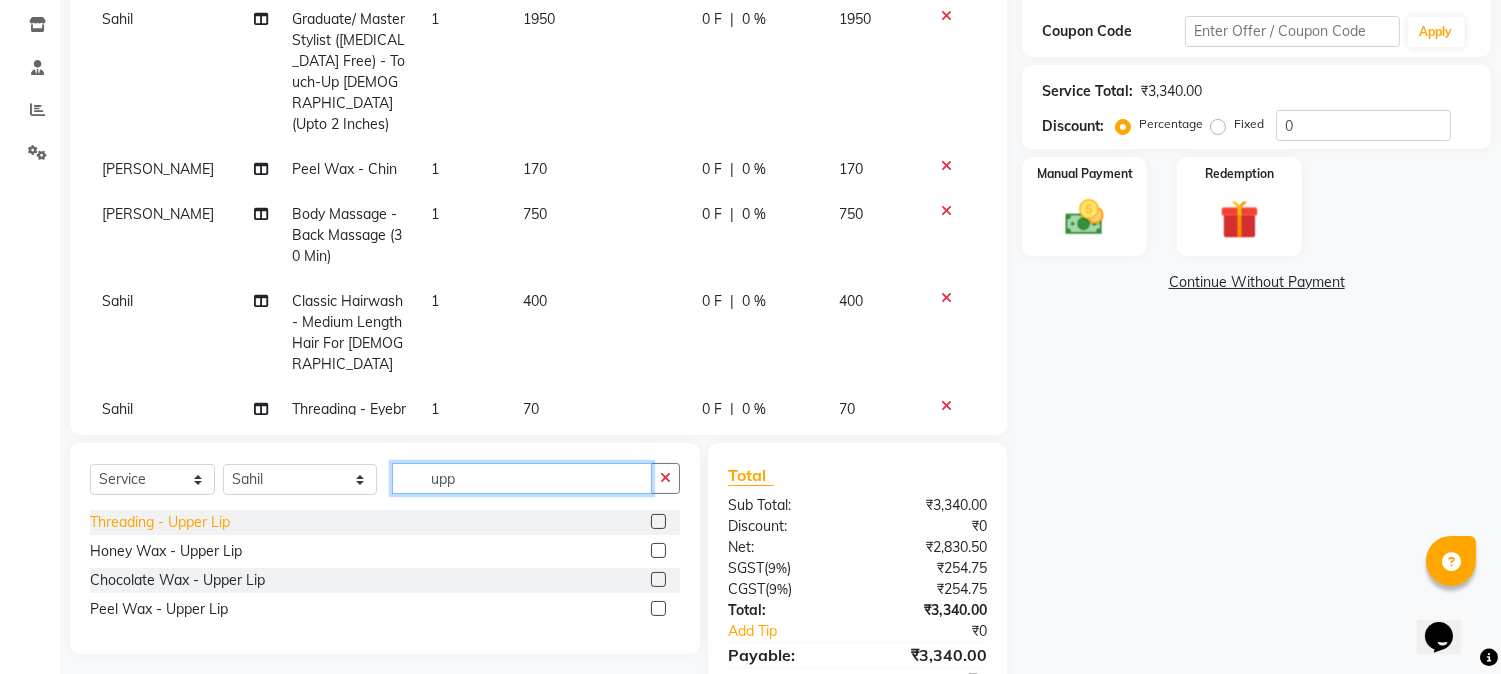 type on "upp" 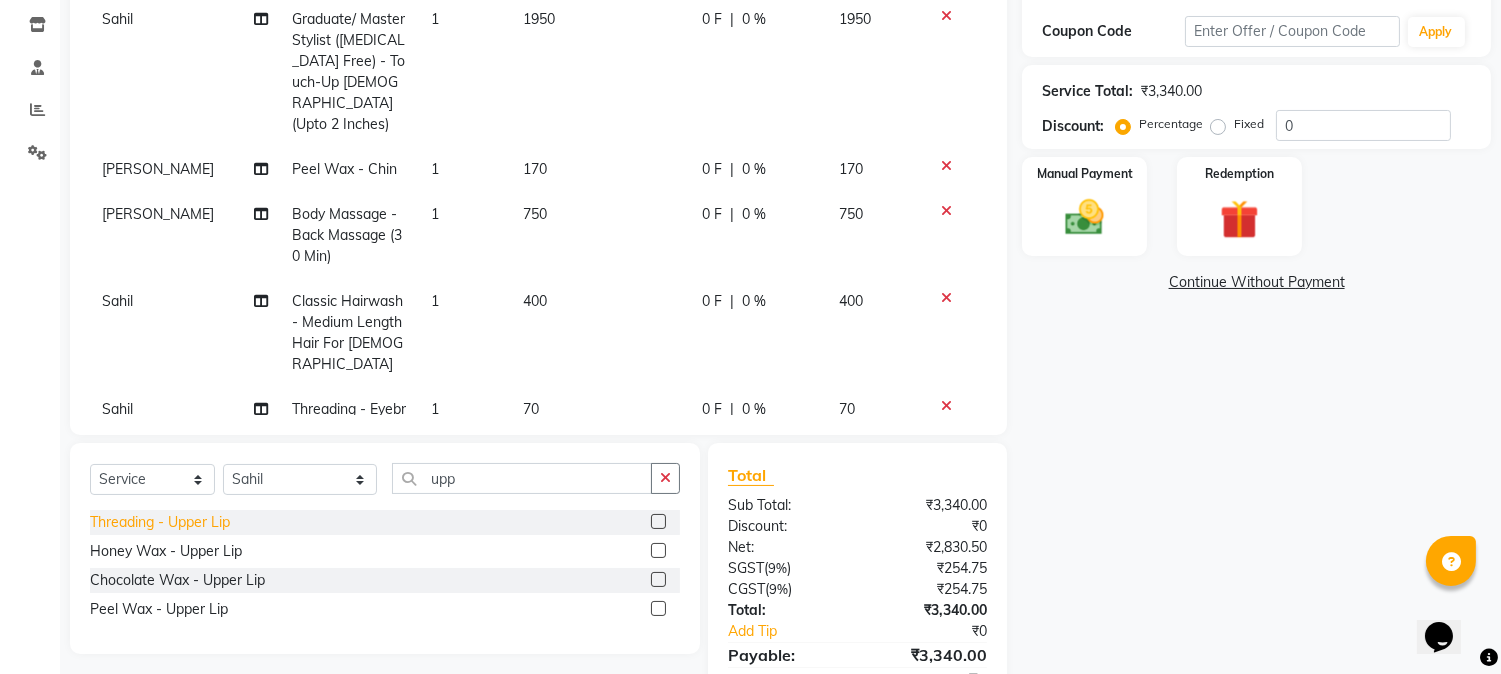 click on "Threading - Upper Lip" 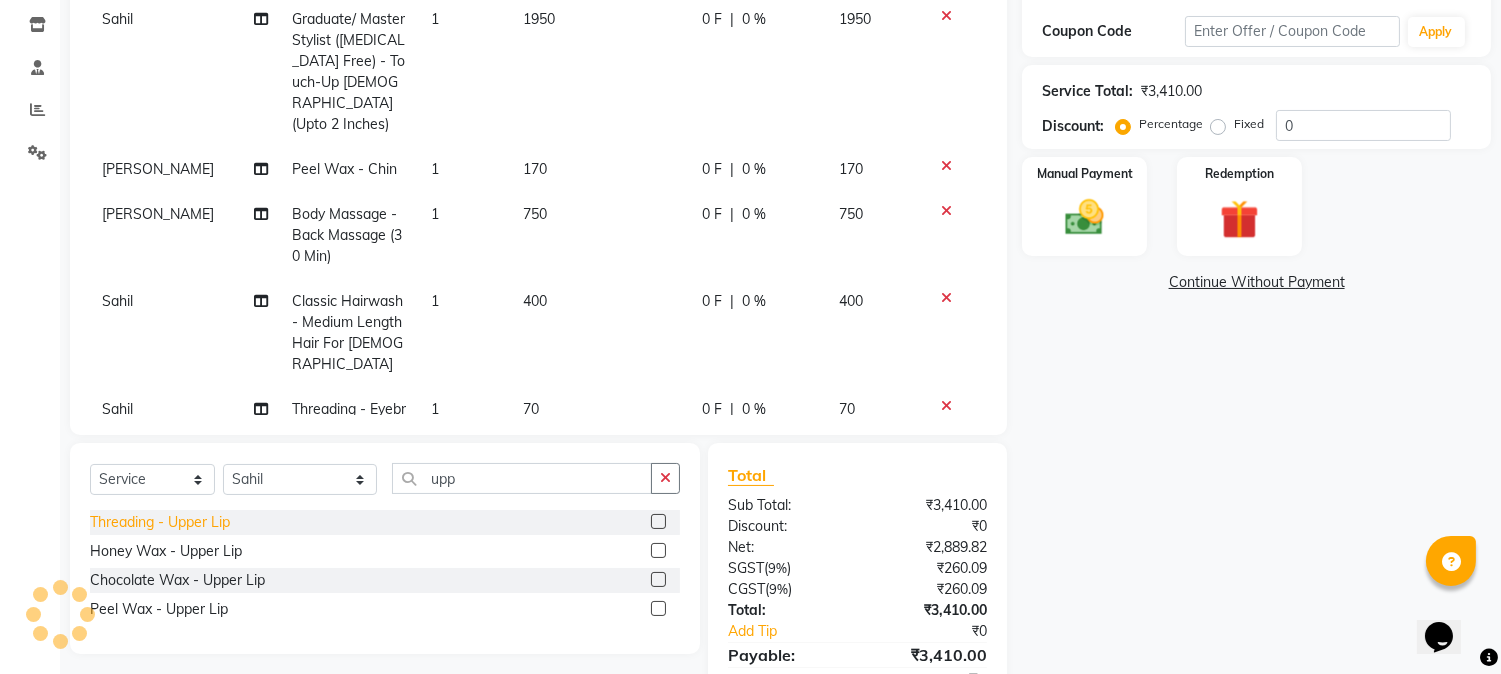click on "Threading - Upper Lip" 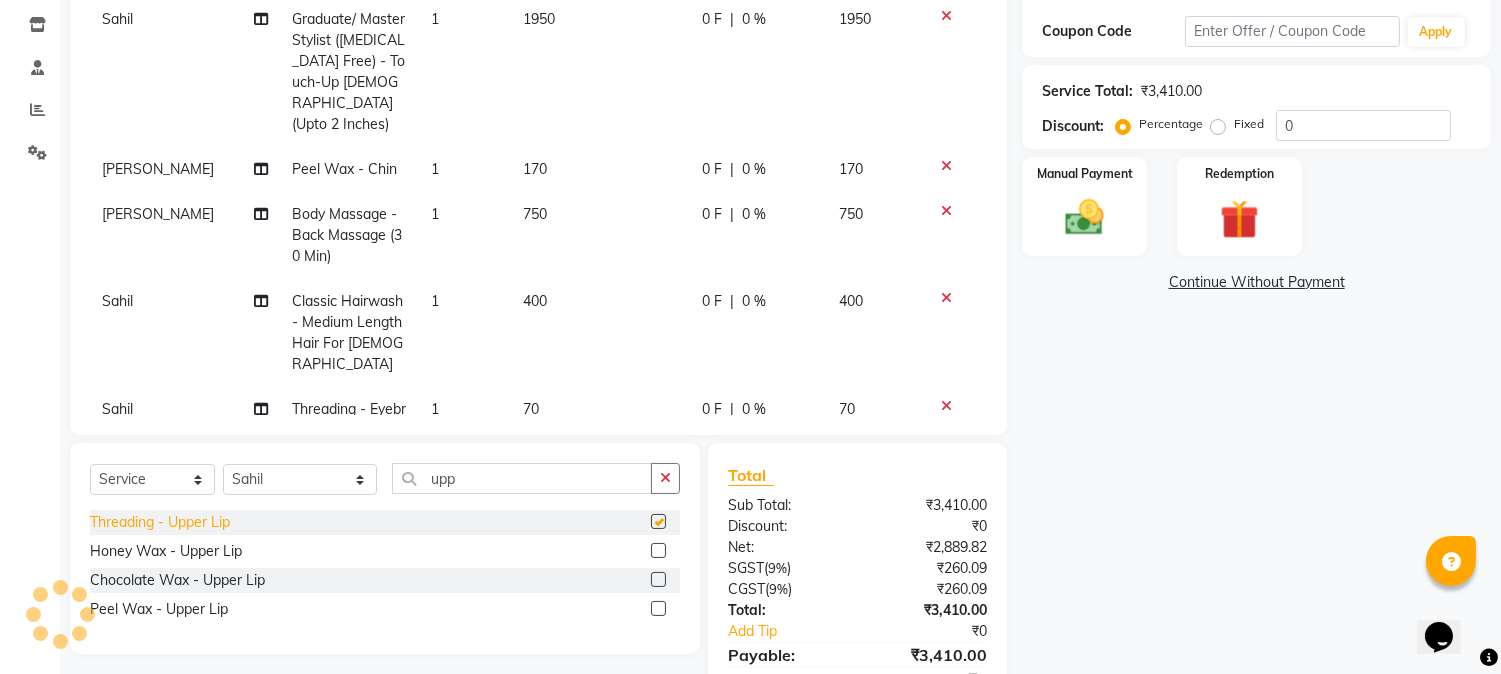 checkbox on "false" 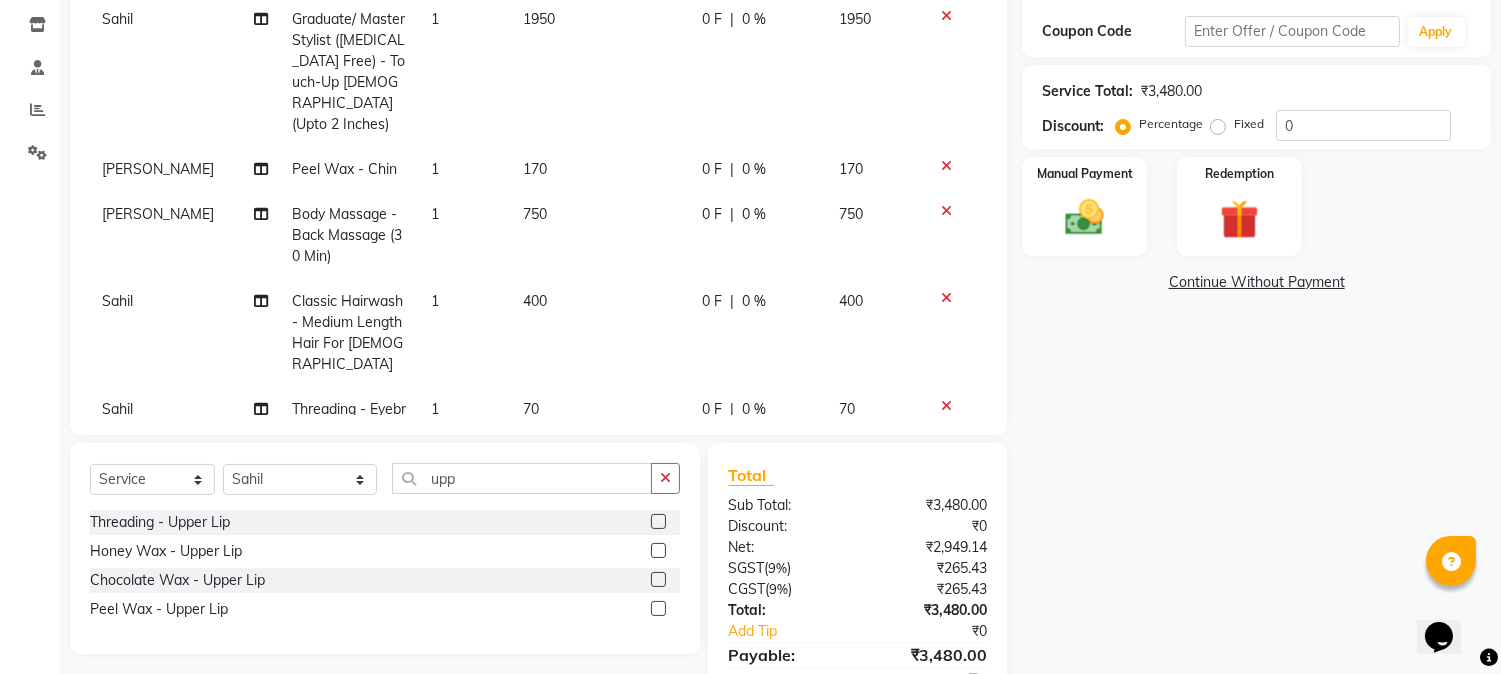 scroll, scrollTop: 160, scrollLeft: 0, axis: vertical 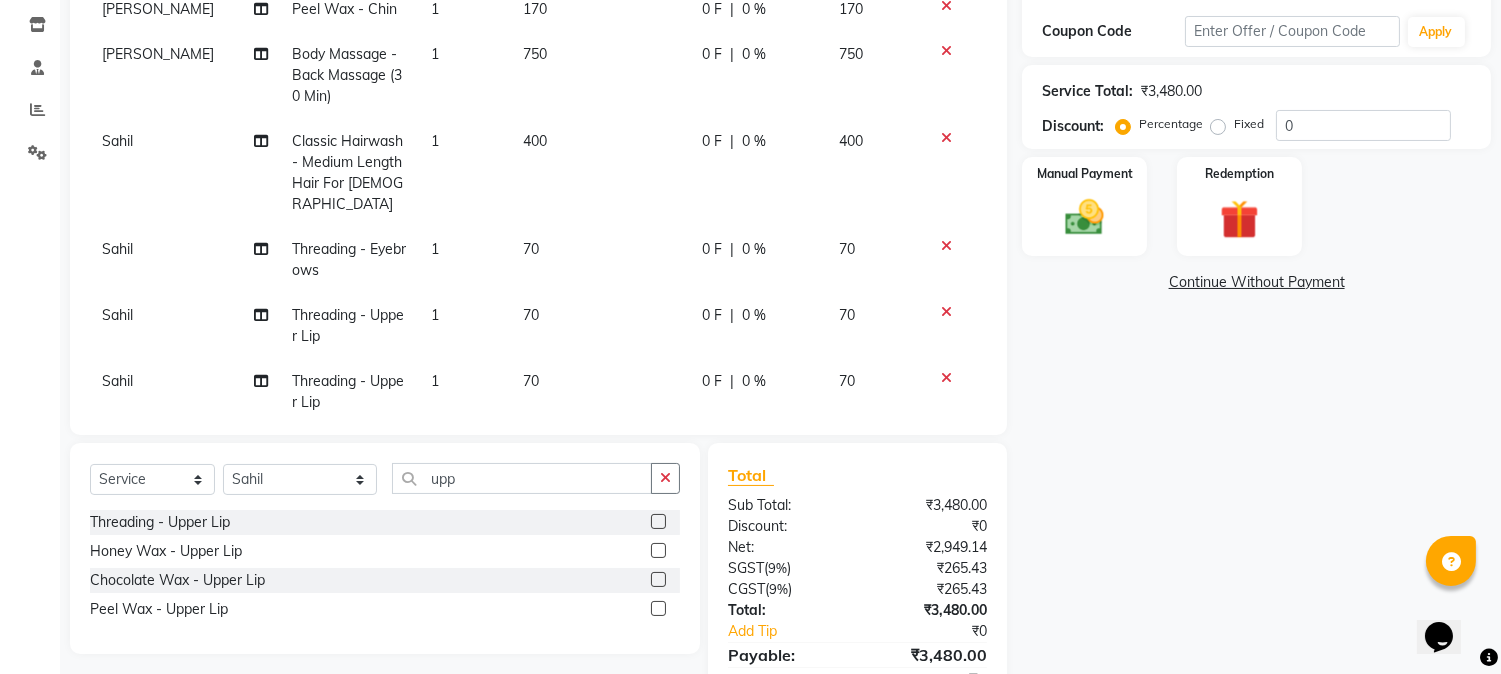 click 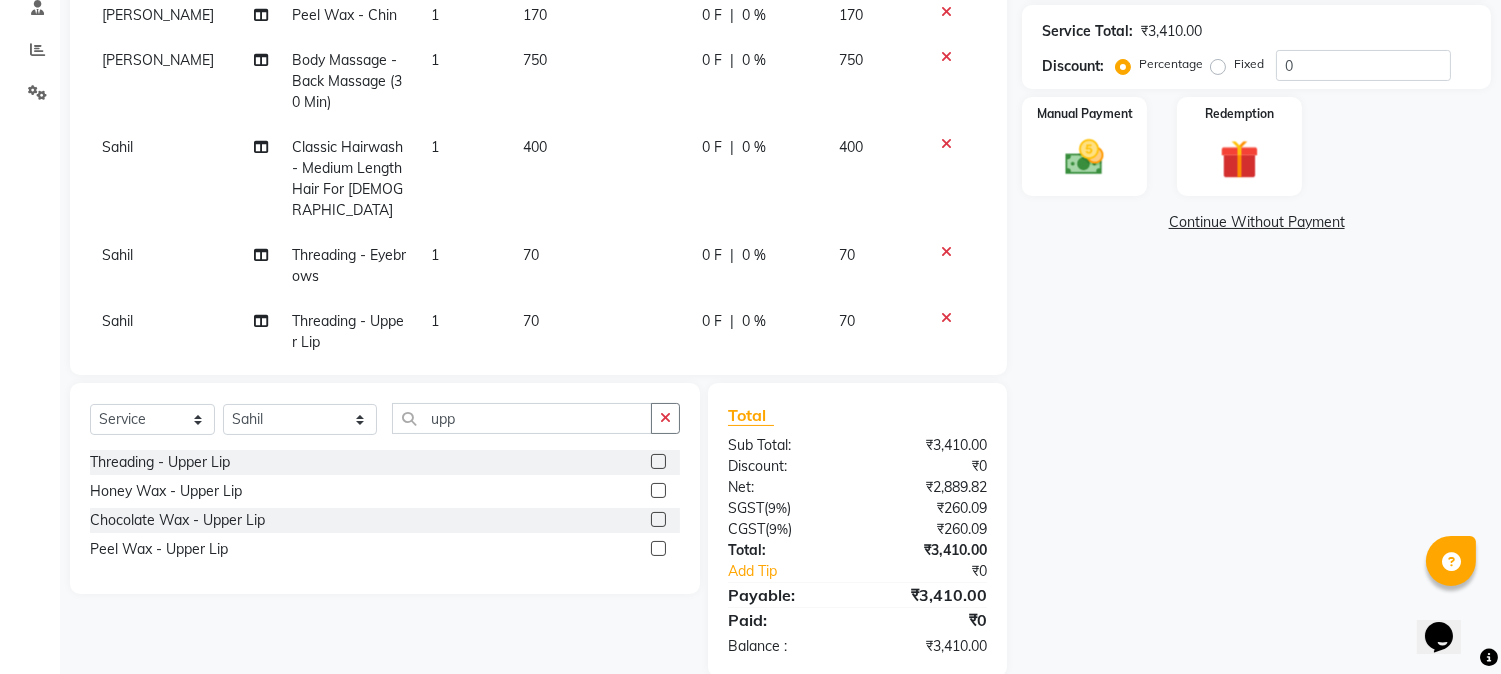 scroll, scrollTop: 425, scrollLeft: 0, axis: vertical 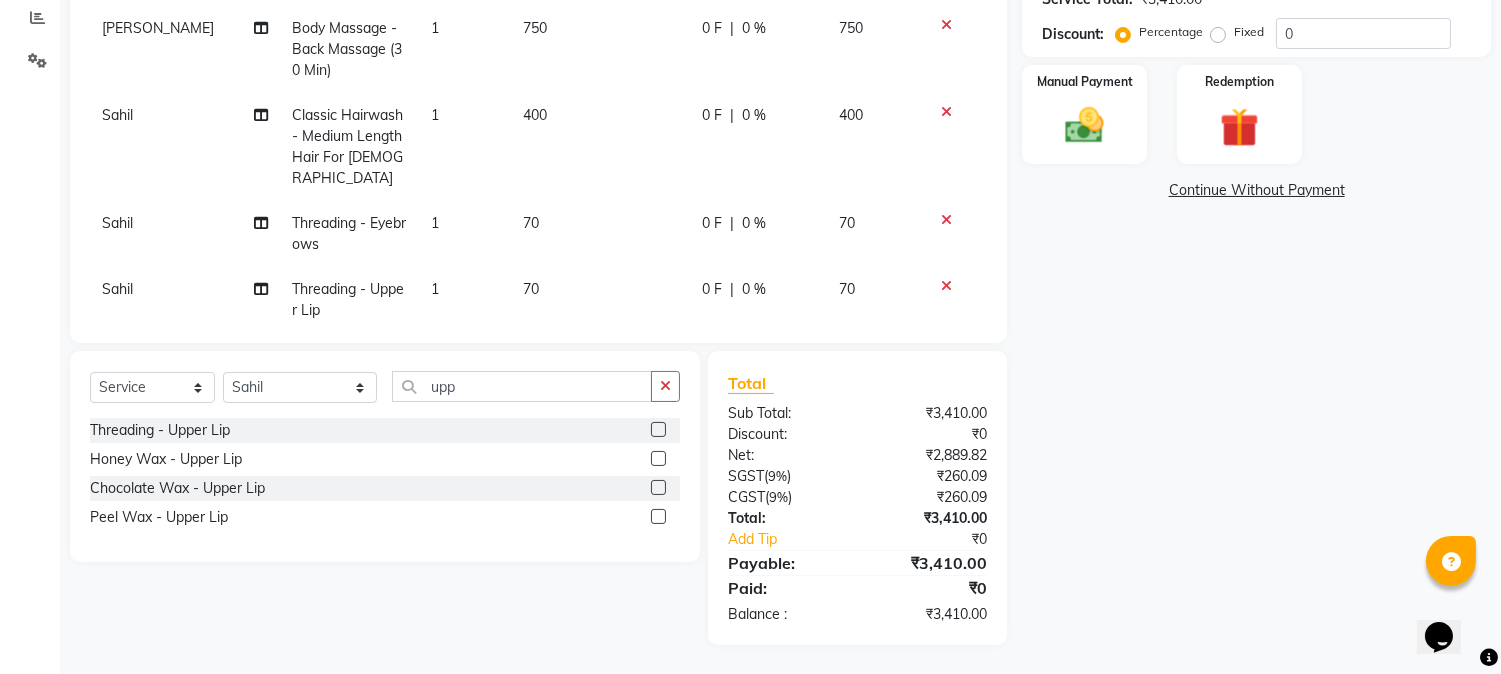 click on "Name: Patricia Oconnor Membership:  No Active Membership  Total Visits:  38 Card on file:  0 Last Visit:   27-06-2025 Points:   0  Coupon Code Apply Service Total:  ₹3,410.00  Discount:  Percentage   Fixed  0 Manual Payment Redemption  Continue Without Payment" 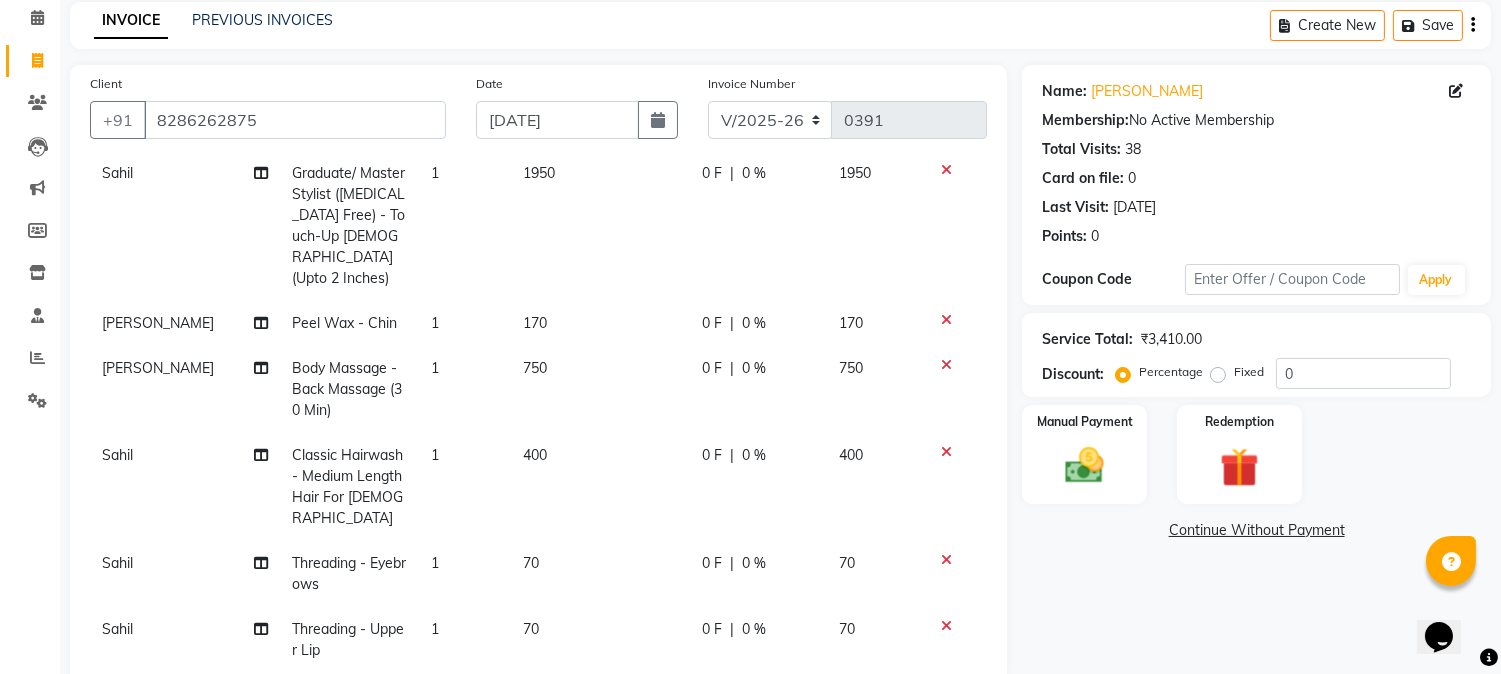 scroll, scrollTop: 0, scrollLeft: 0, axis: both 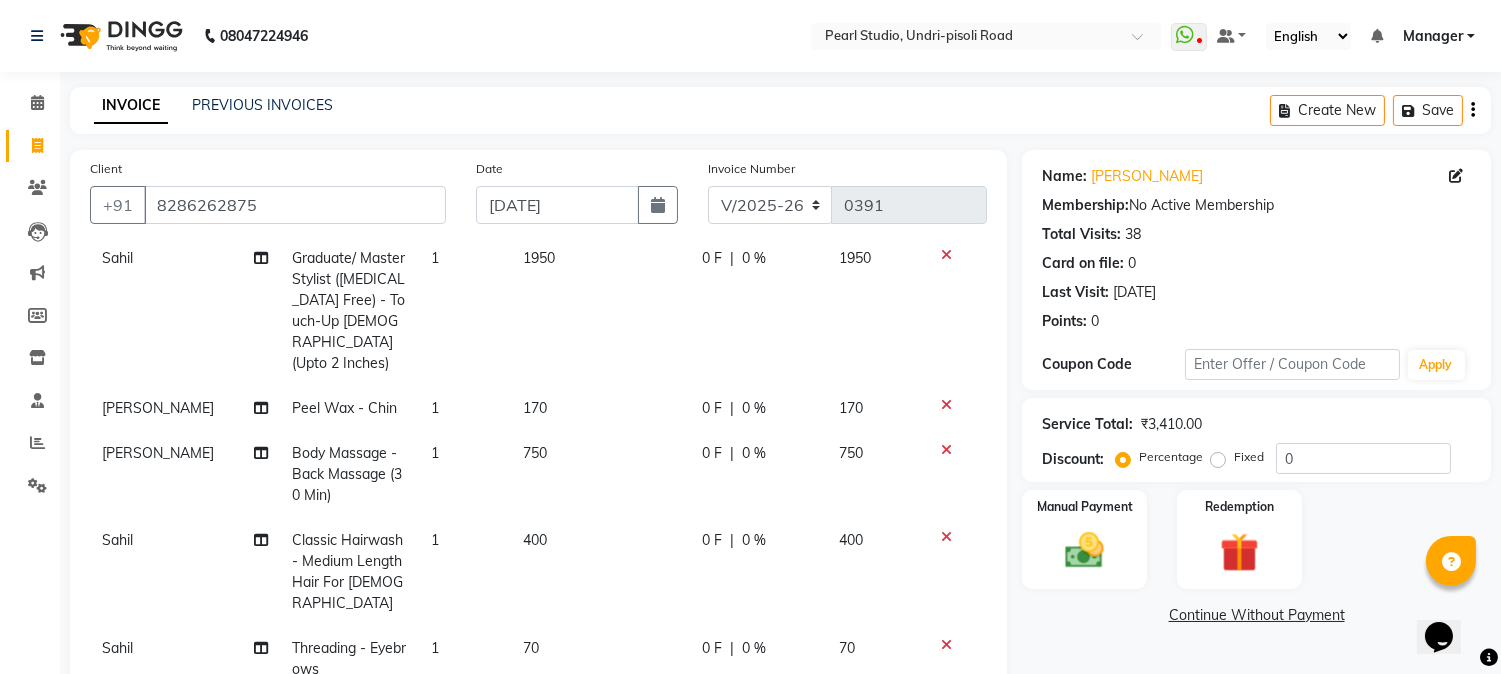 click on "0 F | 0 %" 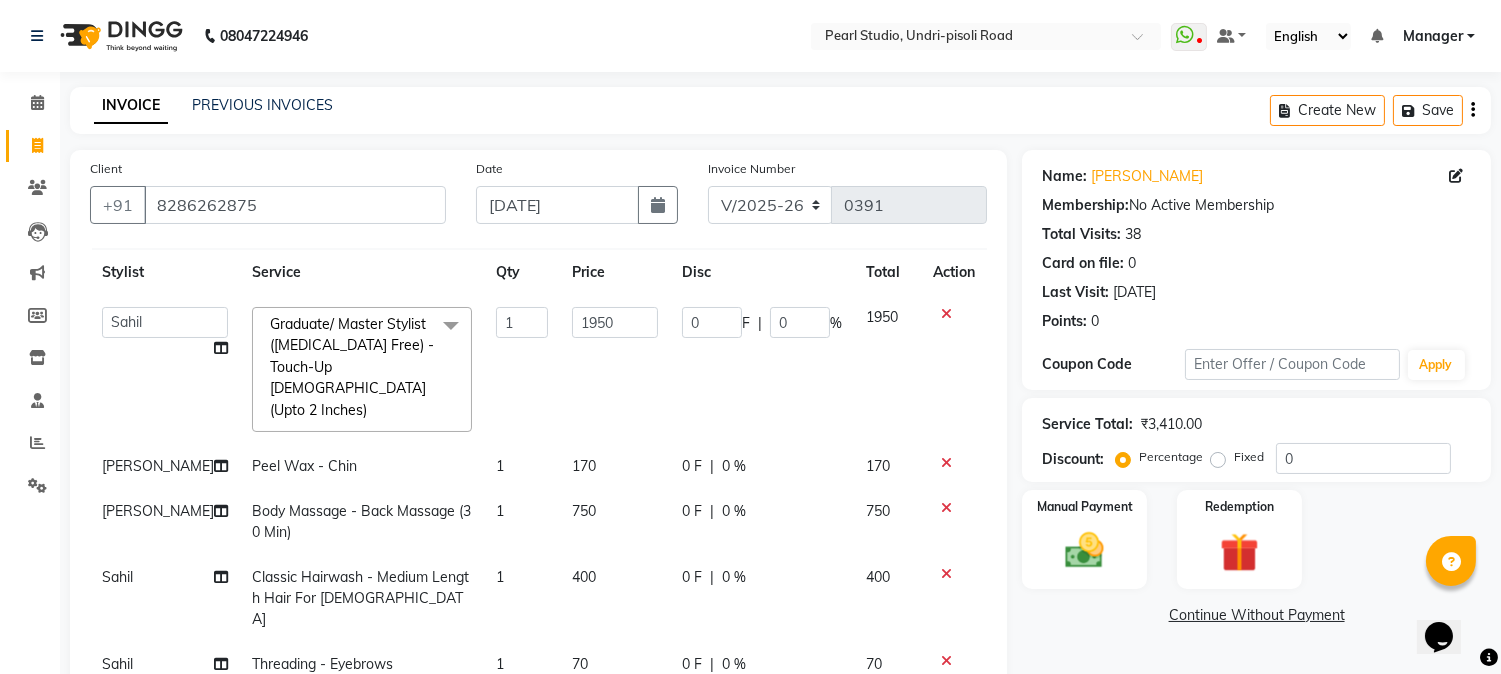 scroll, scrollTop: 30, scrollLeft: 0, axis: vertical 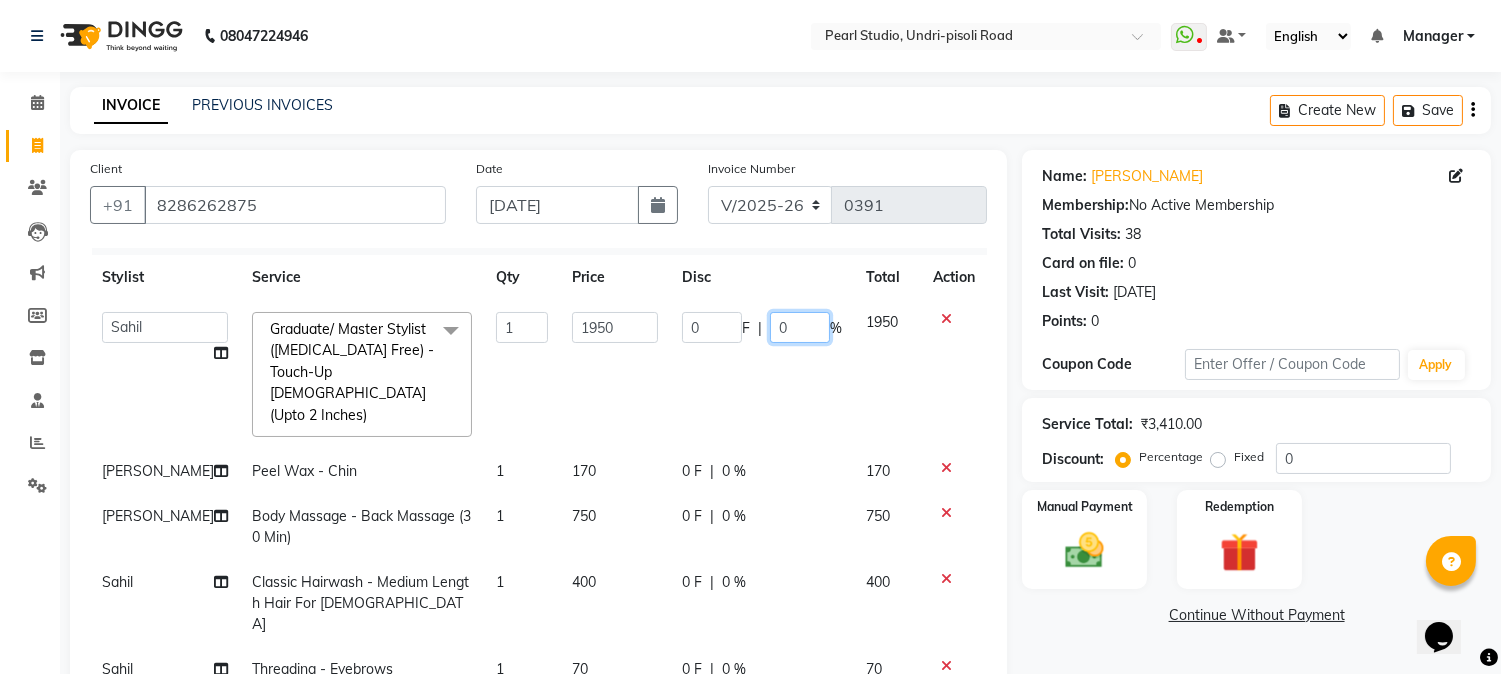 drag, startPoint x: 767, startPoint y: 325, endPoint x: 744, endPoint y: 317, distance: 24.351591 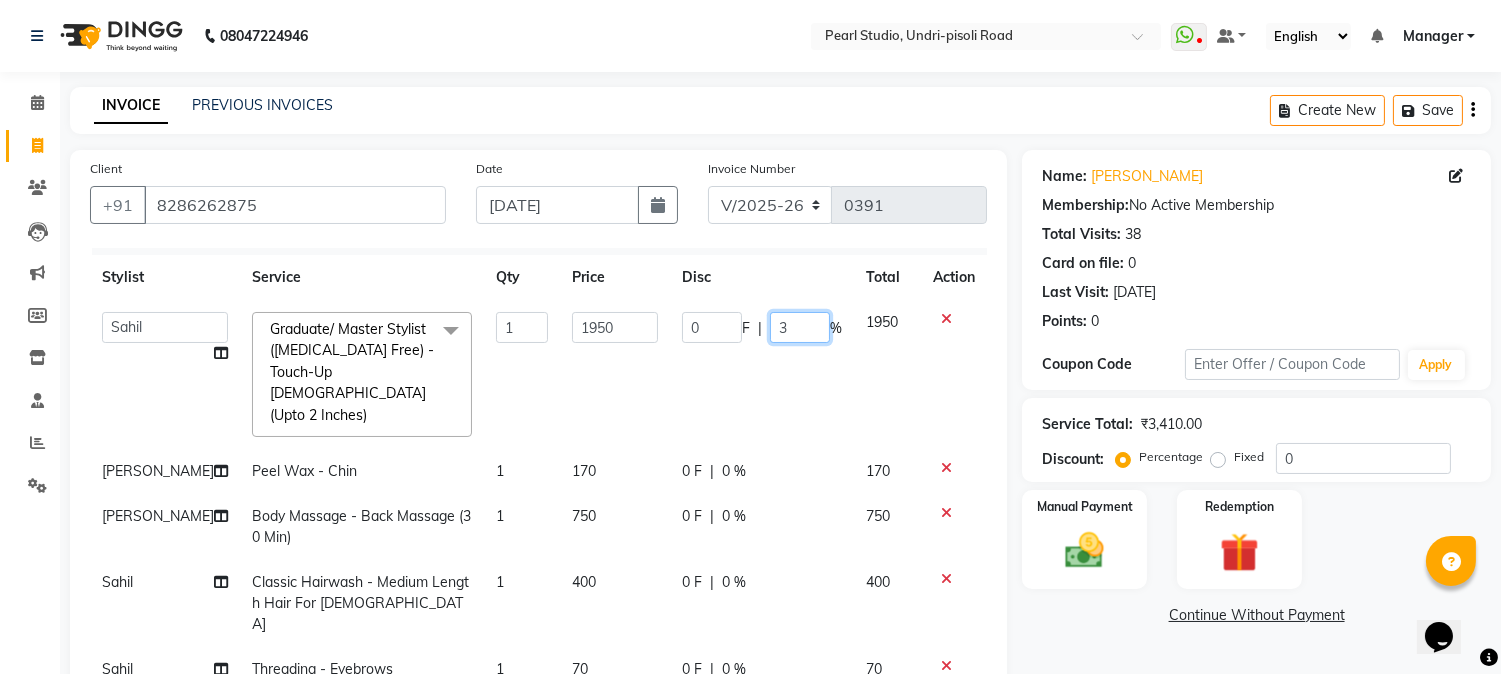 type on "30" 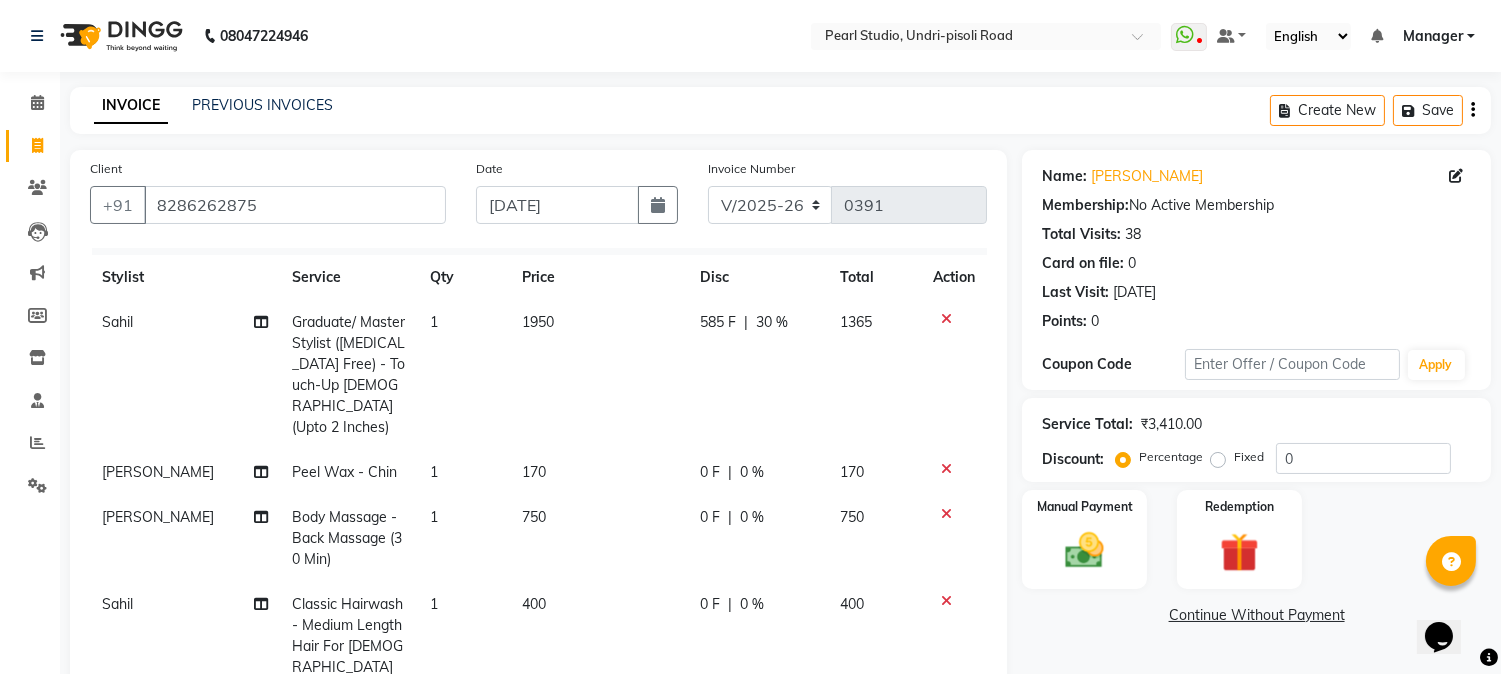 click on "0 F | 0 %" 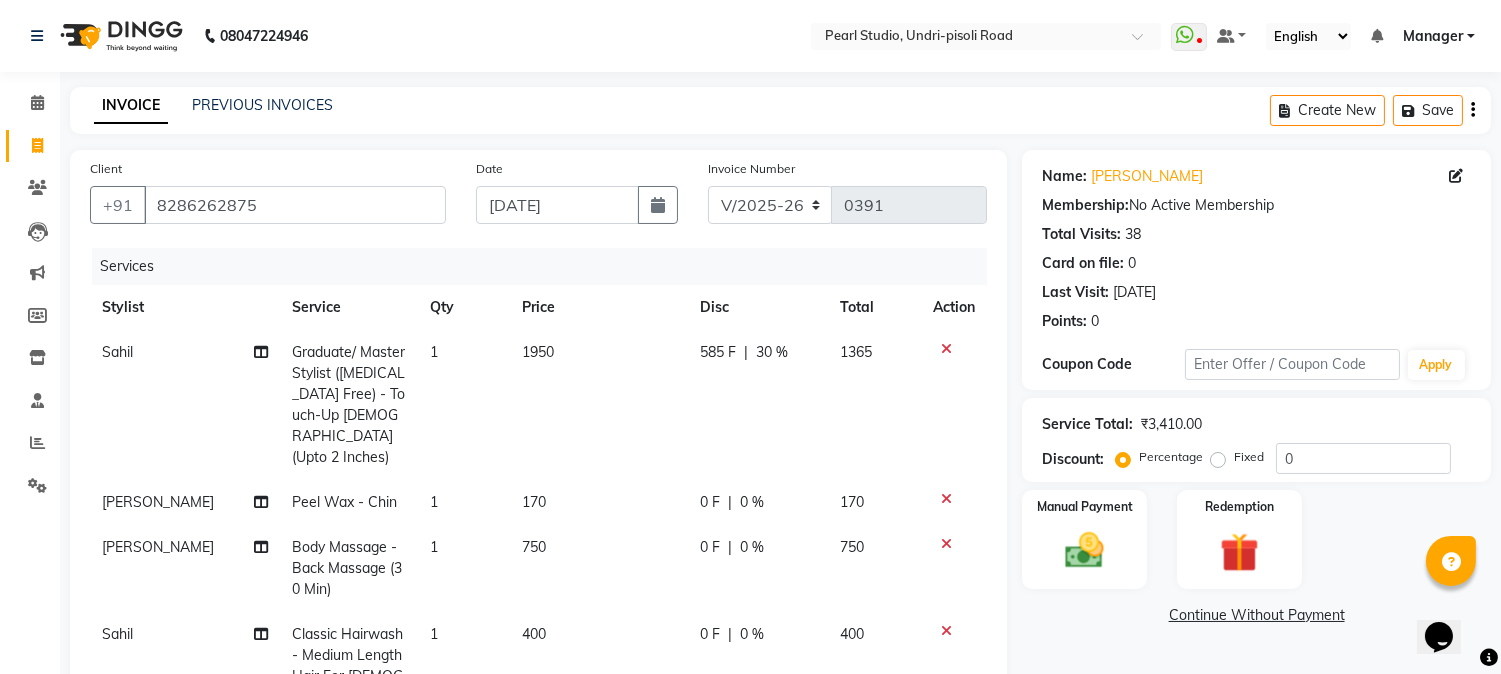 select on "63726" 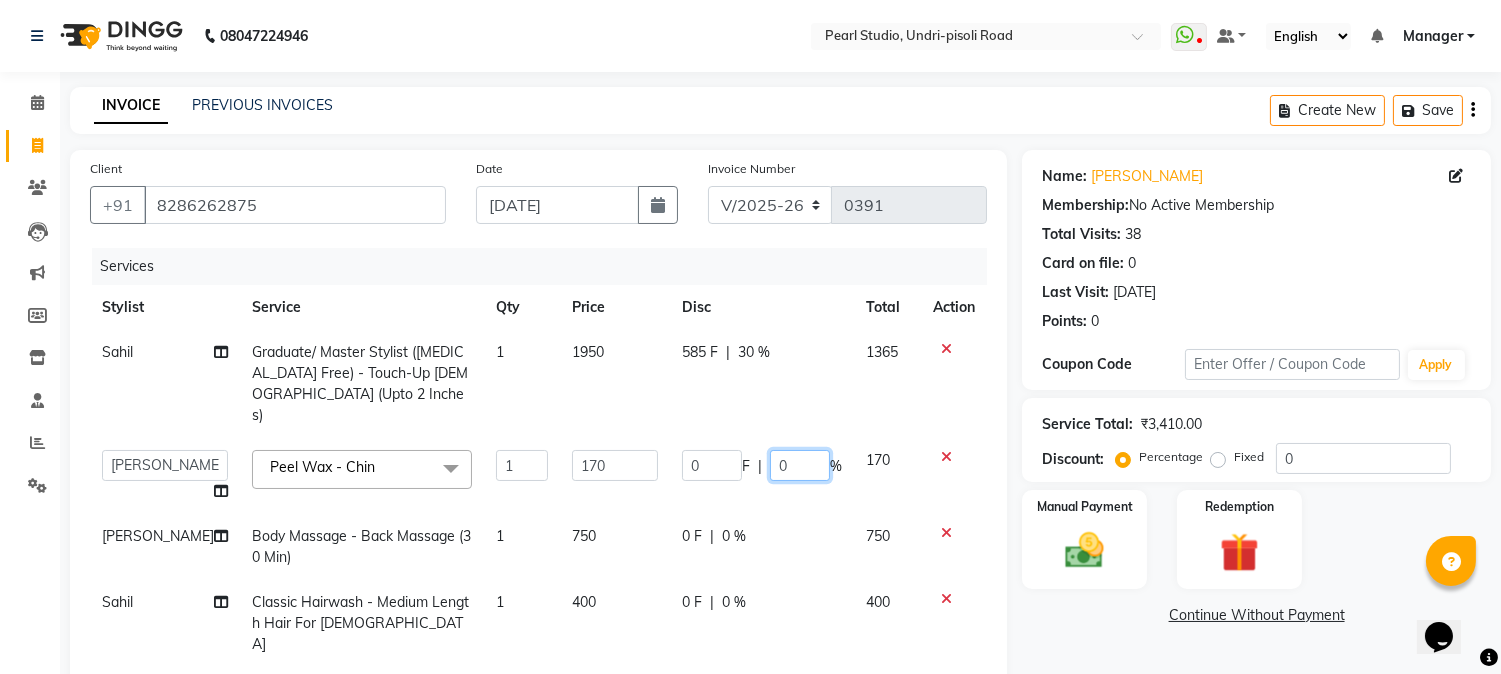 drag, startPoint x: 804, startPoint y: 442, endPoint x: 761, endPoint y: 440, distance: 43.046486 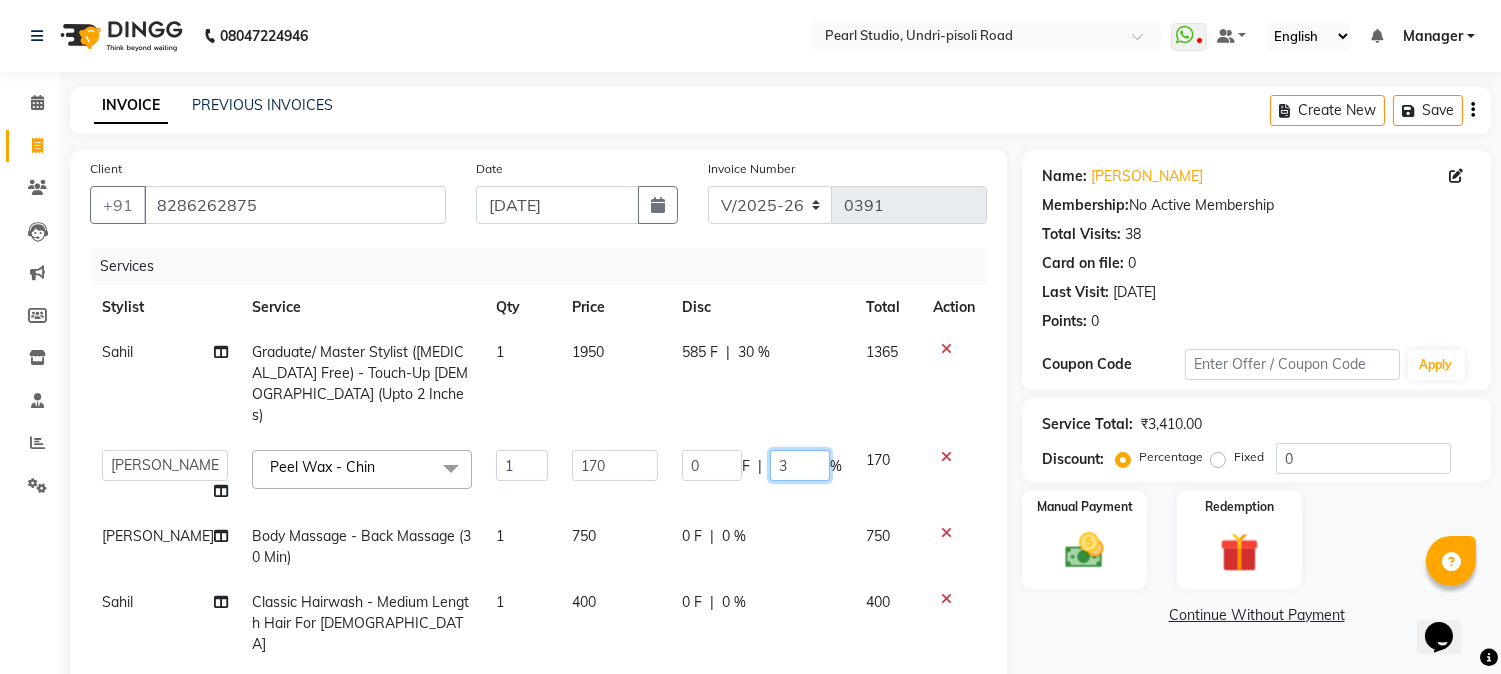 type on "30" 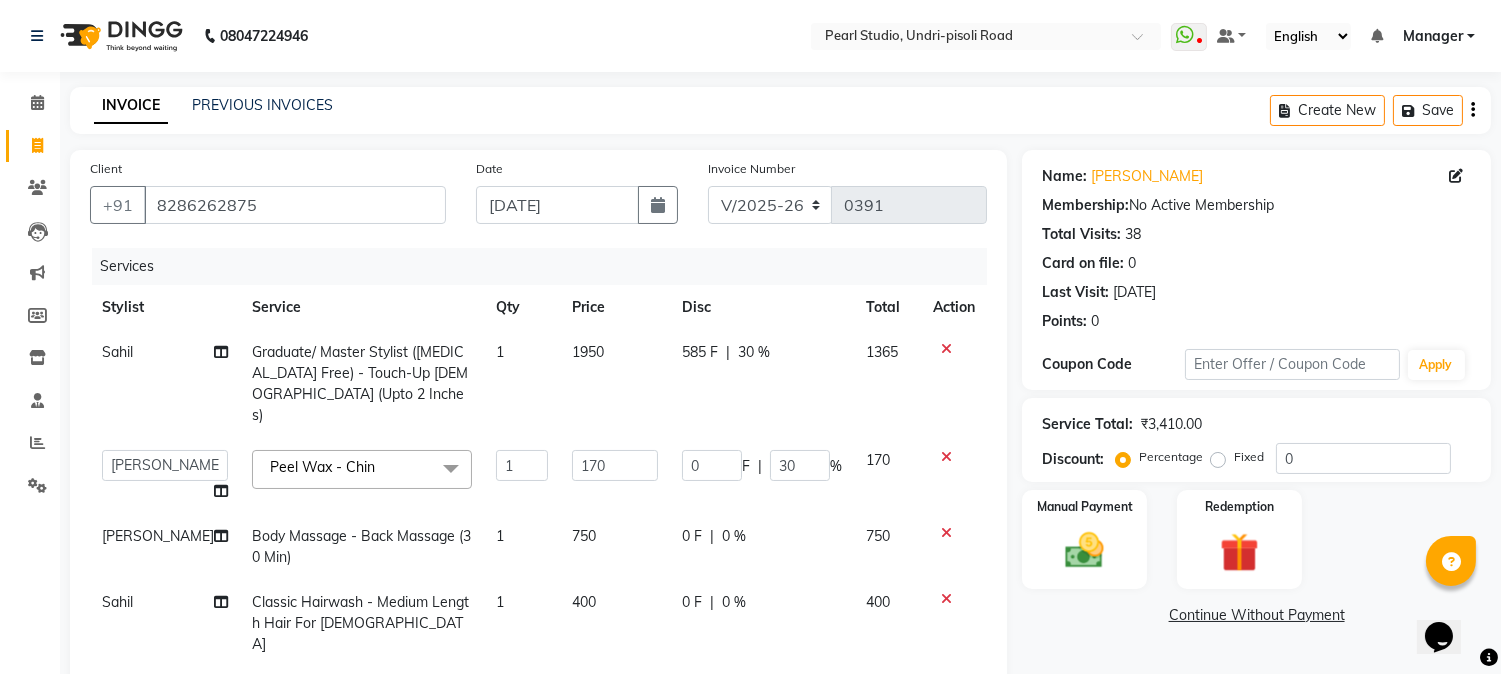 click on "0 F | 0 %" 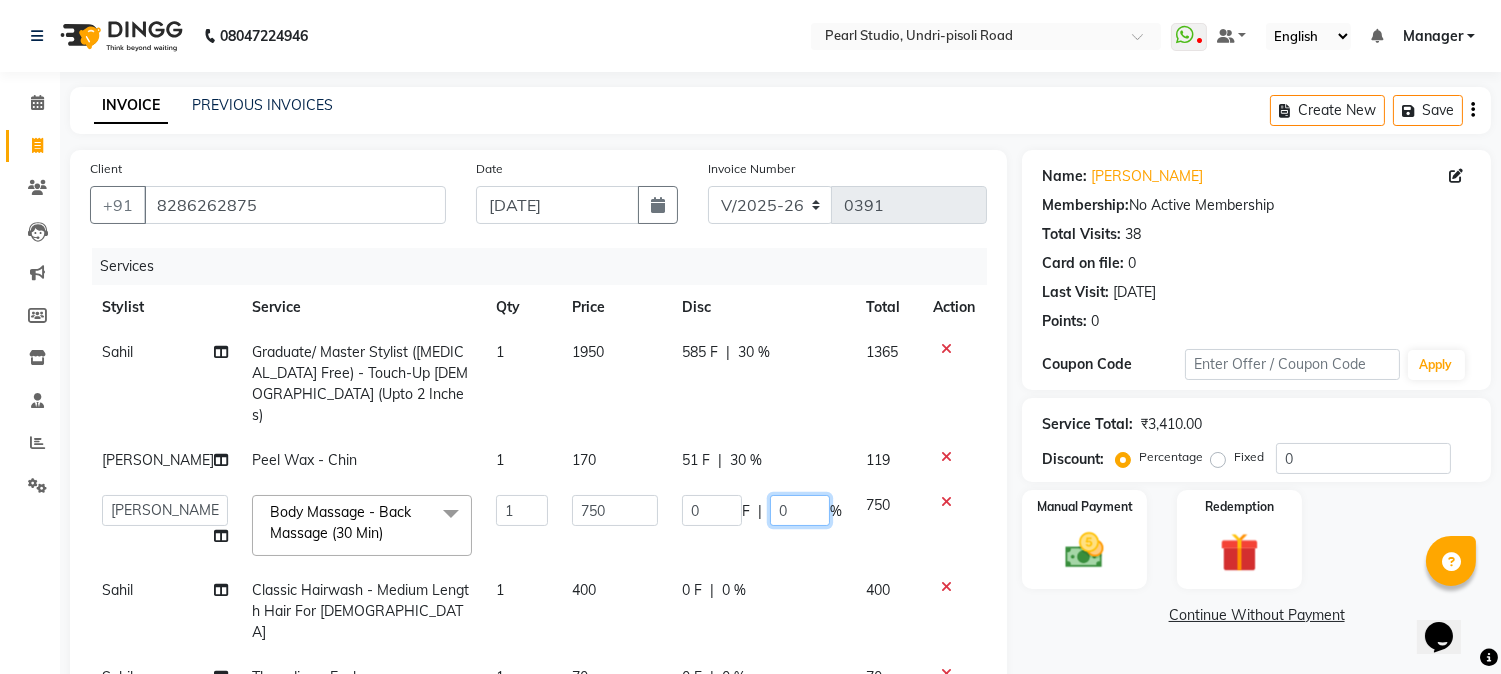 drag, startPoint x: 777, startPoint y: 505, endPoint x: 706, endPoint y: 508, distance: 71.063354 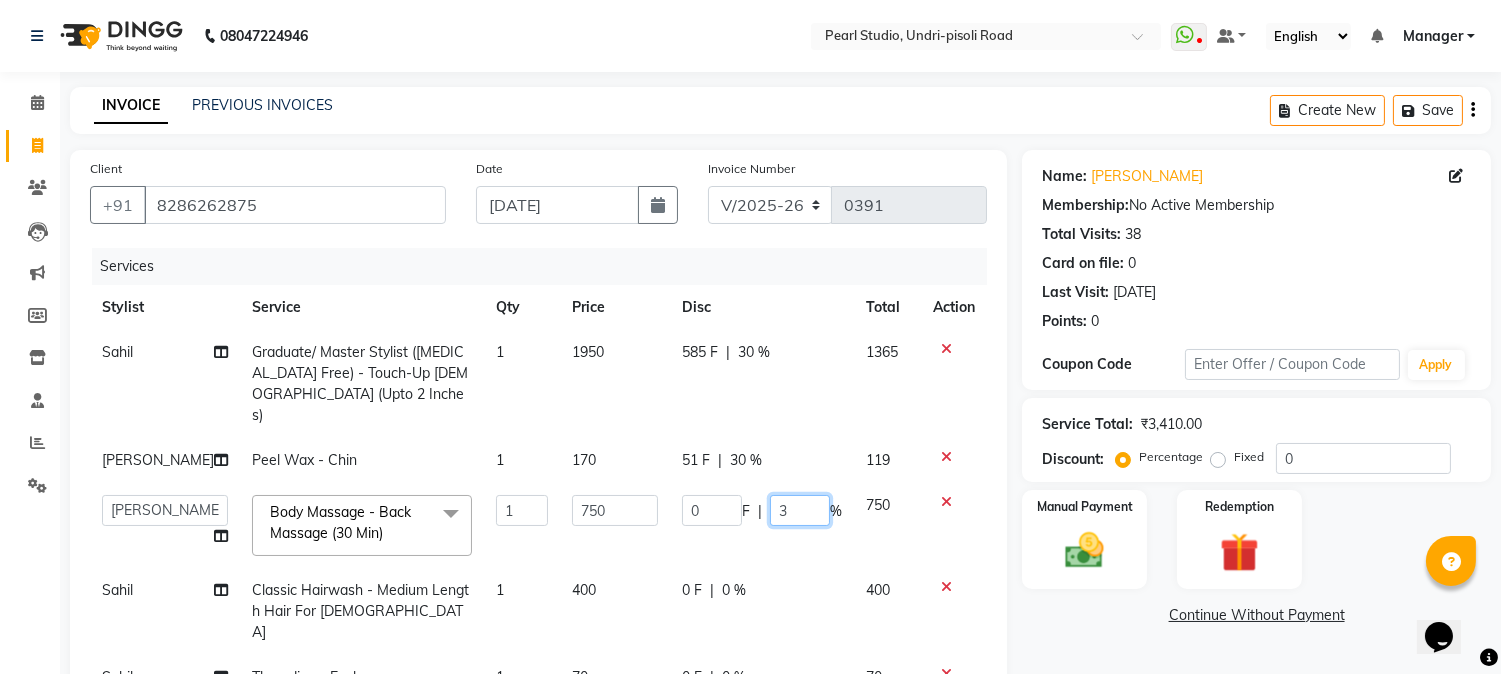 type on "30" 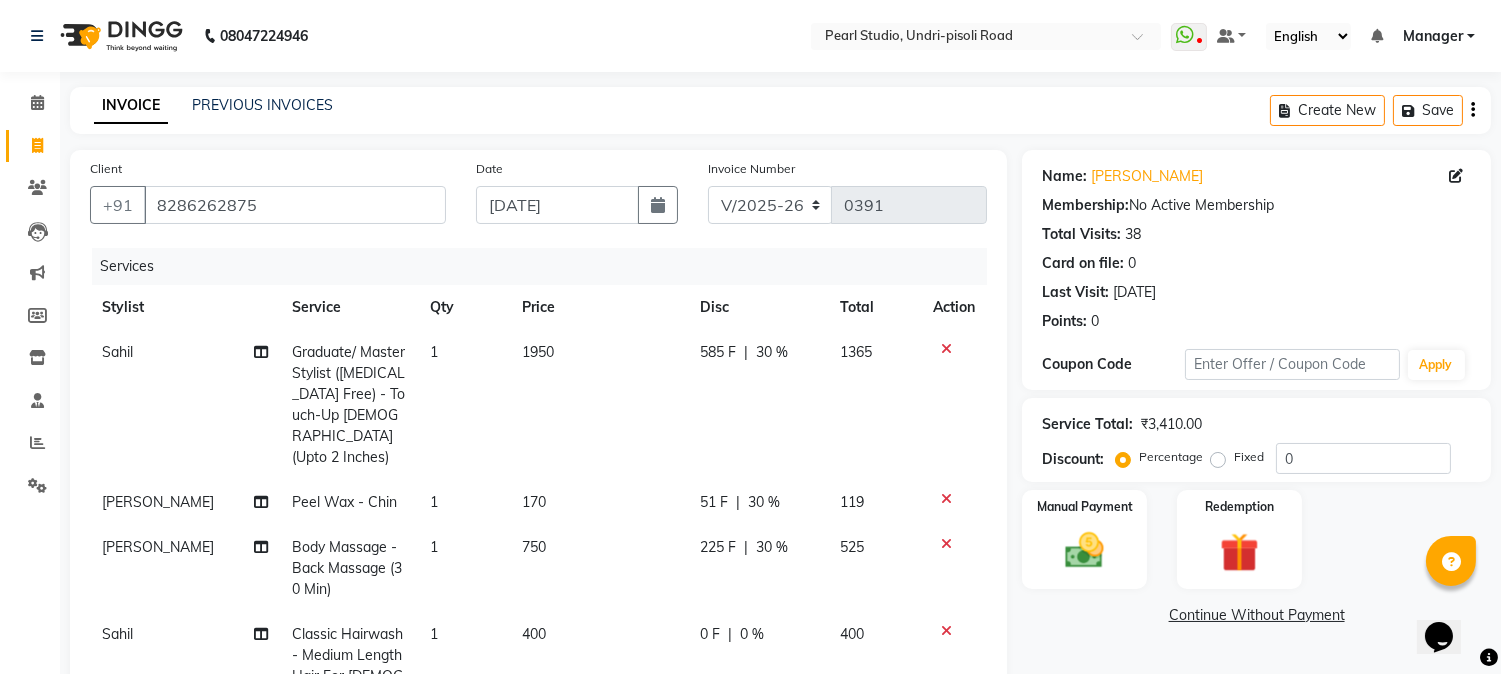 click on "0 F | 0 %" 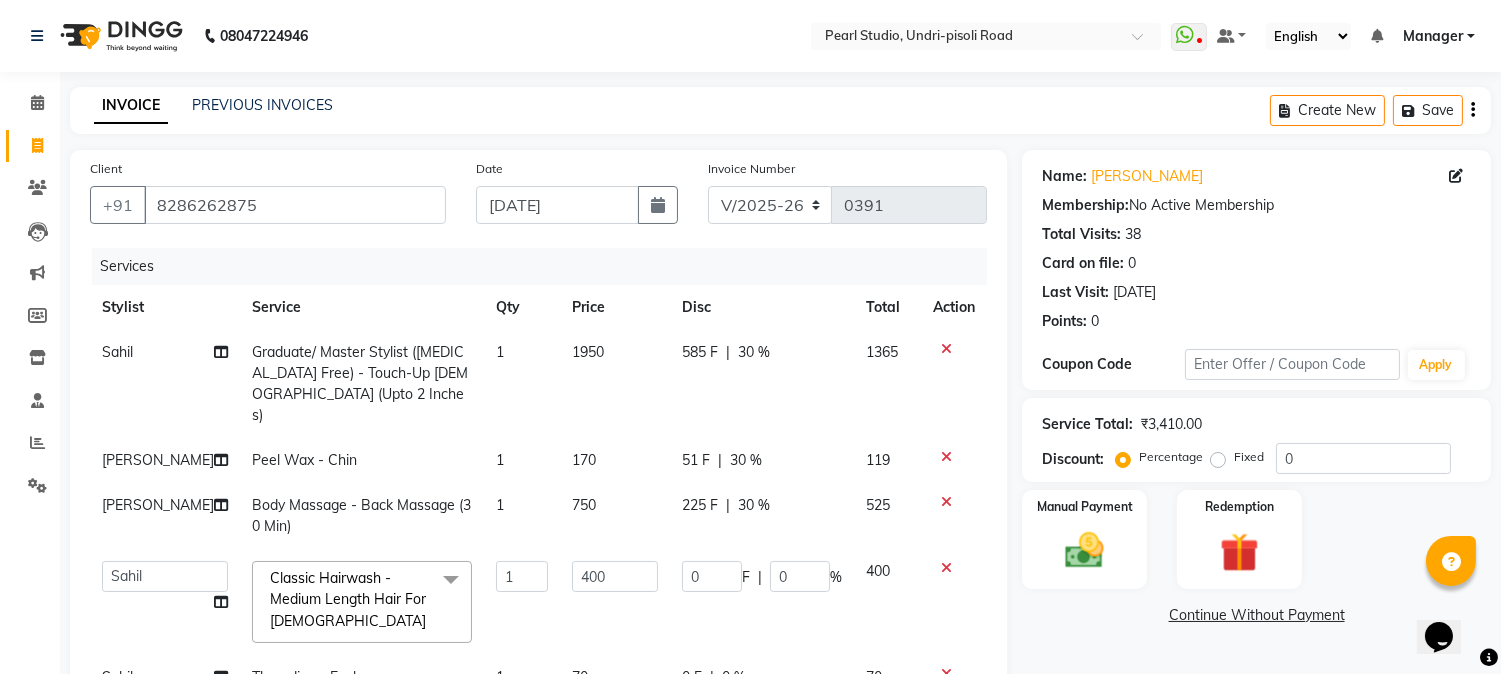 scroll, scrollTop: 30, scrollLeft: 0, axis: vertical 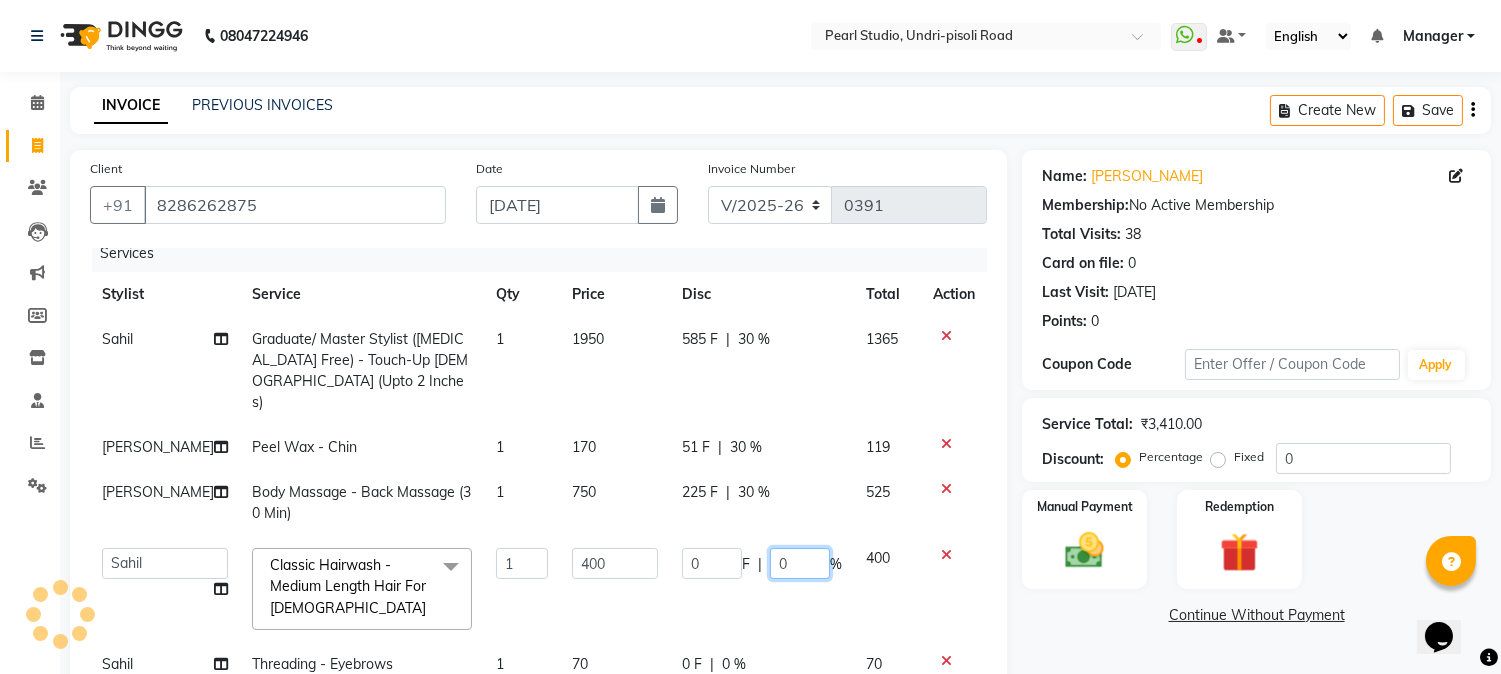 drag, startPoint x: 771, startPoint y: 550, endPoint x: 717, endPoint y: 541, distance: 54.74486 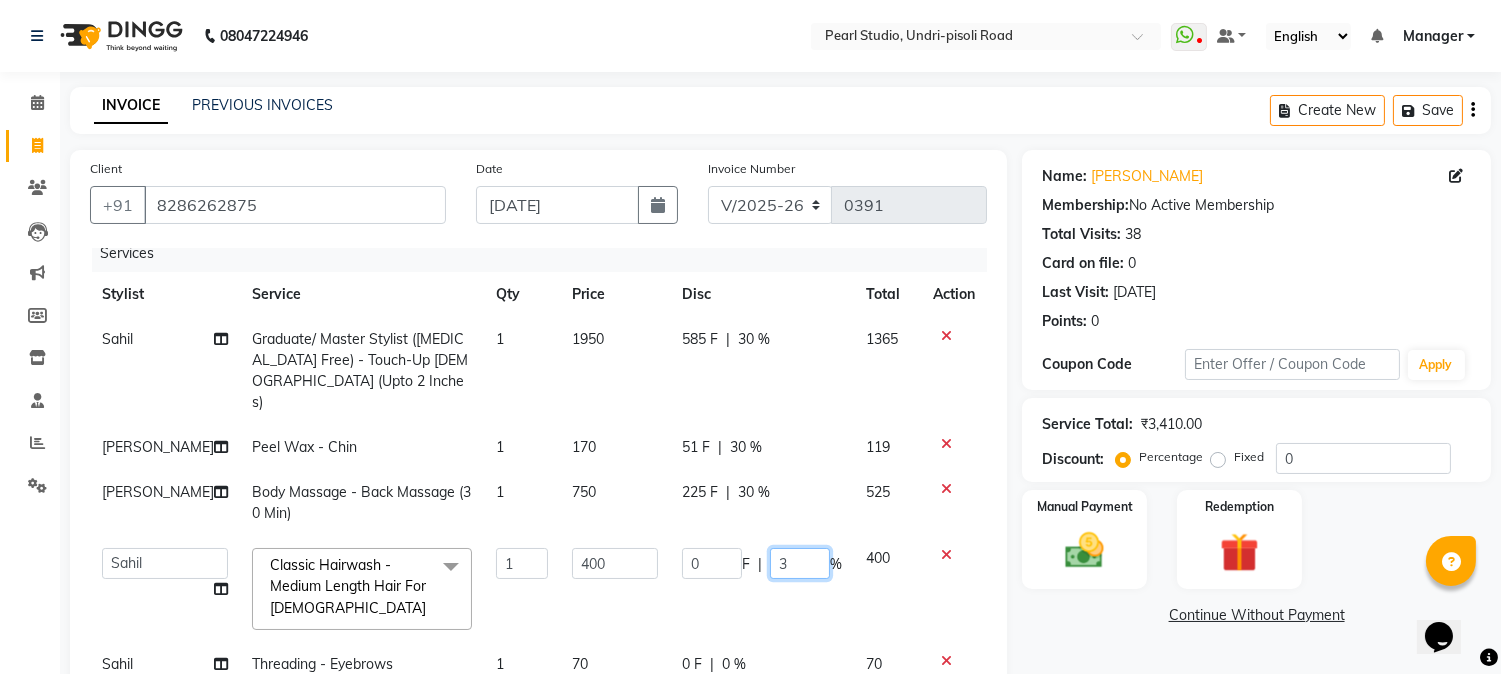 type on "30" 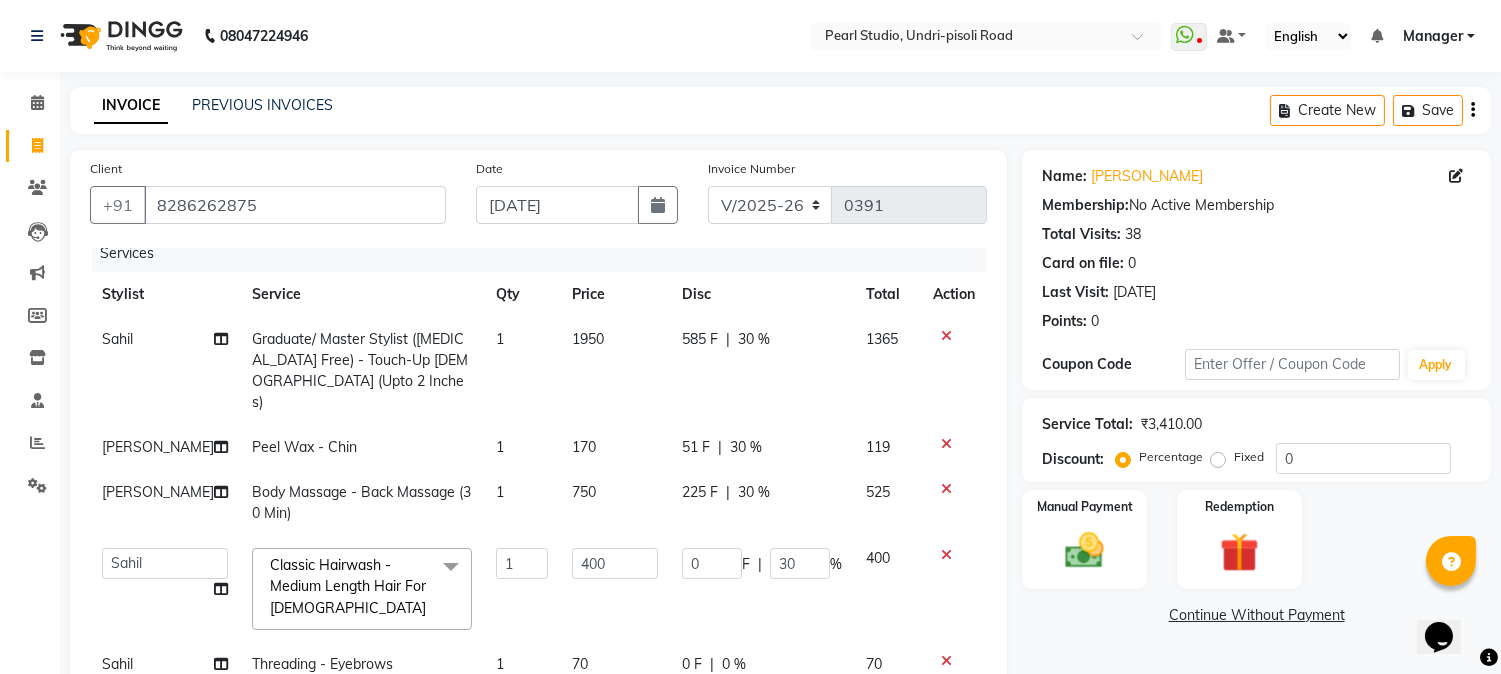 click on "225 F | 30 %" 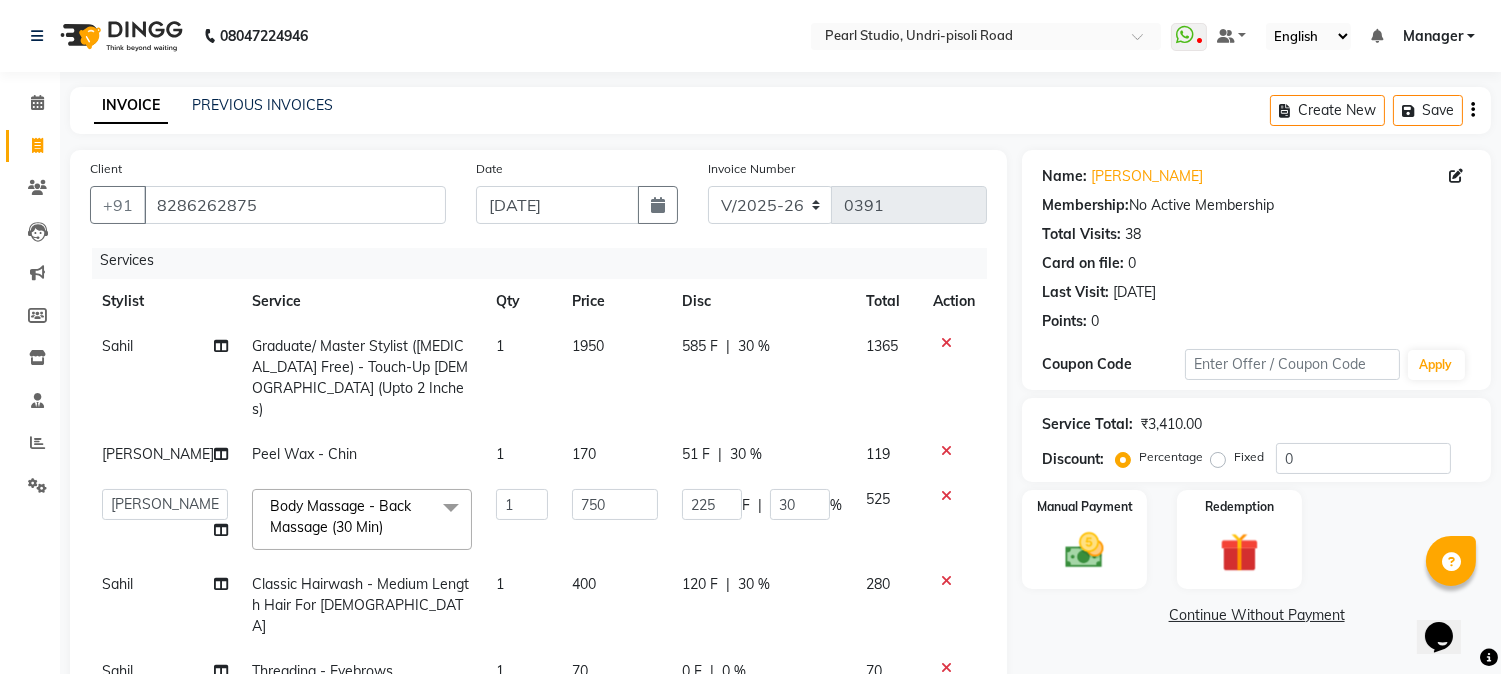 scroll, scrollTop: 8, scrollLeft: 0, axis: vertical 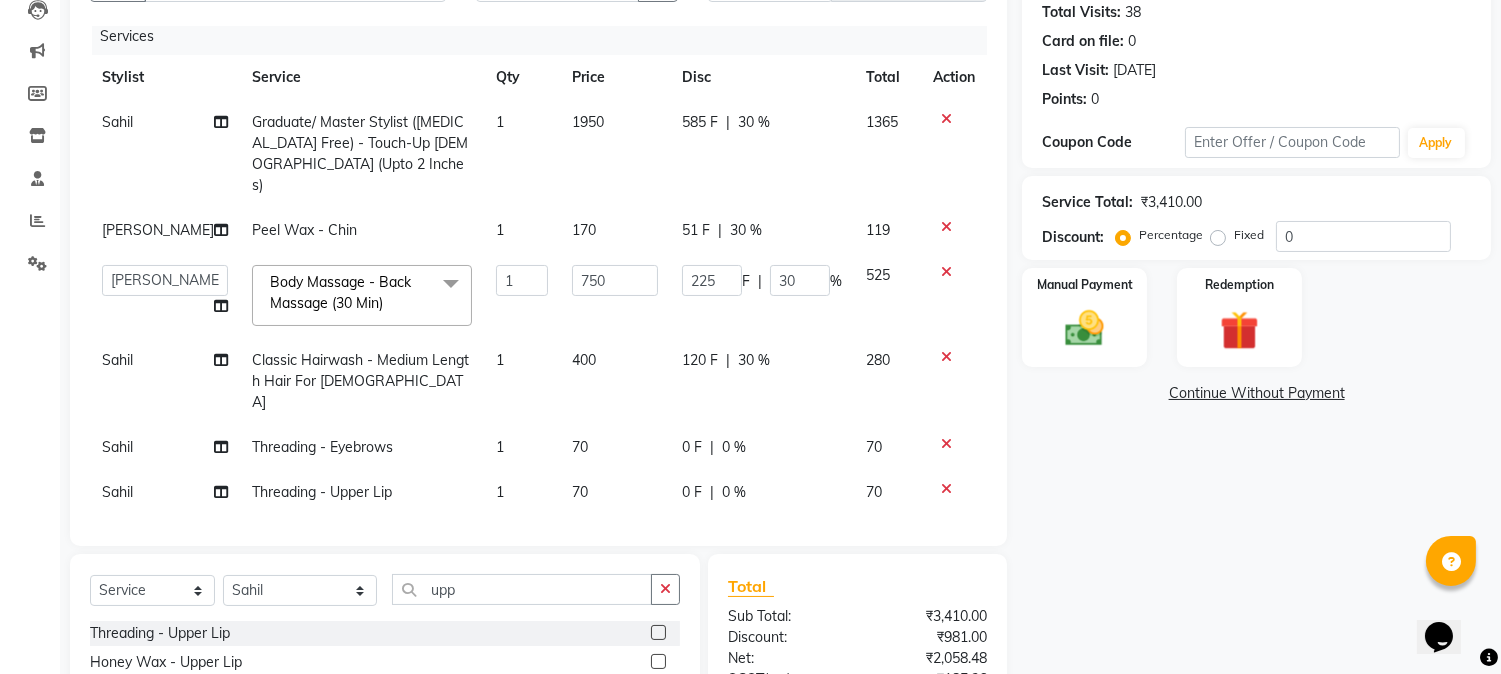 click on "0 %" 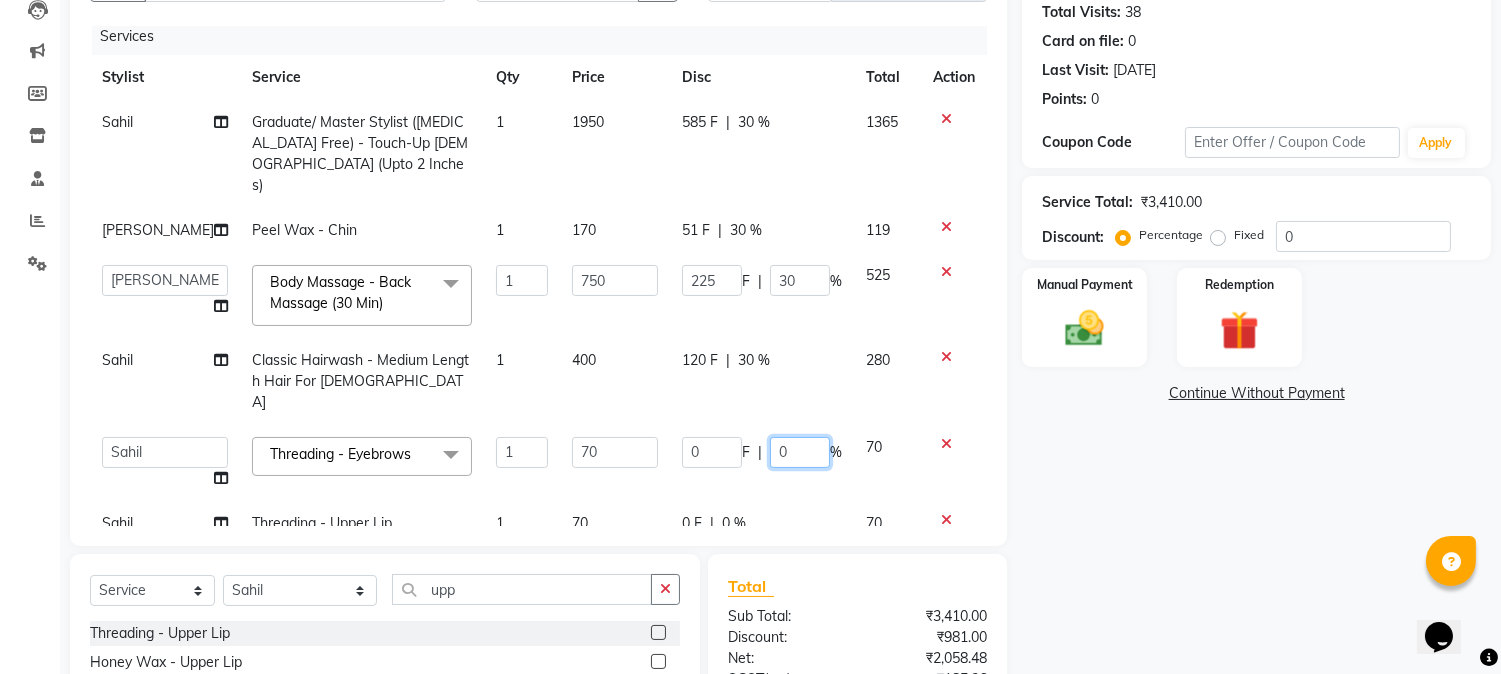 drag, startPoint x: 784, startPoint y: 425, endPoint x: 725, endPoint y: 423, distance: 59.03389 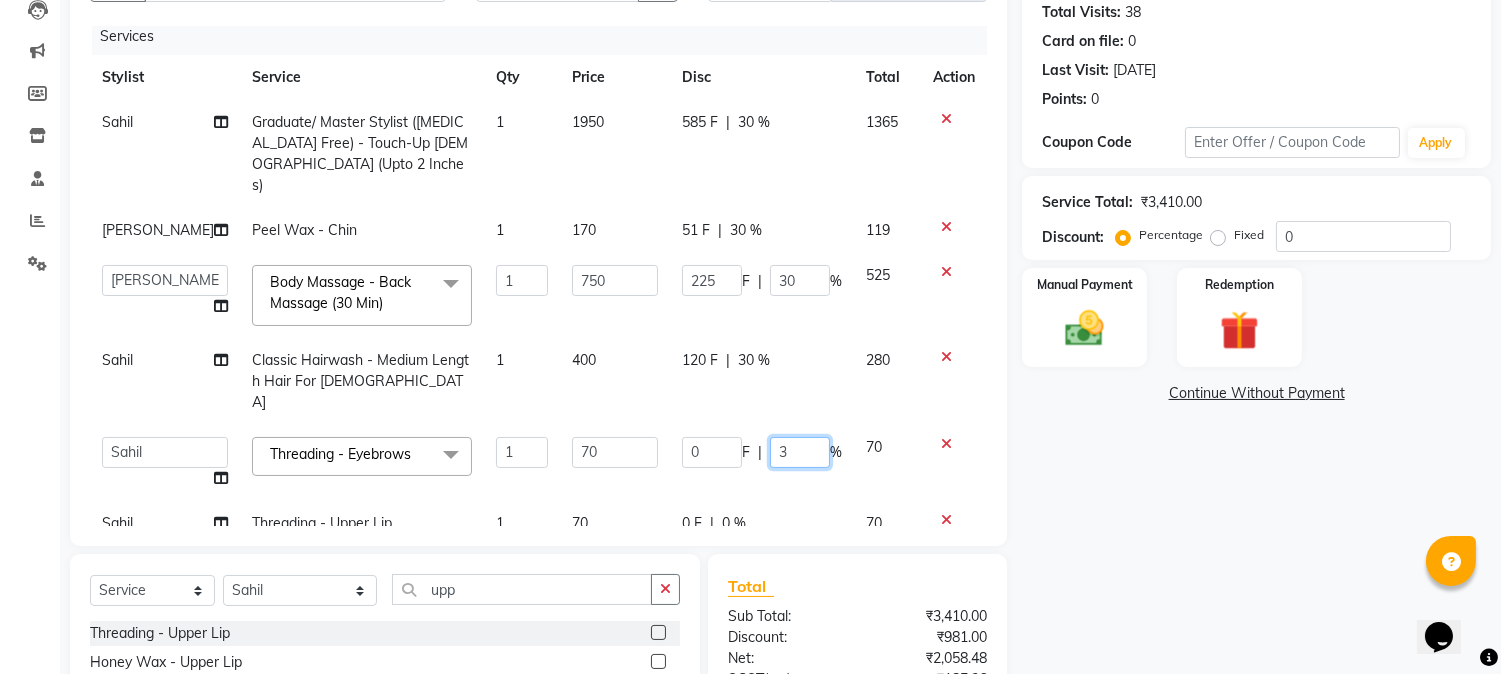 type on "30" 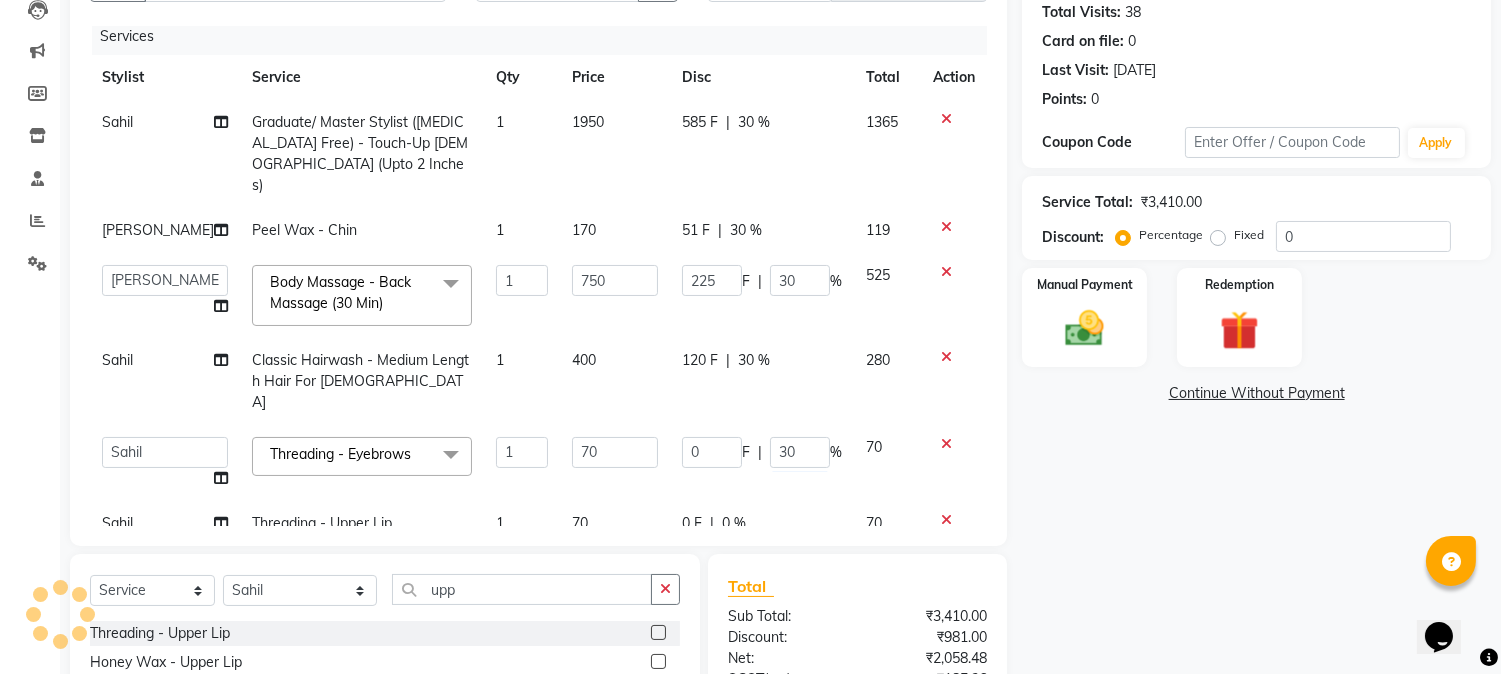 click on "Sahil Graduate/ Master Stylist (Ammonia Free) - Touch-Up Female (Upto 2 Inches) 1 1950 585 F | 30 % 1365 Sabita Pariyar Peel Wax - Chin 1 170 51 F | 30 % 119  Manager   Nikhil Gulhane   Nitu Rai   Pratik   Pratima Akshay Sonawane   Sabita Pariyar   Sahil   Samundra Thapa  Body Massage - Back Massage (30 Min)  x Haircut  - Fringe Cut For Female Haircut  - Boys Haircut Haircut  - Girls Haircut Haircut  - Male Haircut By Graduate/Master Stylist Haircut  - Female Haircut By Graduate/Master Stylist Haircut  - Male Haircut By Senior/Top Stylist Haircut  - Female Haircut By Senior/Top Stylist Scrub - Full Back High Frequency Classic Hairwash  - Hair Wash For Male Classic Hairwash  - Short Length Hair For Female Classic Hairwash  - Medium Length Hair For Female Classic Hairwash  - Long Length Hair For Female Premium Hairwash  - Hair Wash For Male Premium Hairwash  - Short Length Hair For Female Premium Hairwash  - Medium Length Hair For Female Premium Hairwash  - Long Length Hair For Female Blow Dry  - Male/Pixie 1" 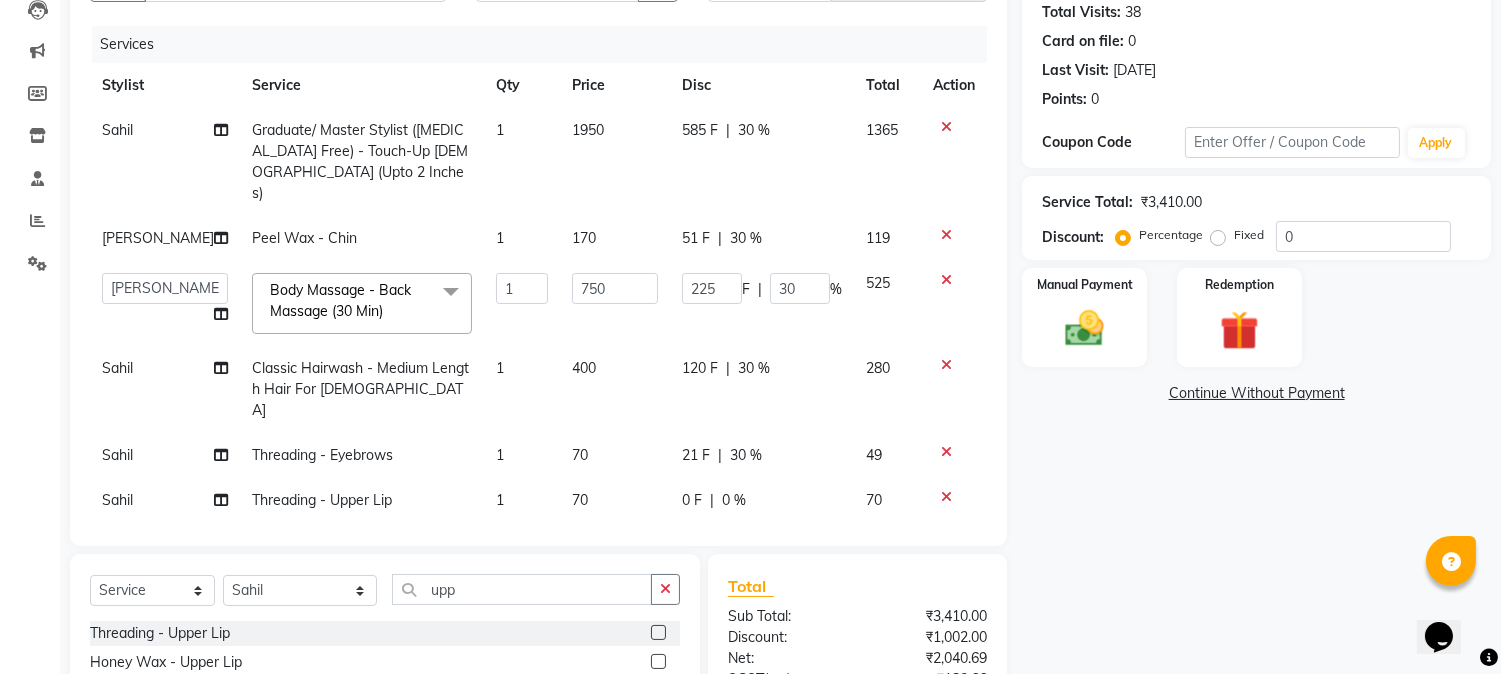 click on "0 %" 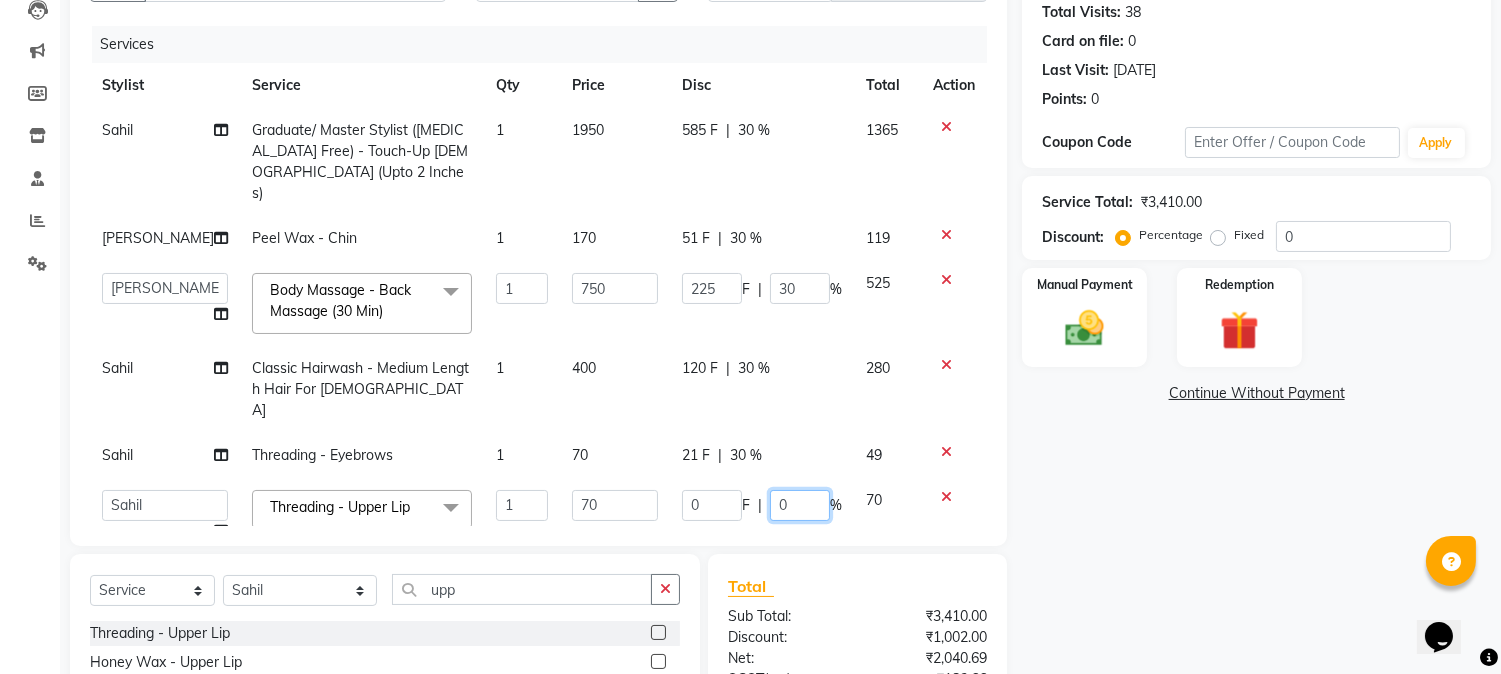 drag, startPoint x: 776, startPoint y: 481, endPoint x: 748, endPoint y: 476, distance: 28.442924 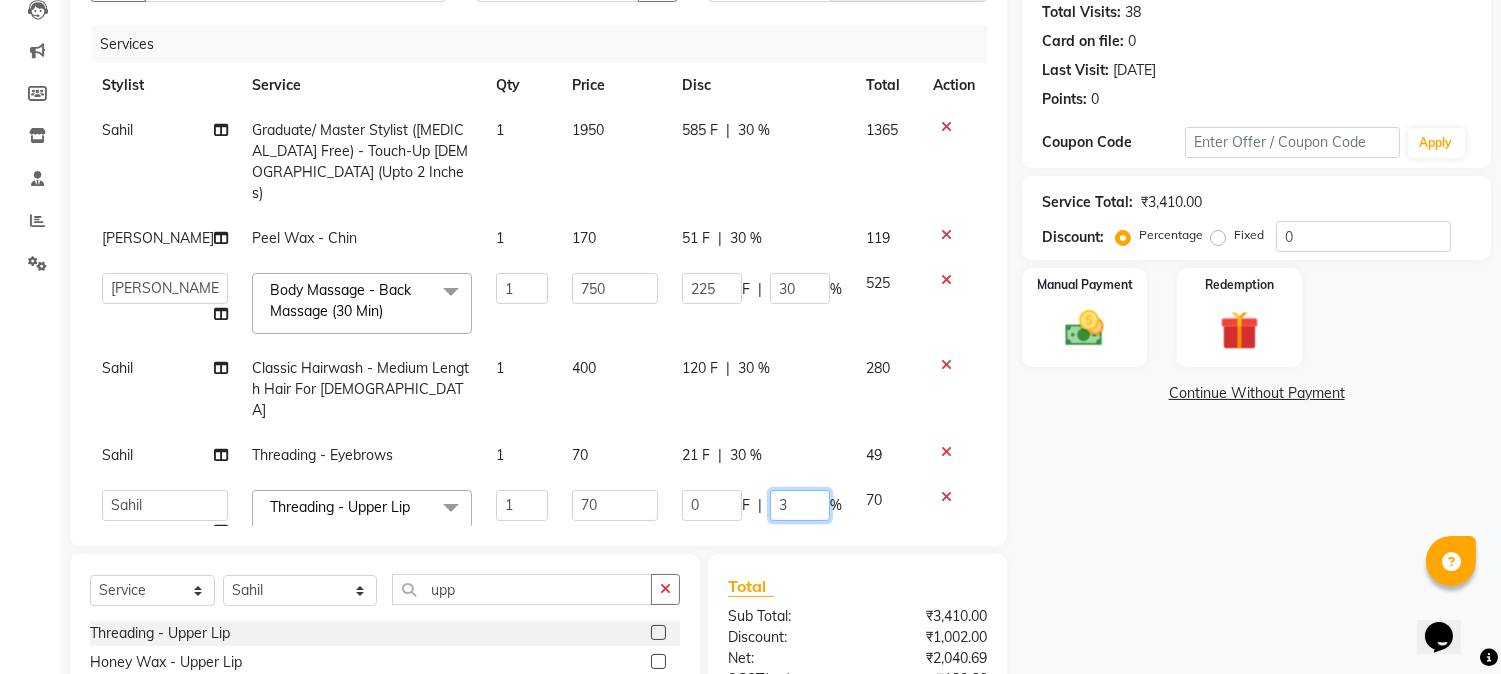 type on "30" 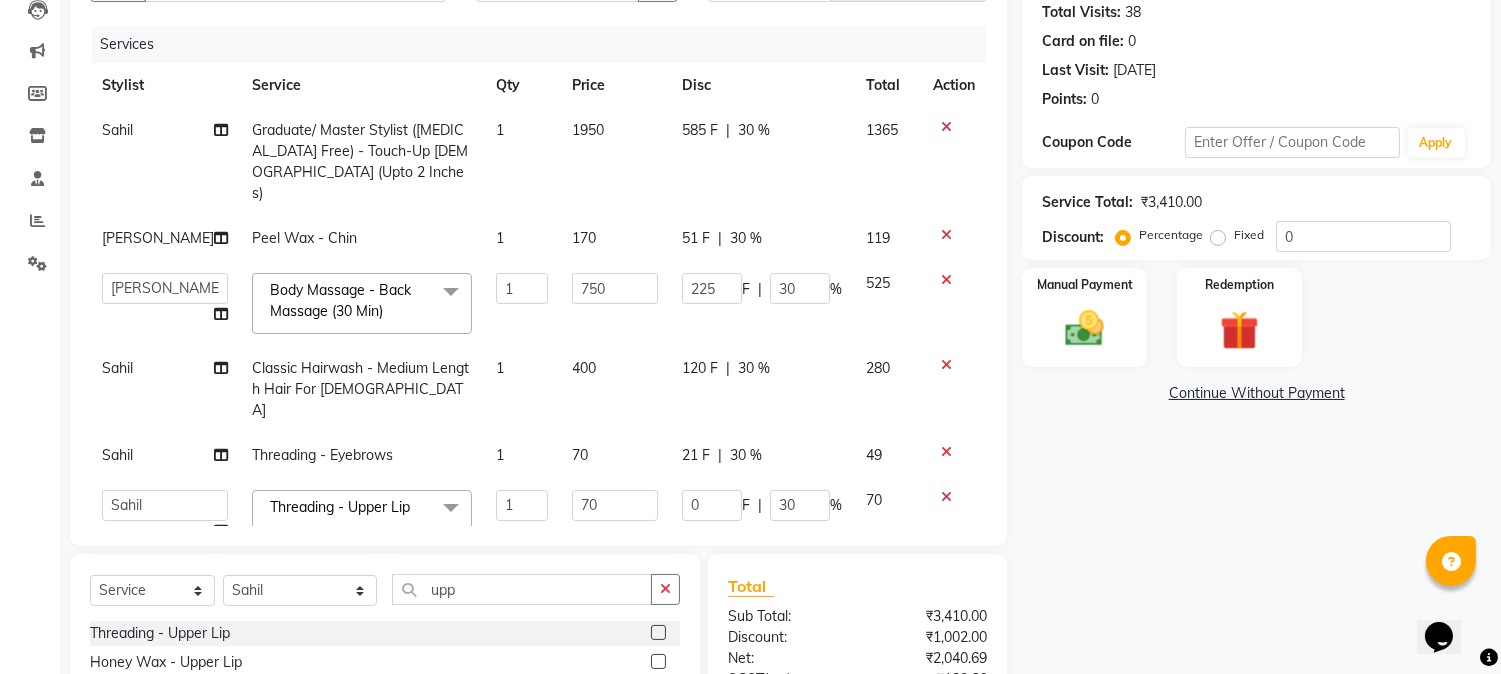 click on "Name: Patricia Oconnor Membership:  No Active Membership  Total Visits:  38 Card on file:  0 Last Visit:   27-06-2025 Points:   0  Coupon Code Apply Service Total:  ₹3,410.00  Discount:  Percentage   Fixed  0 Manual Payment Redemption  Continue Without Payment" 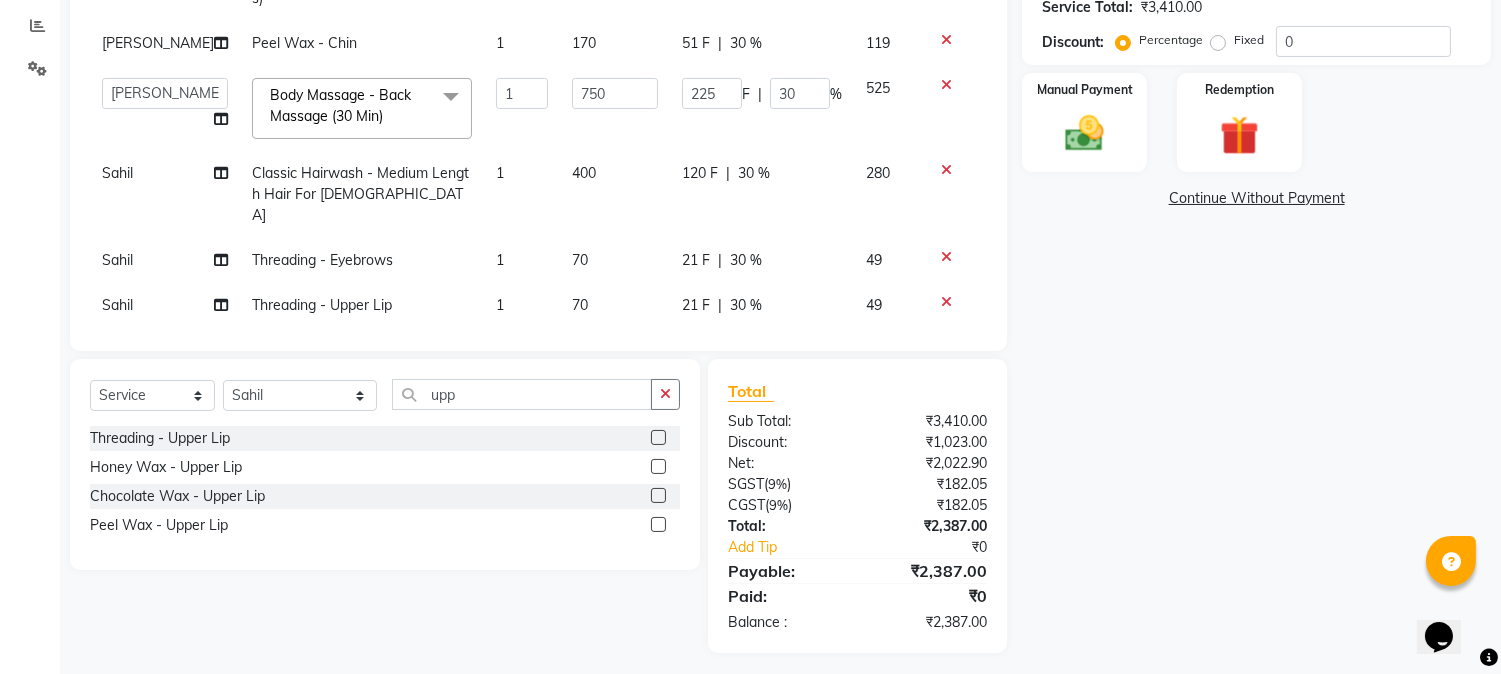 scroll, scrollTop: 306, scrollLeft: 0, axis: vertical 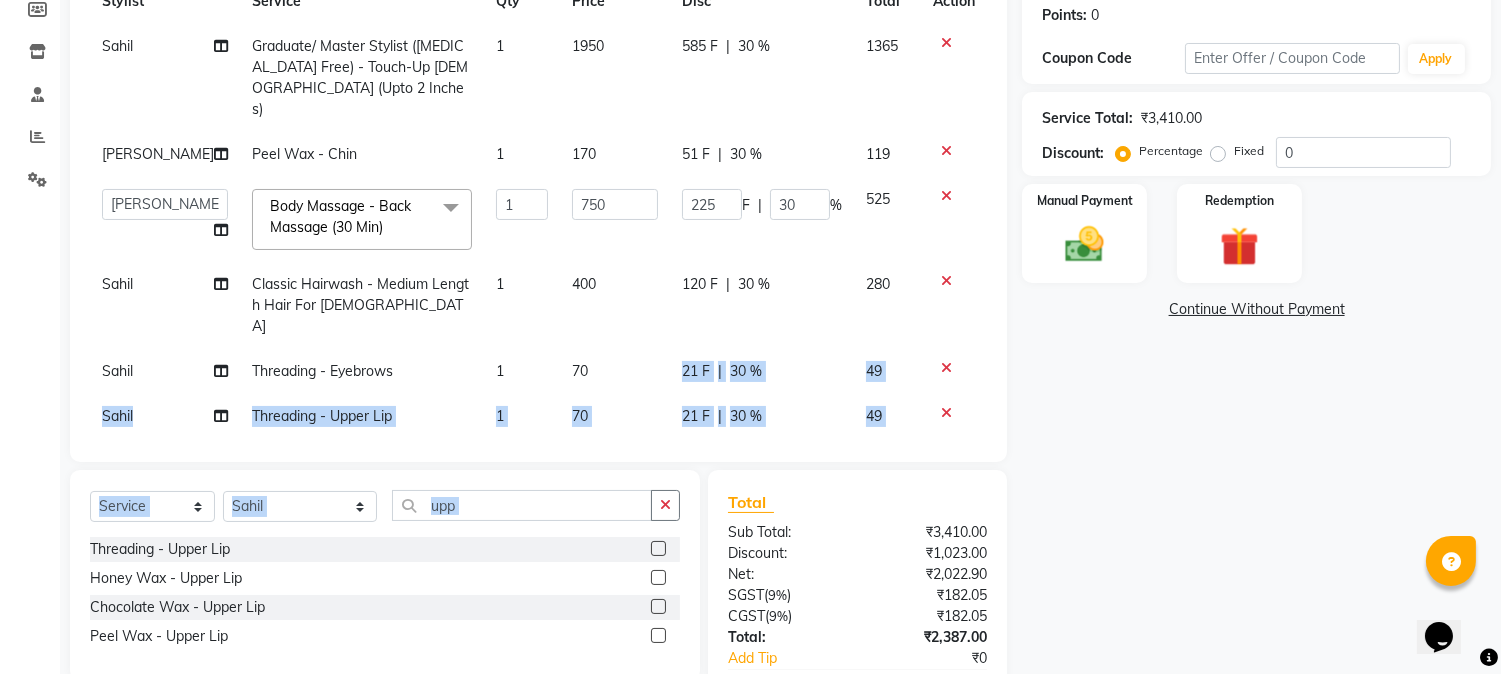 click on "Client +91 8286262875 Date 13-07-2025 Invoice Number V/2025 V/2025-26 0391 Services Stylist Service Qty Price Disc Total Action Sahil Graduate/ Master Stylist (Ammonia Free) - Touch-Up Female (Upto 2 Inches) 1 1950 585 F | 30 % 1365 Sabita Pariyar Peel Wax - Chin 1 170 51 F | 30 % 119  Manager   Nikhil Gulhane   Nitu Rai   Pratik   Pratima Akshay Sonawane   Sabita Pariyar   Sahil   Samundra Thapa  Body Massage - Back Massage (30 Min)  x Haircut  - Fringe Cut For Female Haircut  - Boys Haircut Haircut  - Girls Haircut Haircut  - Male Haircut By Graduate/Master Stylist Haircut  - Female Haircut By Graduate/Master Stylist Haircut  - Male Haircut By Senior/Top Stylist Haircut  - Female Haircut By Senior/Top Stylist Scrub - Full Back High Frequency Classic Hairwash  - Hair Wash For Male Classic Hairwash  - Short Length Hair For Female Classic Hairwash  - Medium Length Hair For Female Classic Hairwash  - Long Length Hair For Female Premium Hairwash  - Hair Wash For Male Luxury Hairwash  - Hair Wash For Male 1 750" 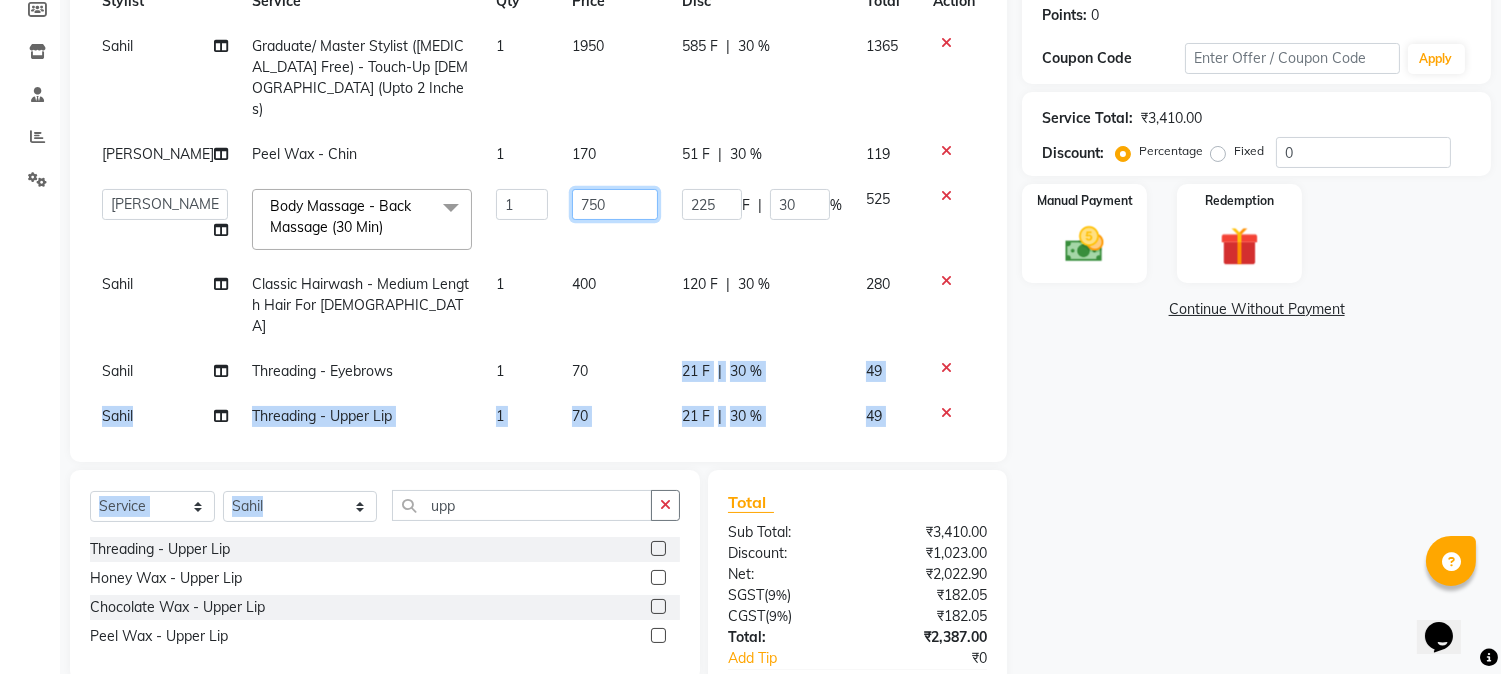 click on "750" 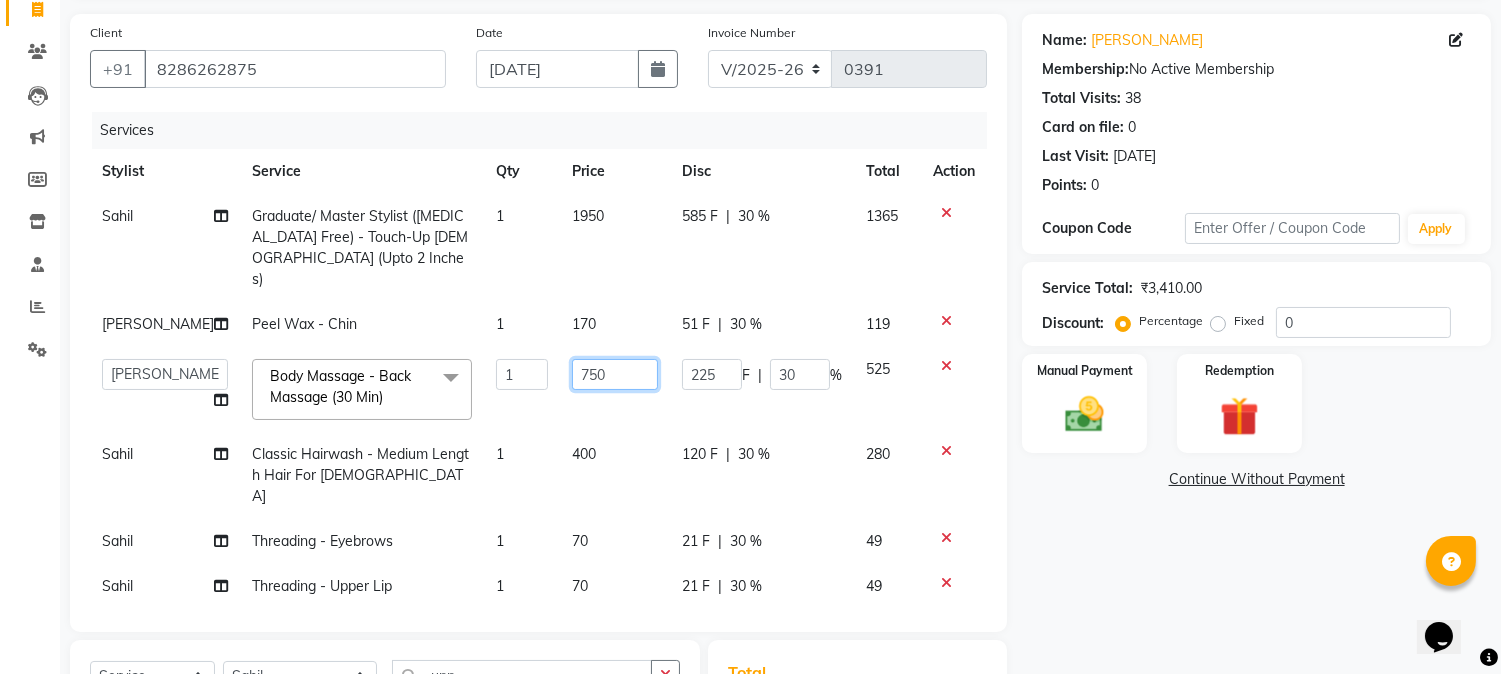 scroll, scrollTop: 0, scrollLeft: 0, axis: both 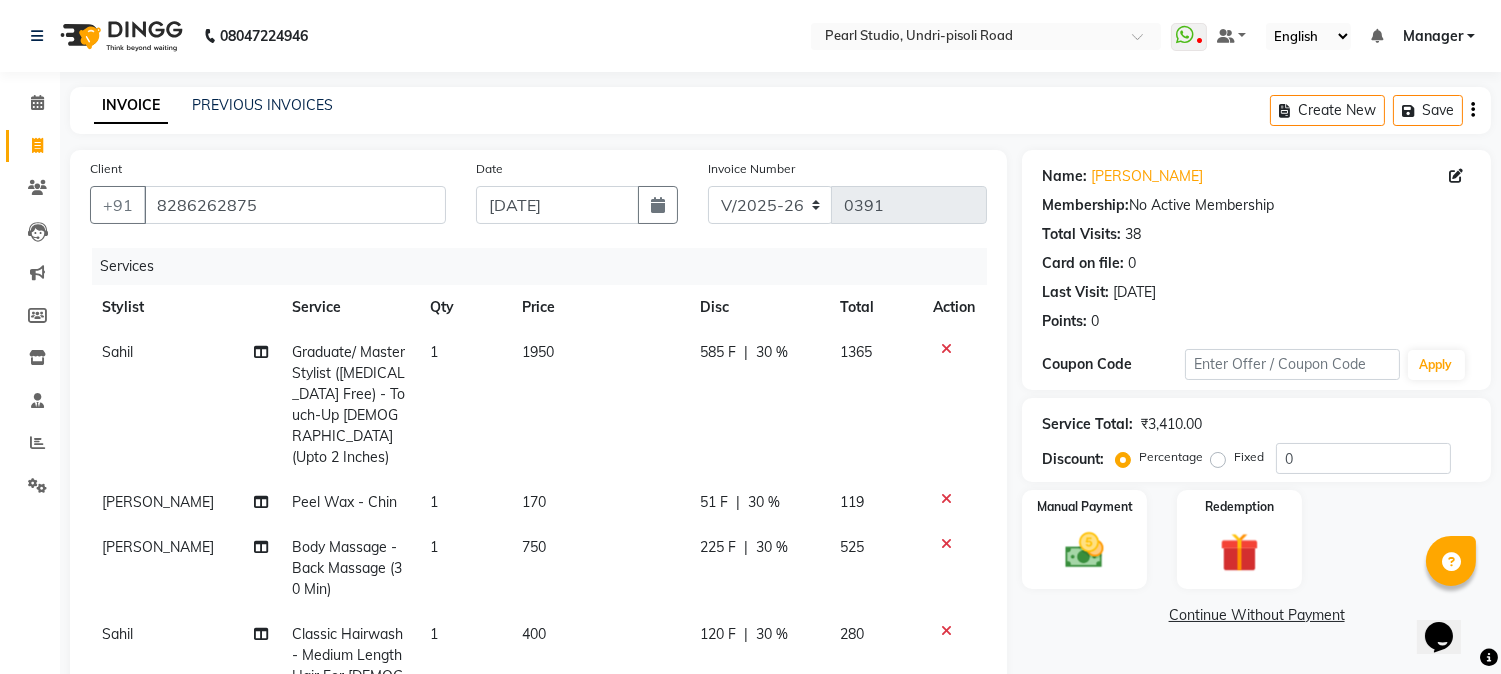 click on "Services" 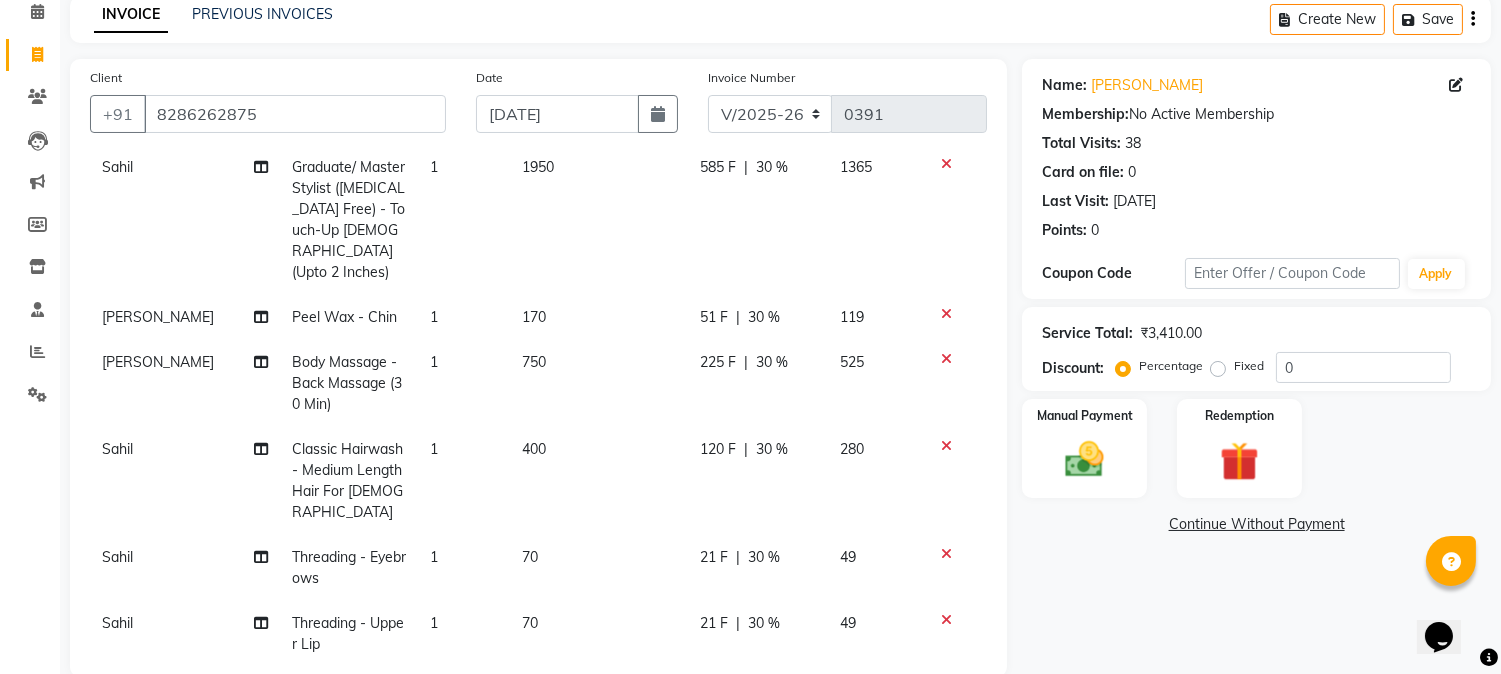 scroll, scrollTop: 222, scrollLeft: 0, axis: vertical 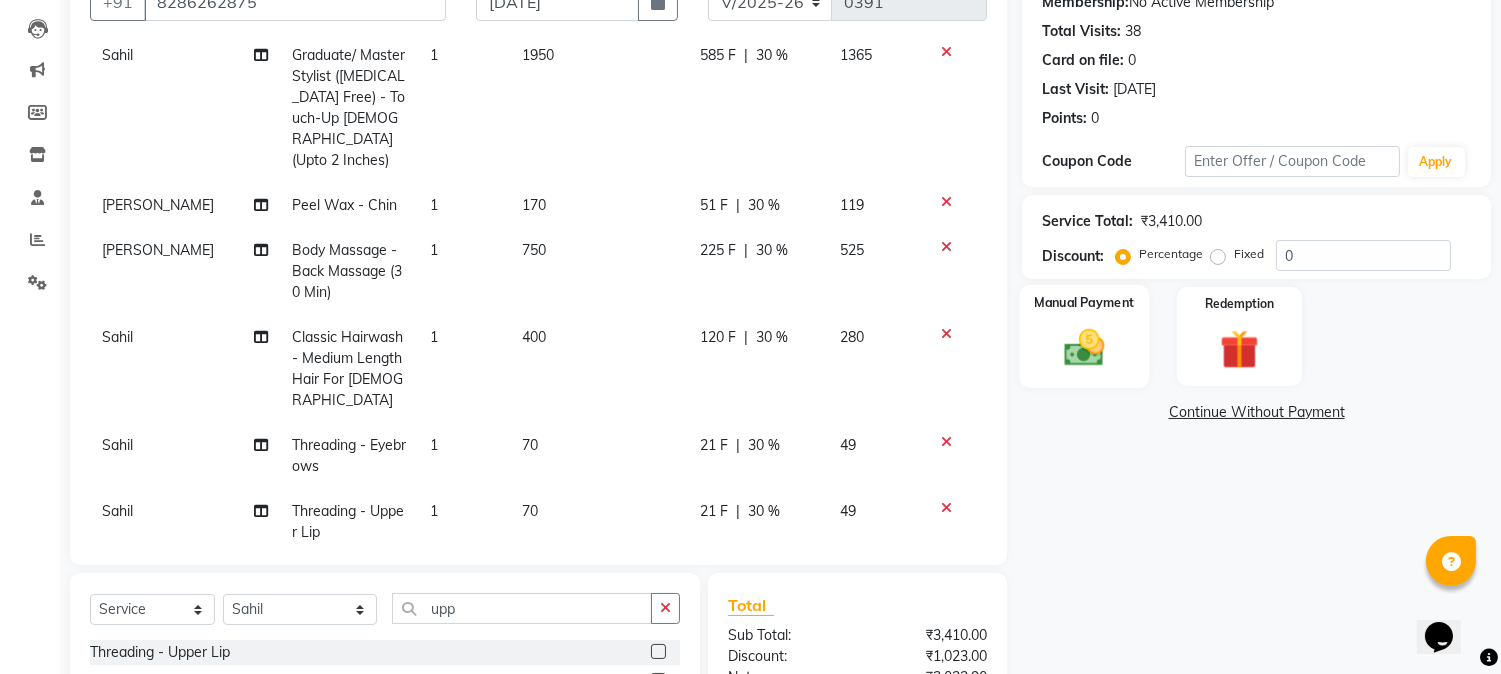 click 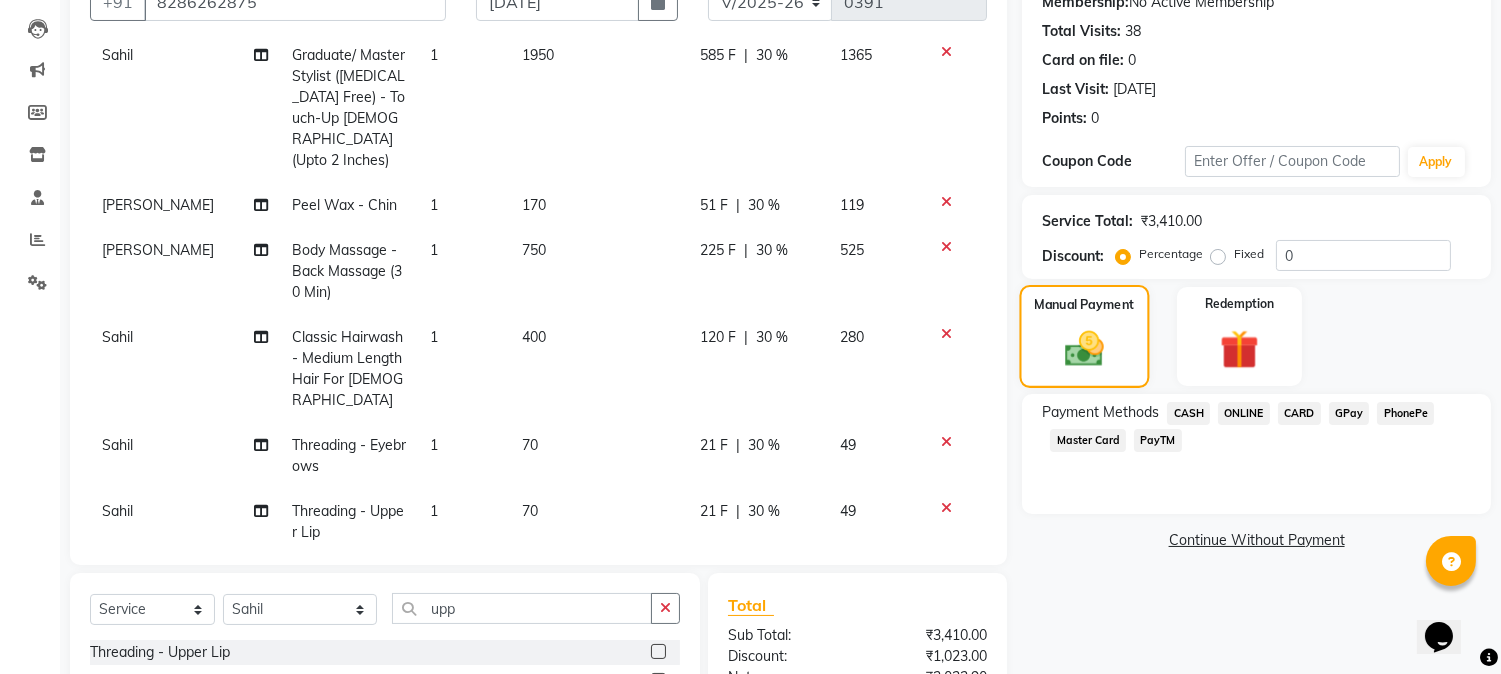 scroll, scrollTop: 425, scrollLeft: 0, axis: vertical 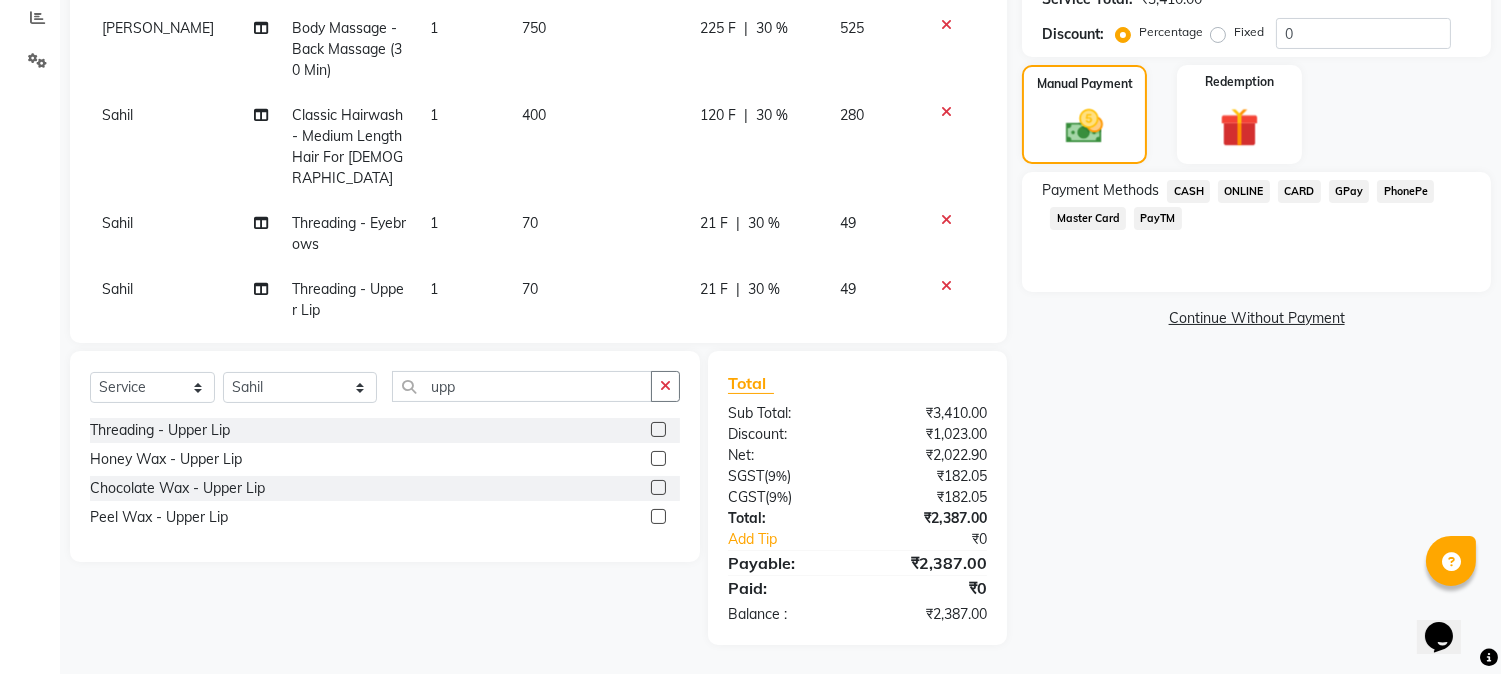 click on "PayTM" 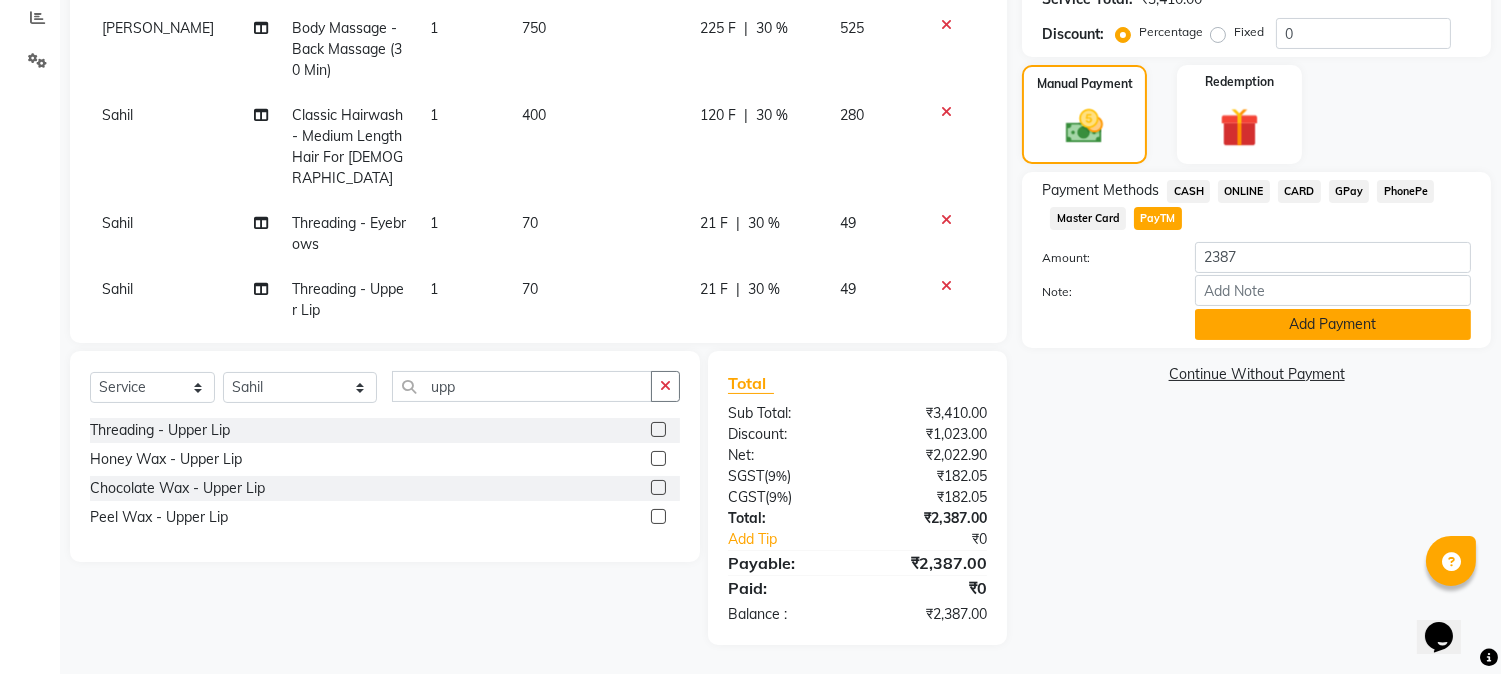 click on "Add Payment" 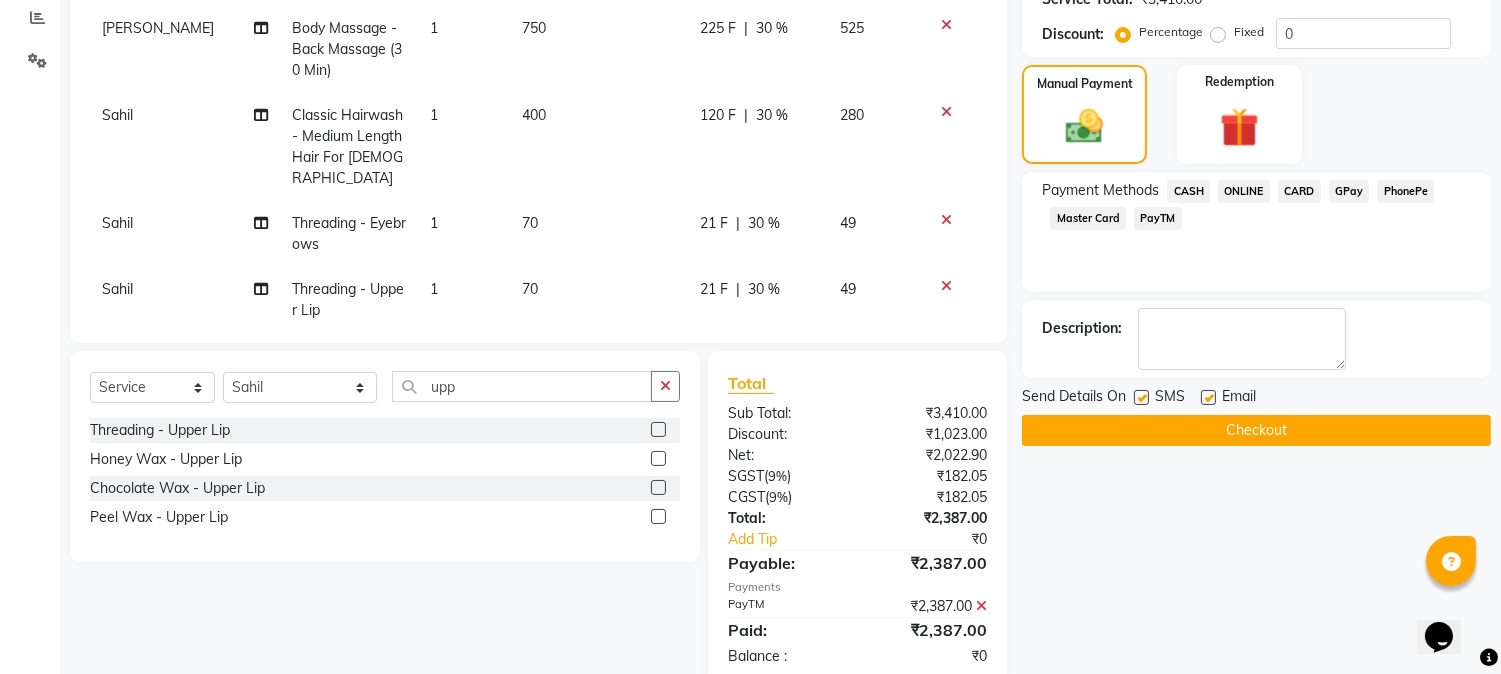 click on "Checkout" 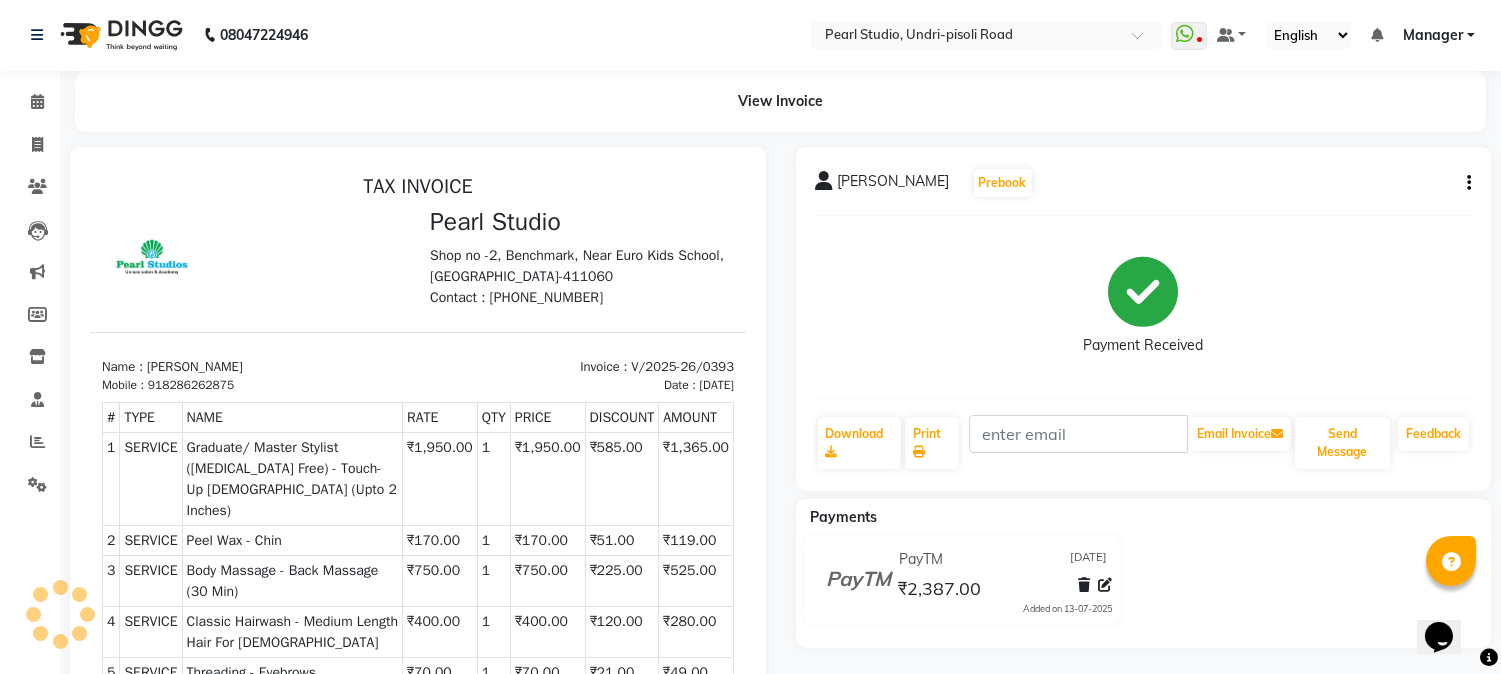 scroll, scrollTop: 0, scrollLeft: 0, axis: both 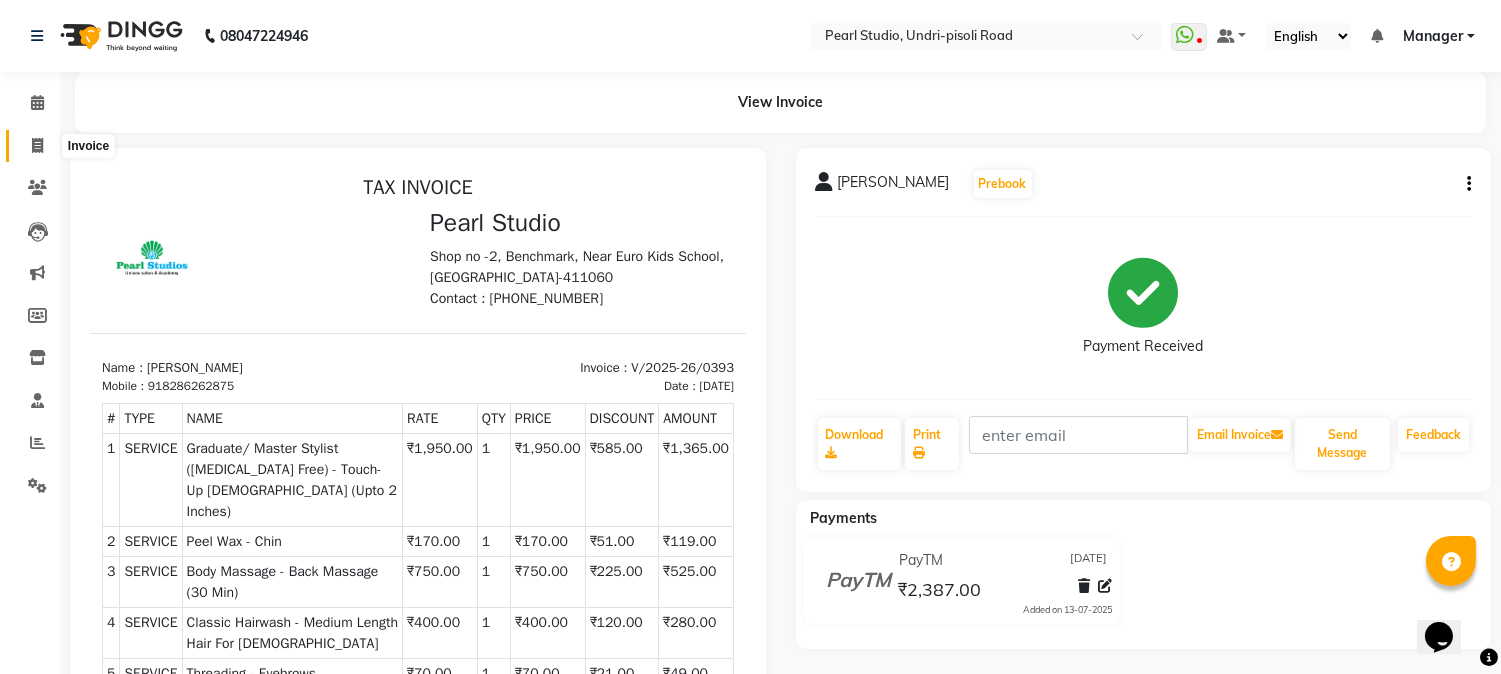 click 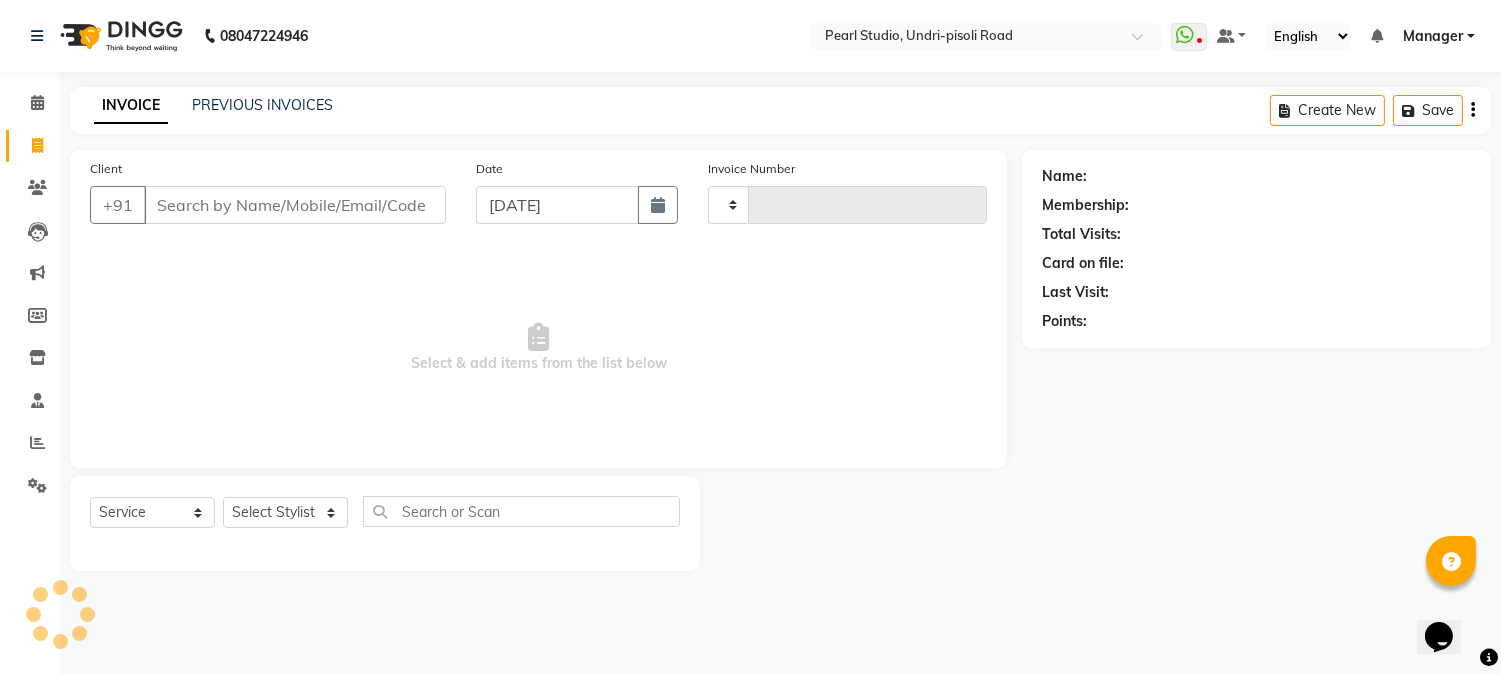 type on "0394" 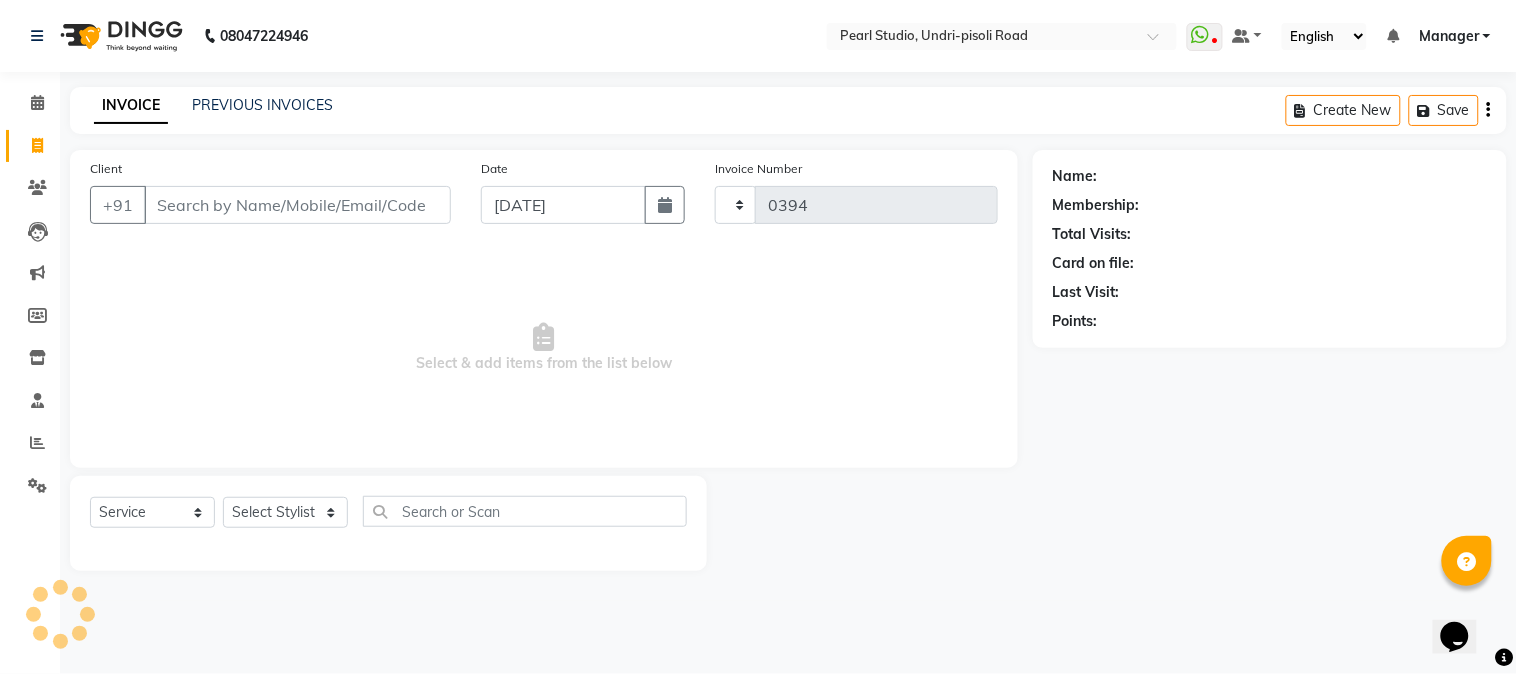 select on "5290" 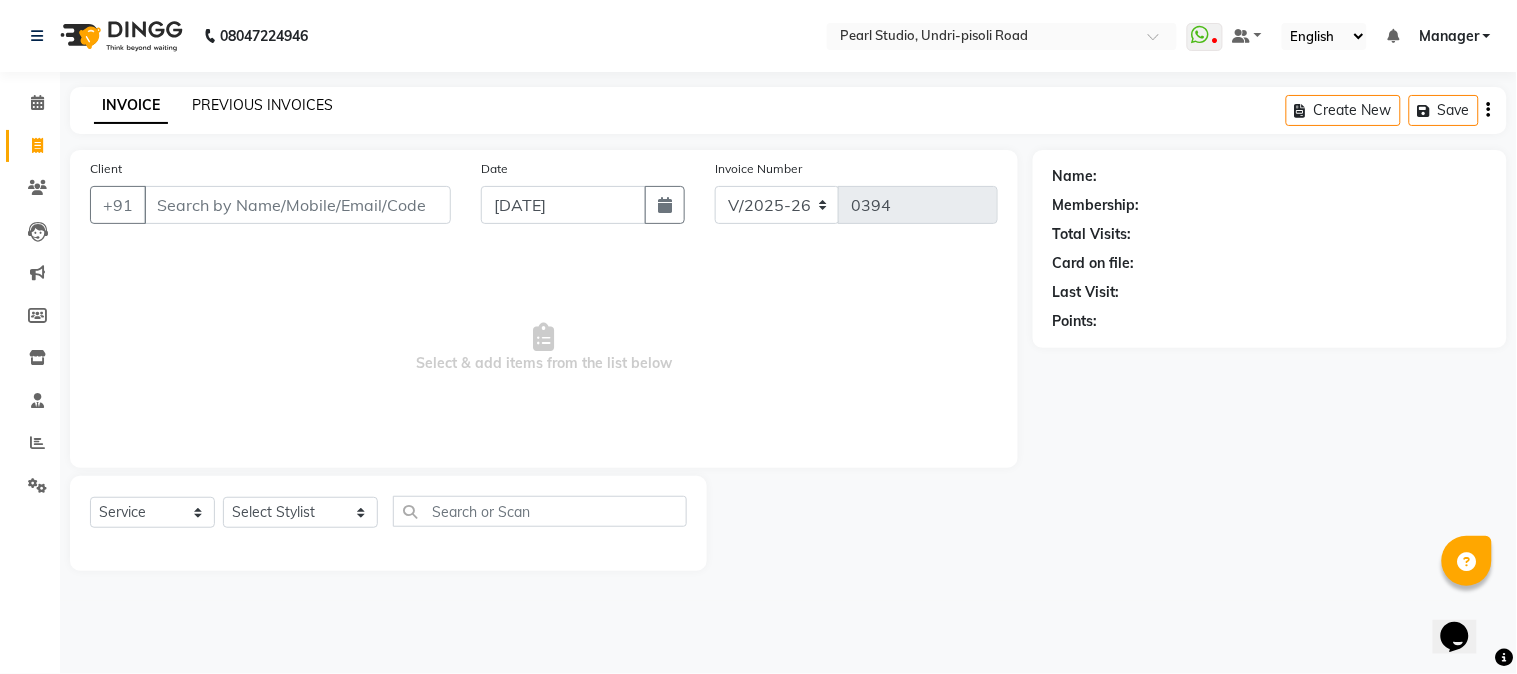 click on "PREVIOUS INVOICES" 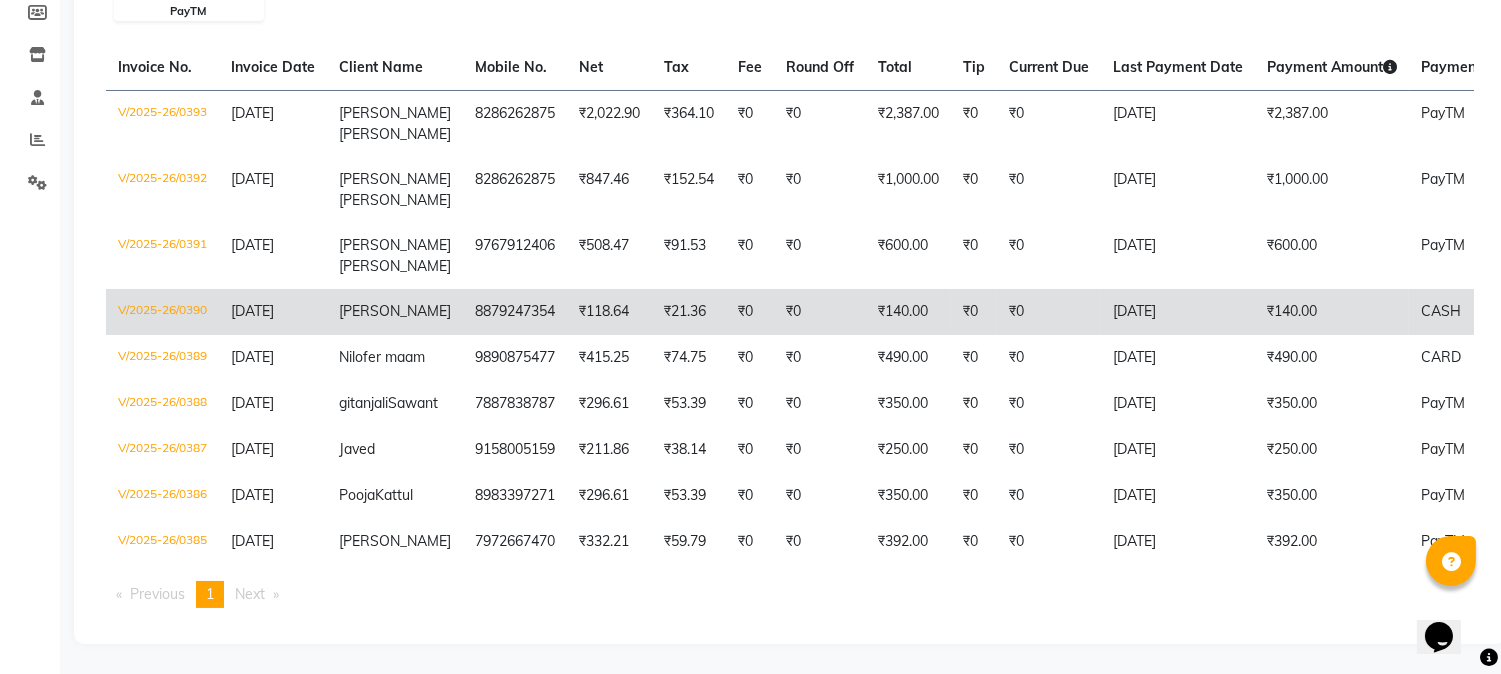scroll, scrollTop: 222, scrollLeft: 0, axis: vertical 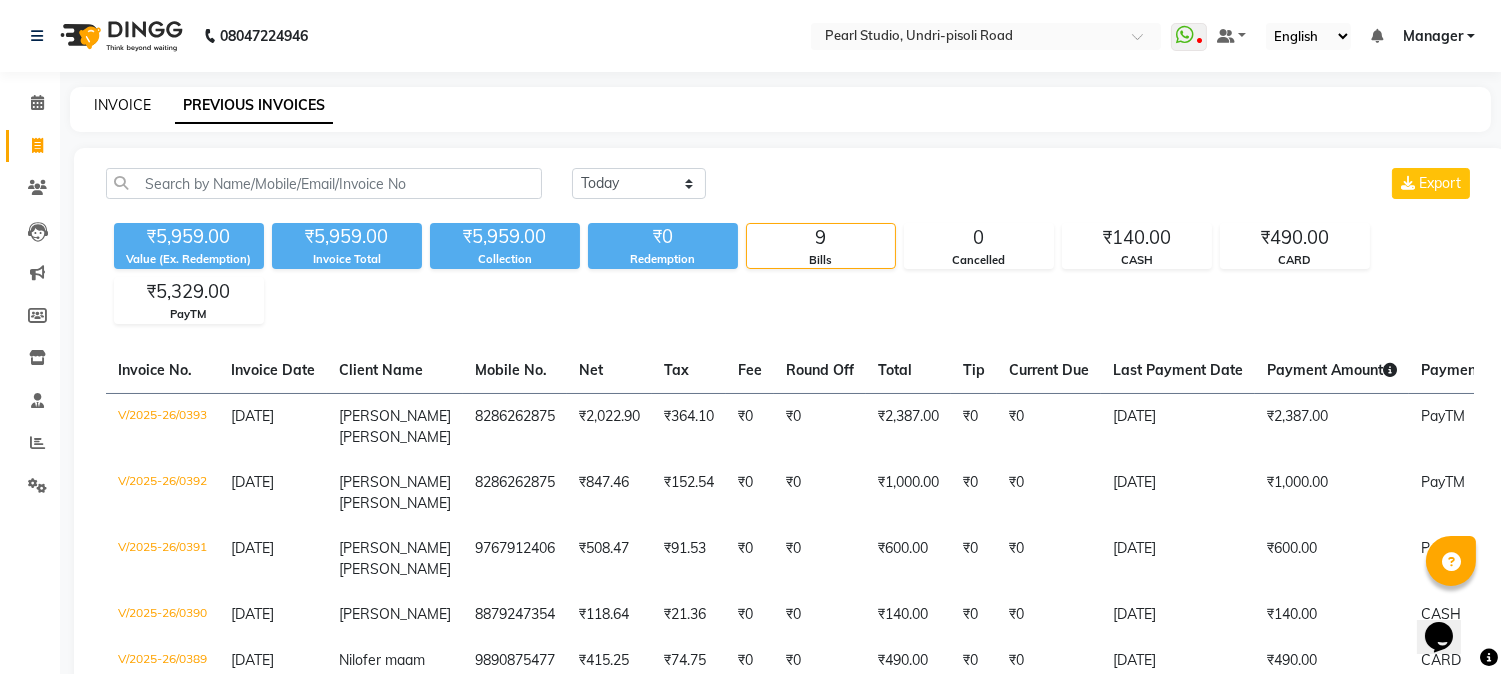 click on "INVOICE" 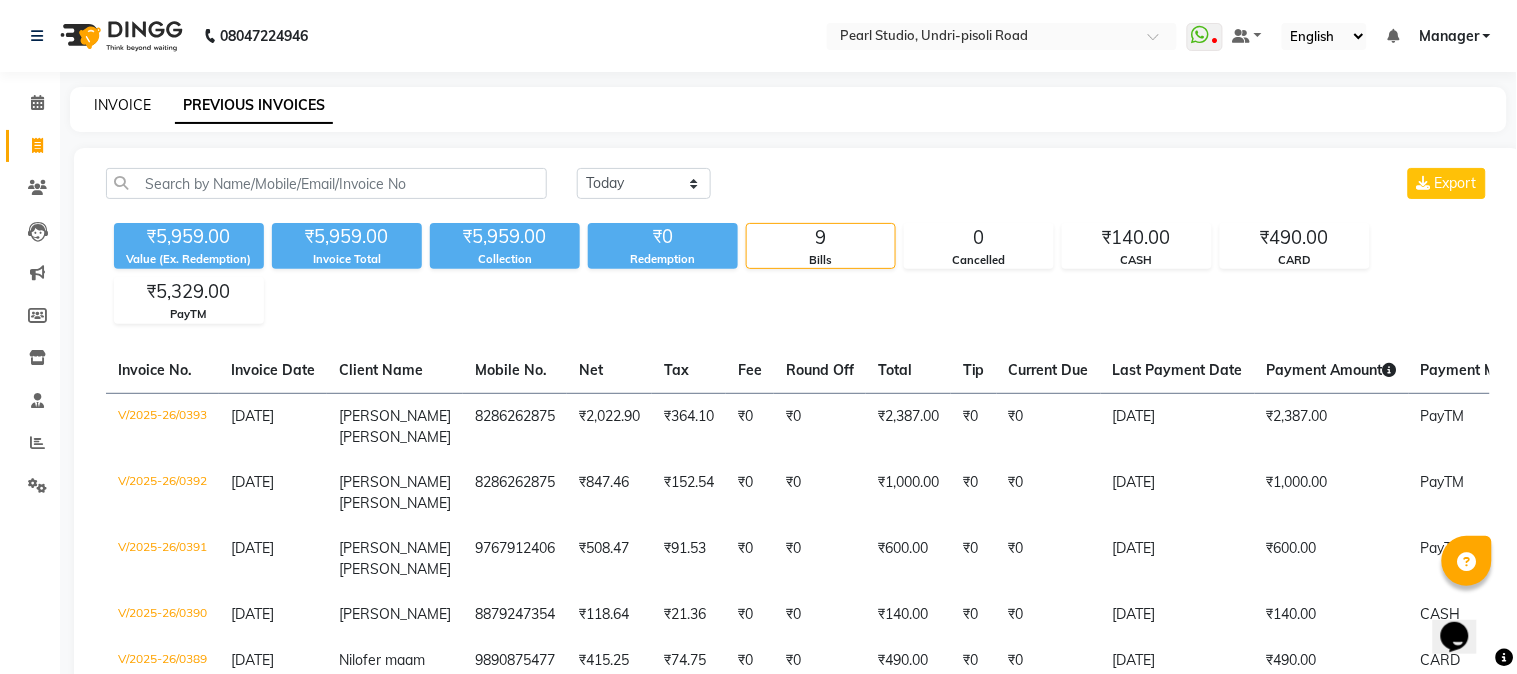 select on "service" 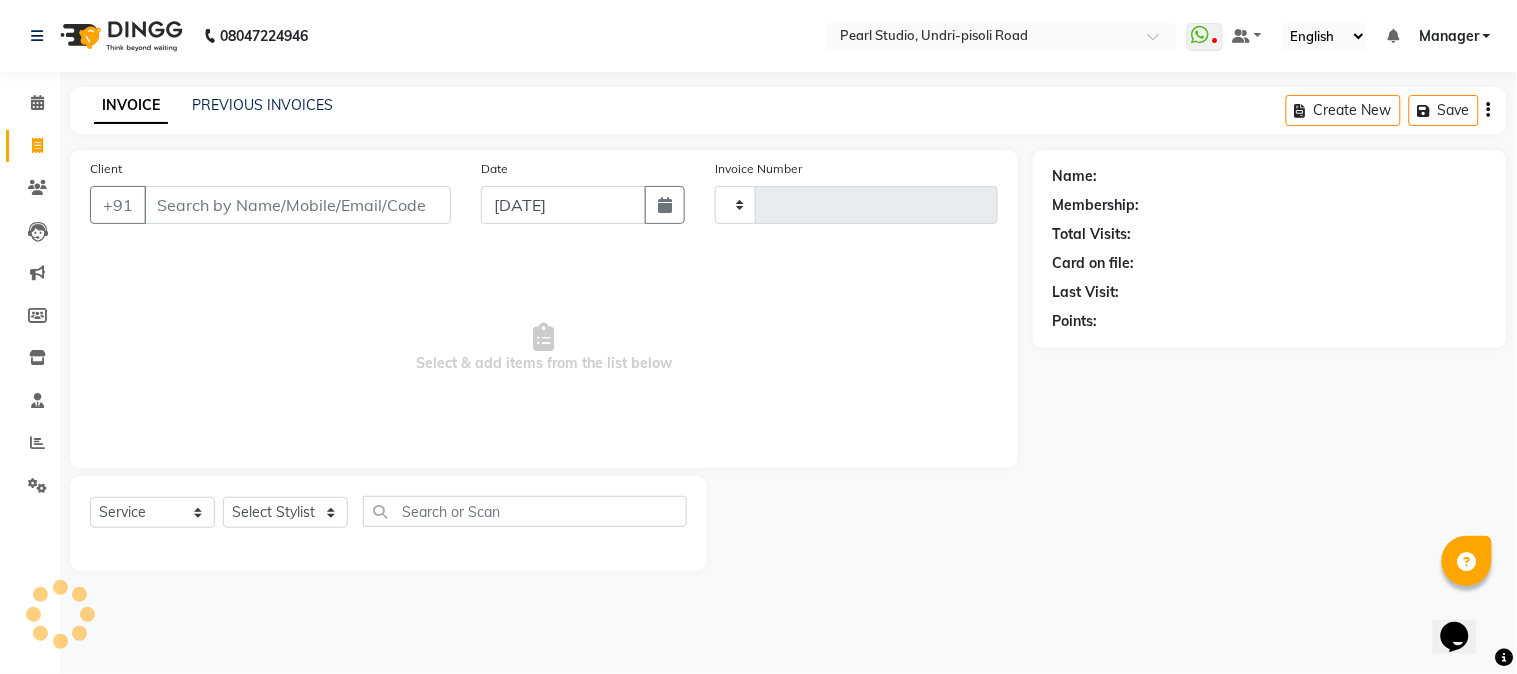 type on "0394" 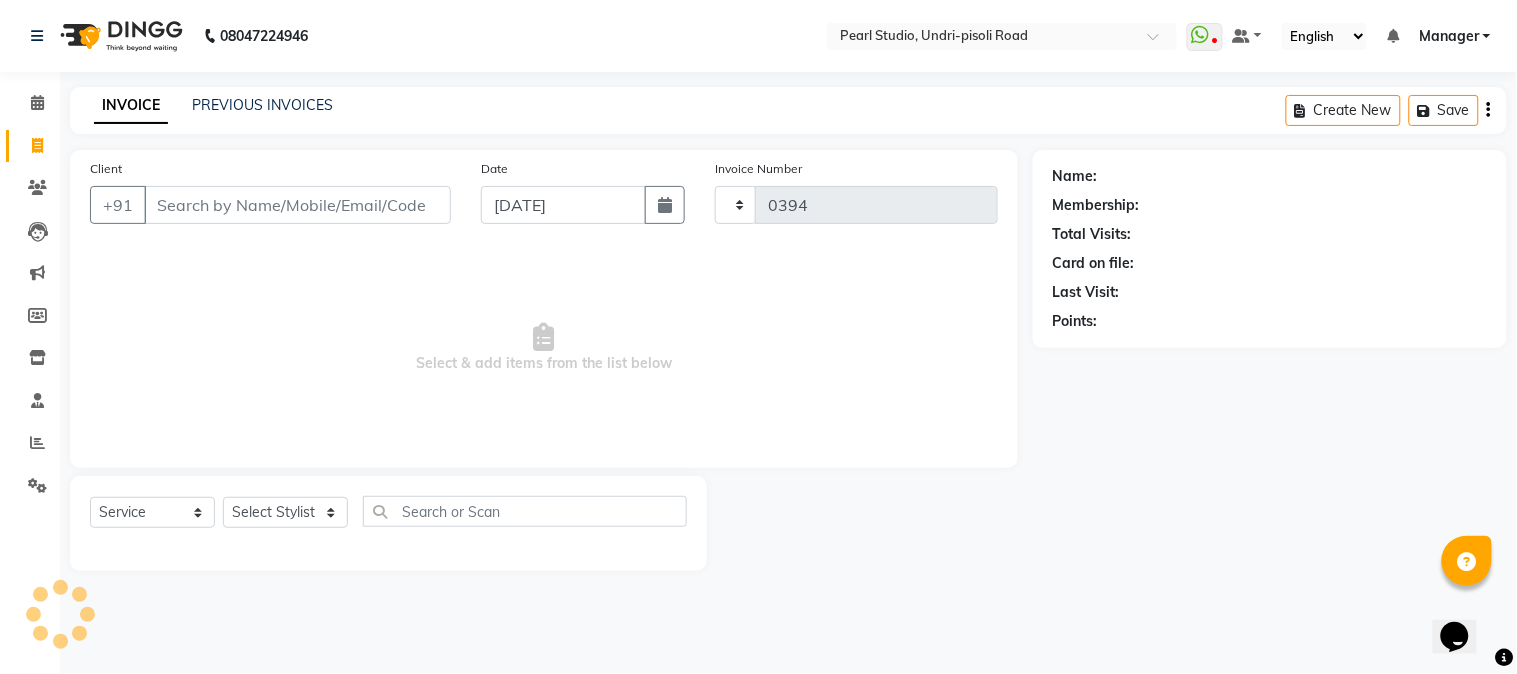 select on "5290" 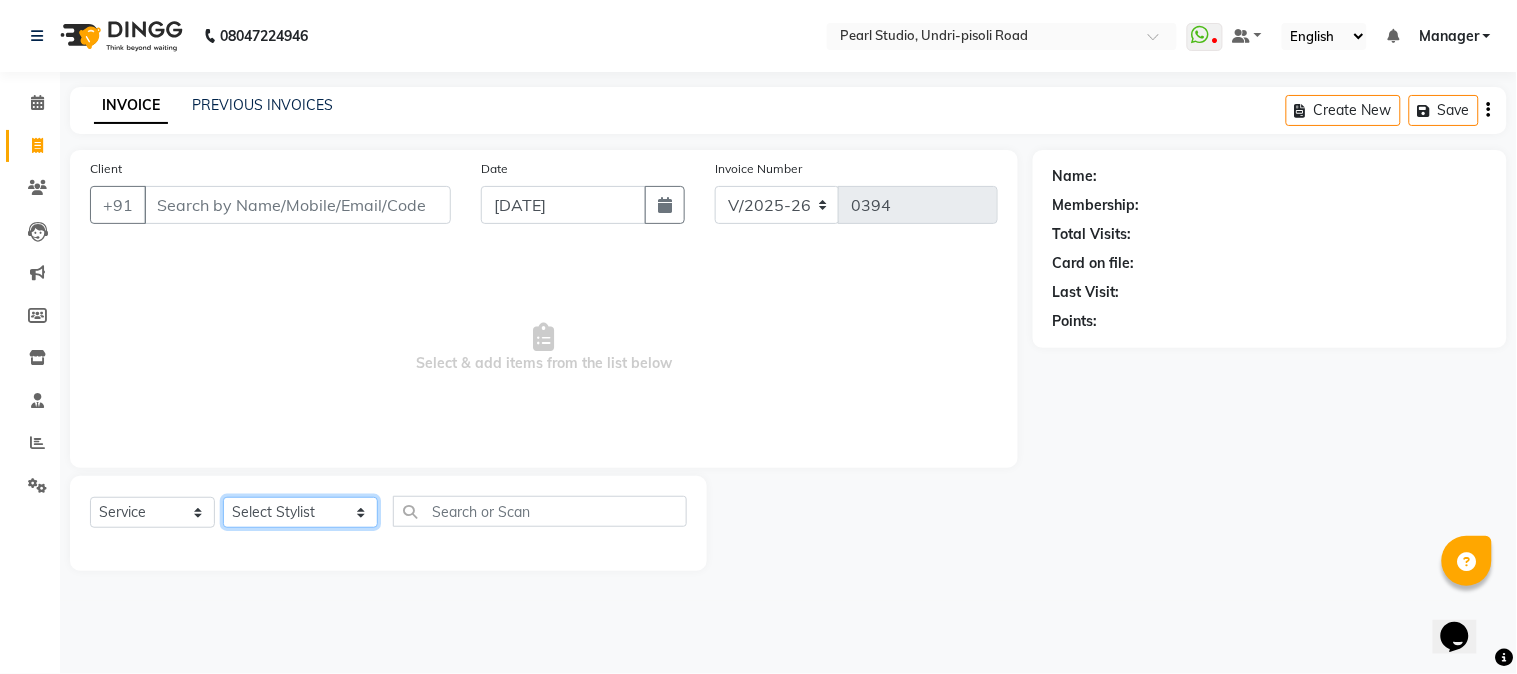 click on "Select Stylist Manager Nikhil Gulhane Nitu Rai Pratik Pratima Akshay Sonawane Sabita Pariyar Sahil Samundra Thapa" 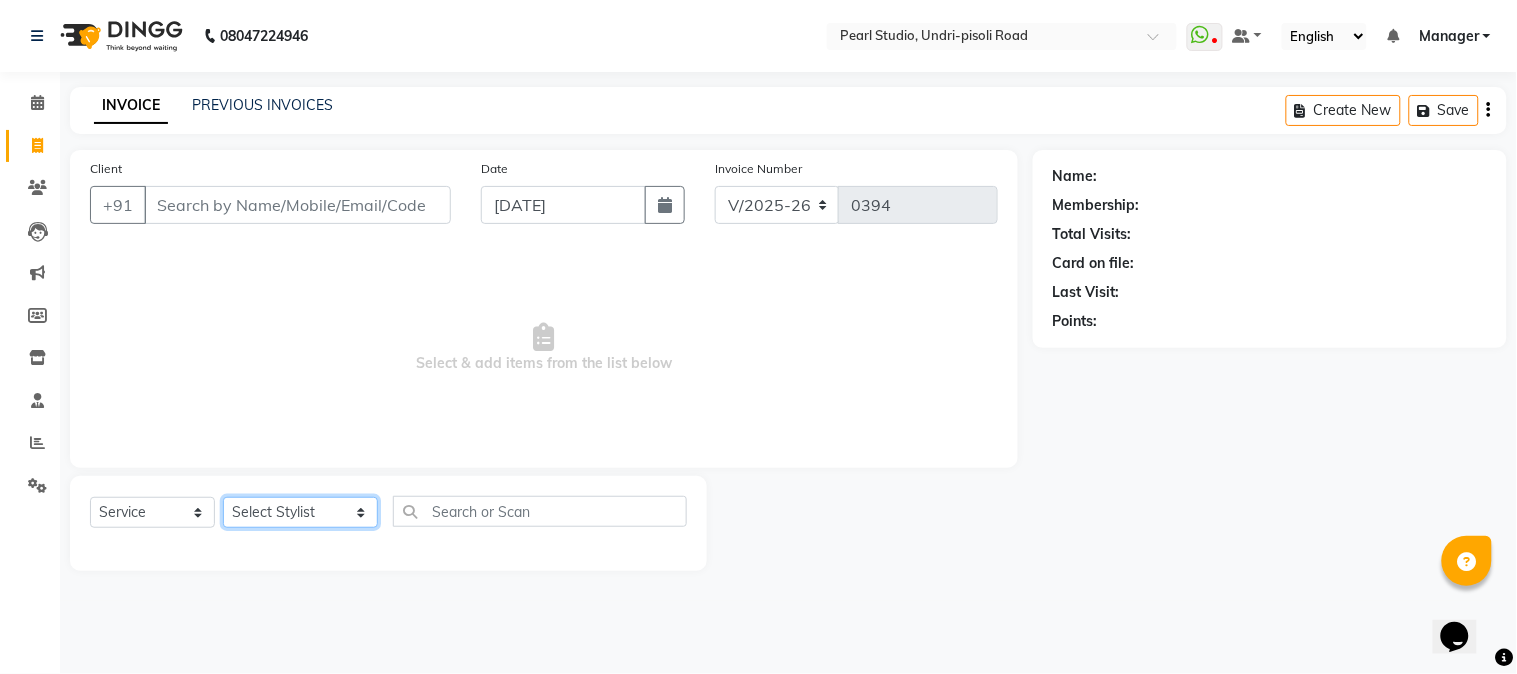 select on "38008" 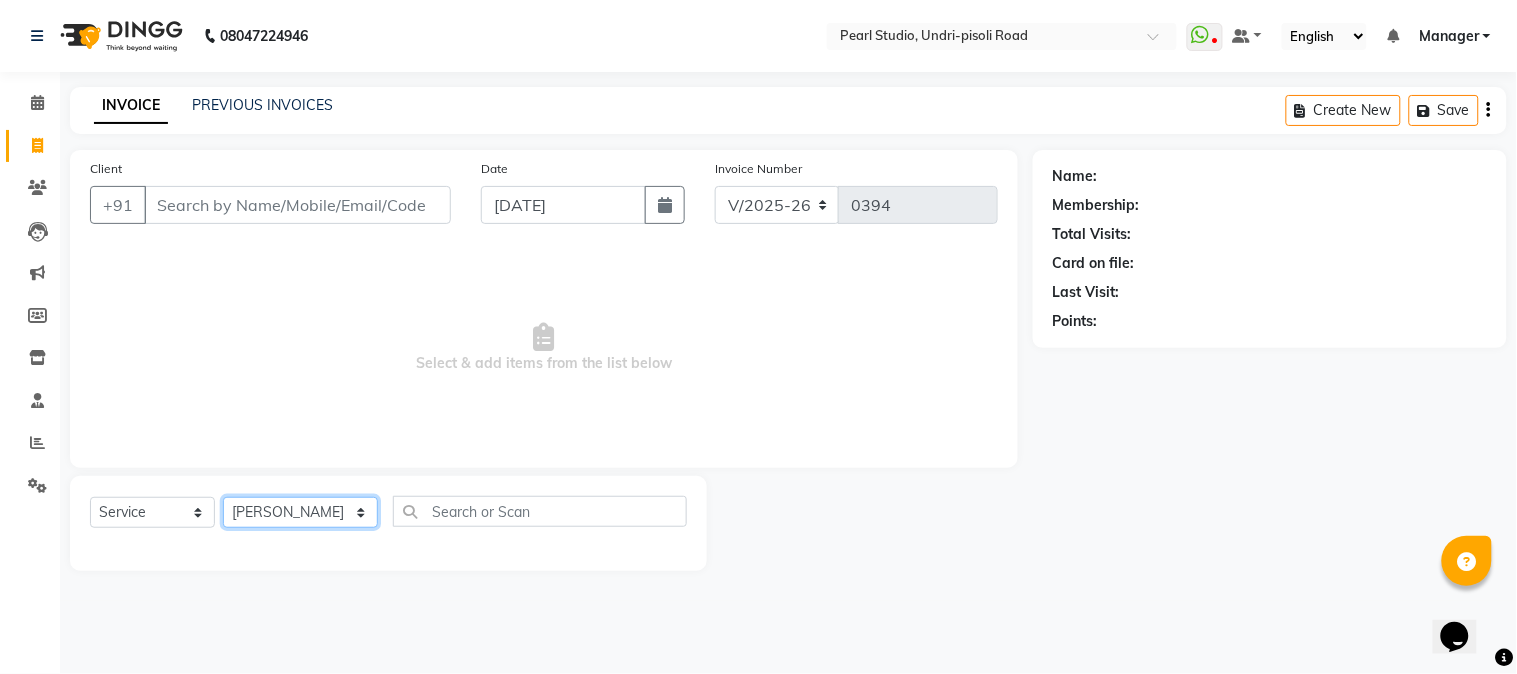 click on "Select Stylist Manager Nikhil Gulhane Nitu Rai Pratik Pratima Akshay Sonawane Sabita Pariyar Sahil Samundra Thapa" 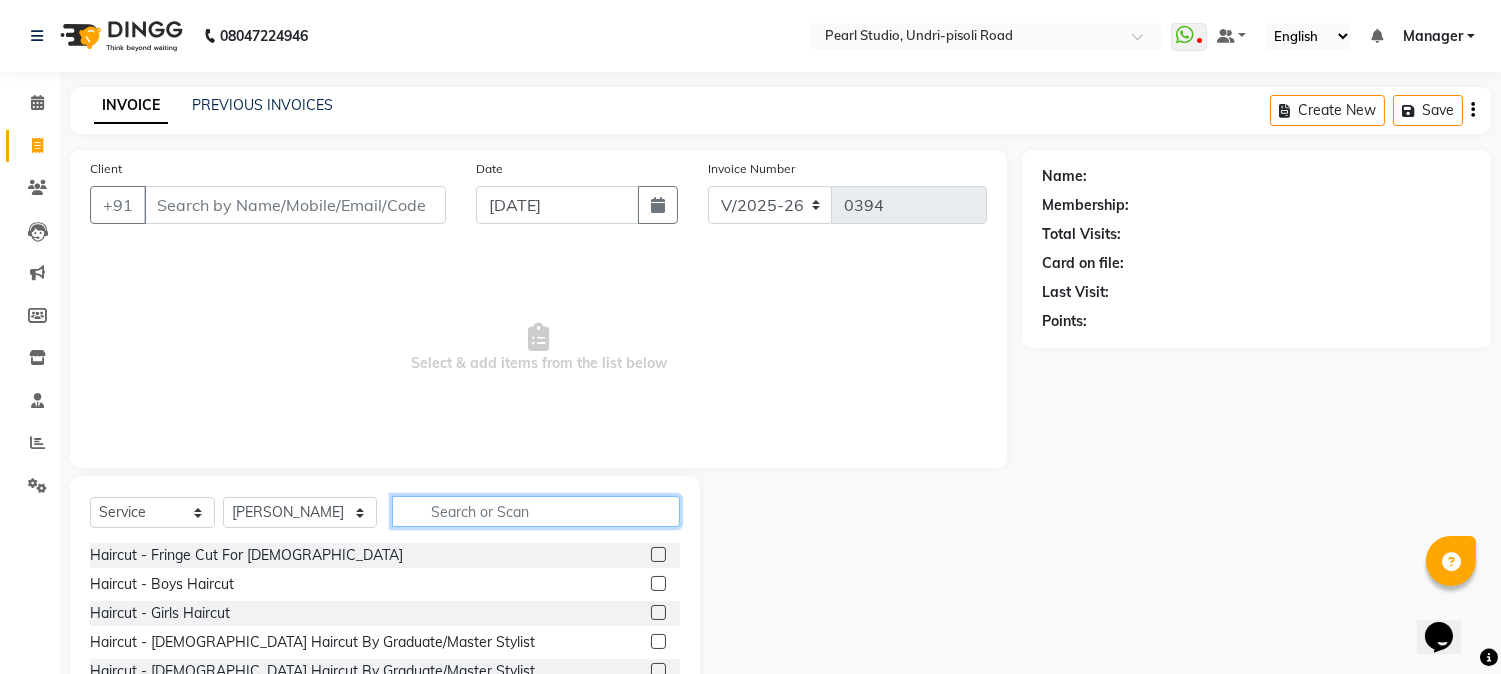 click 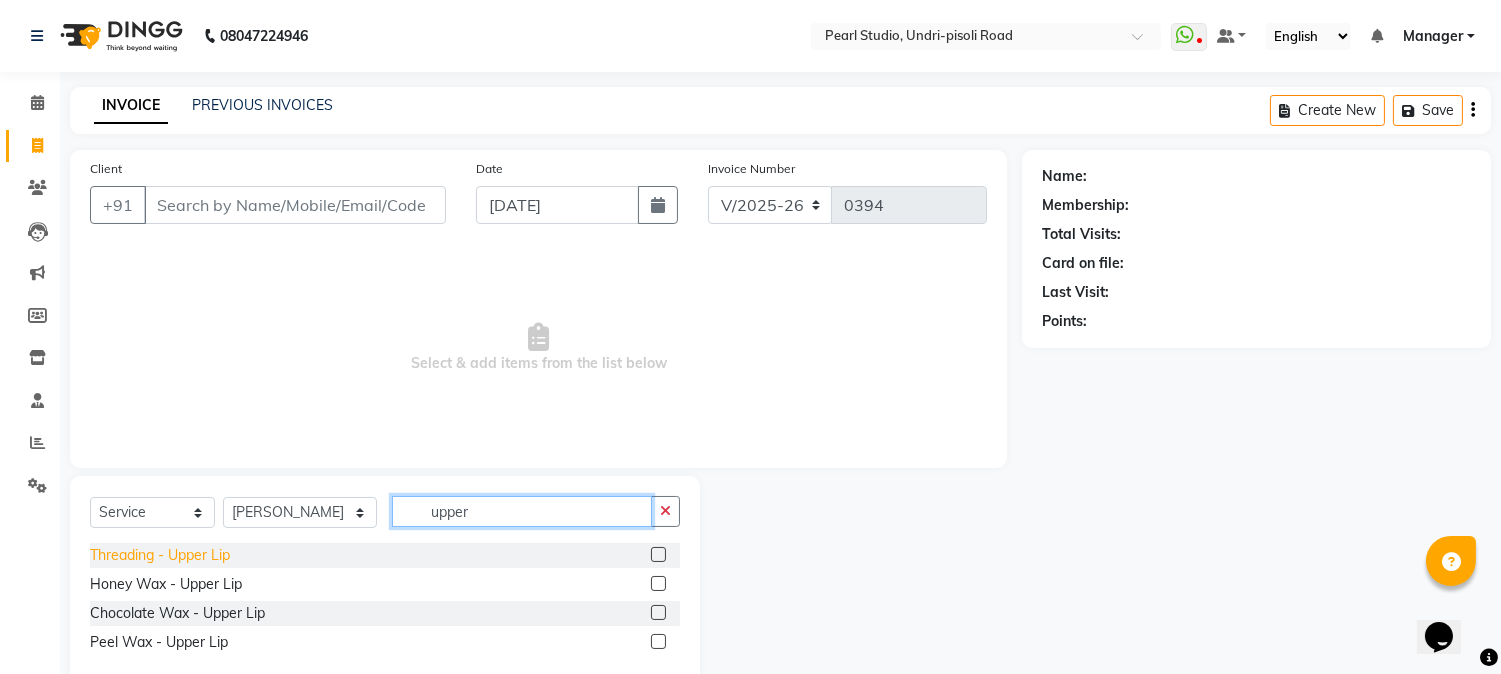 type on "upper" 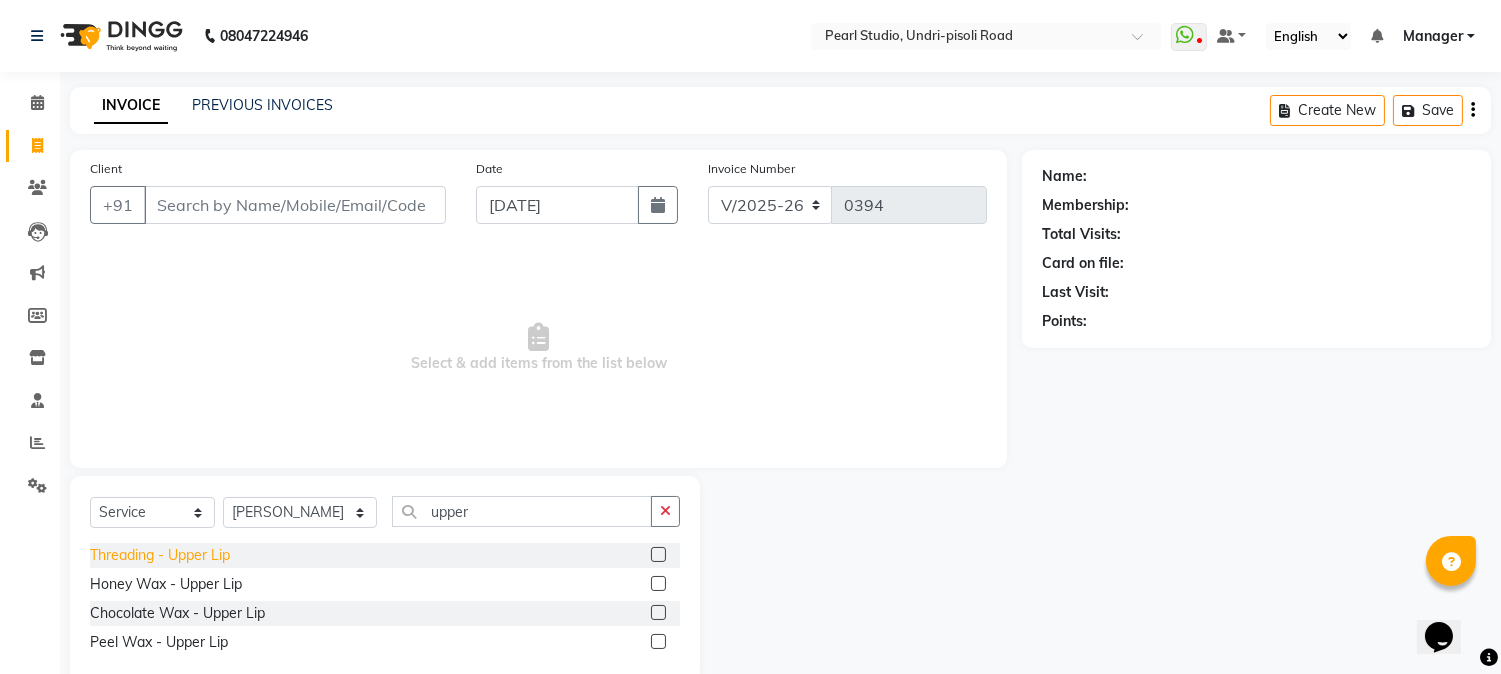 click on "Threading - Upper Lip" 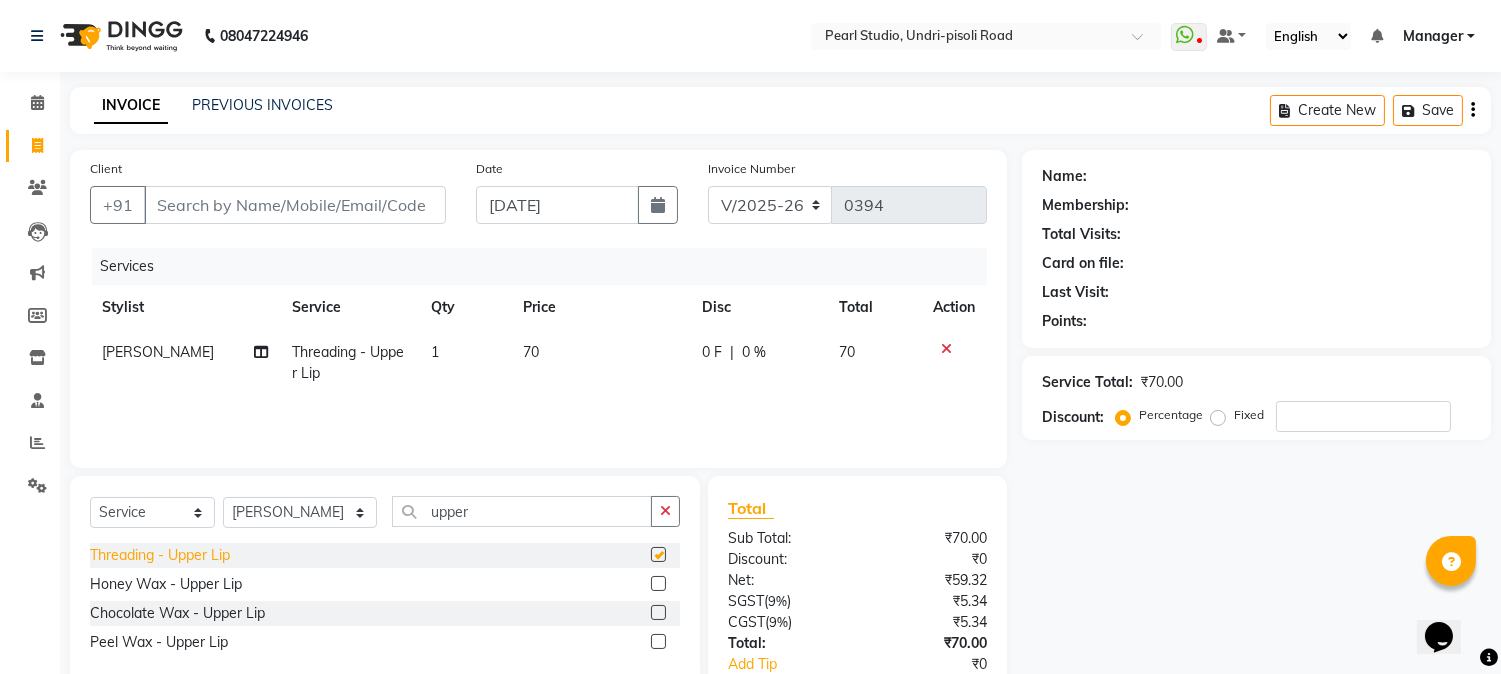checkbox on "false" 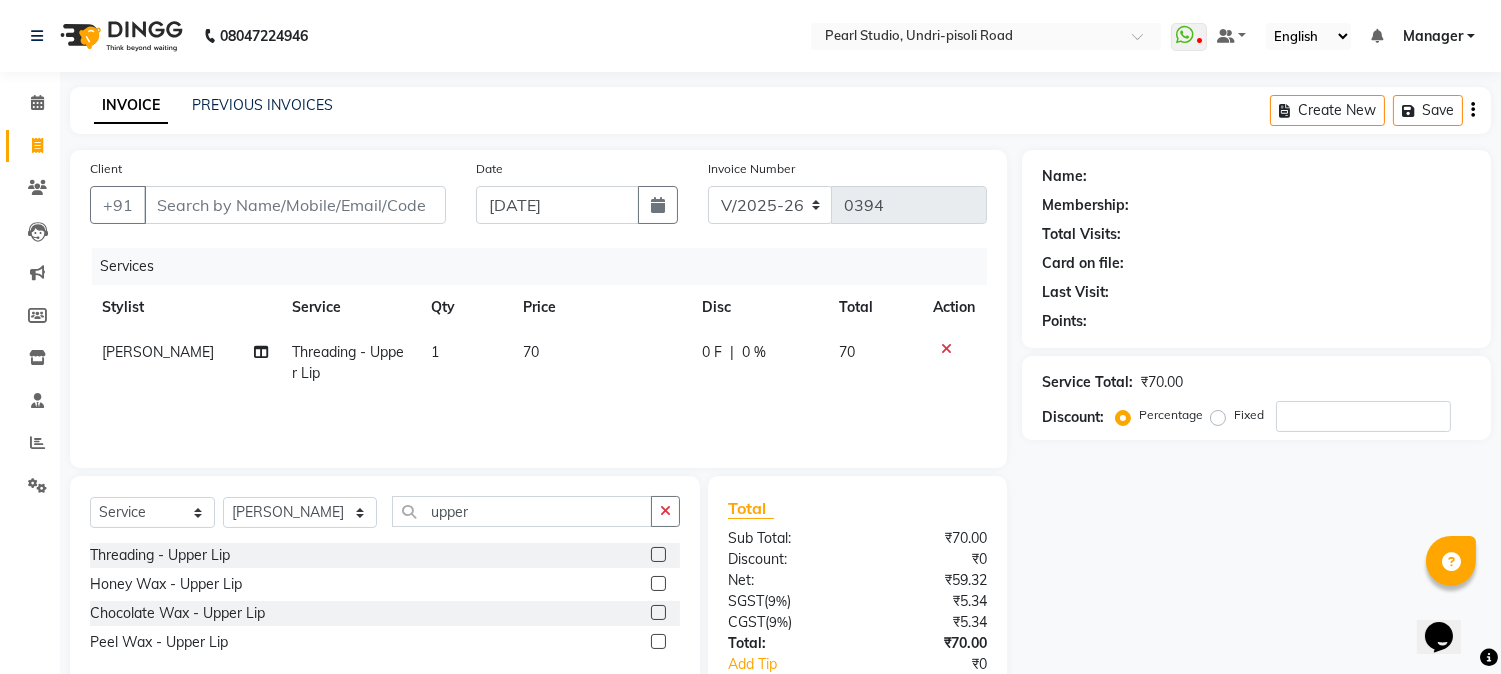 click on "Name: Membership: Total Visits: Card on file: Last Visit:  Points:  Service Total:  ₹70.00  Discount:  Percentage   Fixed" 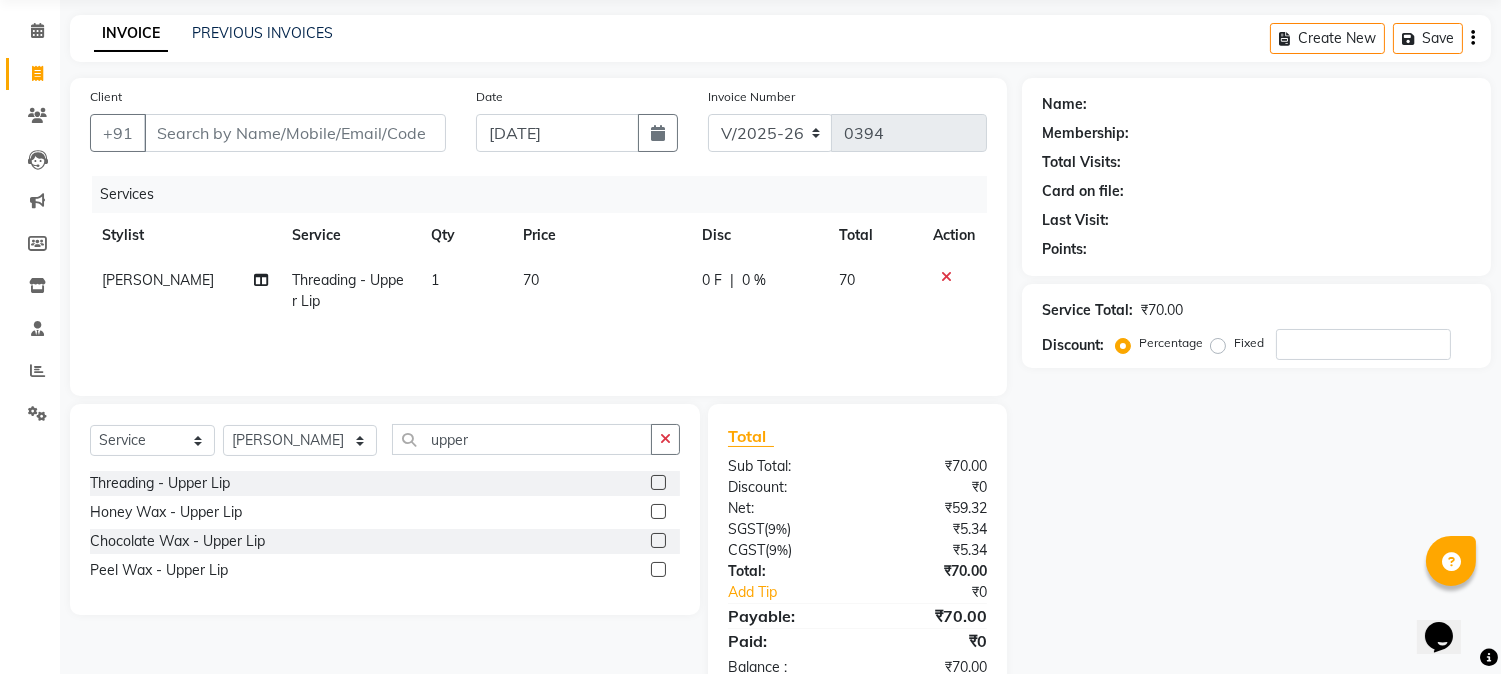scroll, scrollTop: 111, scrollLeft: 0, axis: vertical 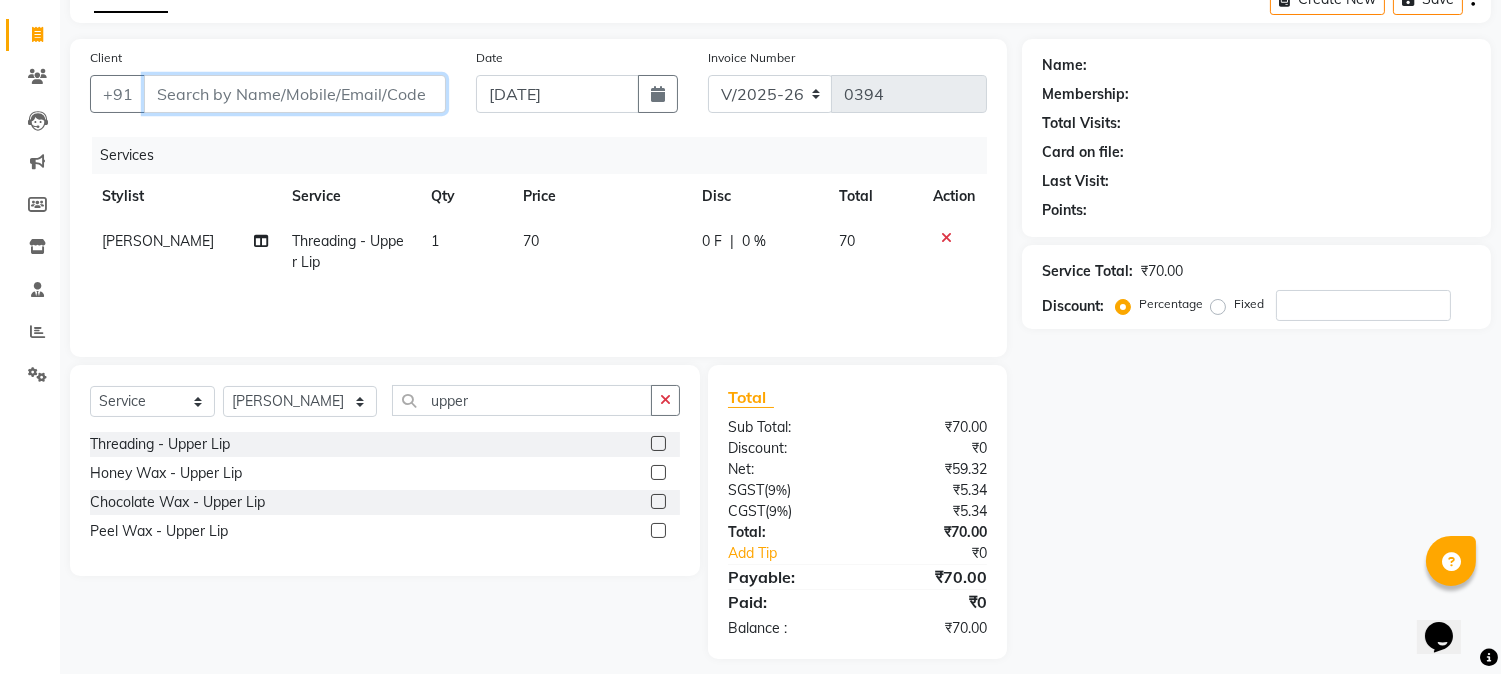 click on "Client" at bounding box center (295, 94) 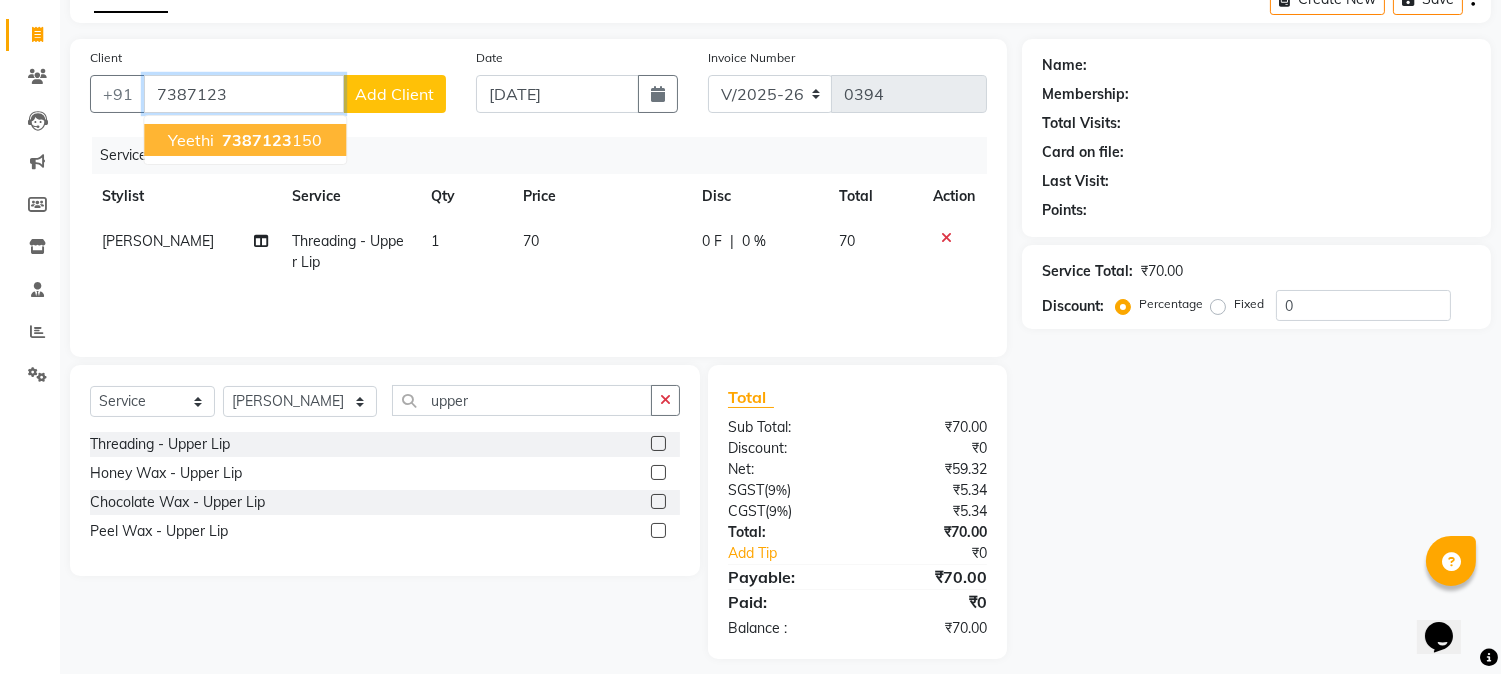click on "7387123" at bounding box center [257, 140] 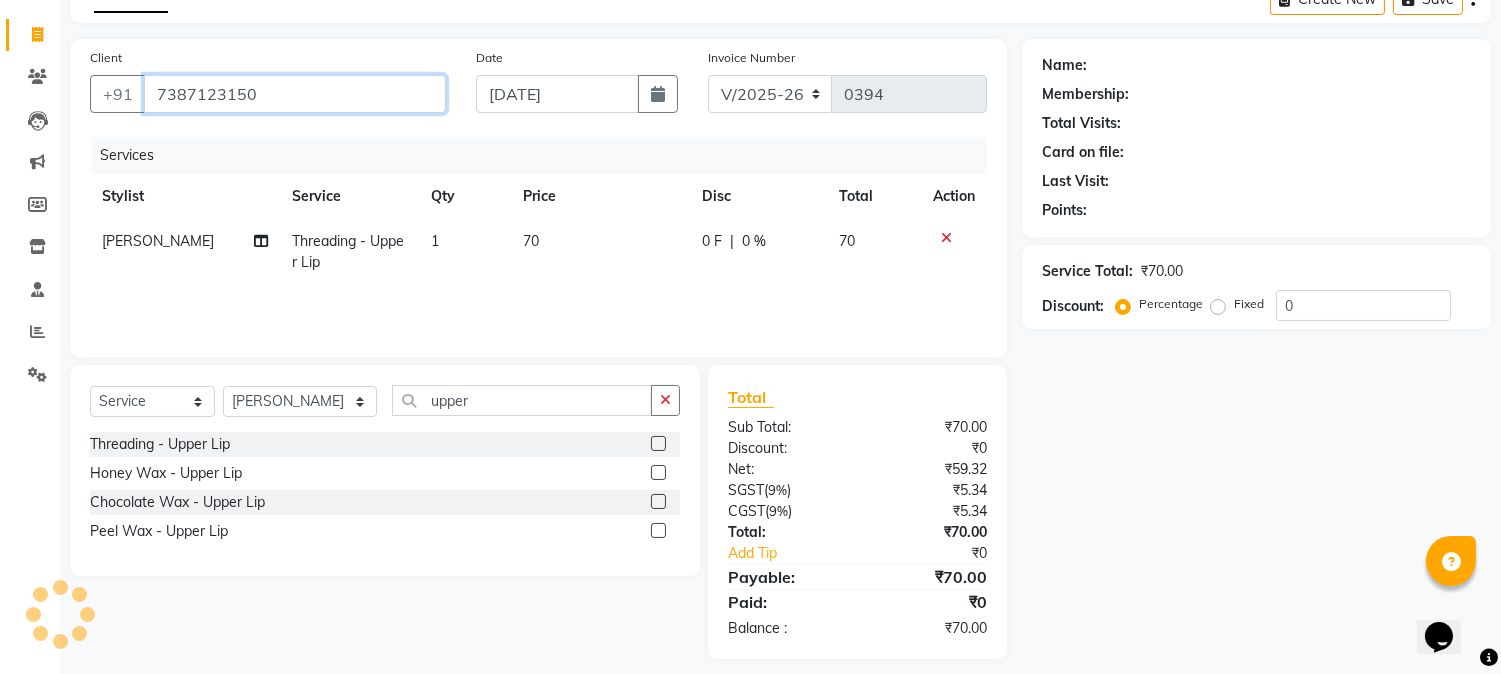 type on "7387123150" 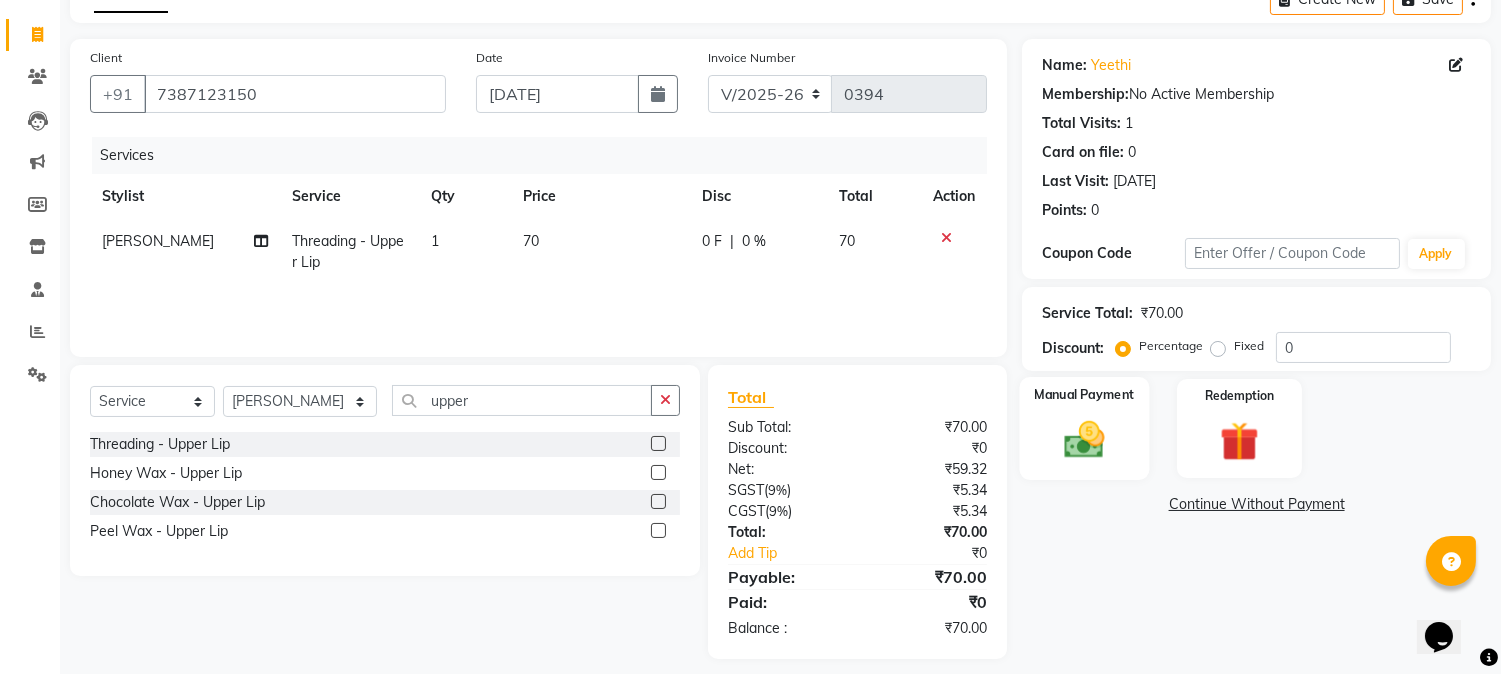 click 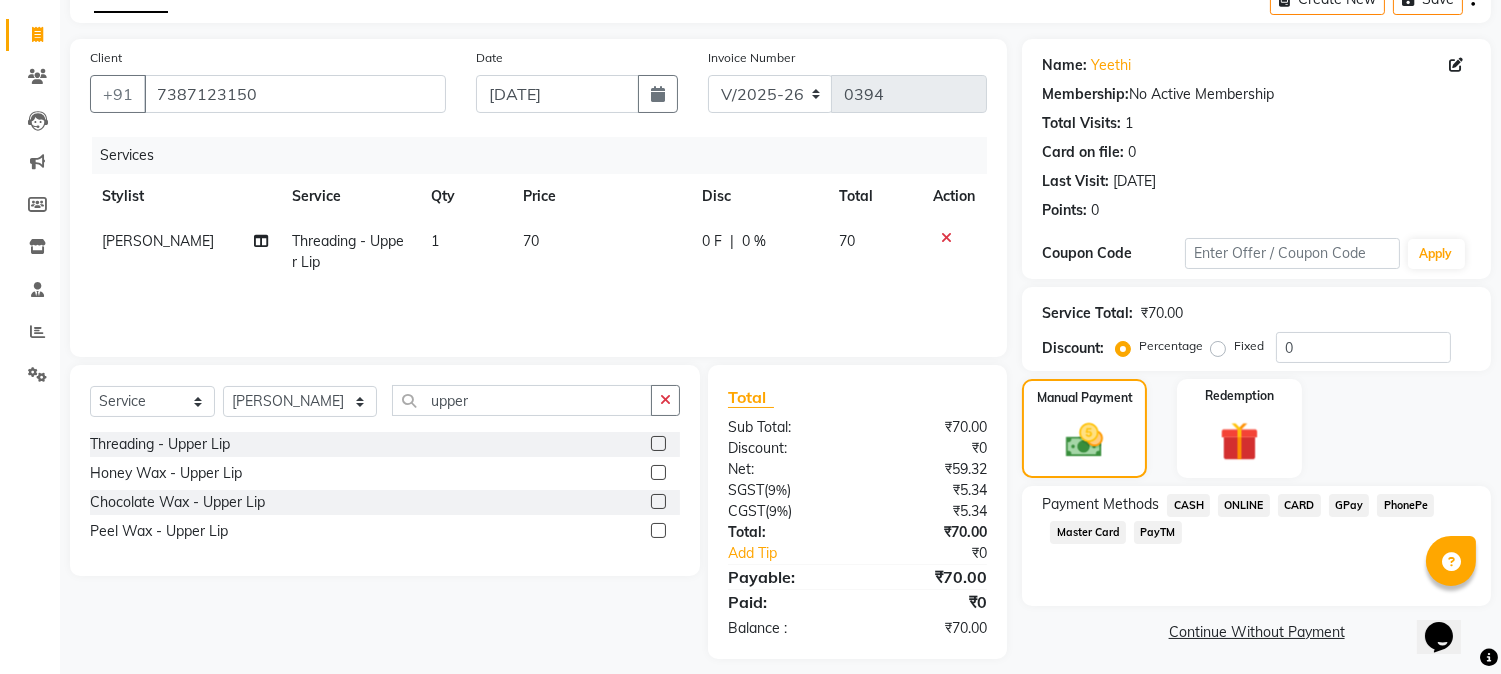 click on "PayTM" 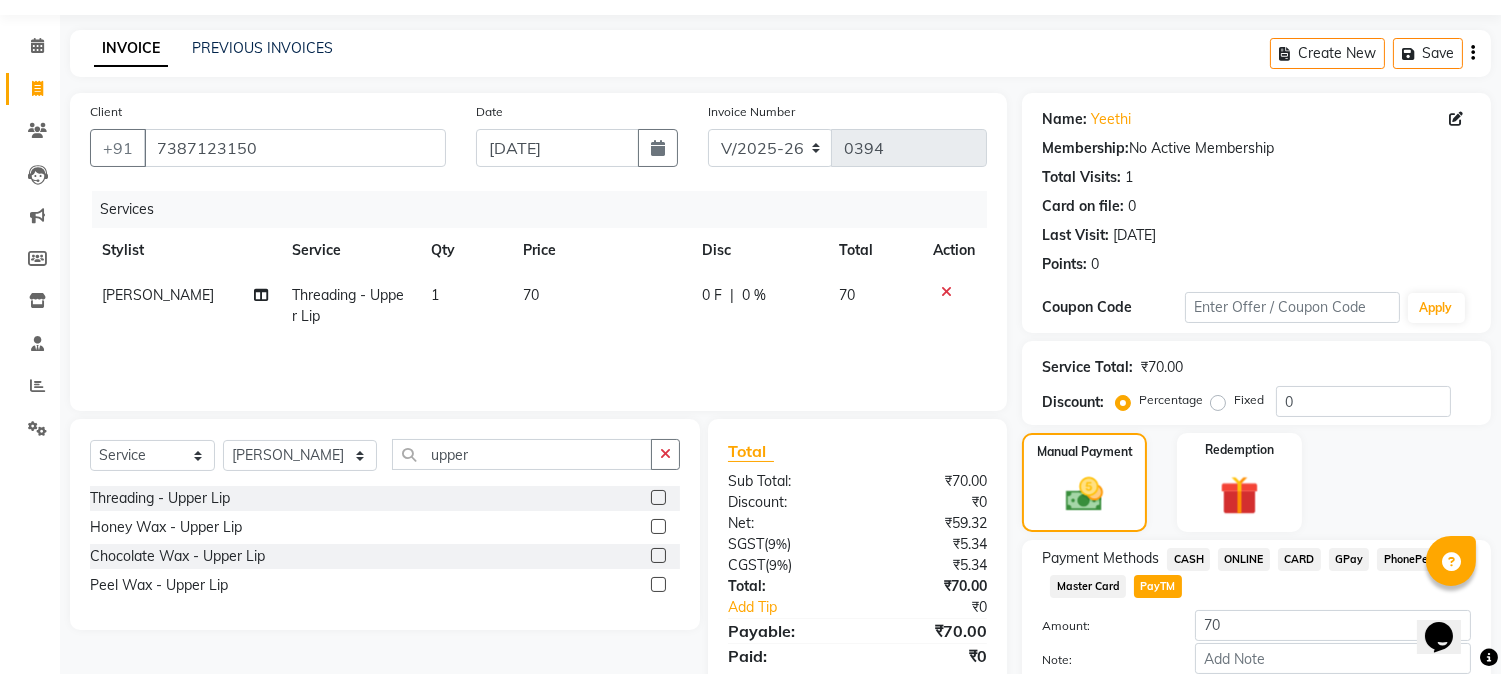 scroll, scrollTop: 111, scrollLeft: 0, axis: vertical 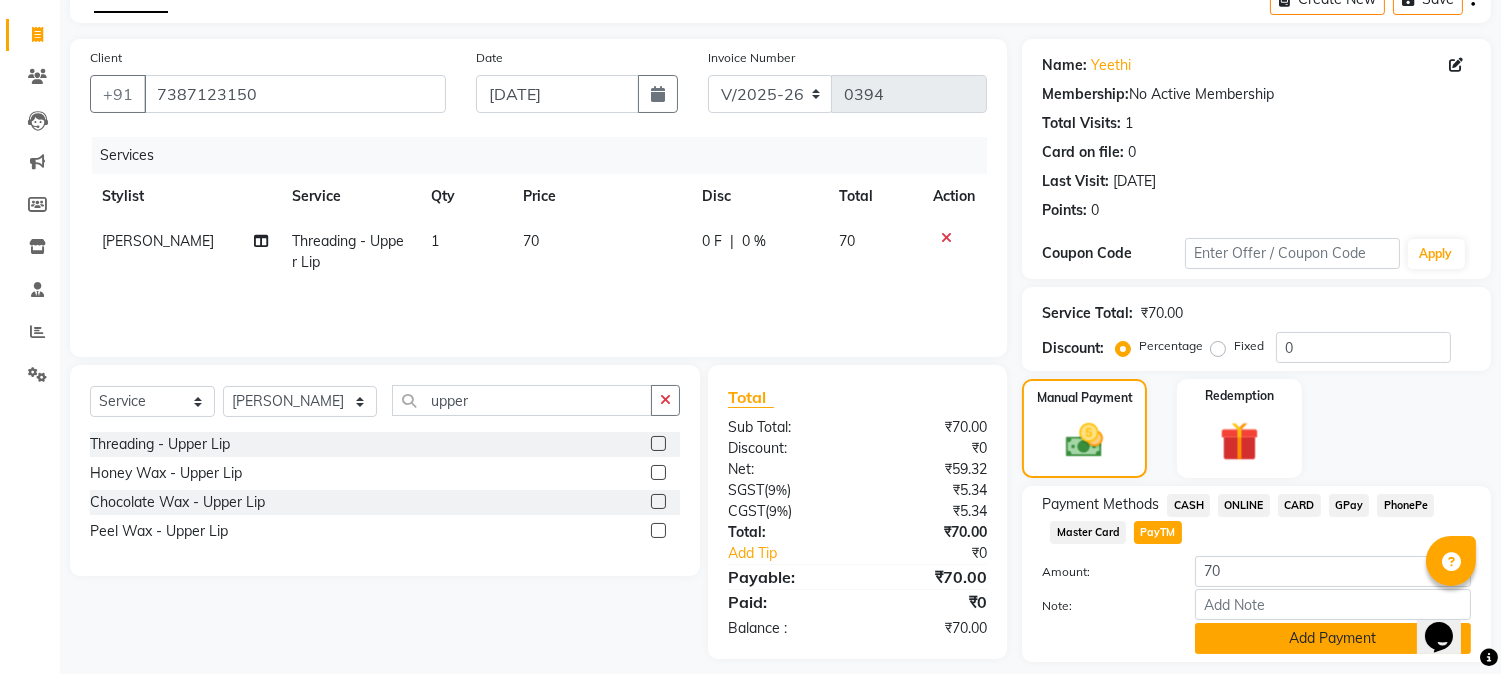 click on "Add Payment" 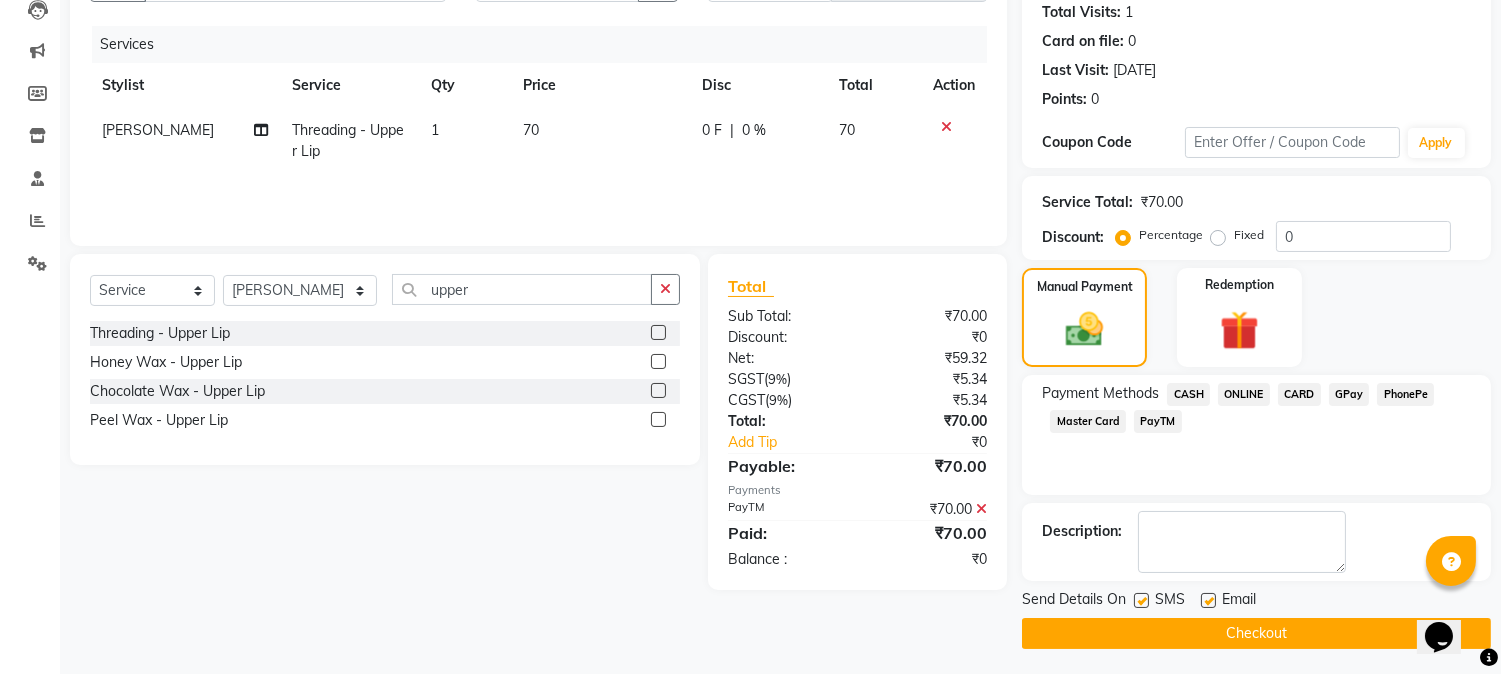 scroll, scrollTop: 225, scrollLeft: 0, axis: vertical 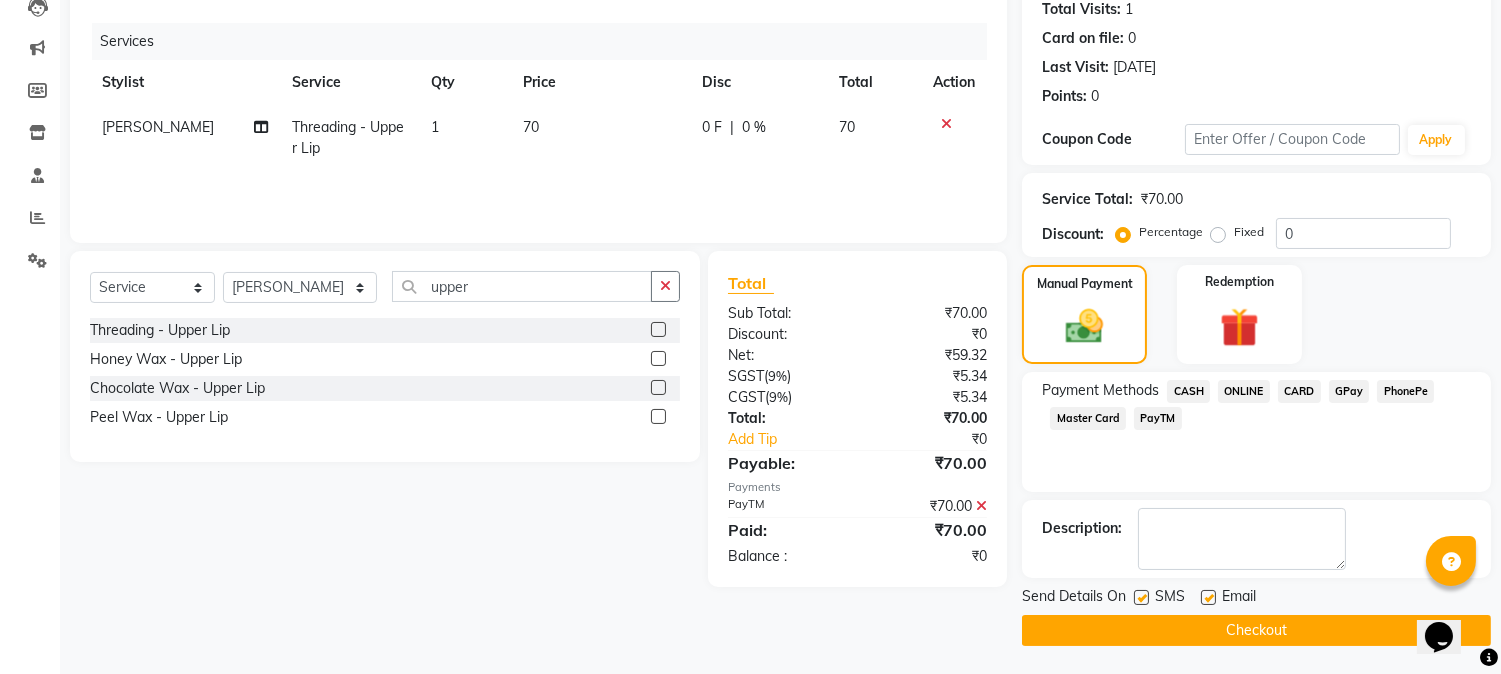 click on "Checkout" 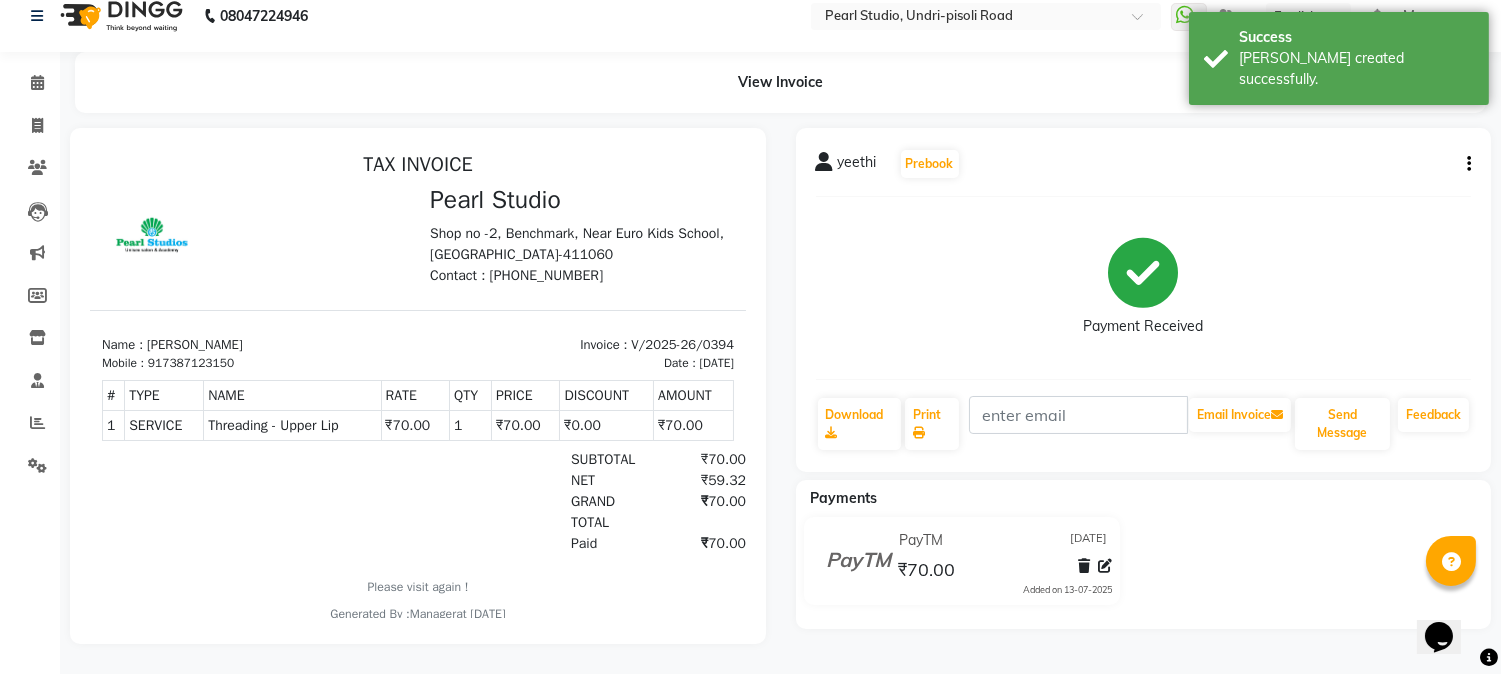 scroll, scrollTop: 0, scrollLeft: 0, axis: both 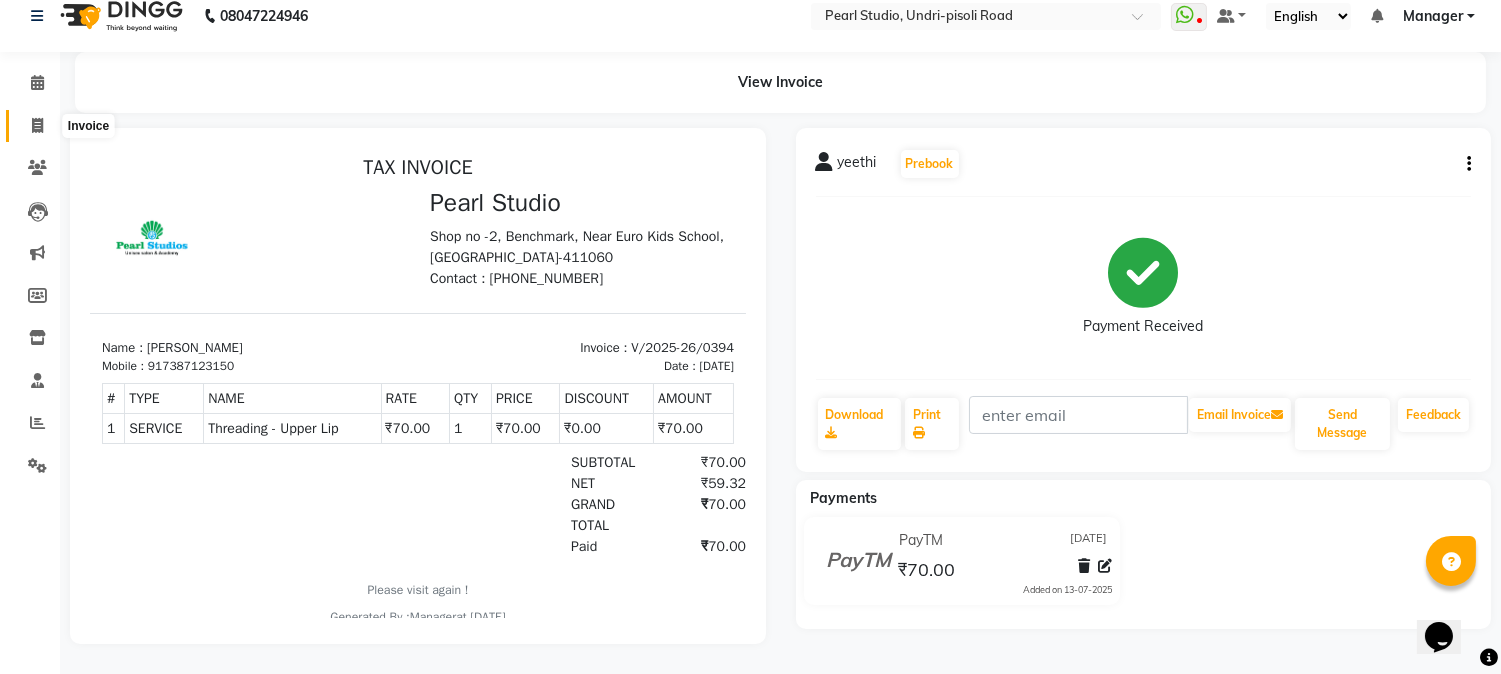 click 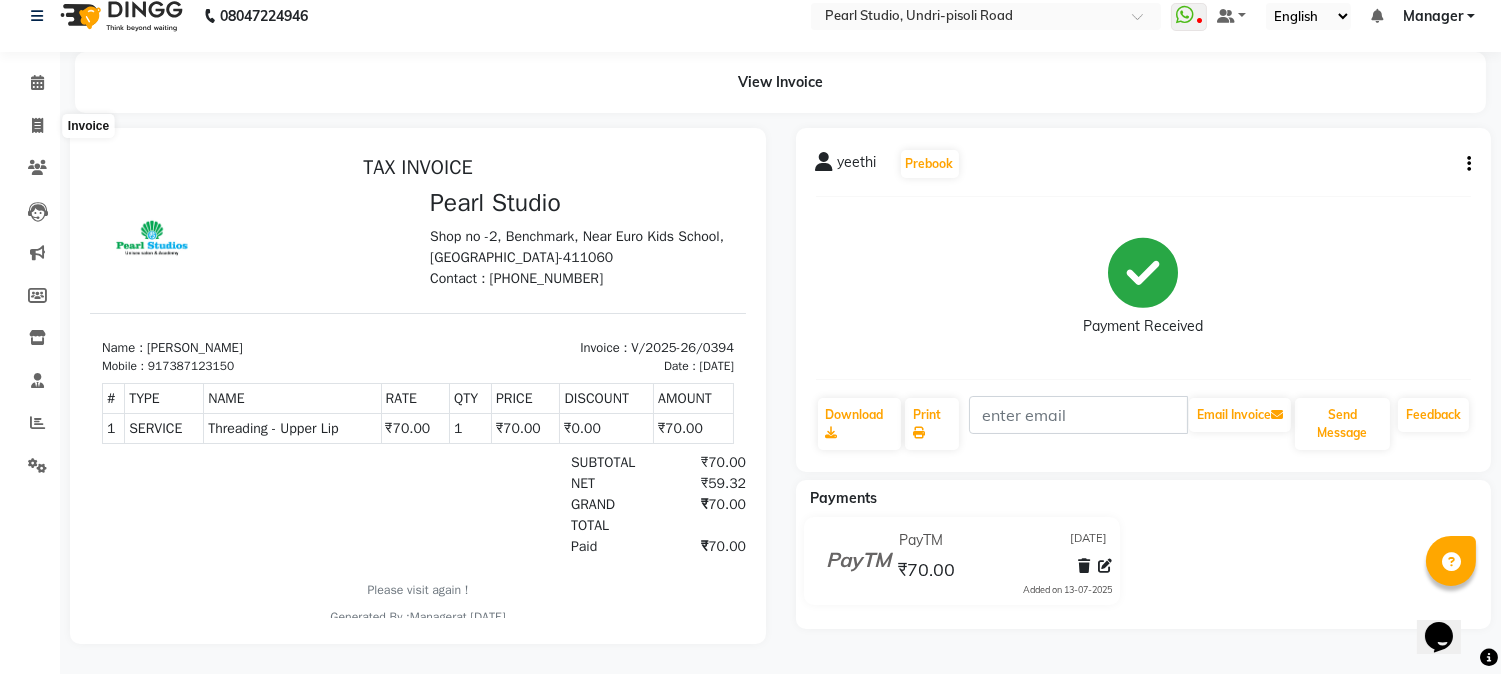 select on "5290" 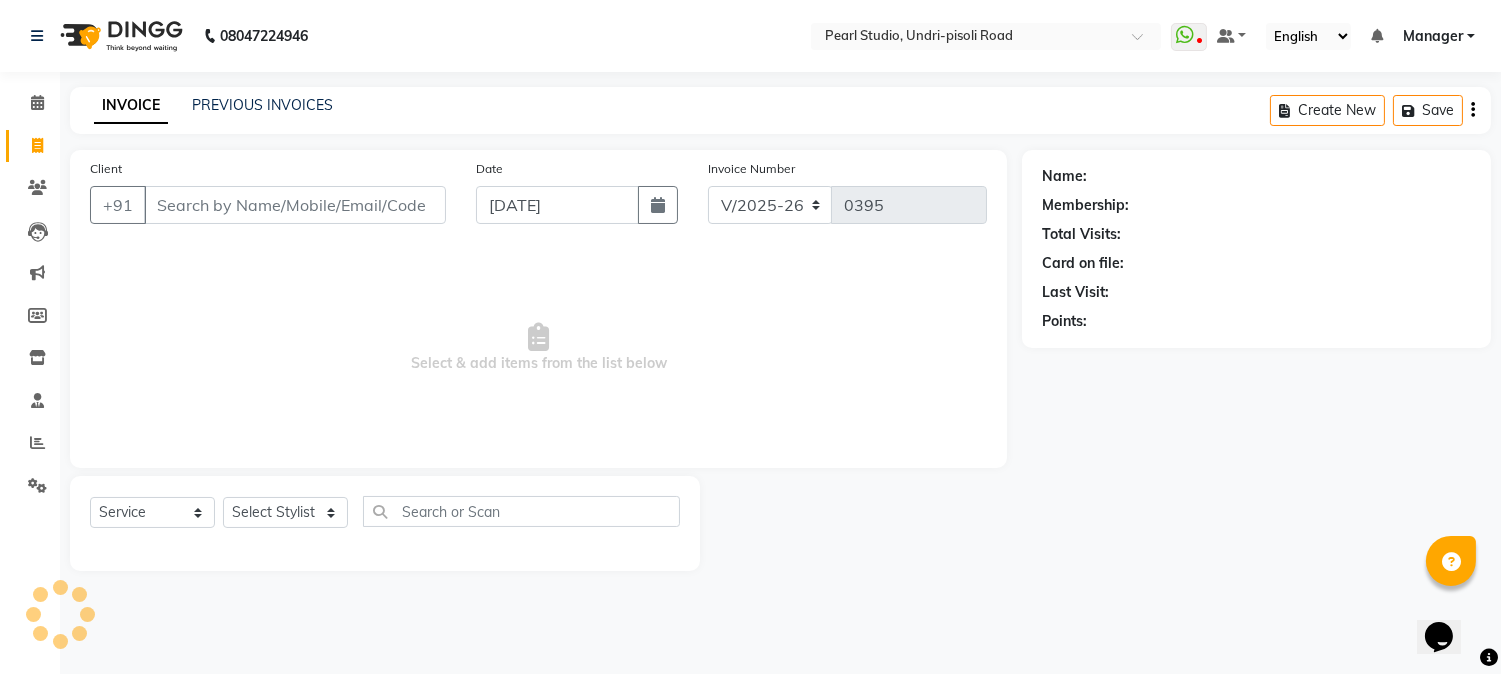 scroll, scrollTop: 0, scrollLeft: 0, axis: both 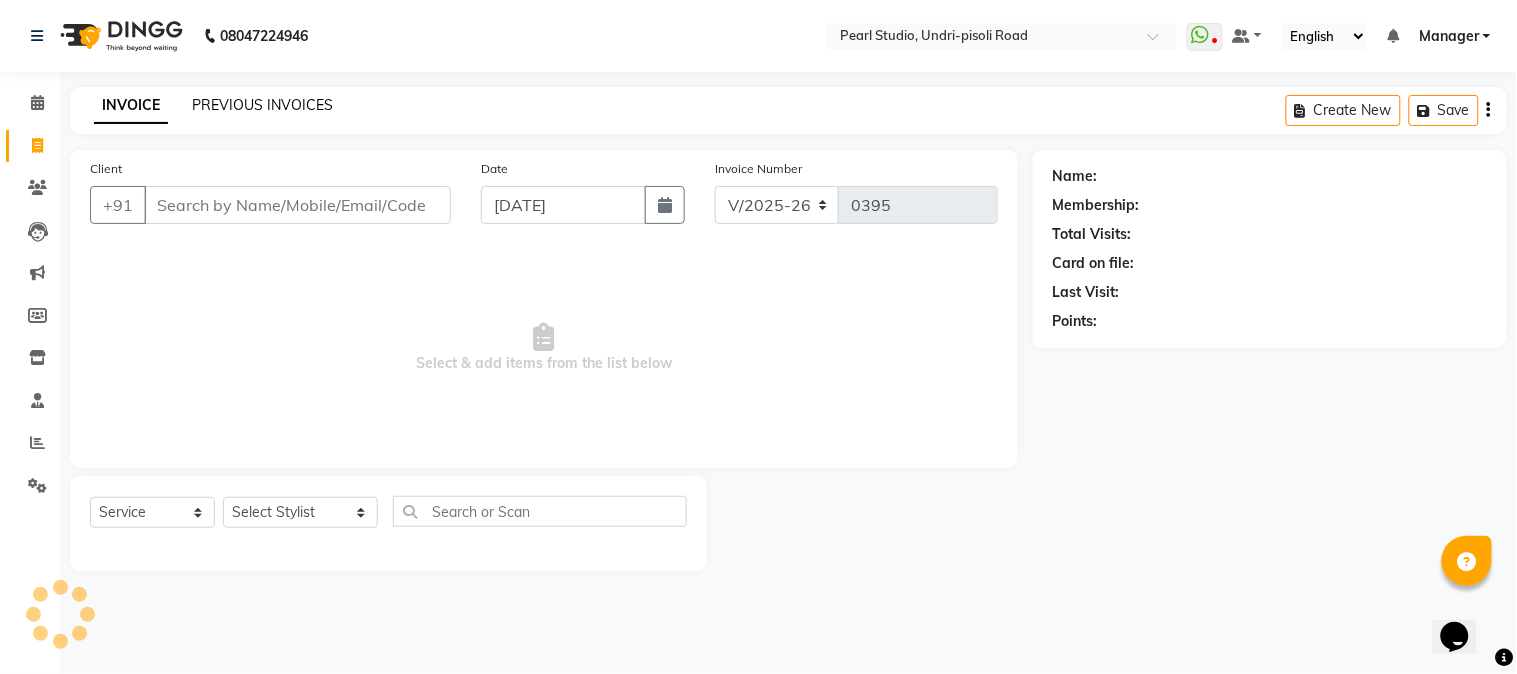 click on "PREVIOUS INVOICES" 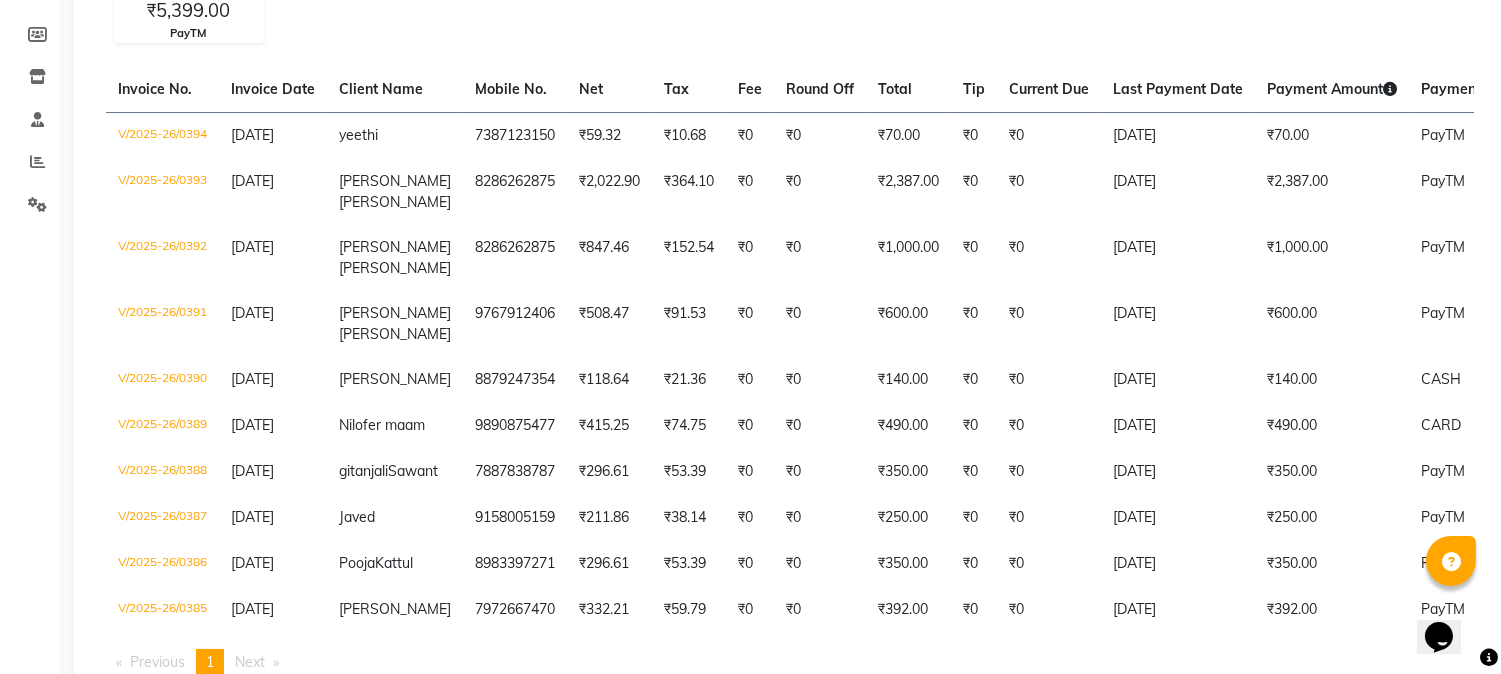 scroll, scrollTop: 333, scrollLeft: 0, axis: vertical 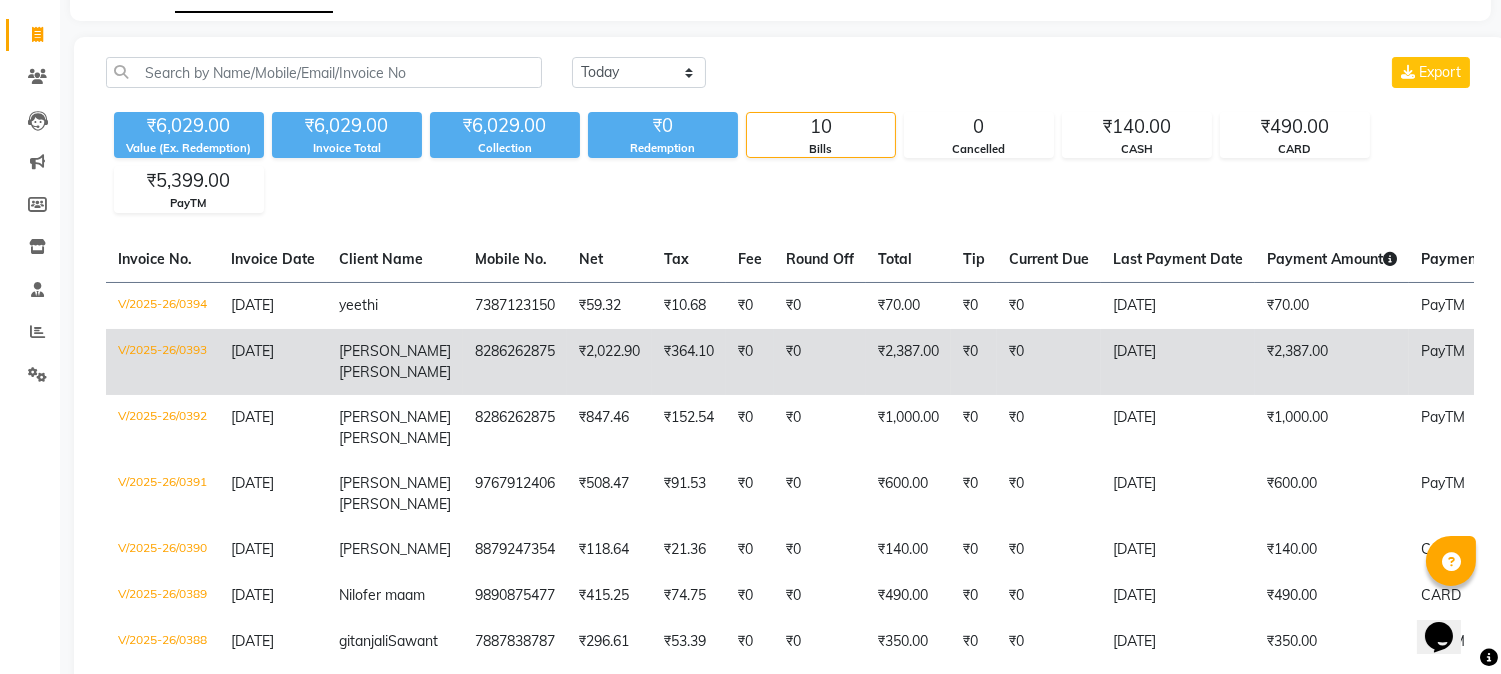 click on "Oconnor" 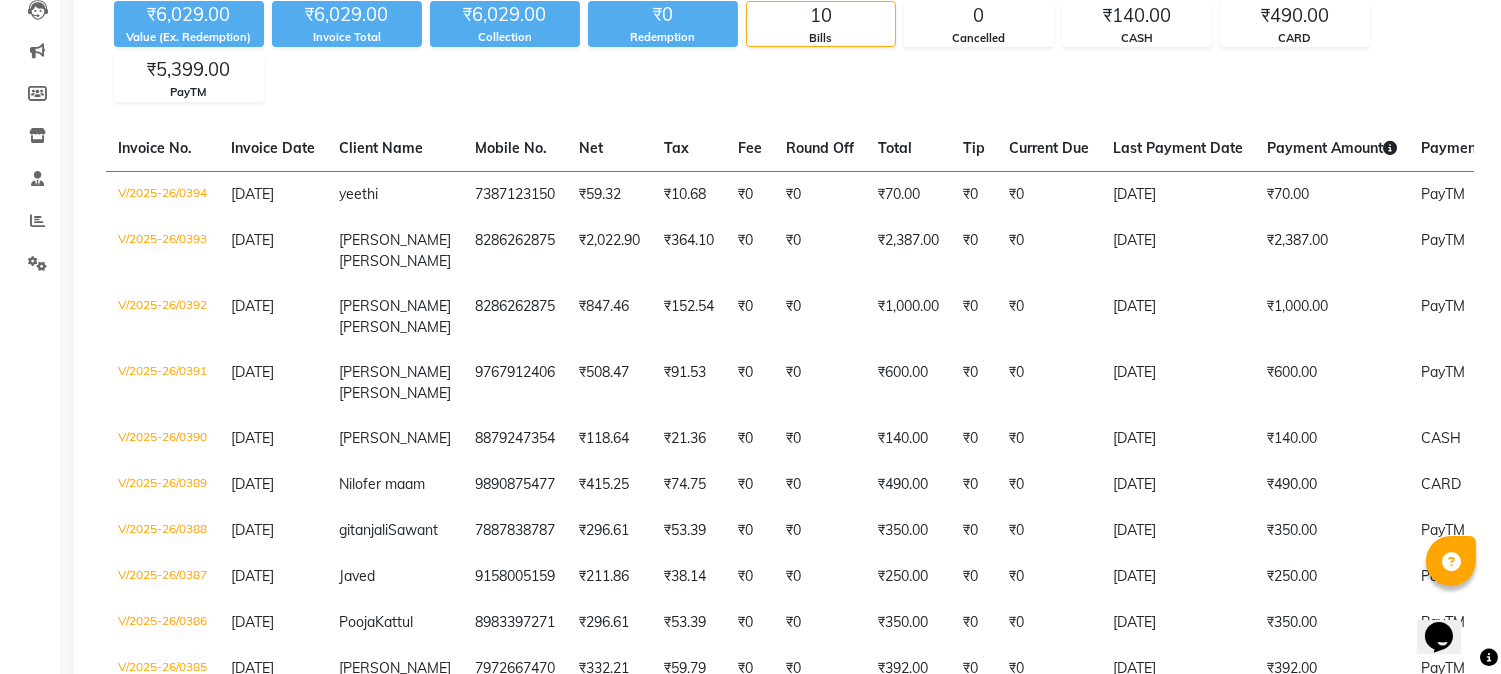 scroll, scrollTop: 244, scrollLeft: 0, axis: vertical 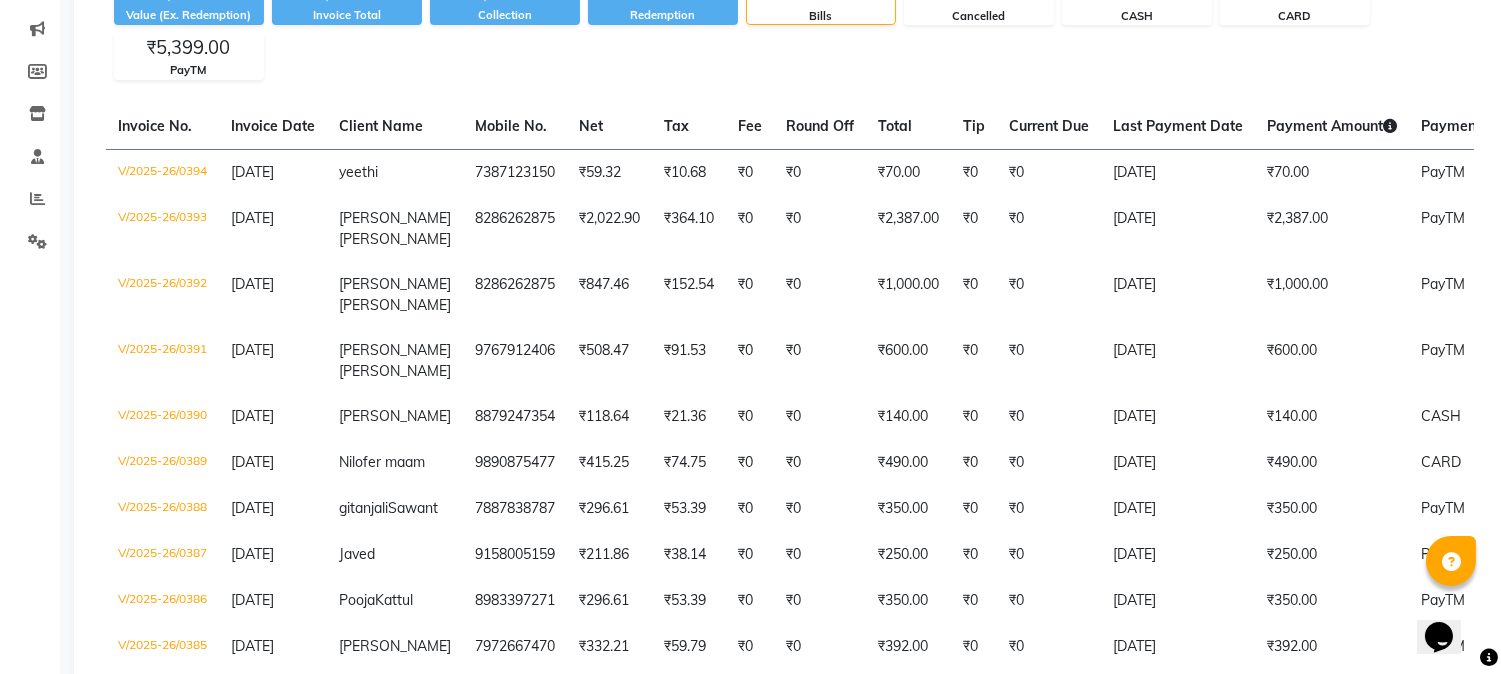 click on "₹6,029.00 Value (Ex. Redemption) ₹6,029.00 Invoice Total  ₹6,029.00 Collection ₹0 Redemption 10 Bills 0 Cancelled ₹140.00 CASH ₹490.00 CARD ₹5,399.00 PayTM" 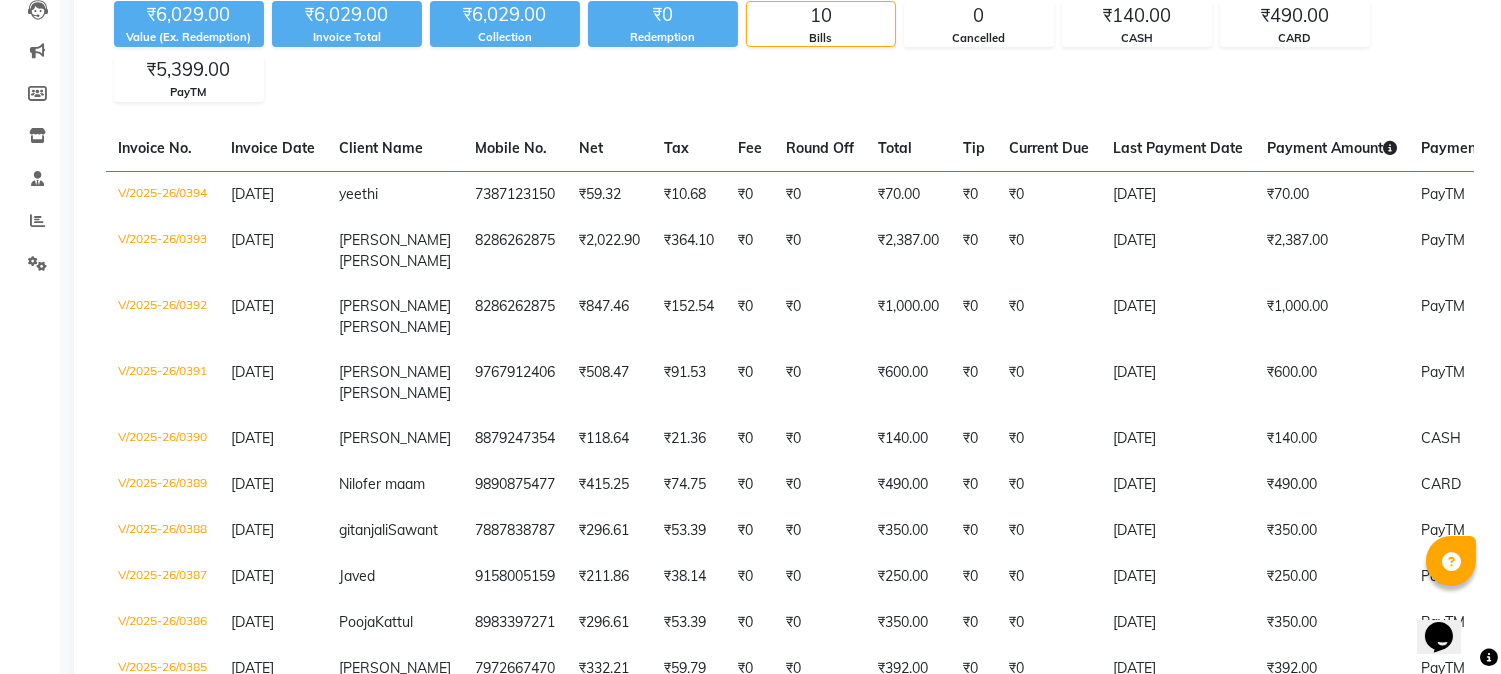 scroll, scrollTop: 333, scrollLeft: 0, axis: vertical 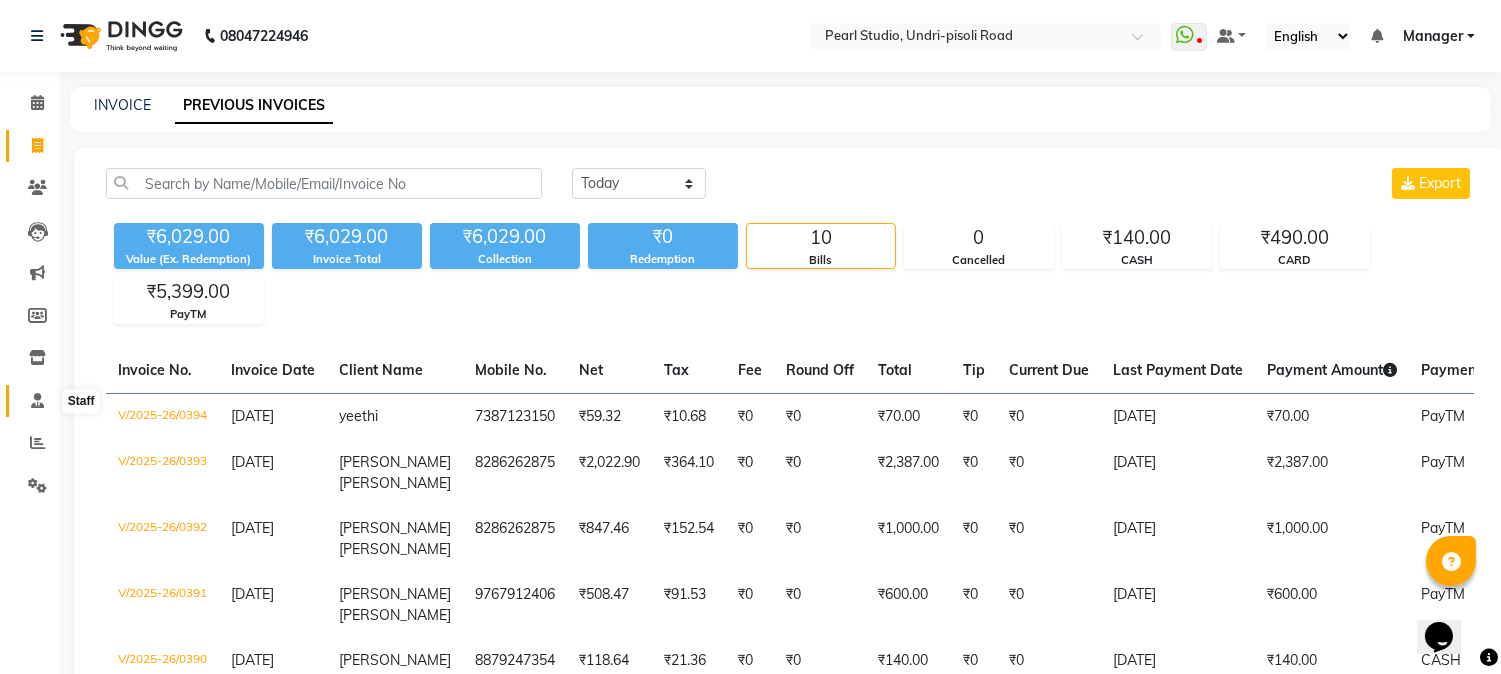 click 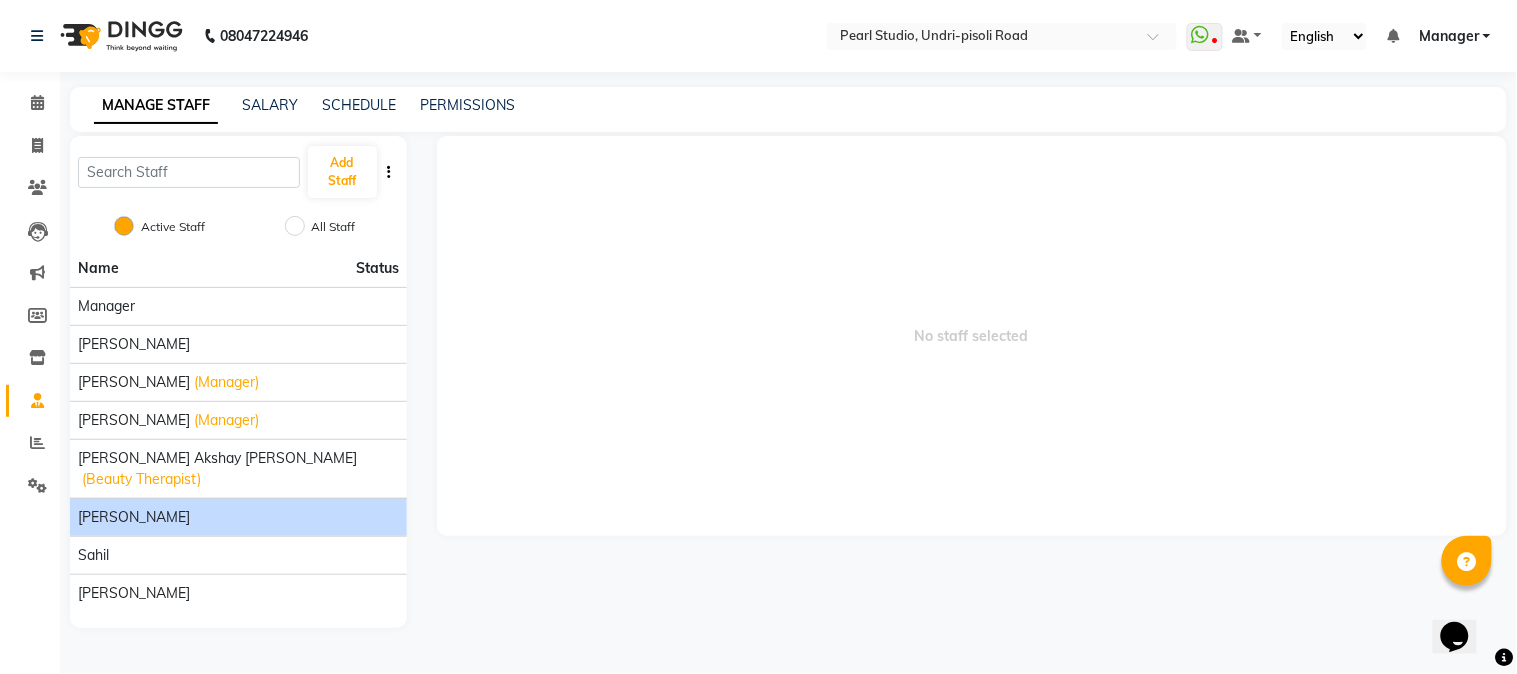 click on "[PERSON_NAME]" 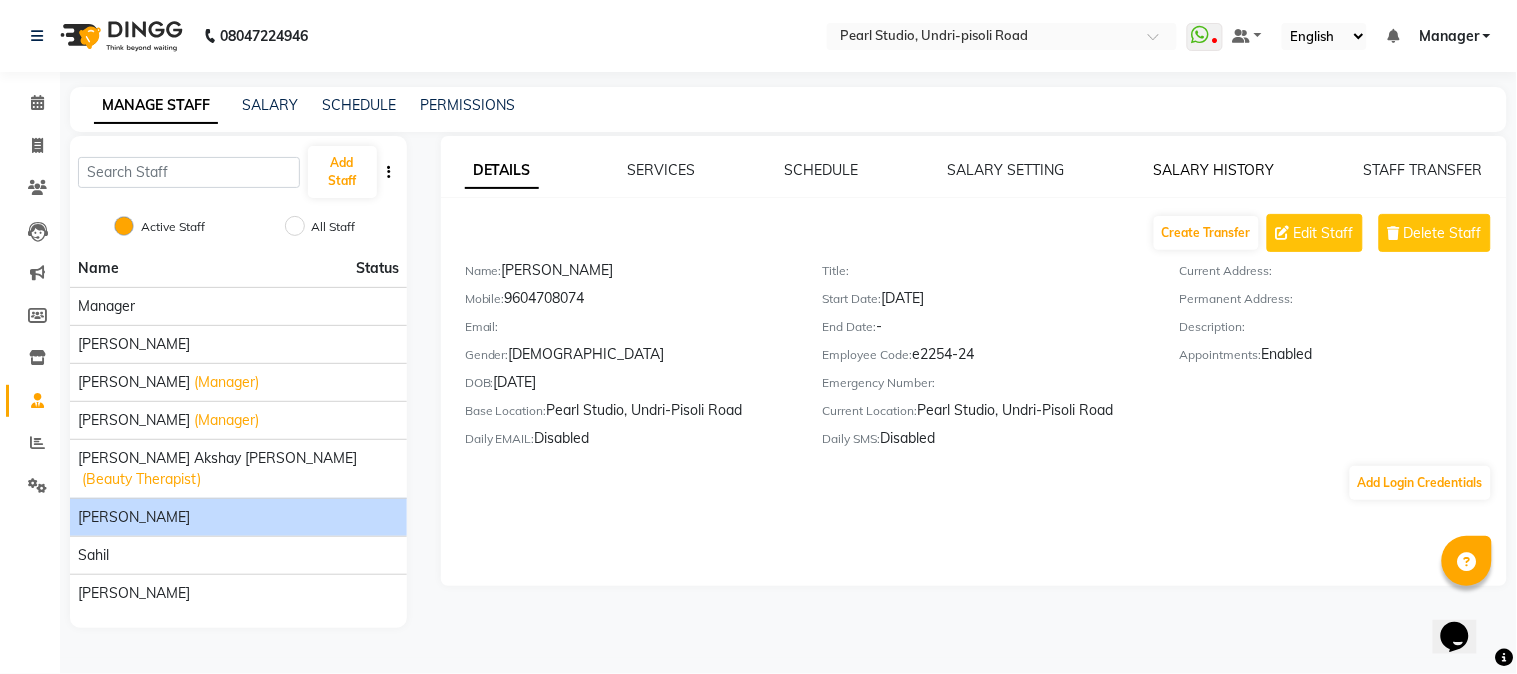 click on "SALARY HISTORY" 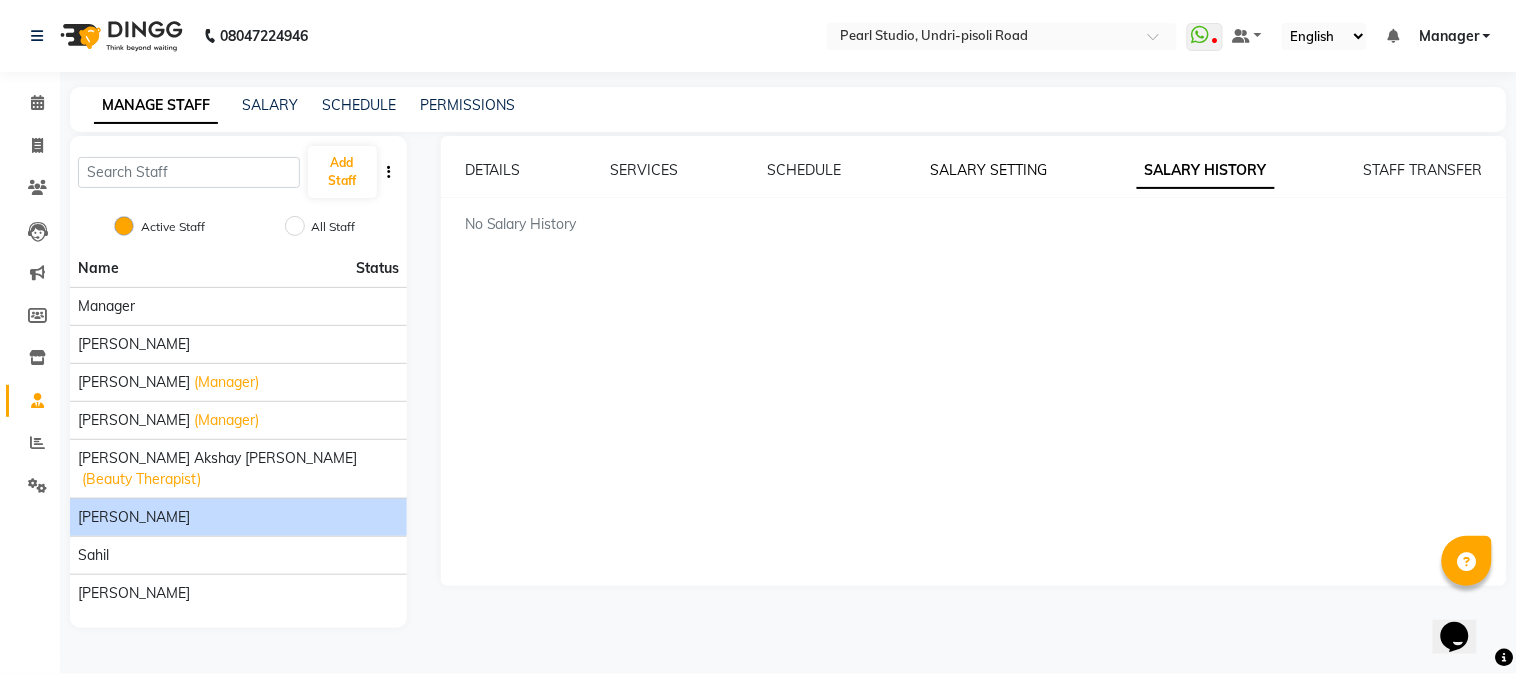 click on "SALARY SETTING" 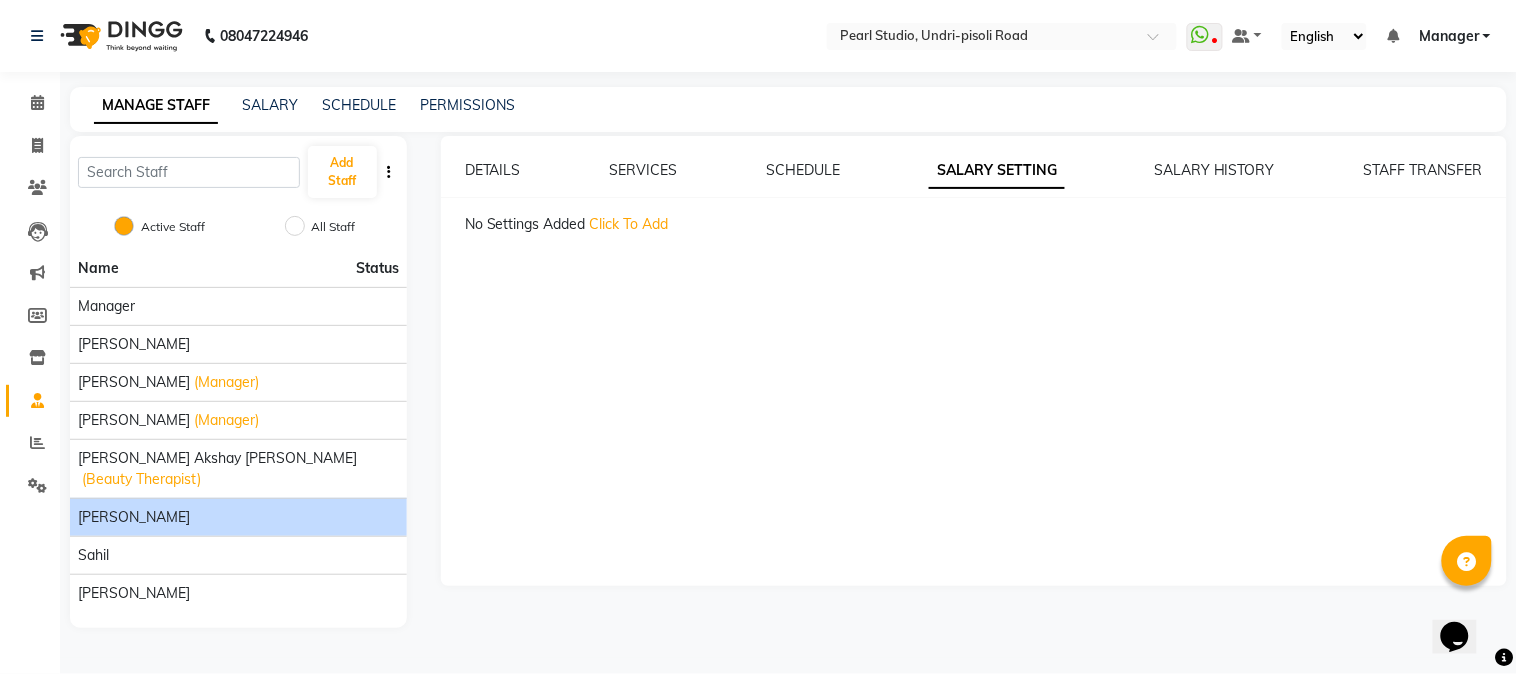 click on "Click To Add" 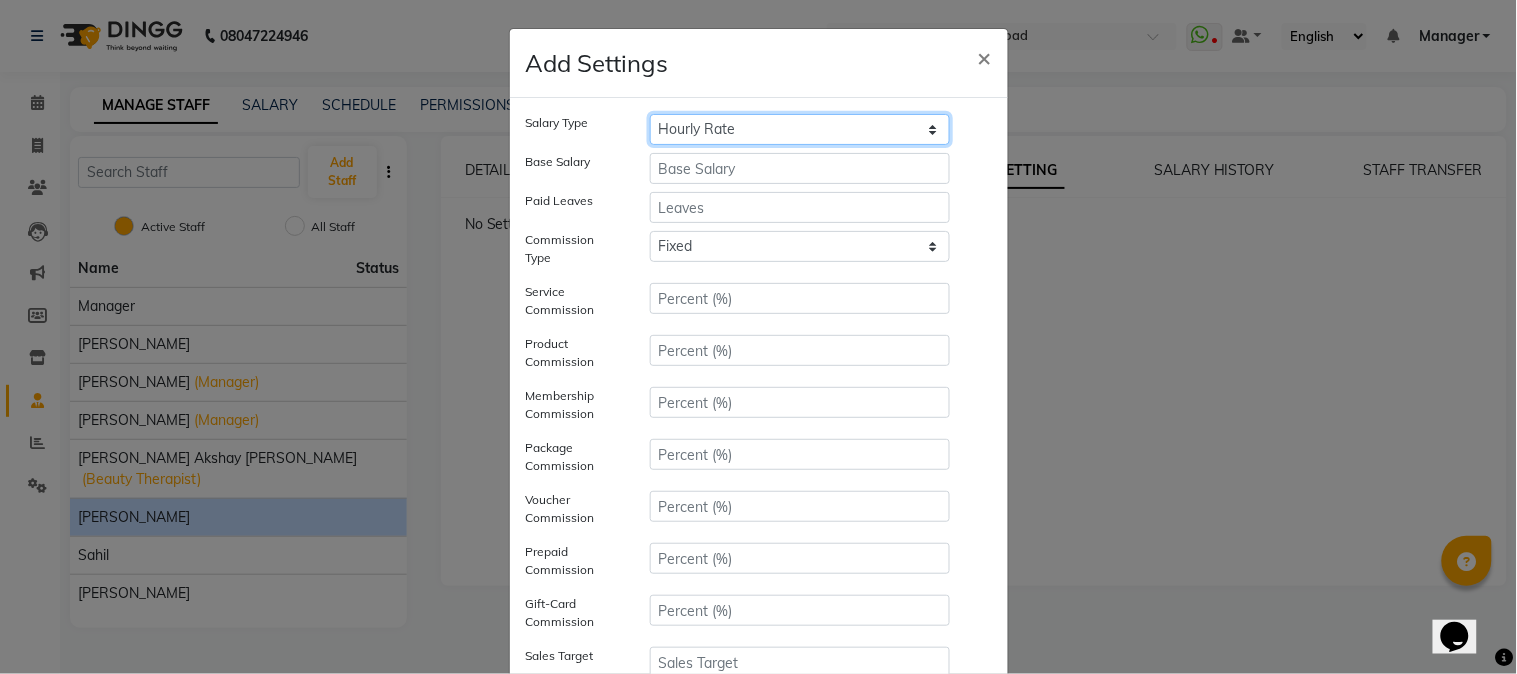 click on "Hourly Rate Bi-Weekly Twice Monthly Monthly Yearly" 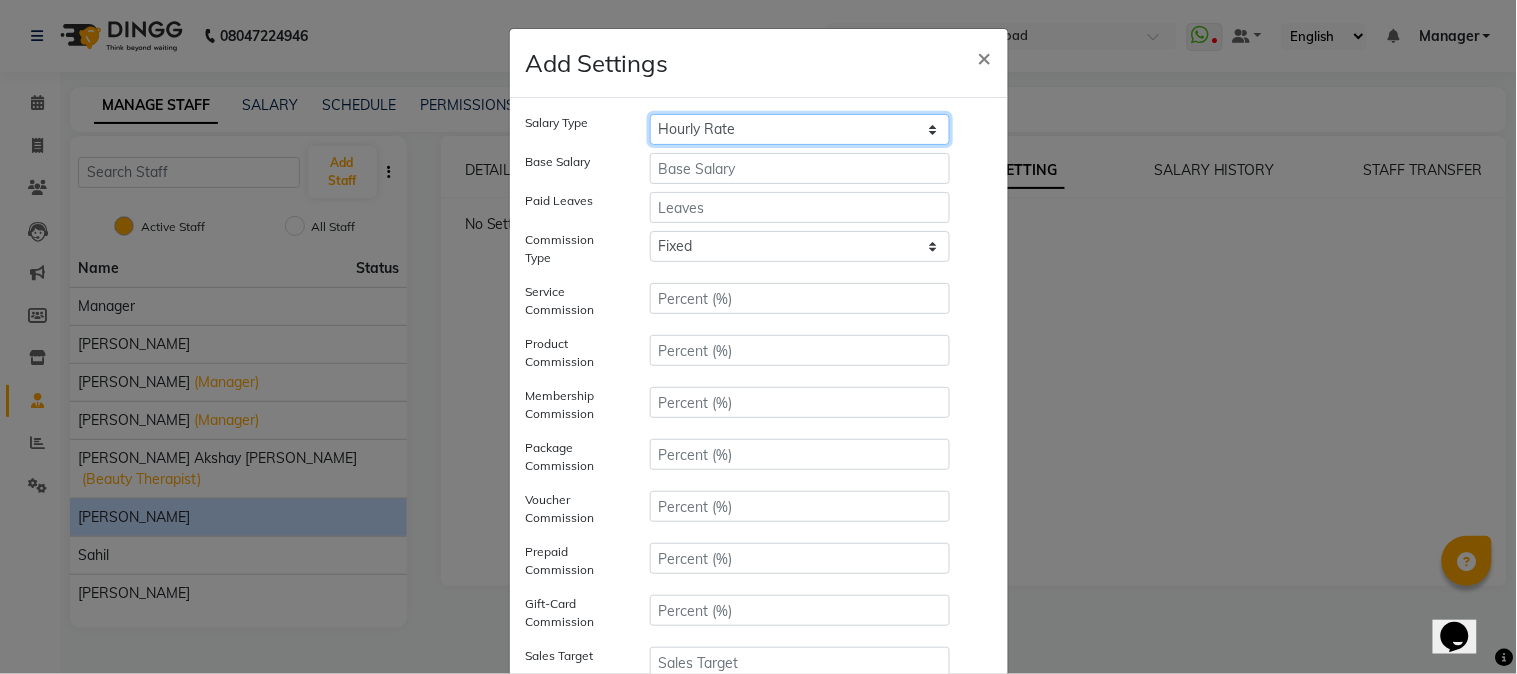 click on "Hourly Rate Bi-Weekly Twice Monthly Monthly Yearly" 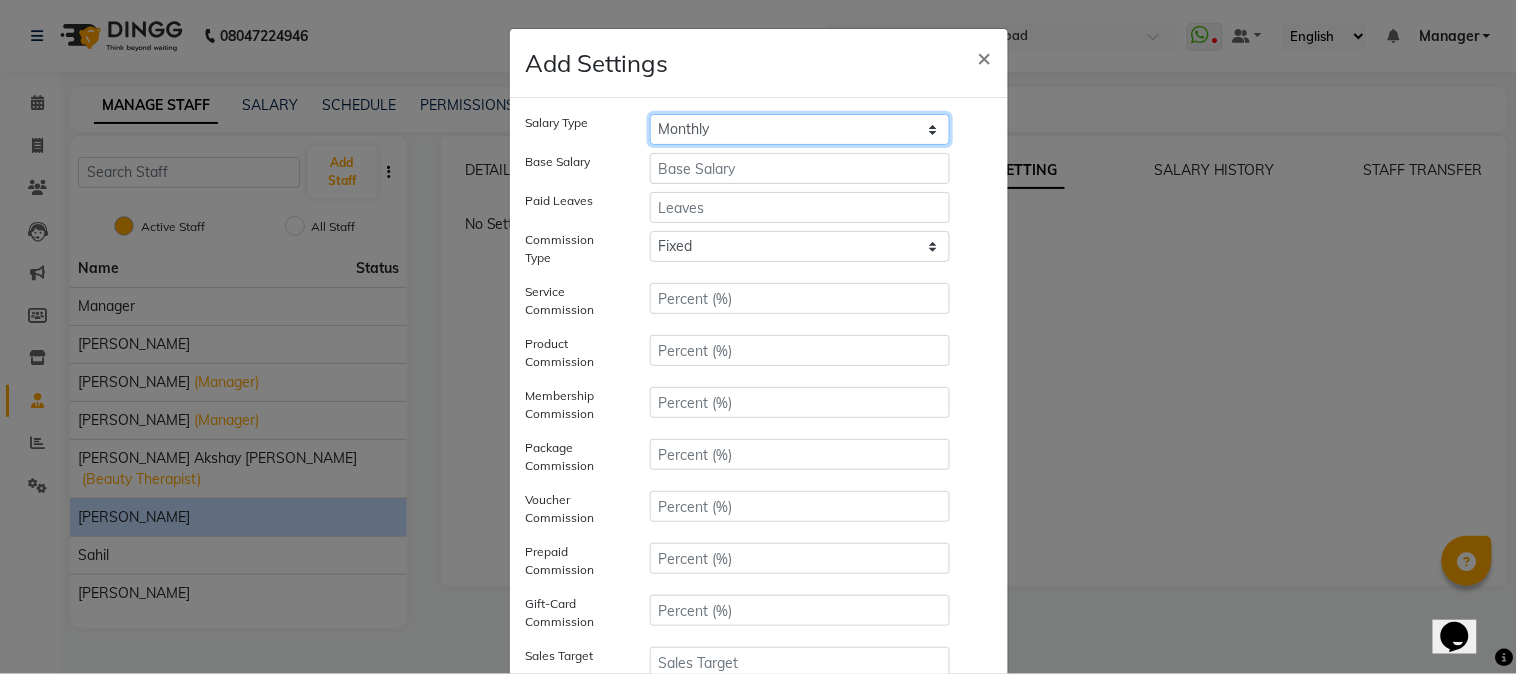 click on "Hourly Rate Bi-Weekly Twice Monthly Monthly Yearly" 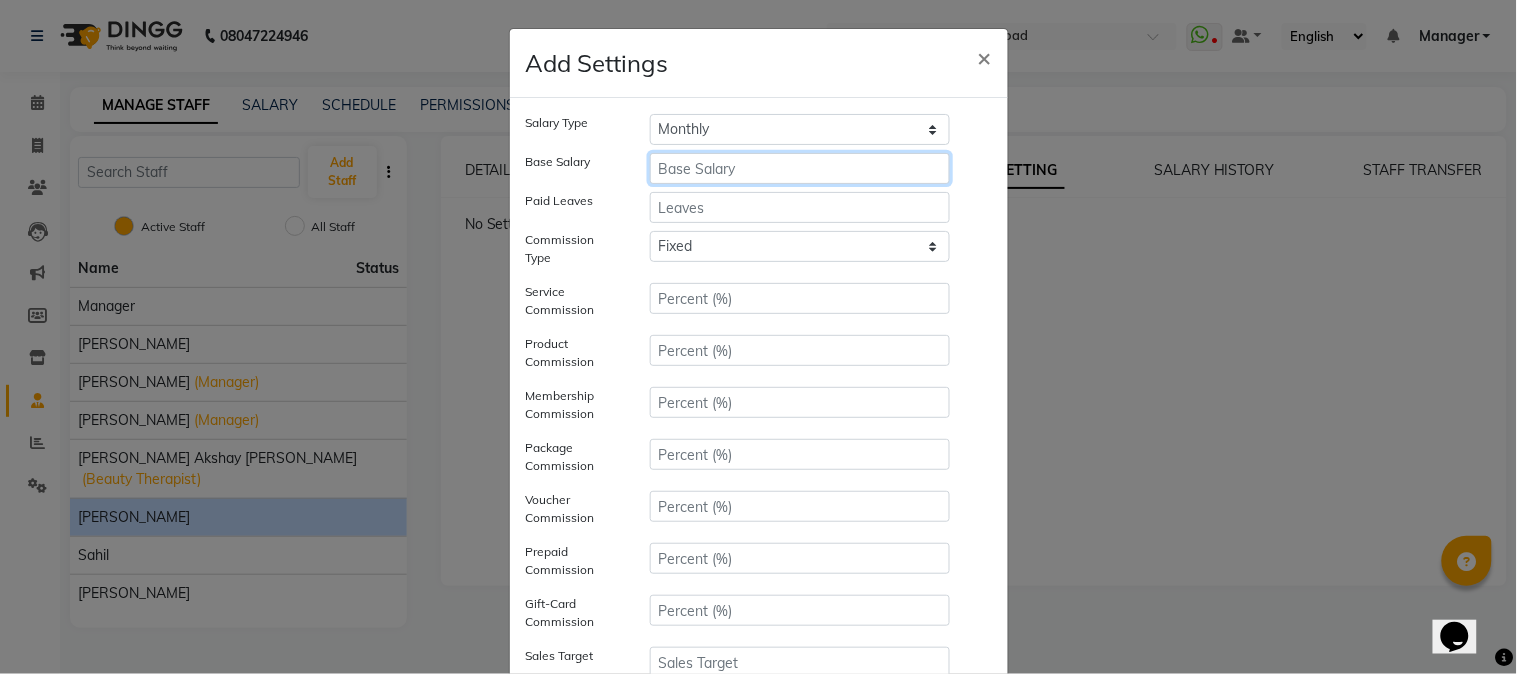 click 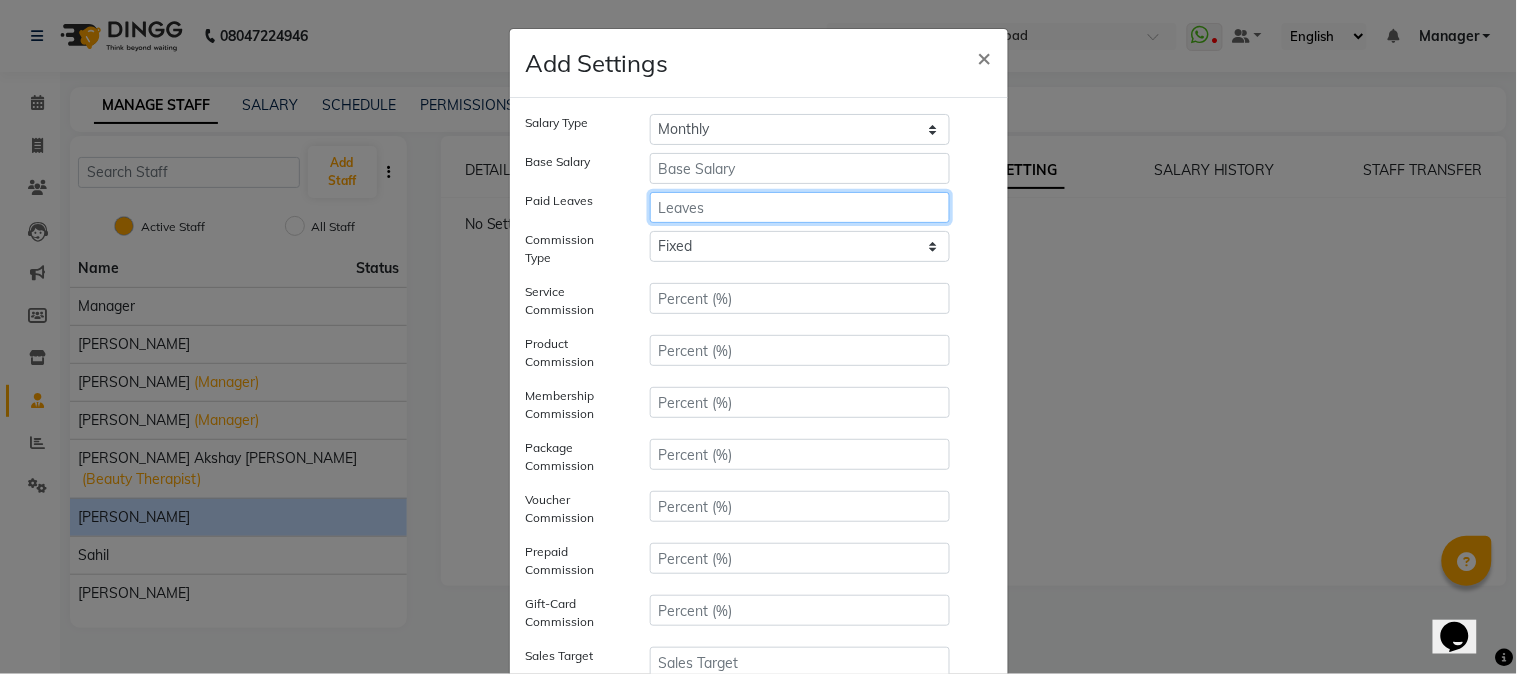 click 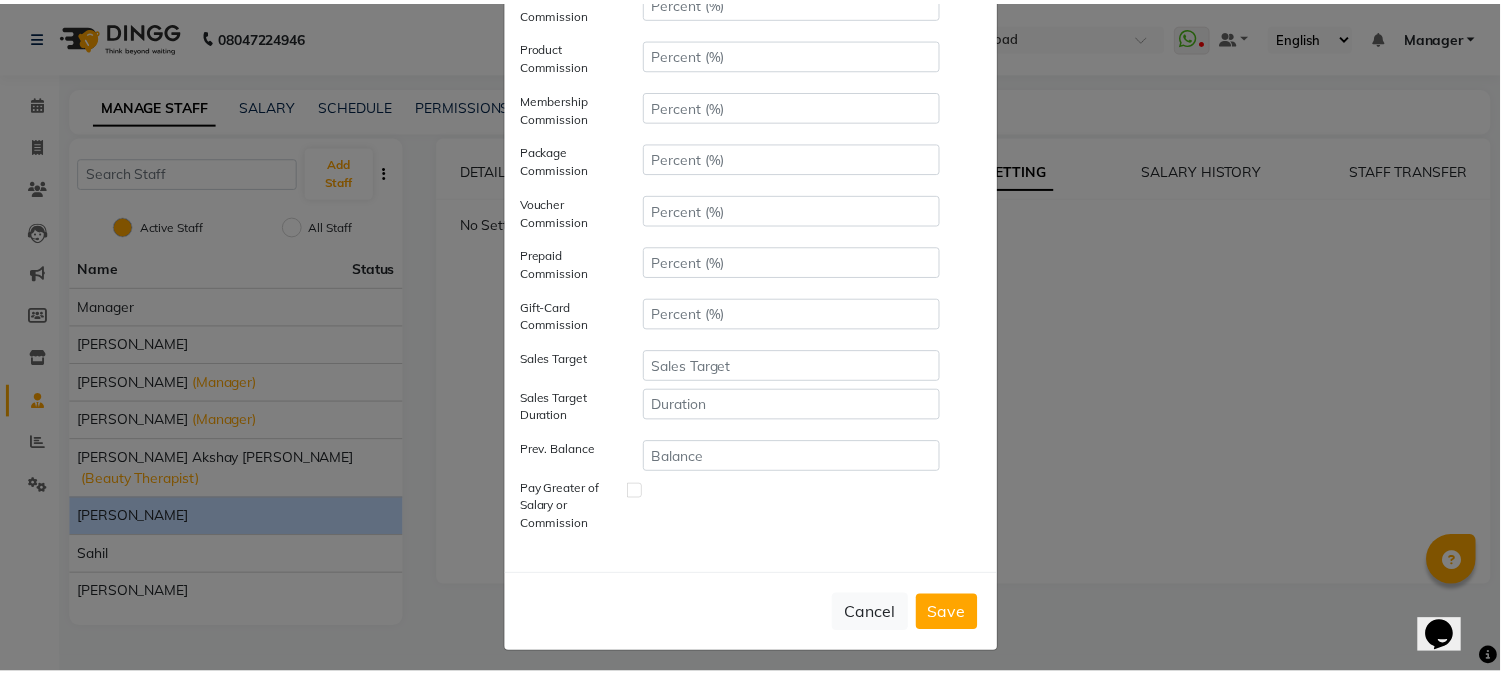 scroll, scrollTop: 304, scrollLeft: 0, axis: vertical 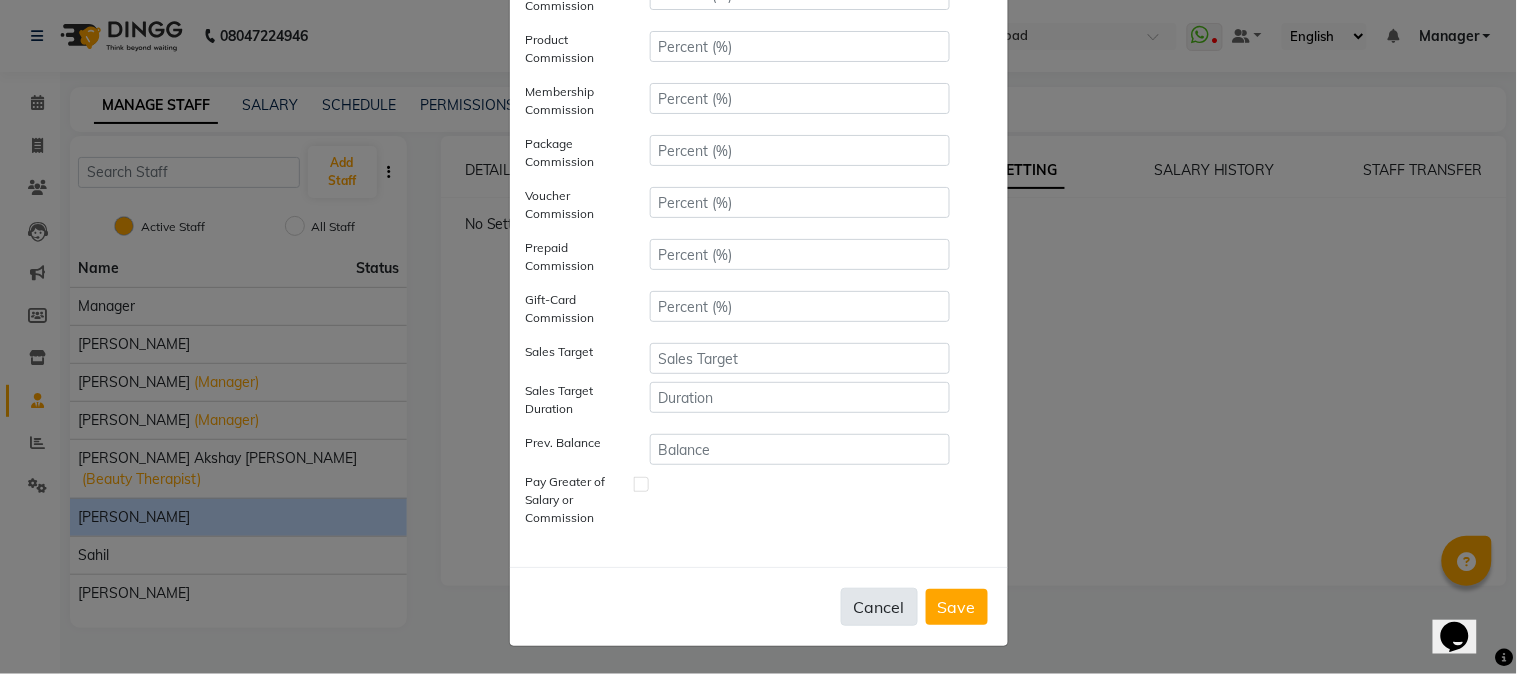 click on "Cancel" 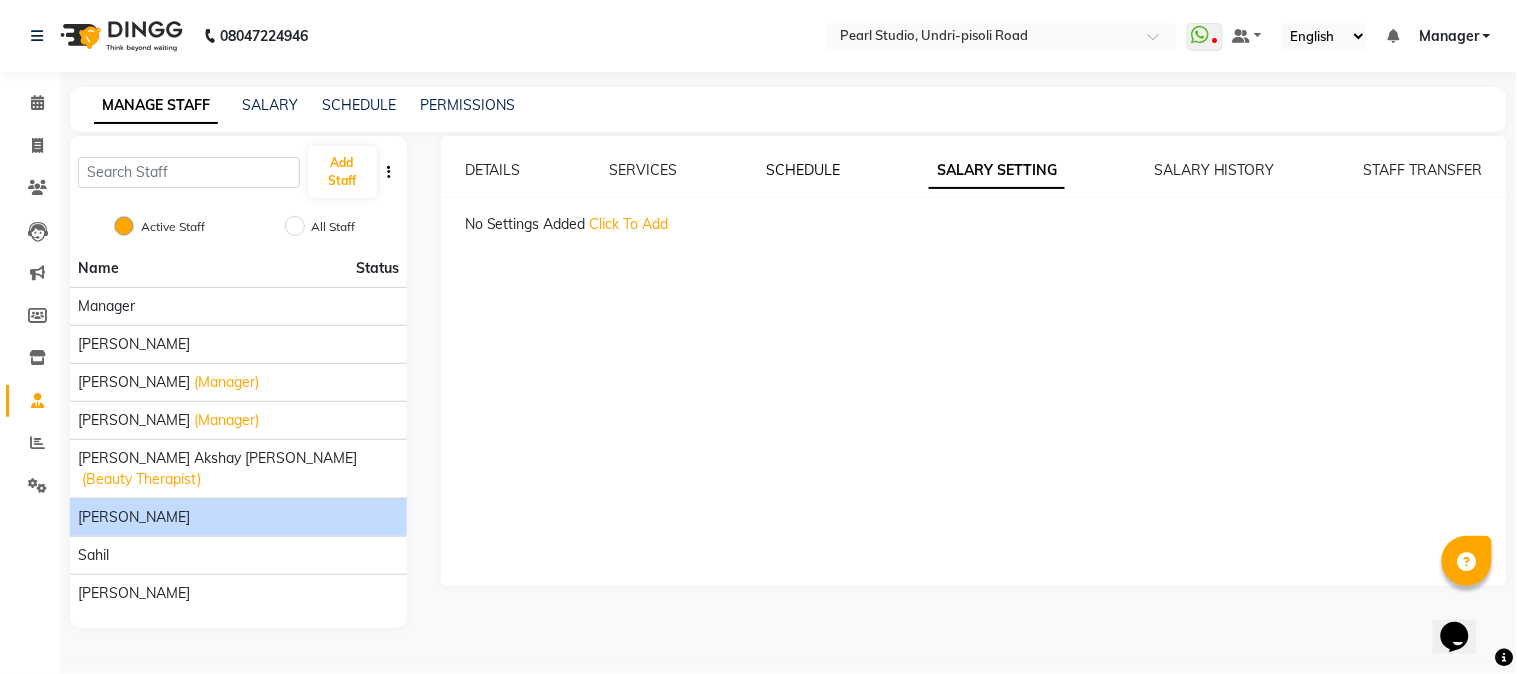 click on "SCHEDULE" 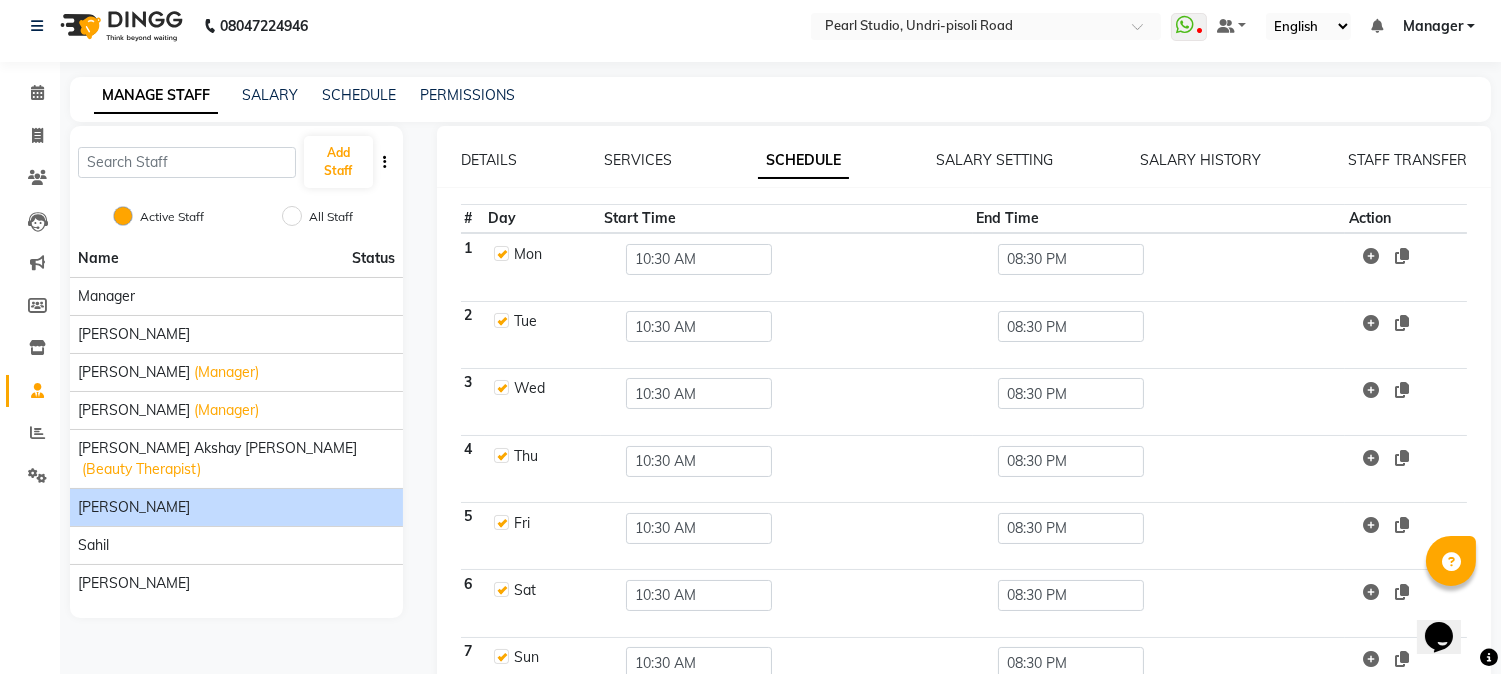 scroll, scrollTop: 0, scrollLeft: 0, axis: both 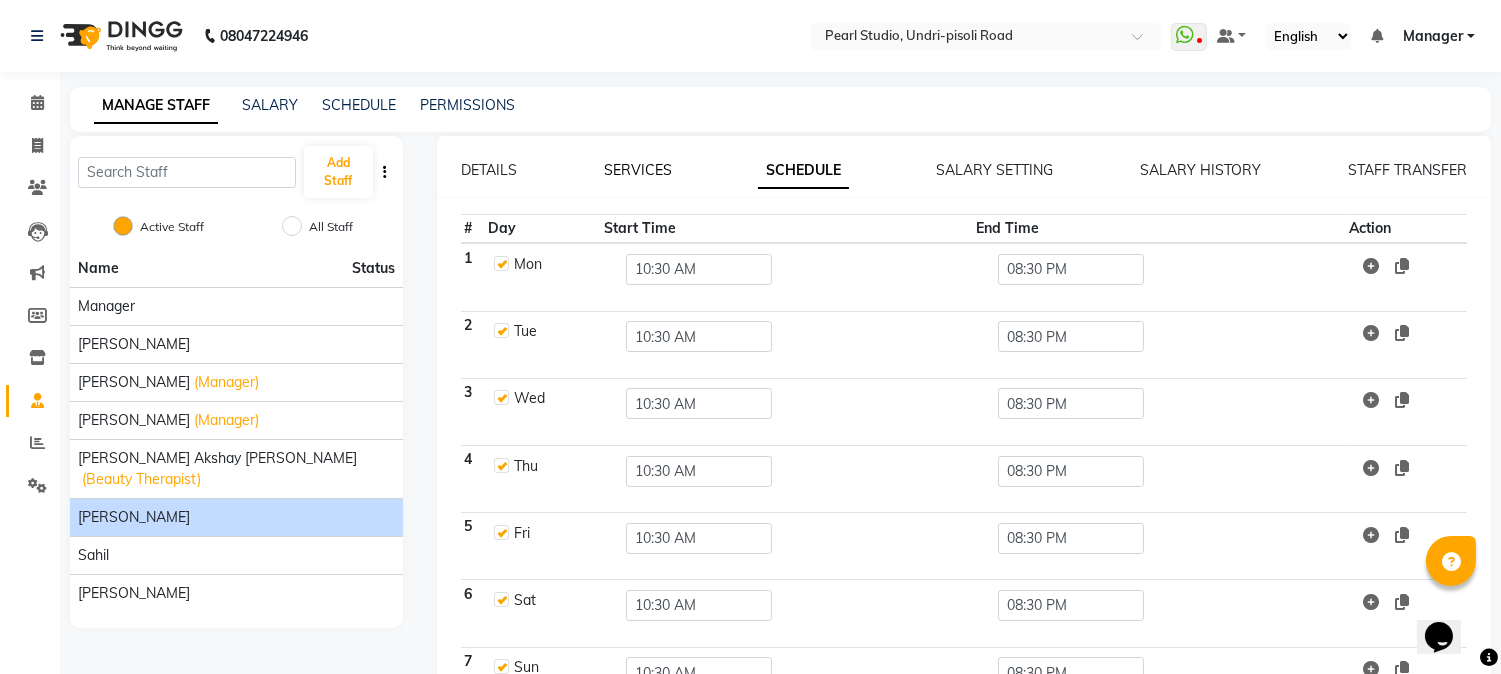 click on "SERVICES" 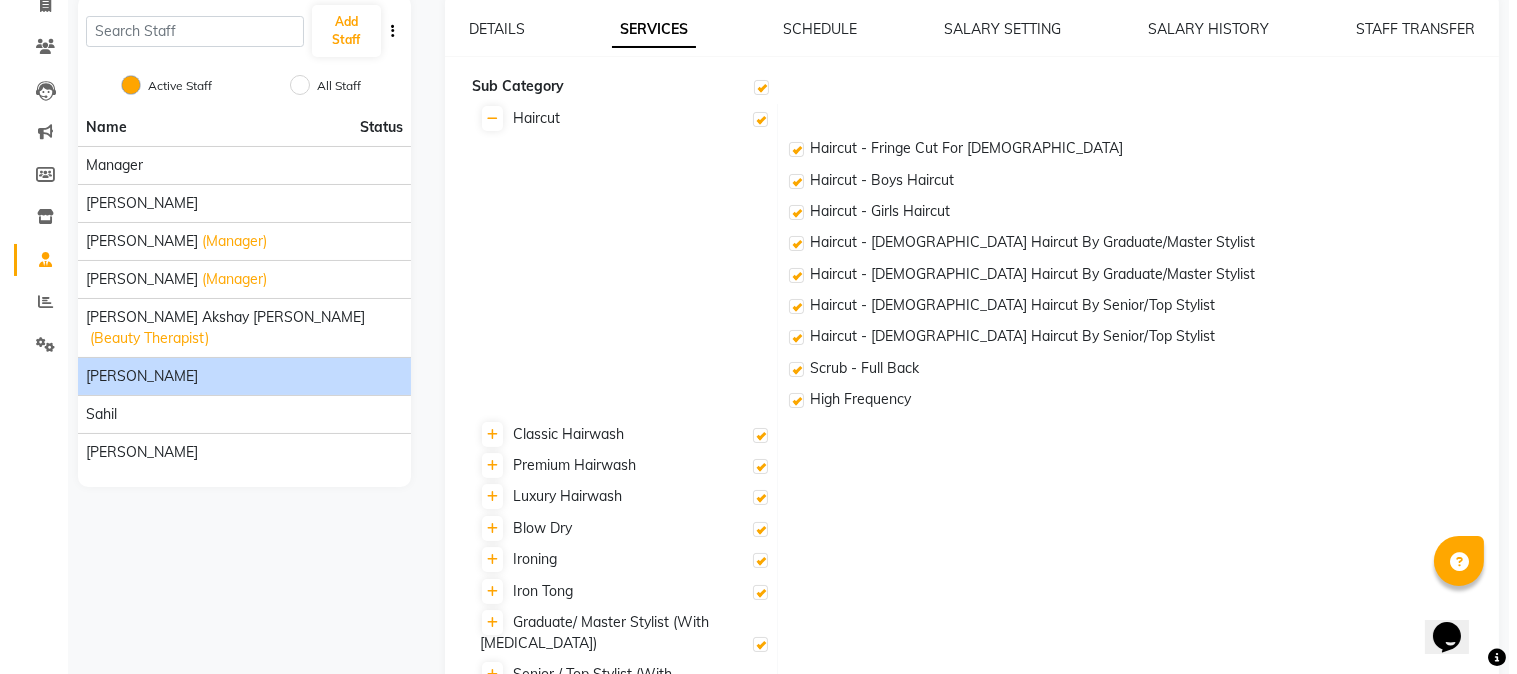 scroll, scrollTop: 0, scrollLeft: 0, axis: both 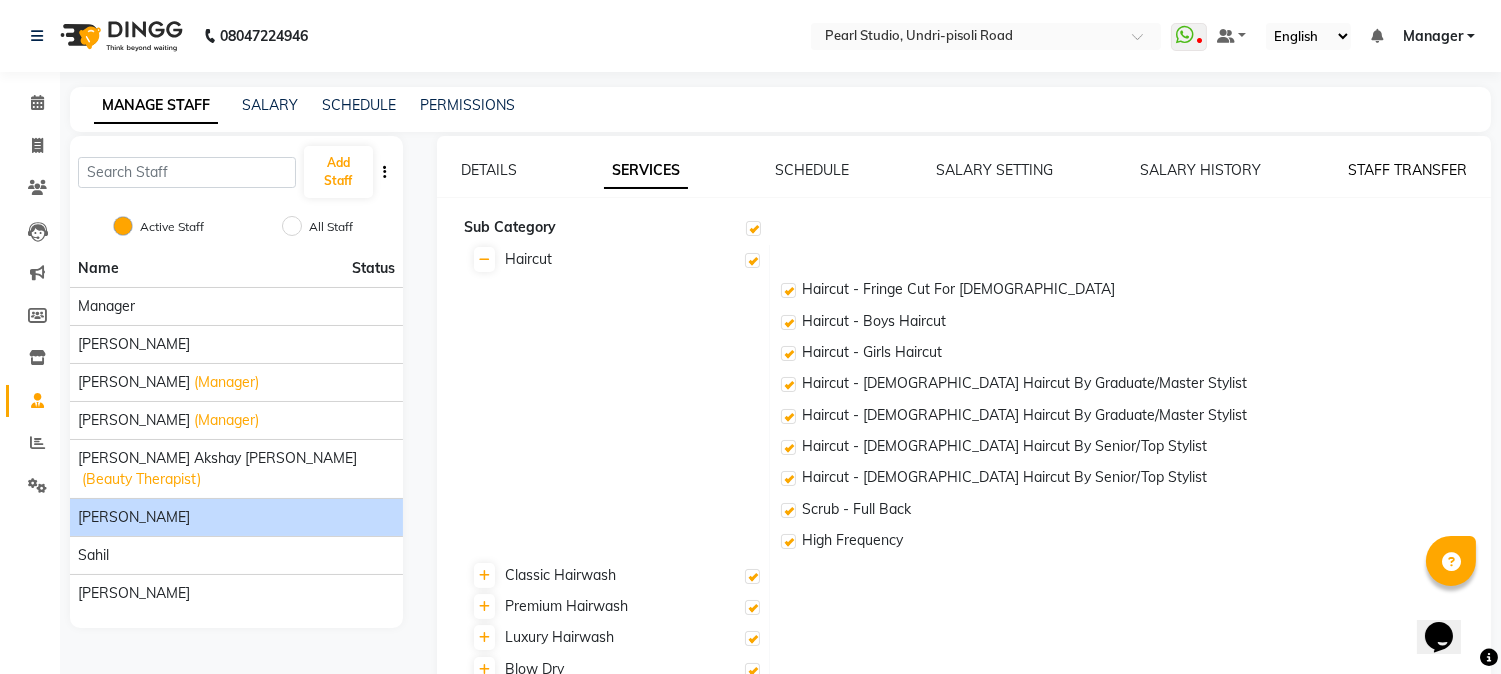click on "STAFF TRANSFER" 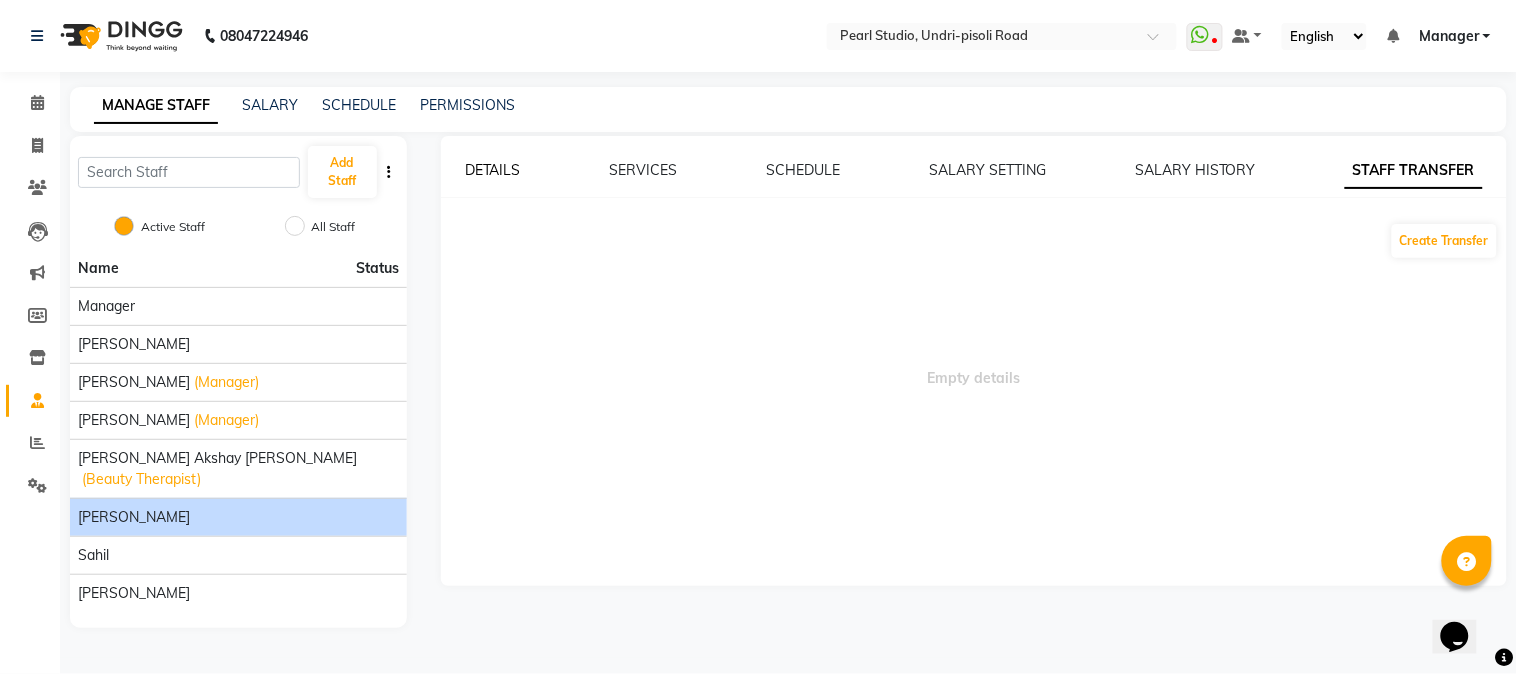 click on "DETAILS" 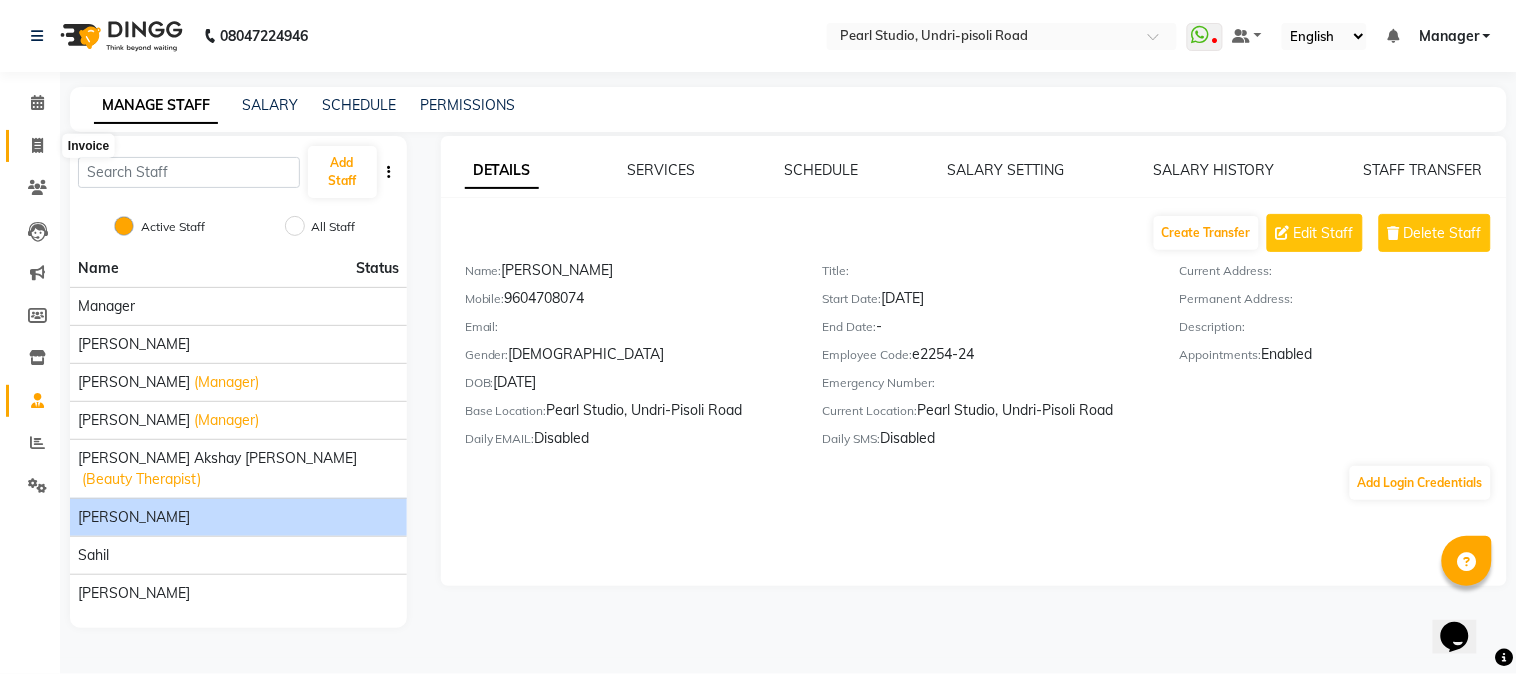 click 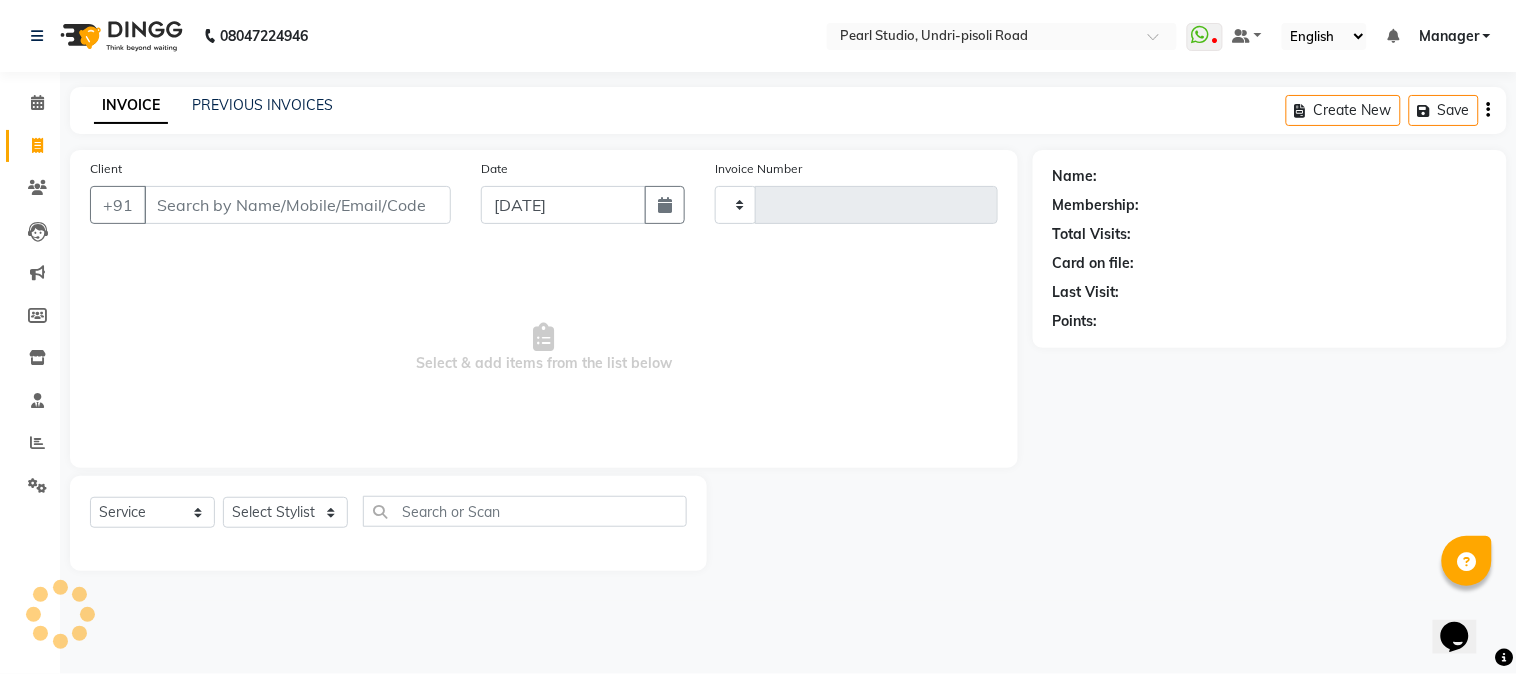 type on "0395" 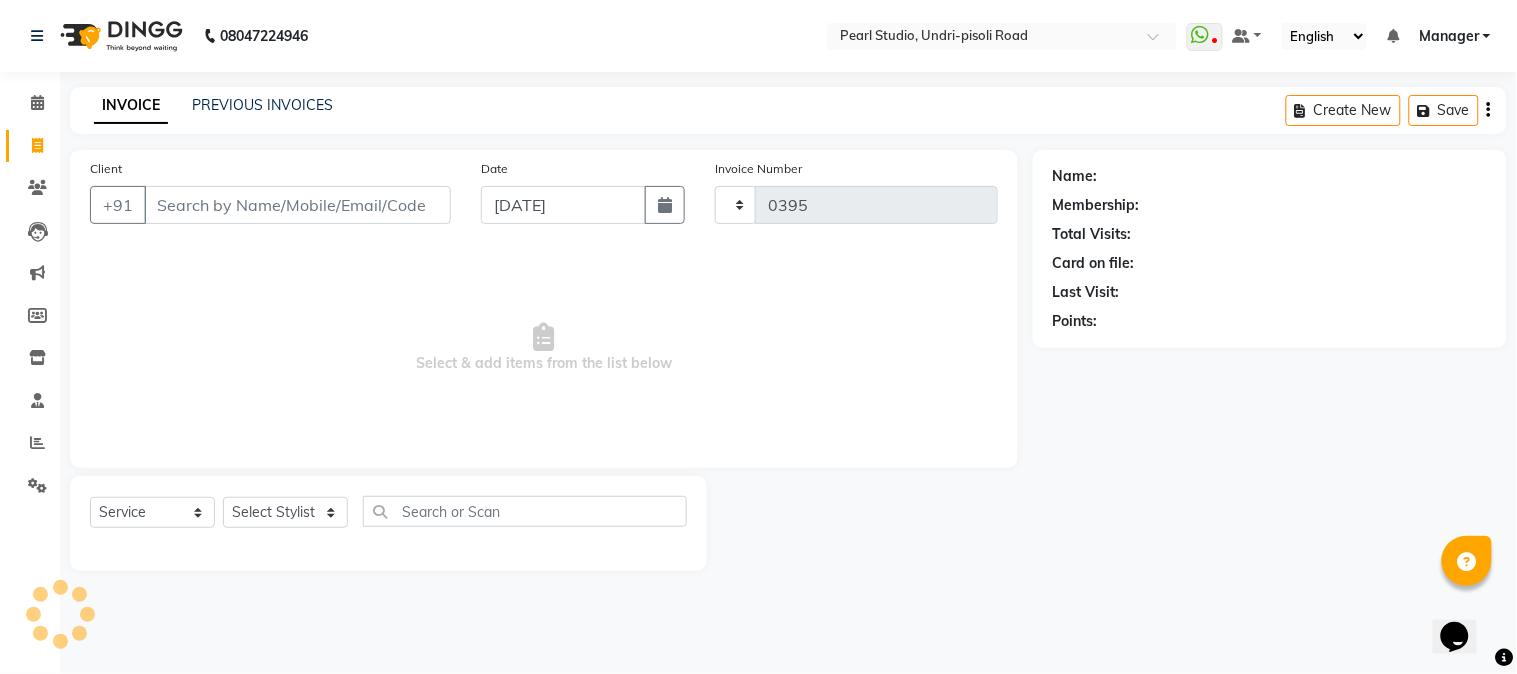 select on "5290" 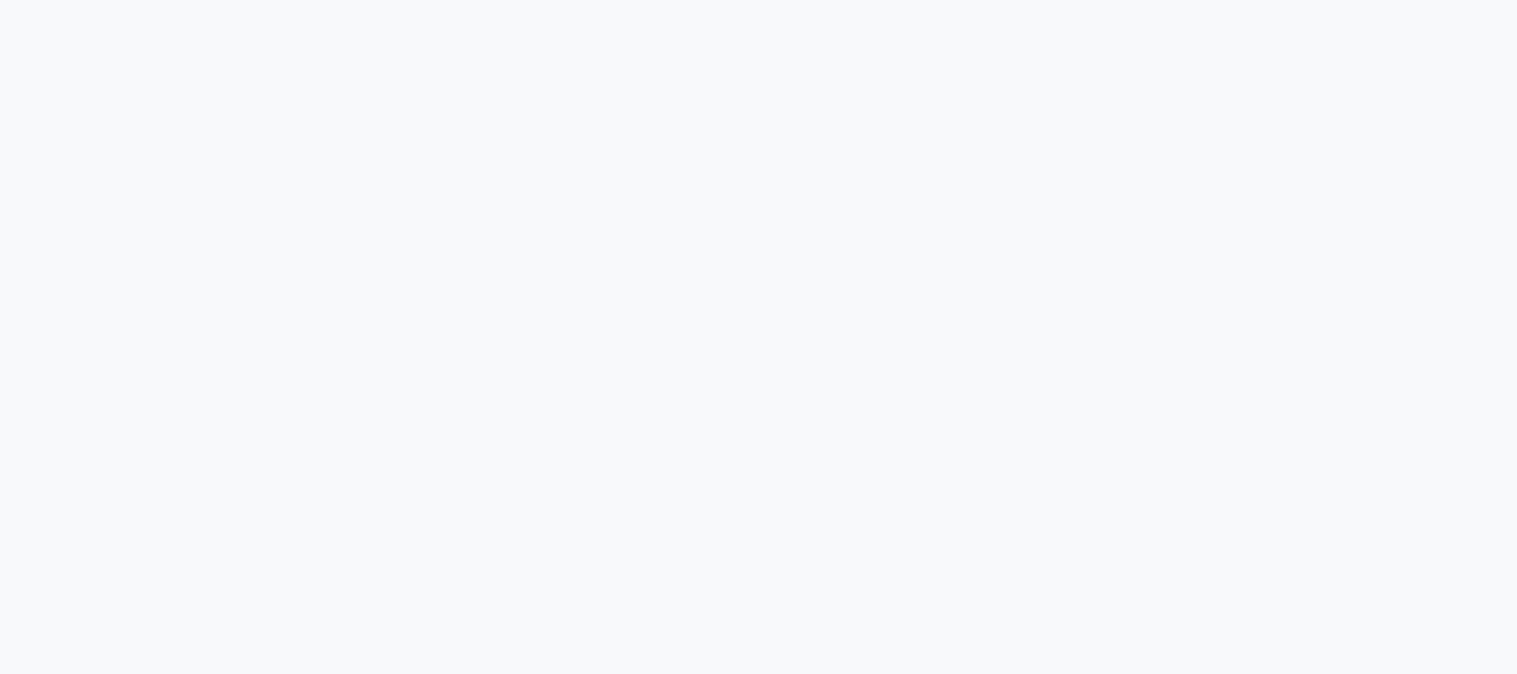 scroll, scrollTop: 0, scrollLeft: 0, axis: both 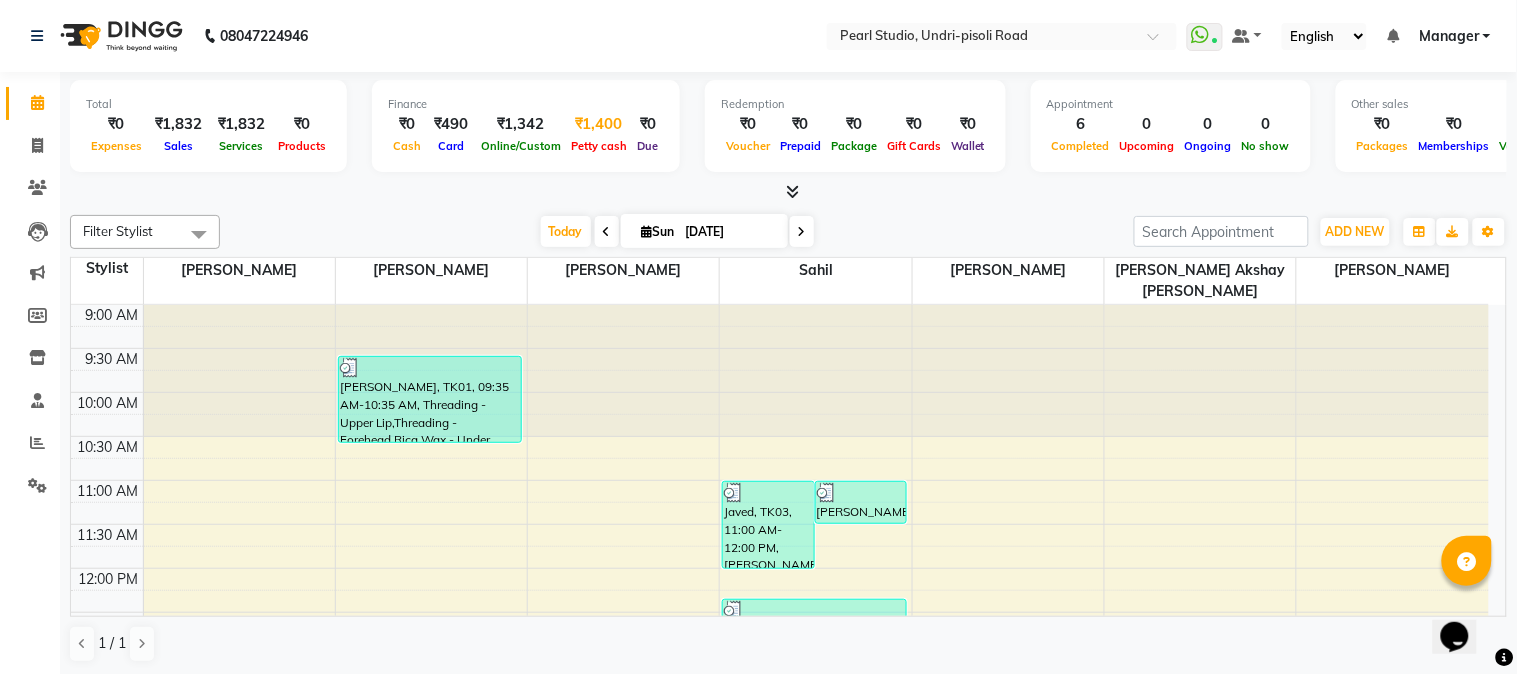 click on "Petty cash" at bounding box center (599, 146) 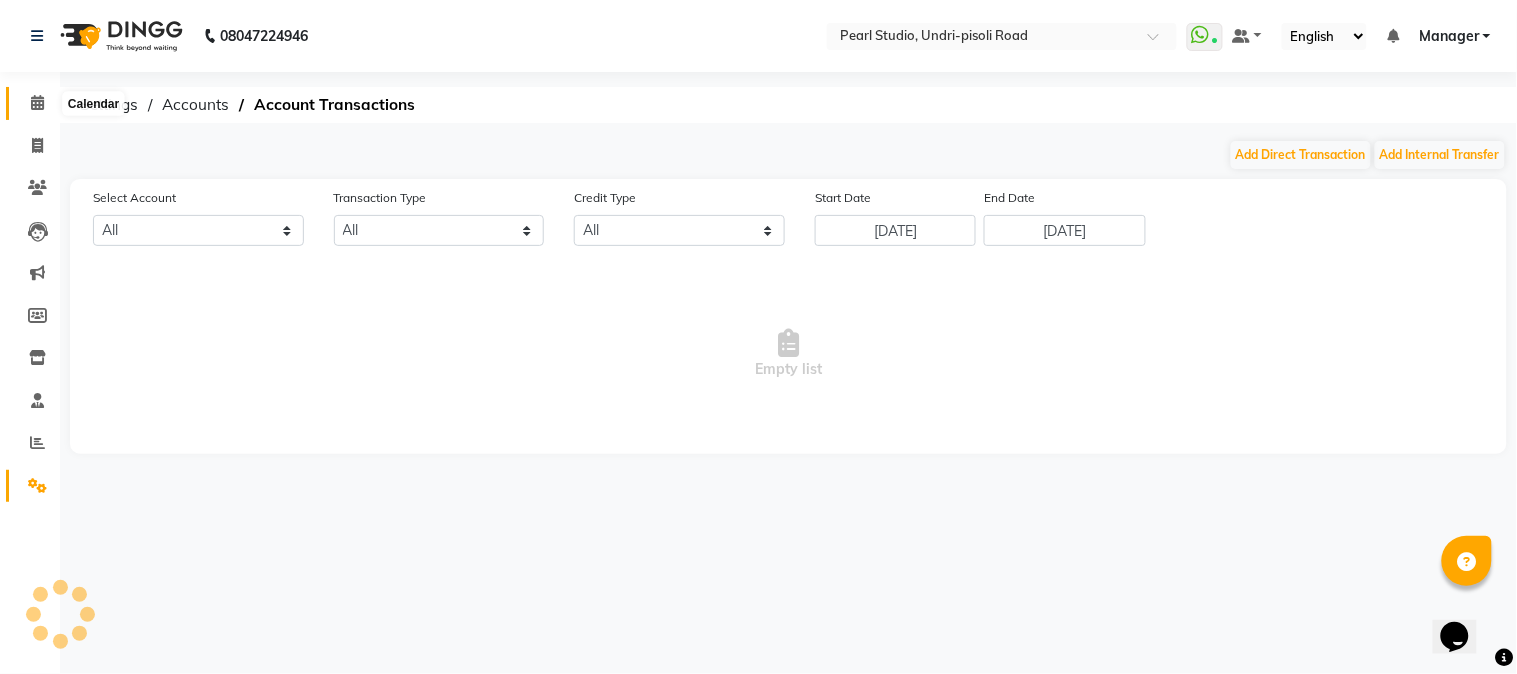 select on "4203" 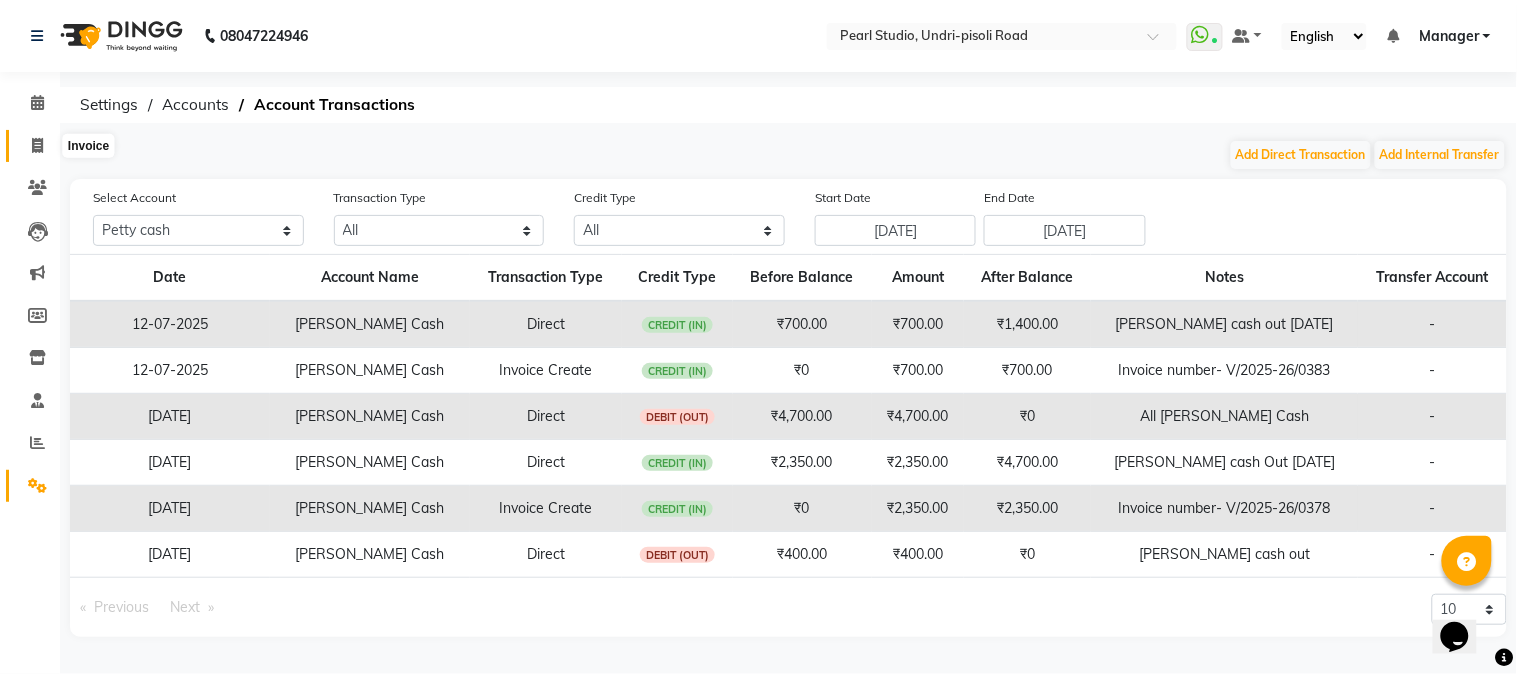 click 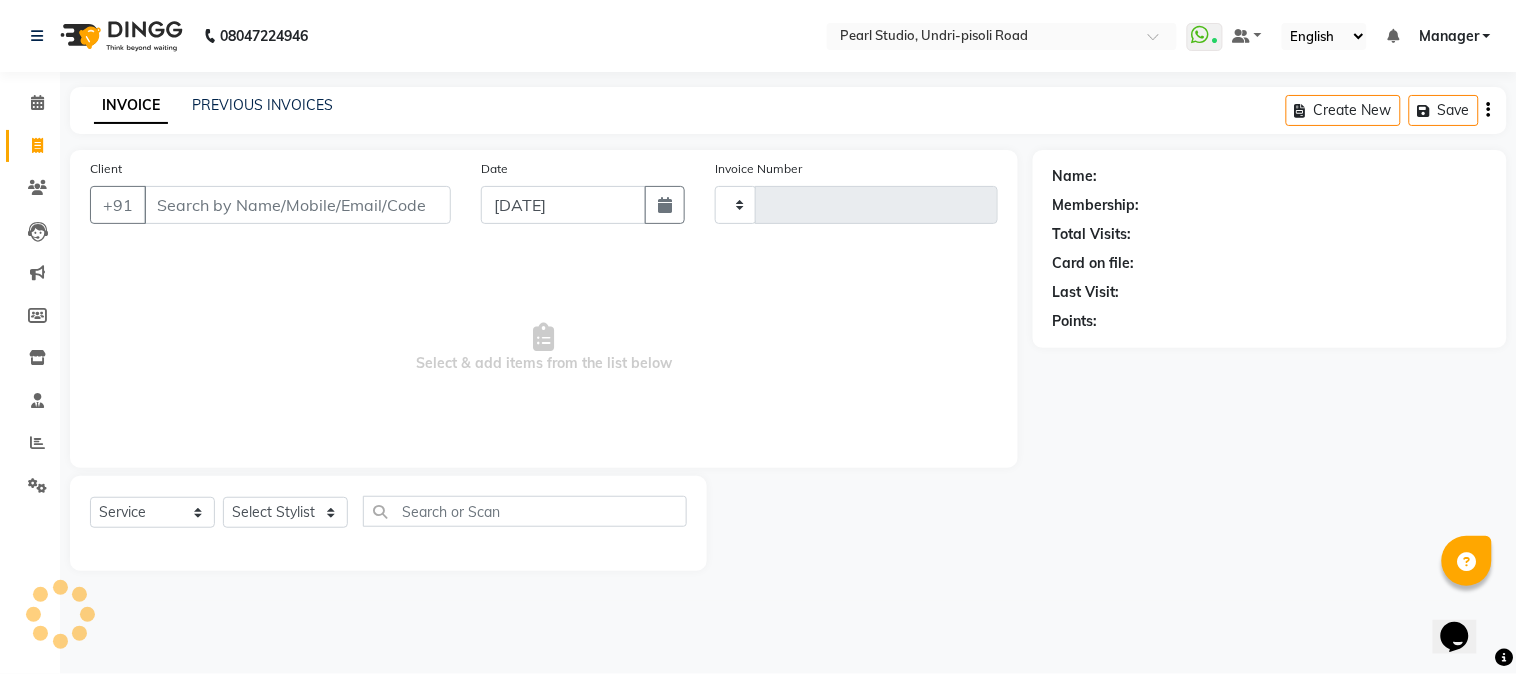 type on "0390" 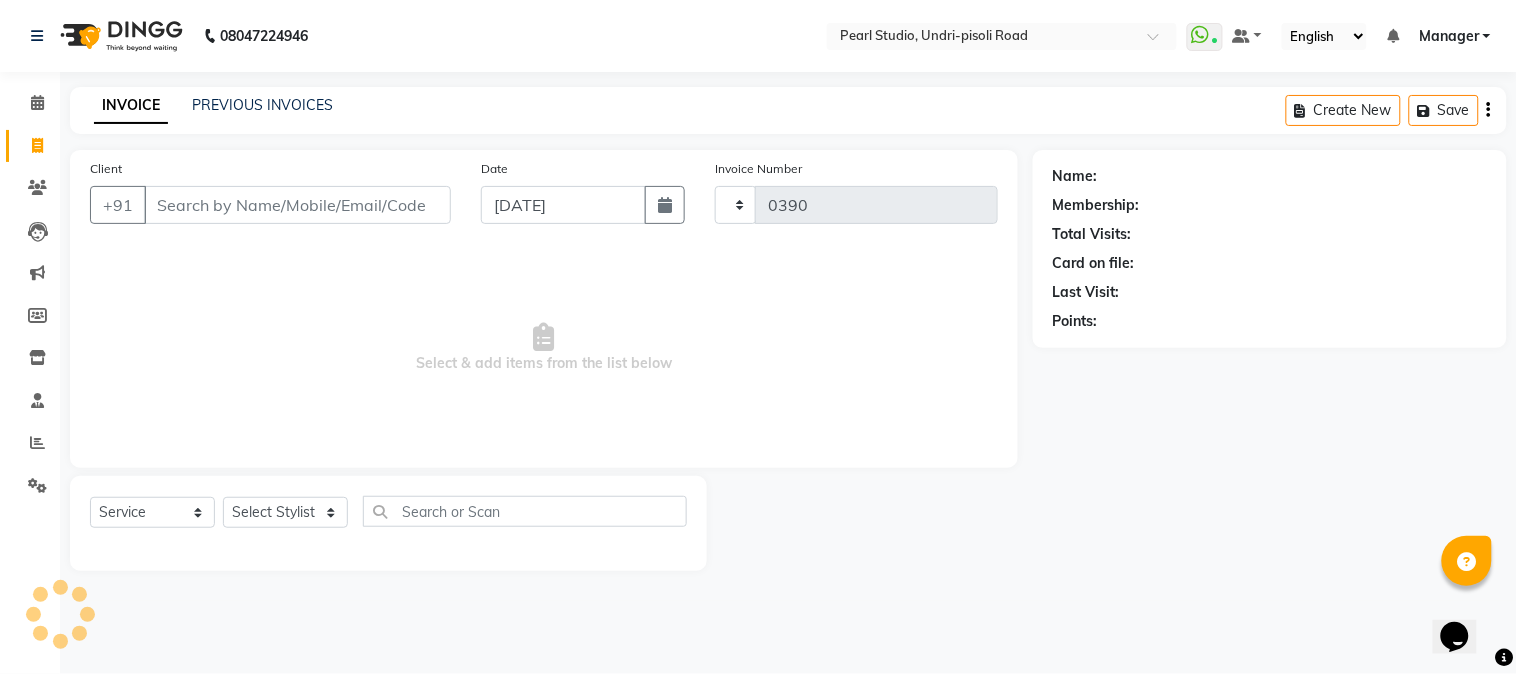 select on "5290" 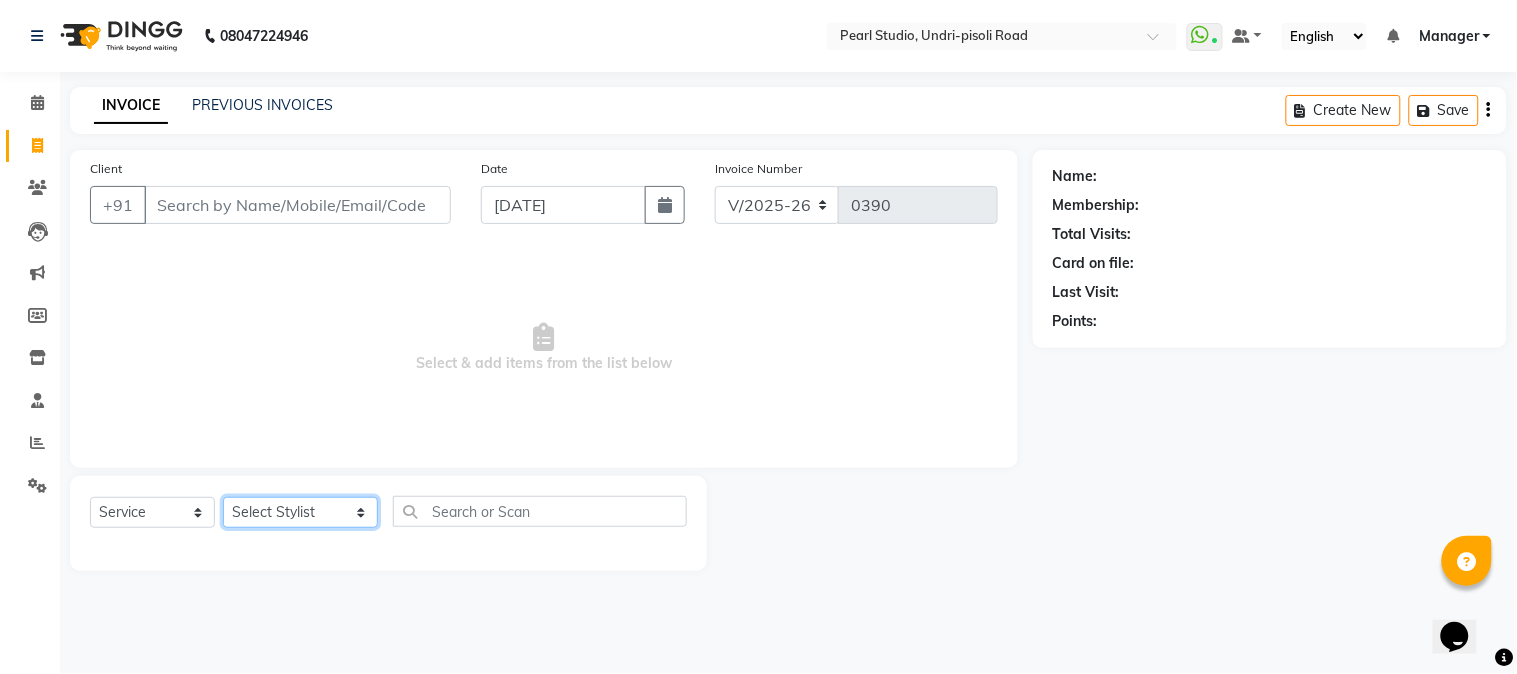 click on "Select Stylist Manager [PERSON_NAME] [PERSON_NAME] [PERSON_NAME] Akshay [PERSON_NAME] [PERSON_NAME] [PERSON_NAME]" 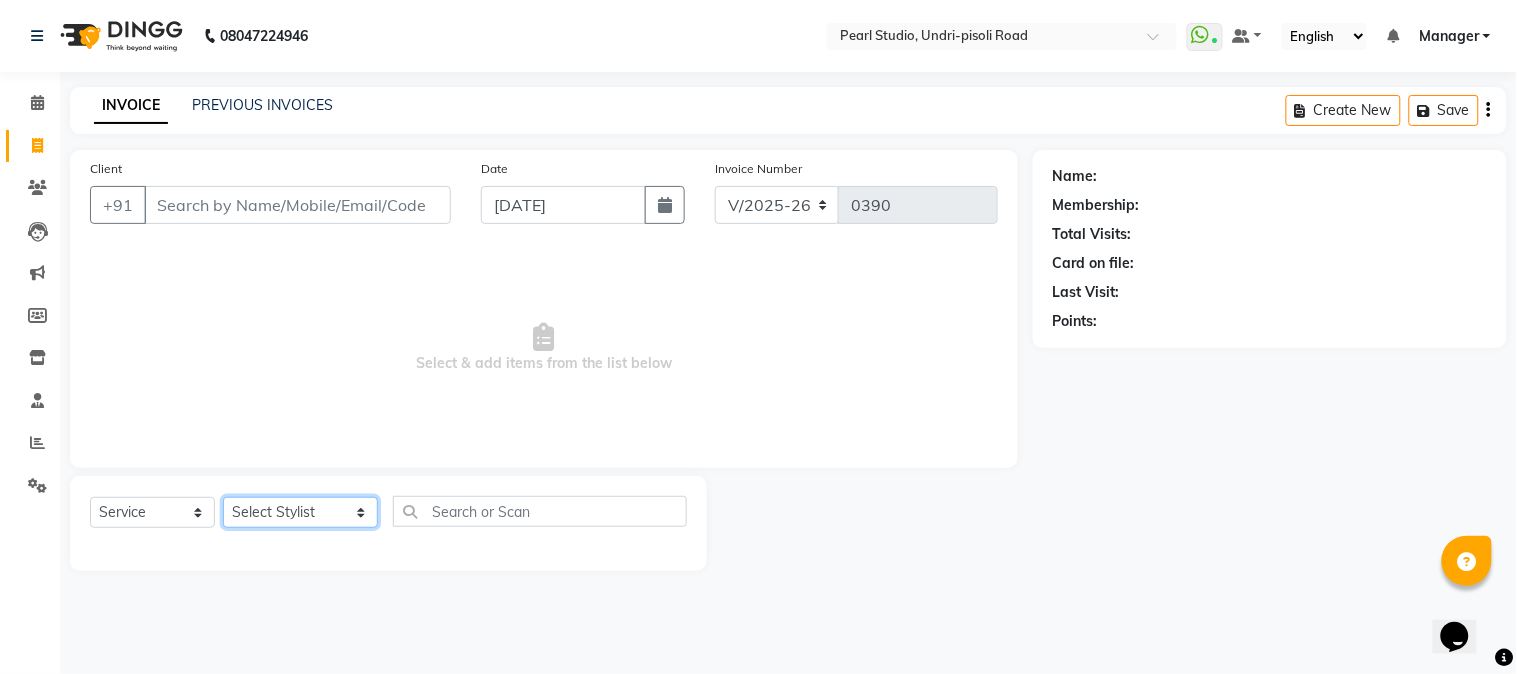 select on "63726" 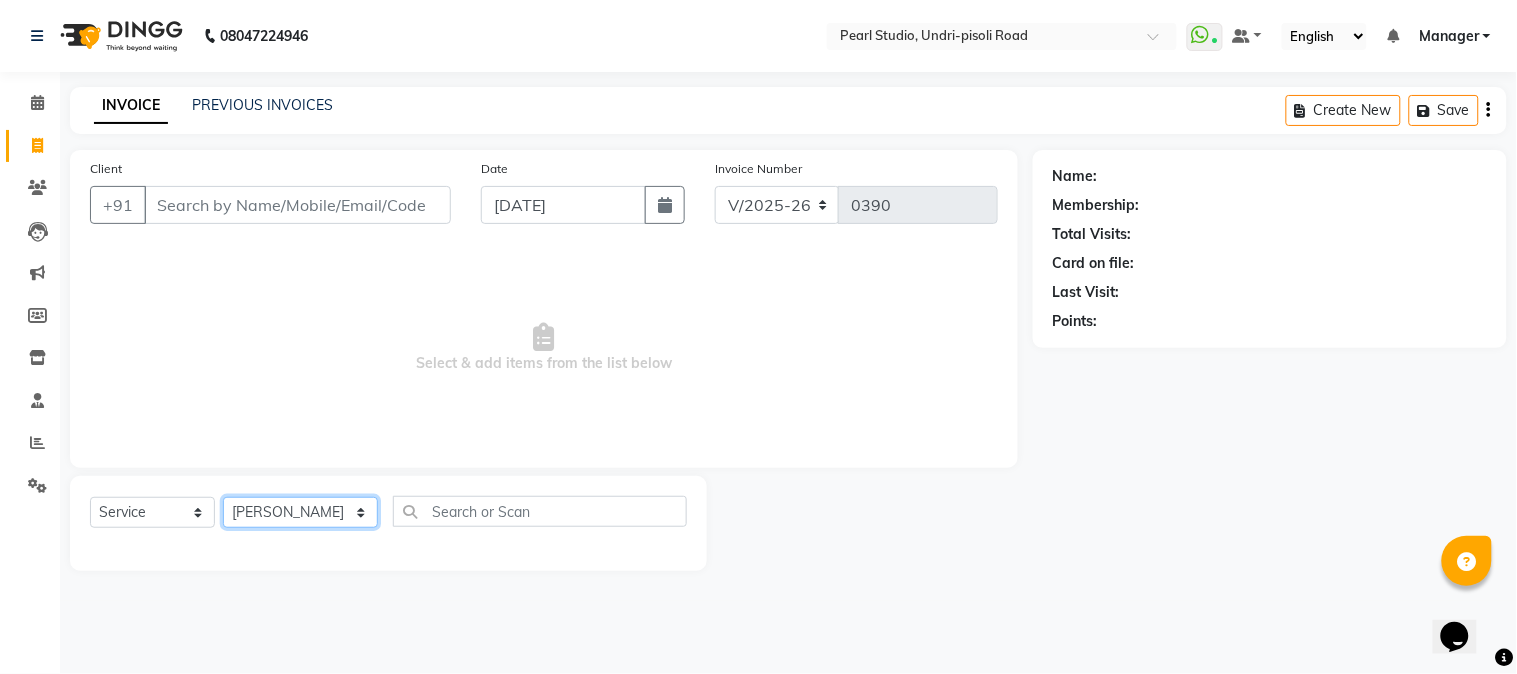 click on "Select Stylist Manager [PERSON_NAME] [PERSON_NAME] [PERSON_NAME] Akshay [PERSON_NAME] [PERSON_NAME] [PERSON_NAME]" 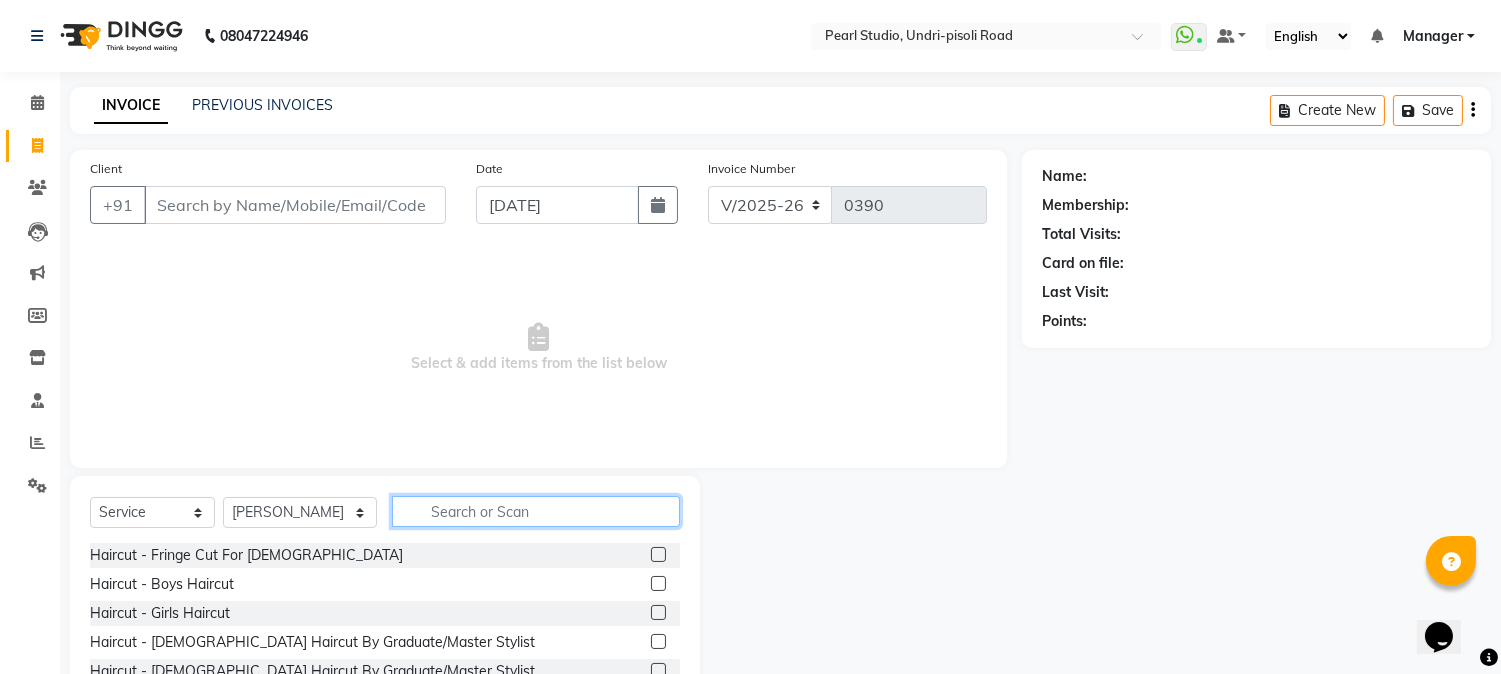 click 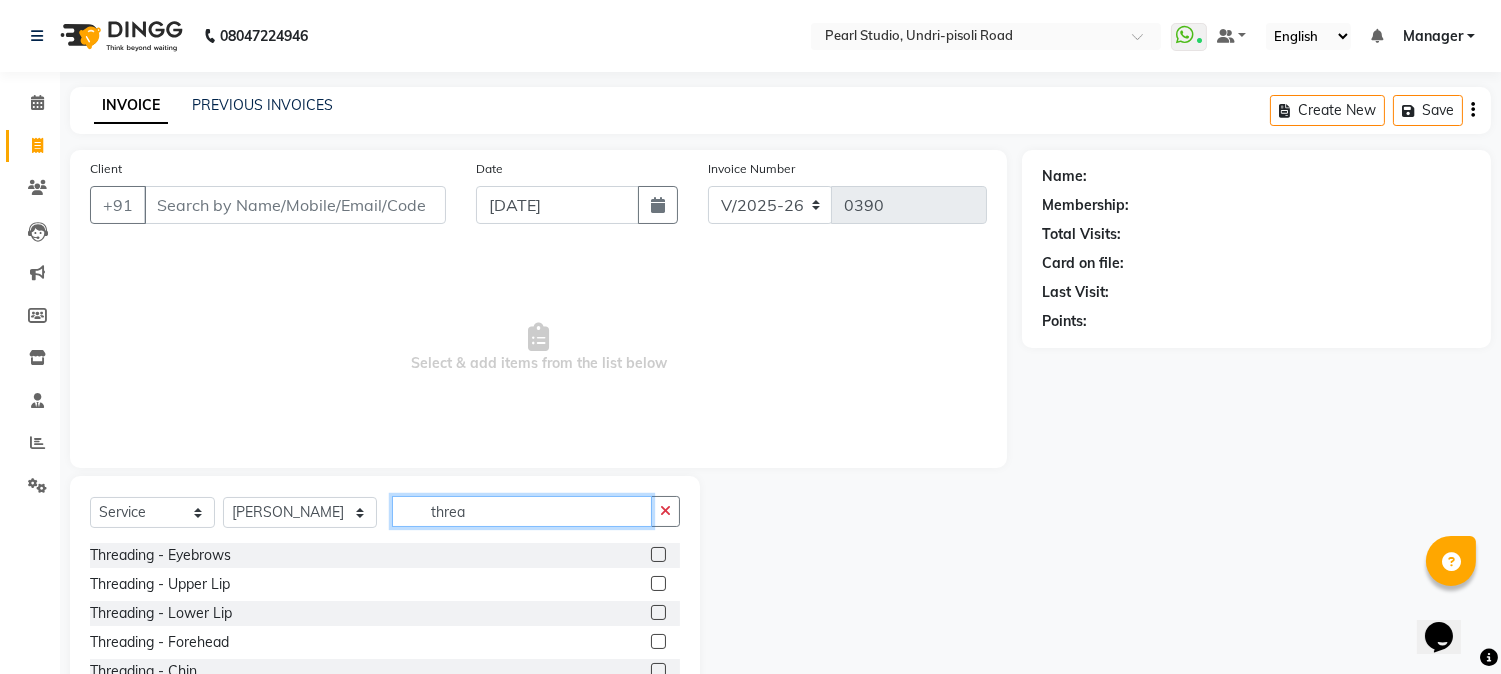 type on "threa" 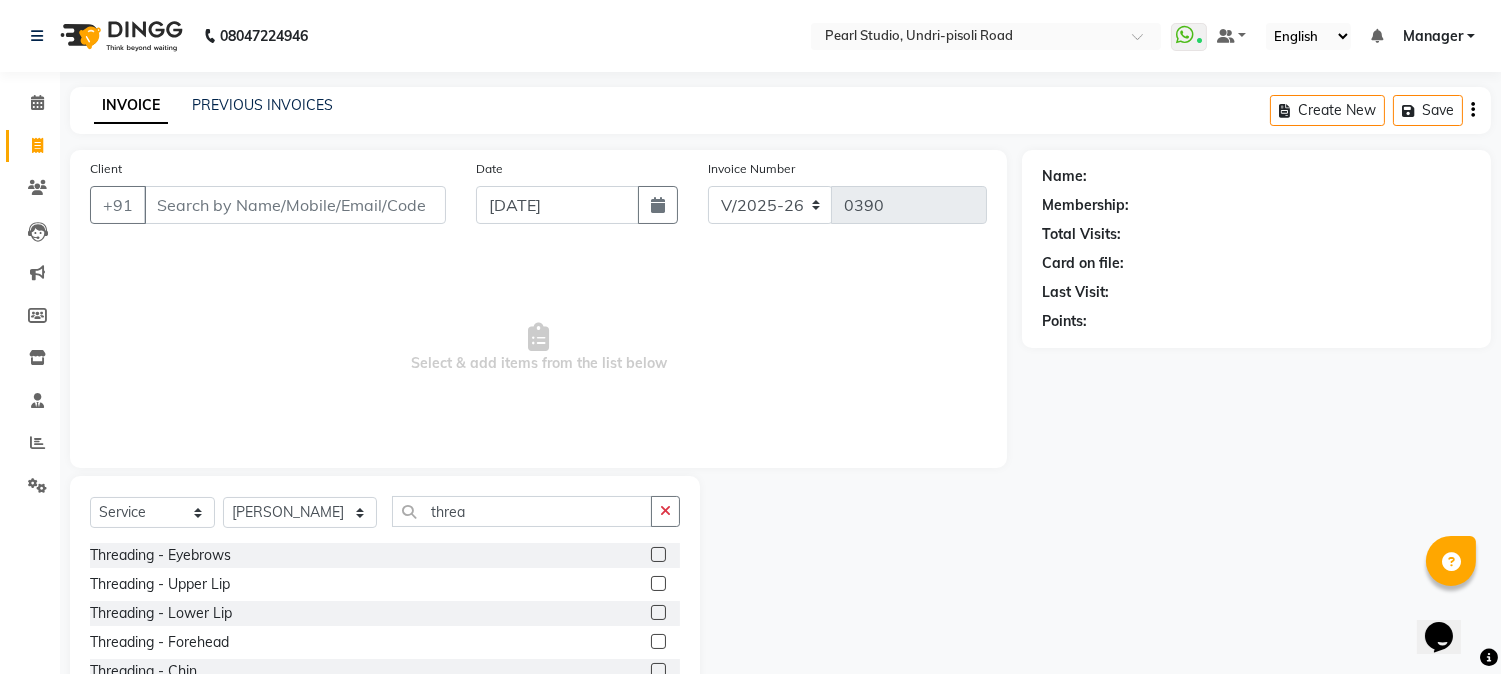 click 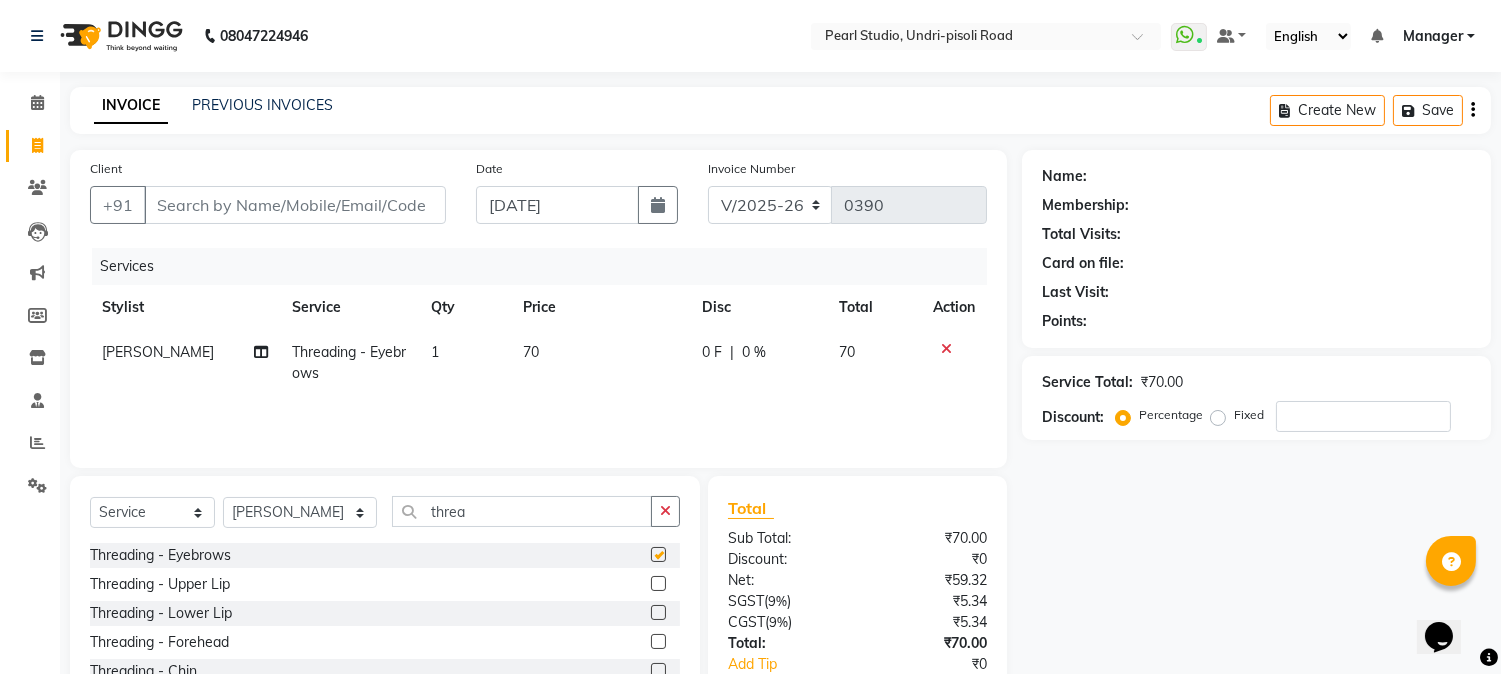 checkbox on "false" 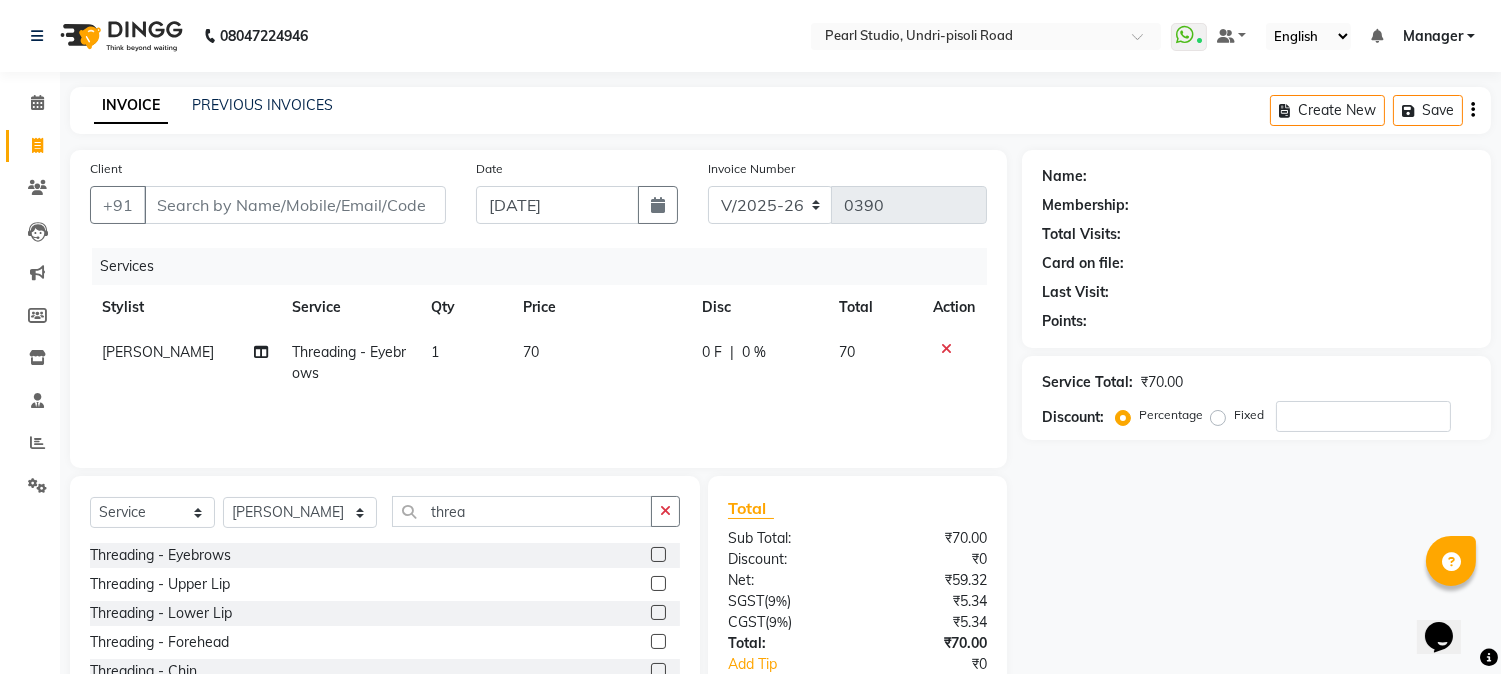 click 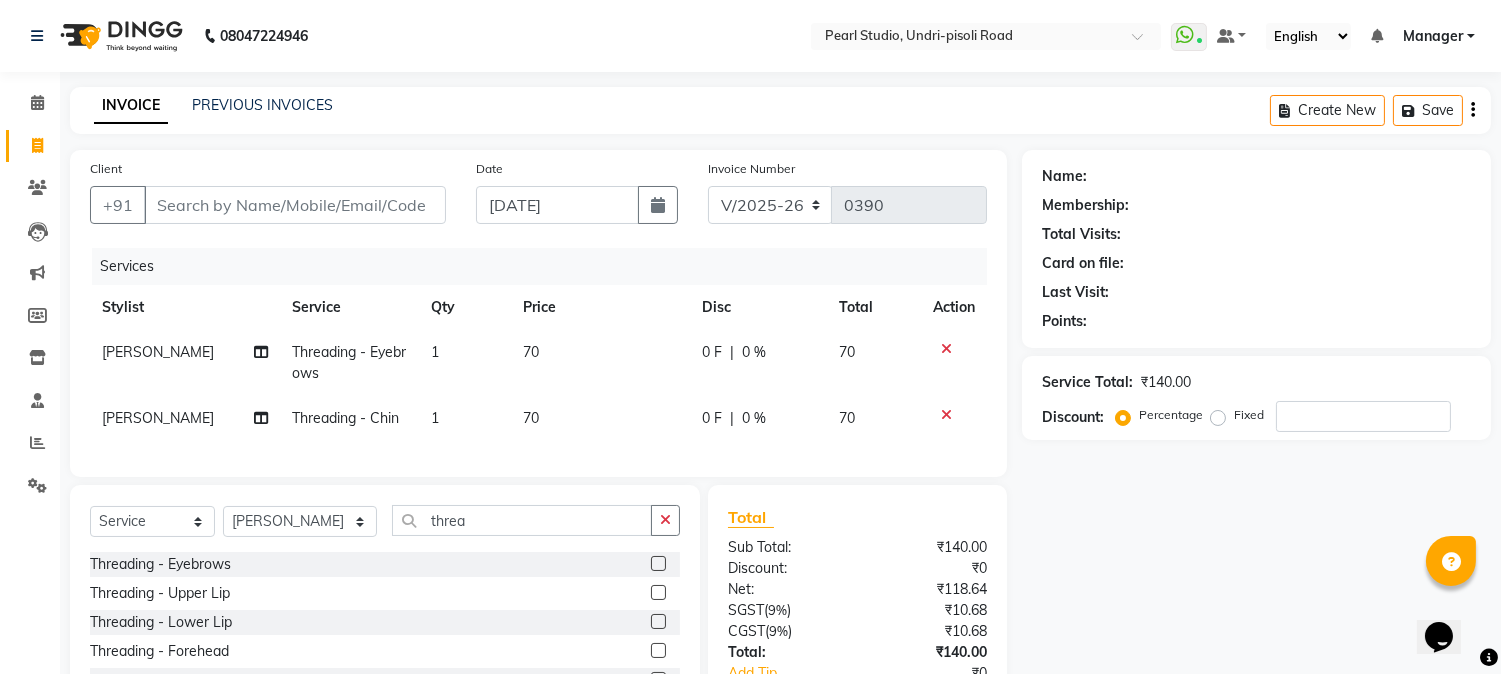 checkbox on "false" 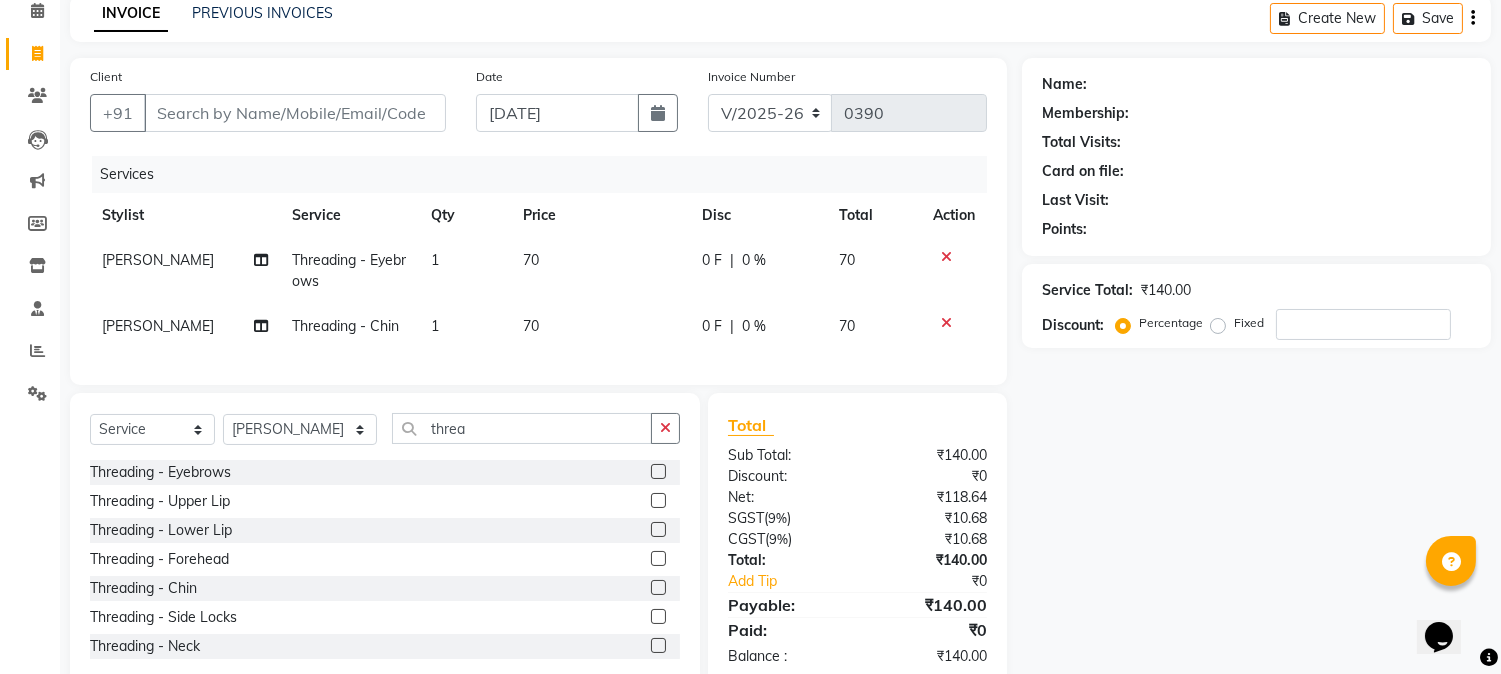 scroll, scrollTop: 0, scrollLeft: 0, axis: both 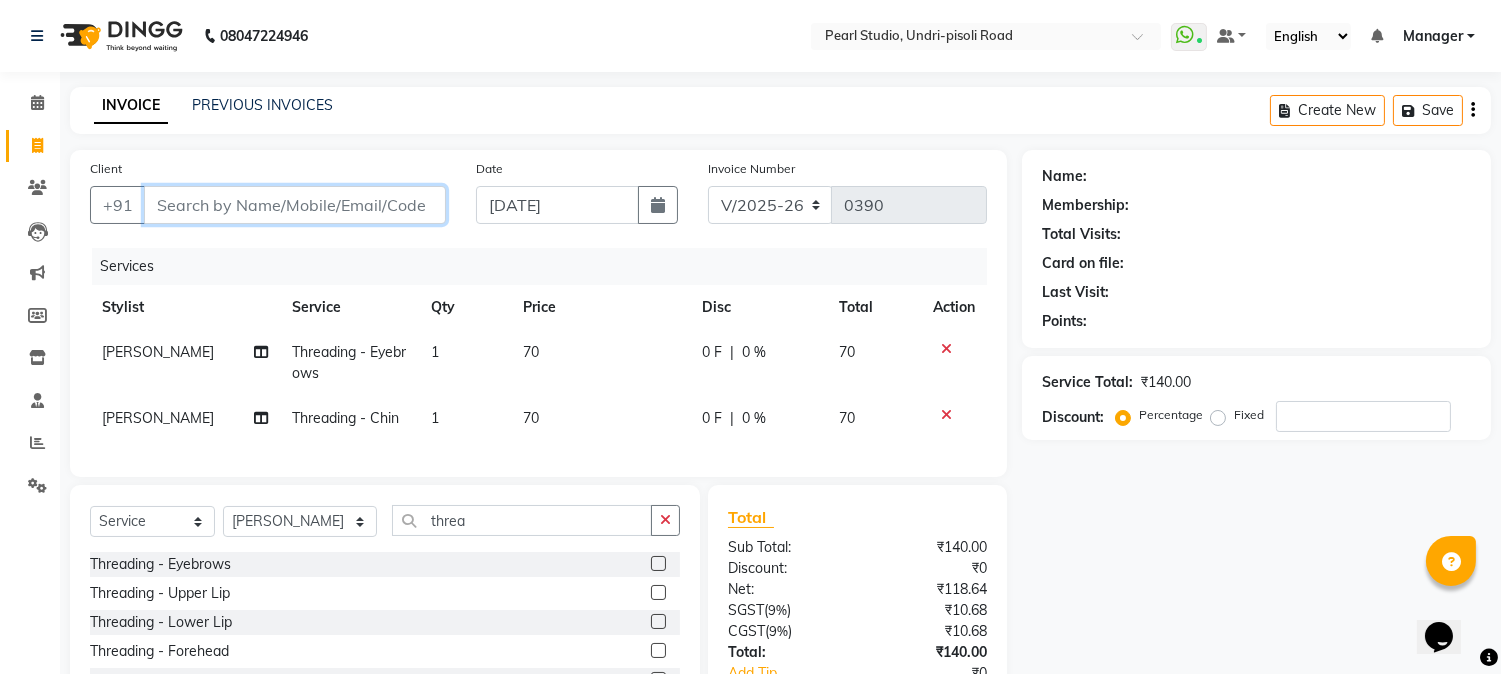 click on "Client" at bounding box center (295, 205) 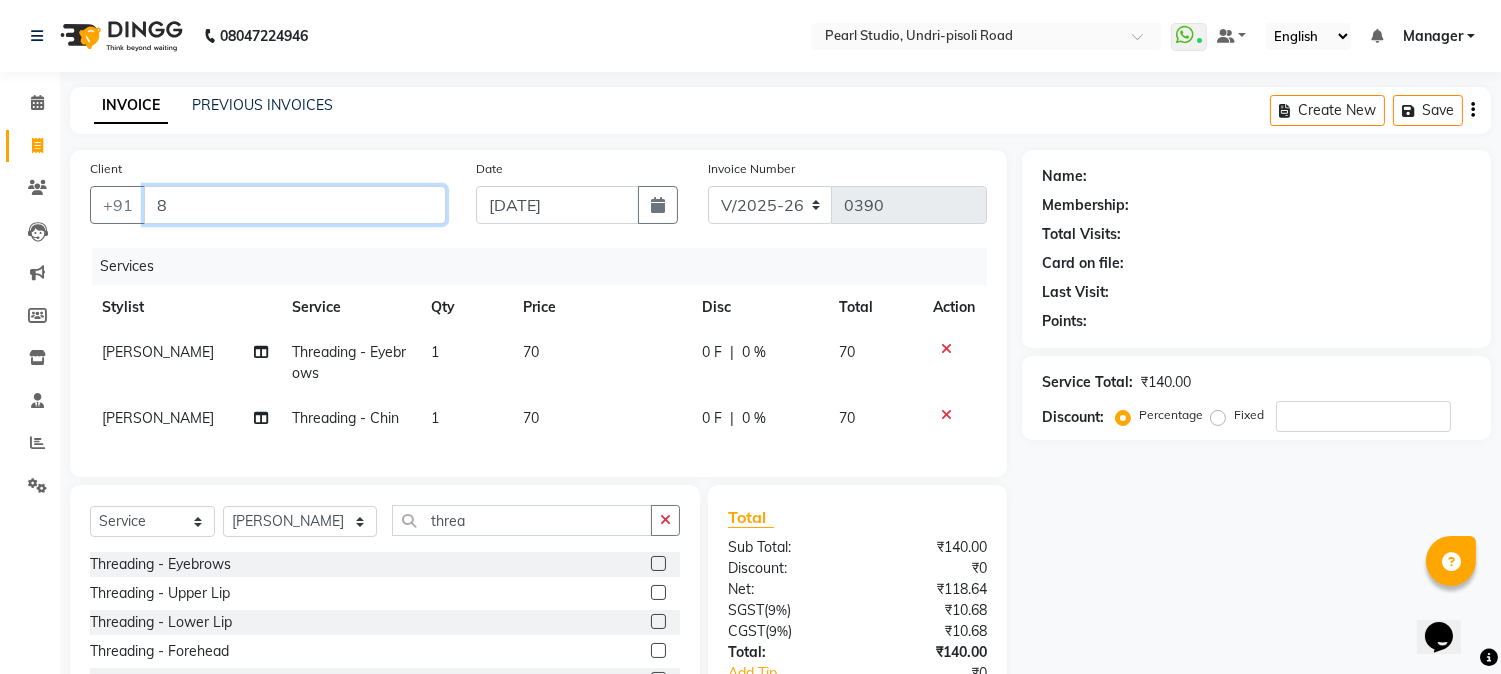 type on "0" 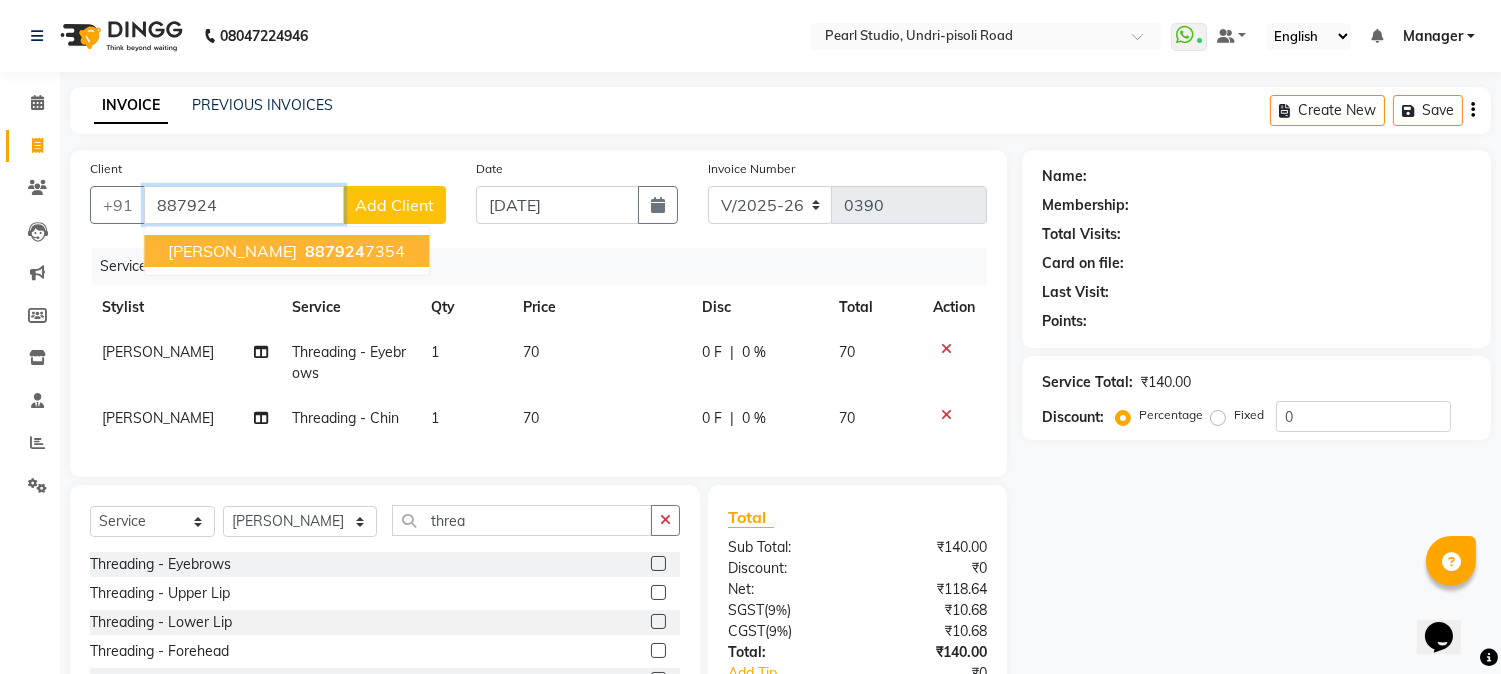 click on "887924" at bounding box center (335, 251) 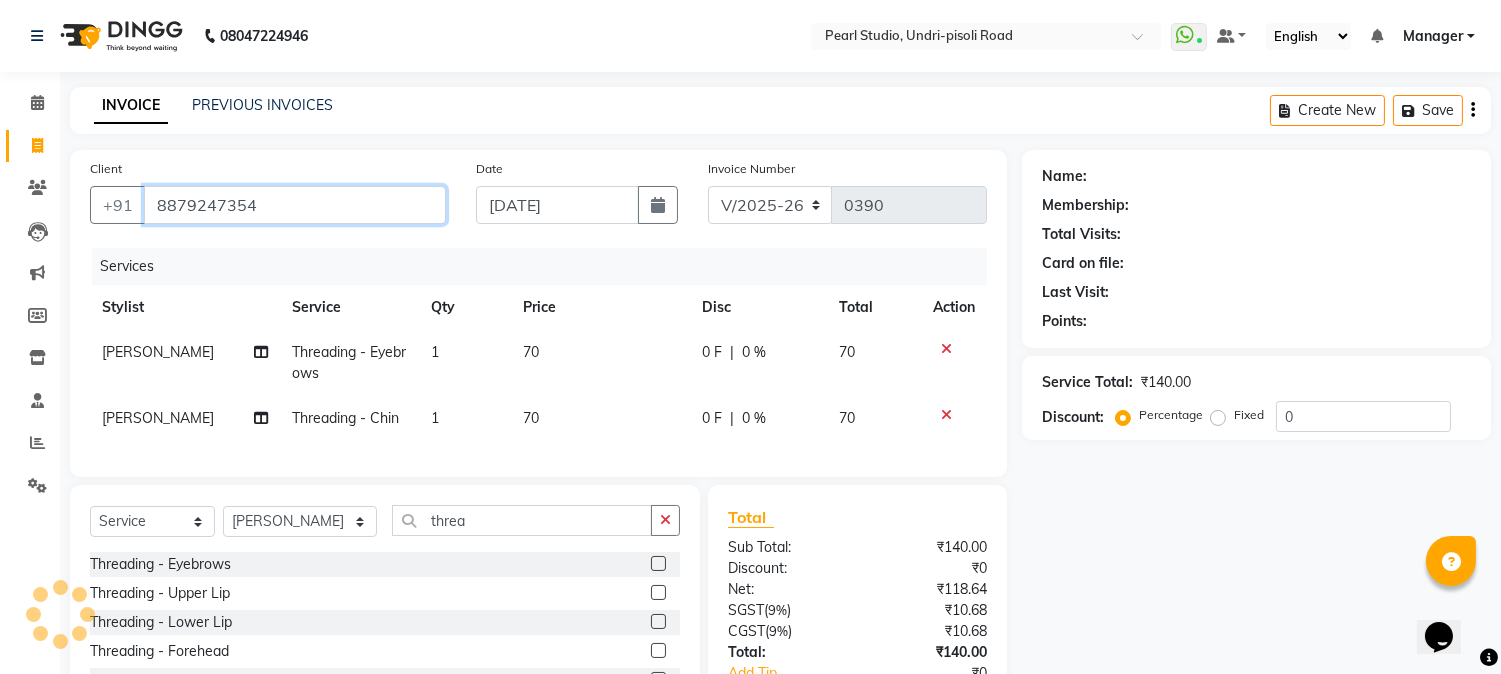 type on "8879247354" 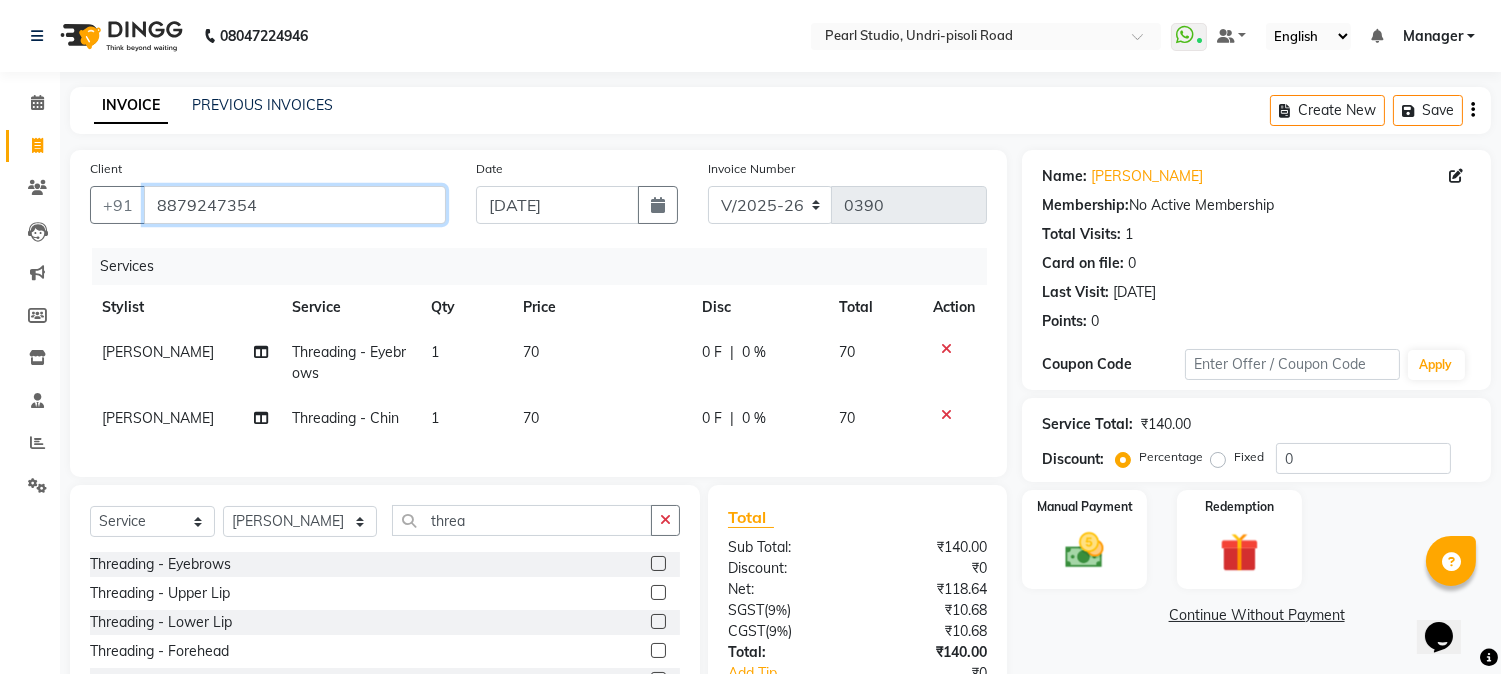 click on "8879247354" at bounding box center (295, 205) 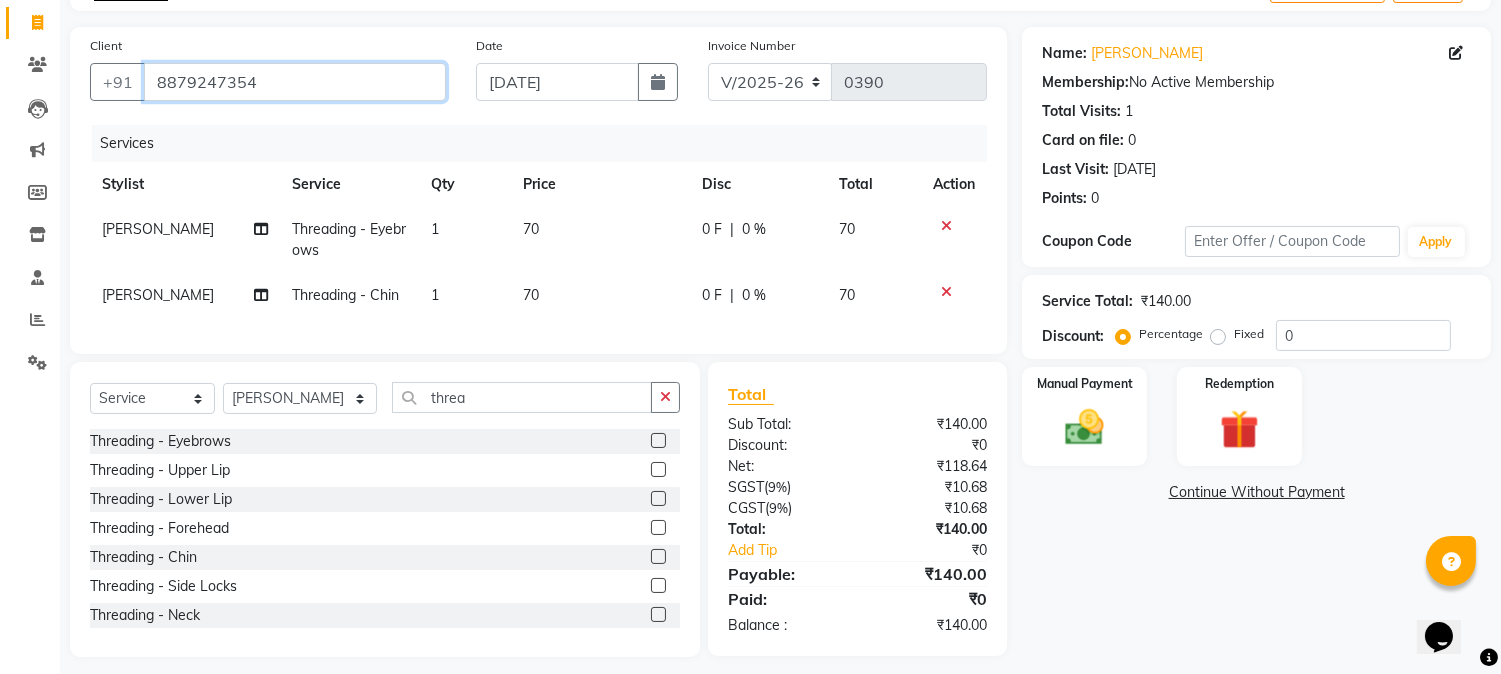 scroll, scrollTop: 152, scrollLeft: 0, axis: vertical 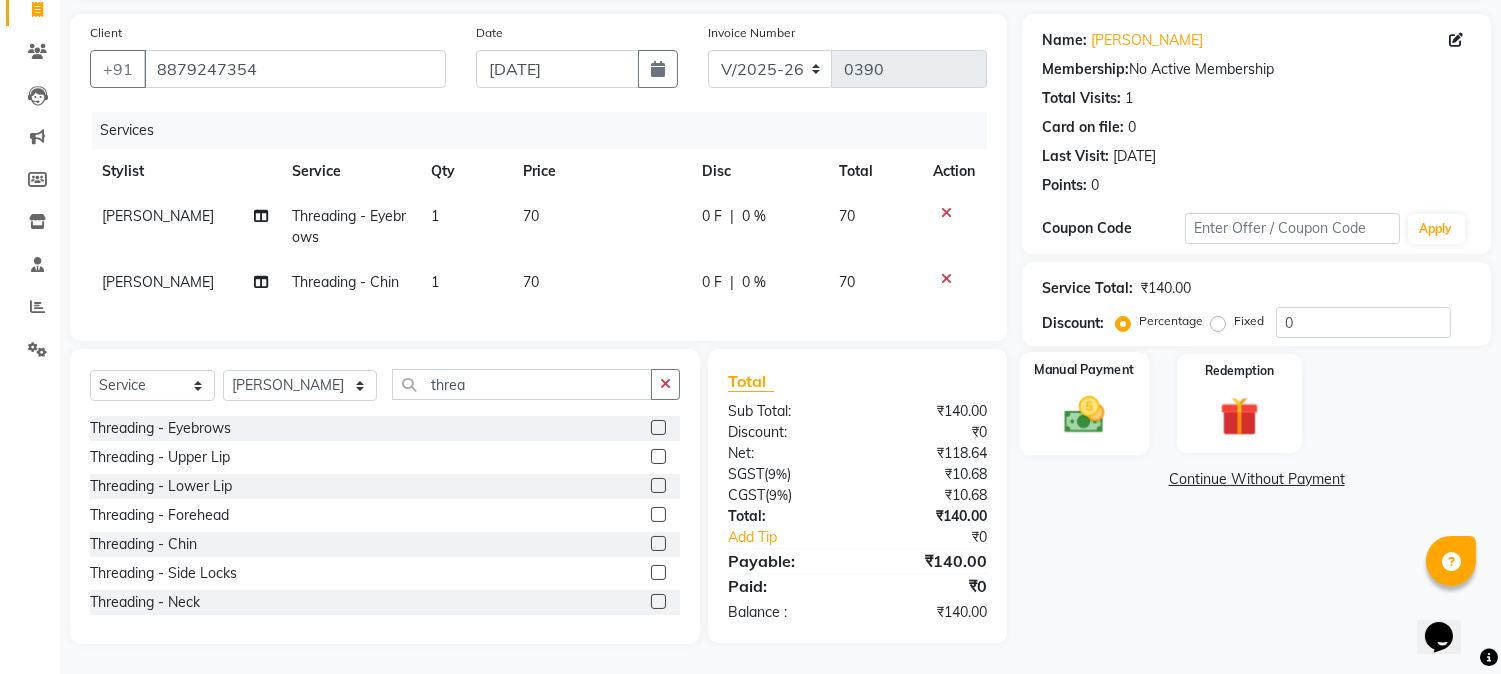 click on "Manual Payment" 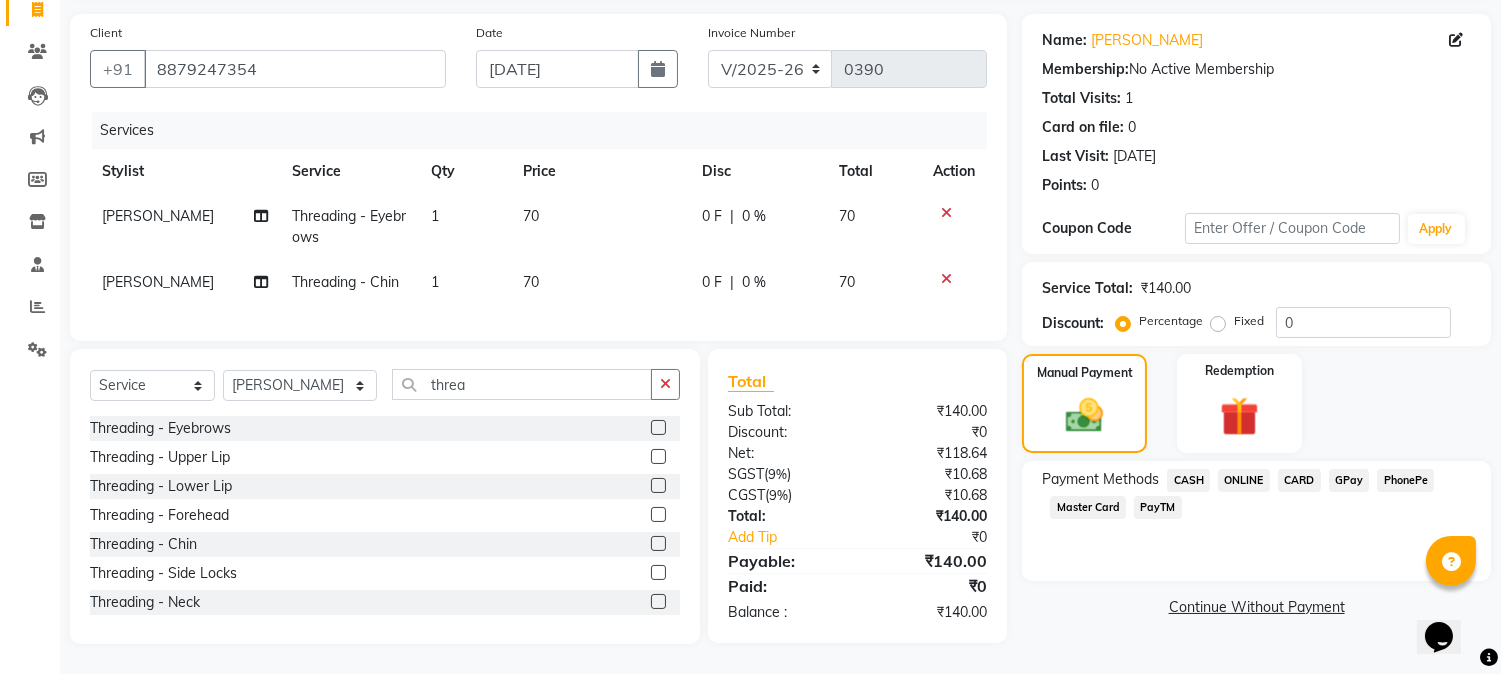 click on "CASH" 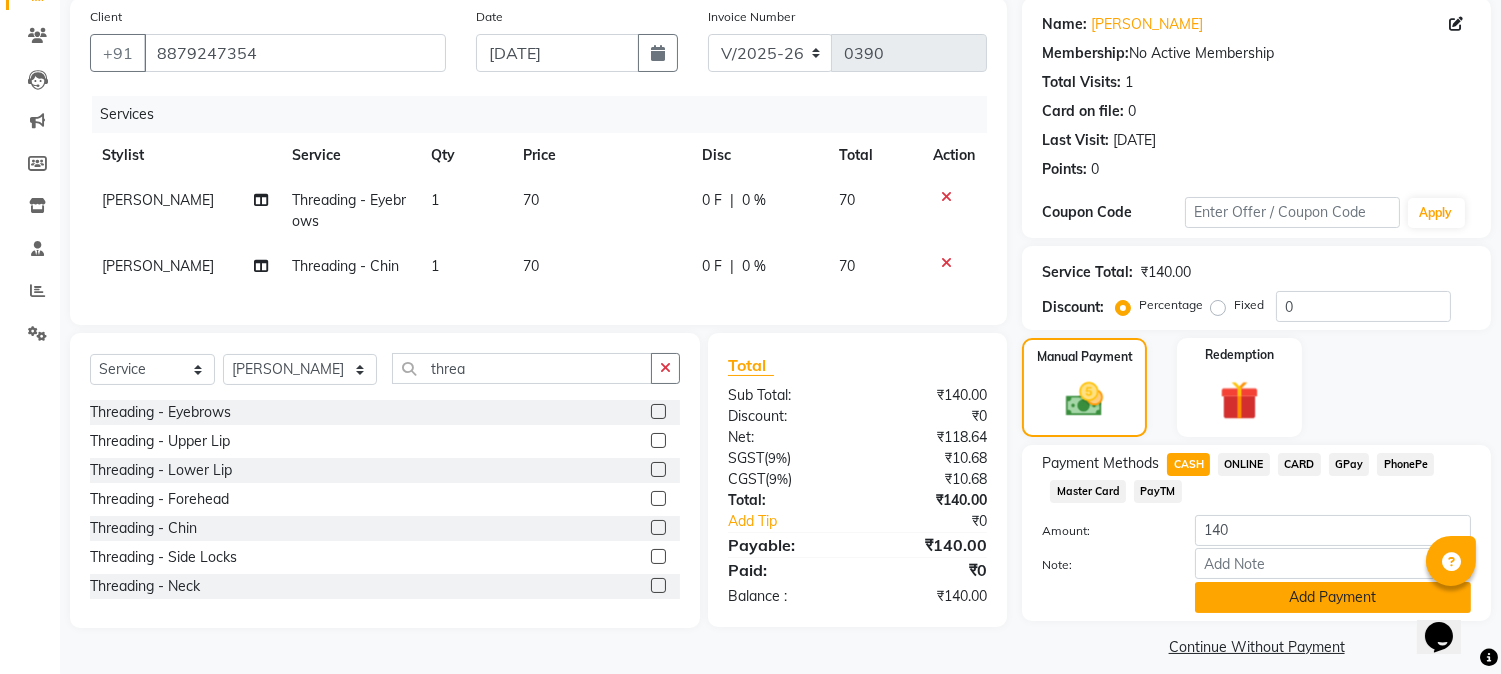 click on "Add Payment" 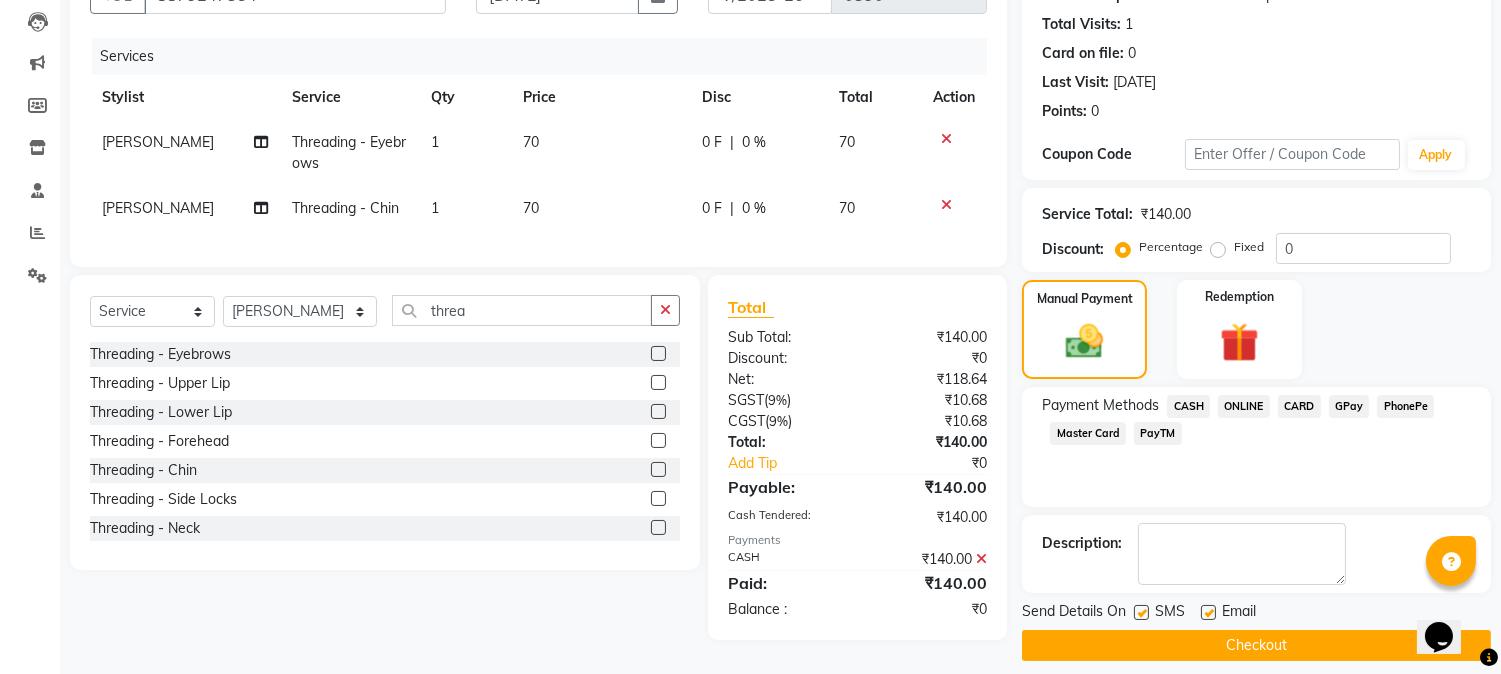scroll, scrollTop: 225, scrollLeft: 0, axis: vertical 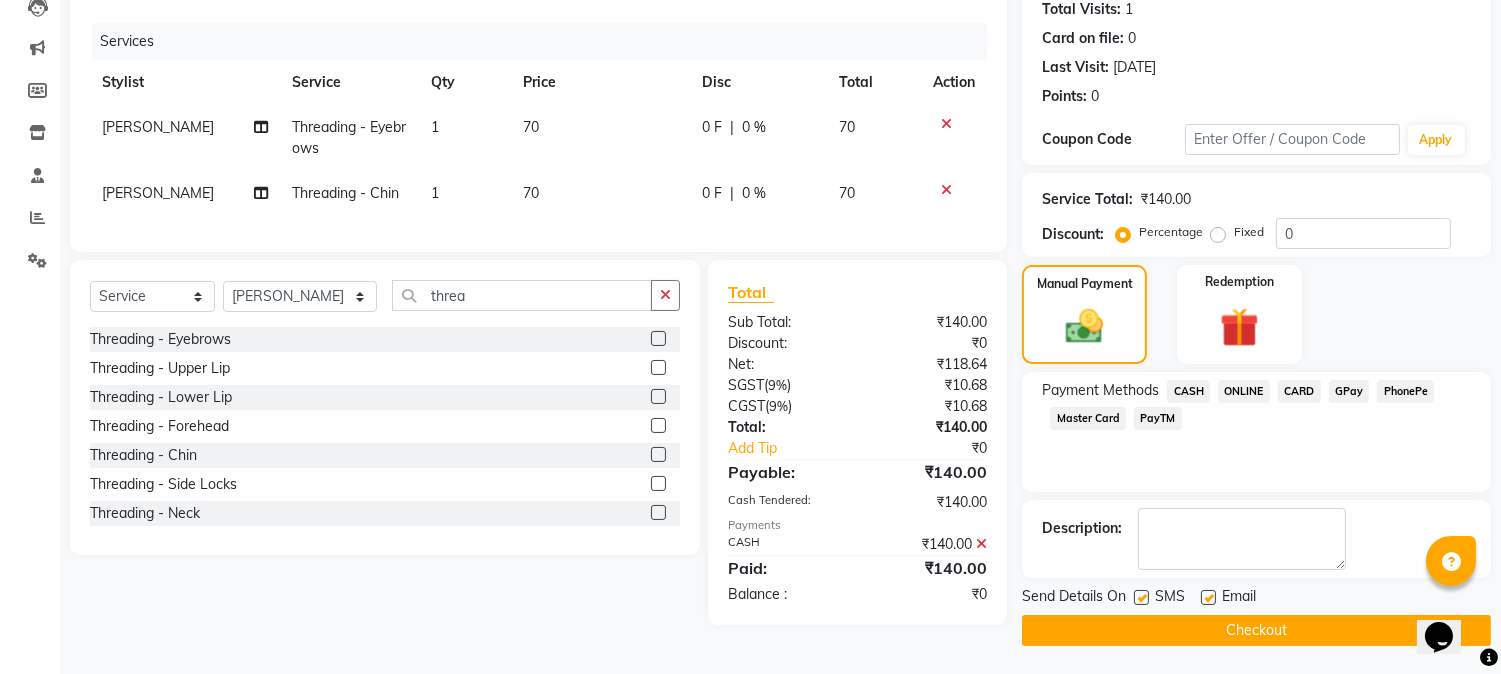 click on "Checkout" 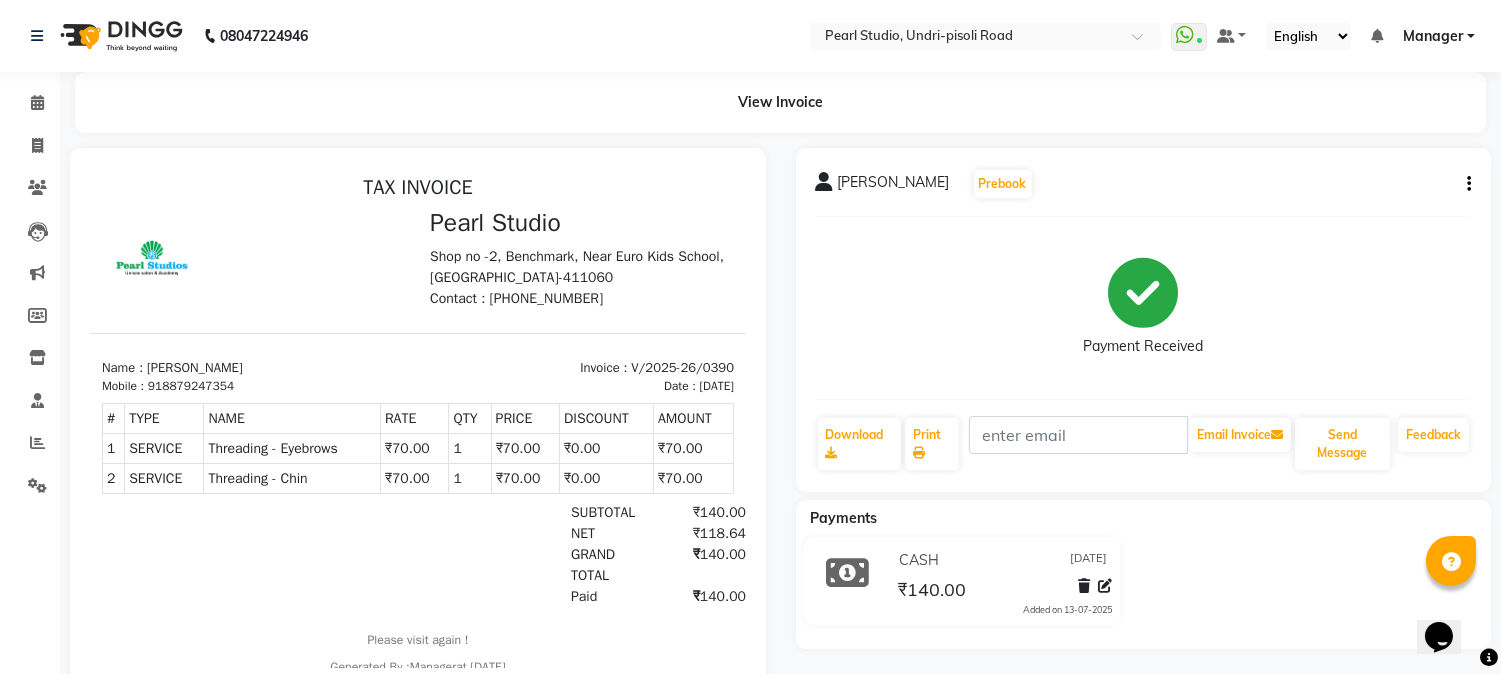 scroll, scrollTop: 15, scrollLeft: 0, axis: vertical 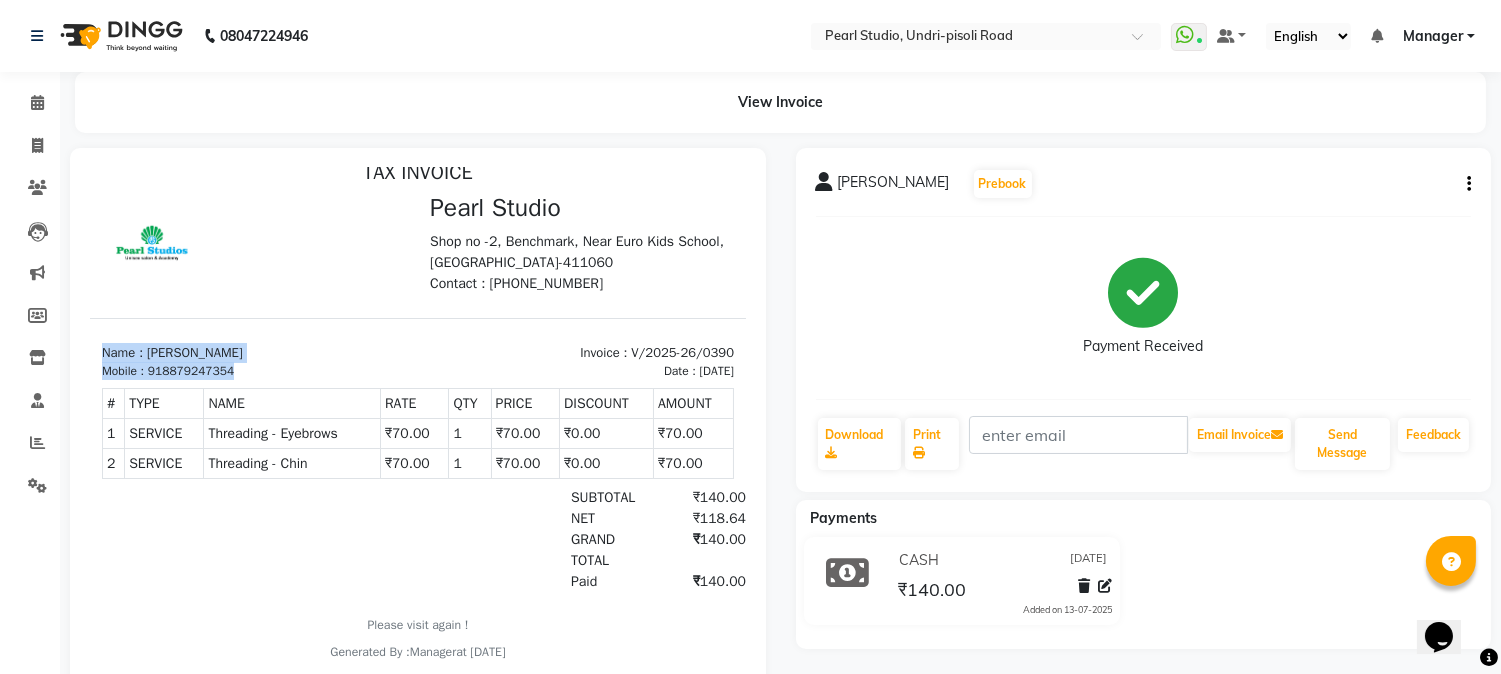 drag, startPoint x: 100, startPoint y: 345, endPoint x: 263, endPoint y: 370, distance: 164.90604 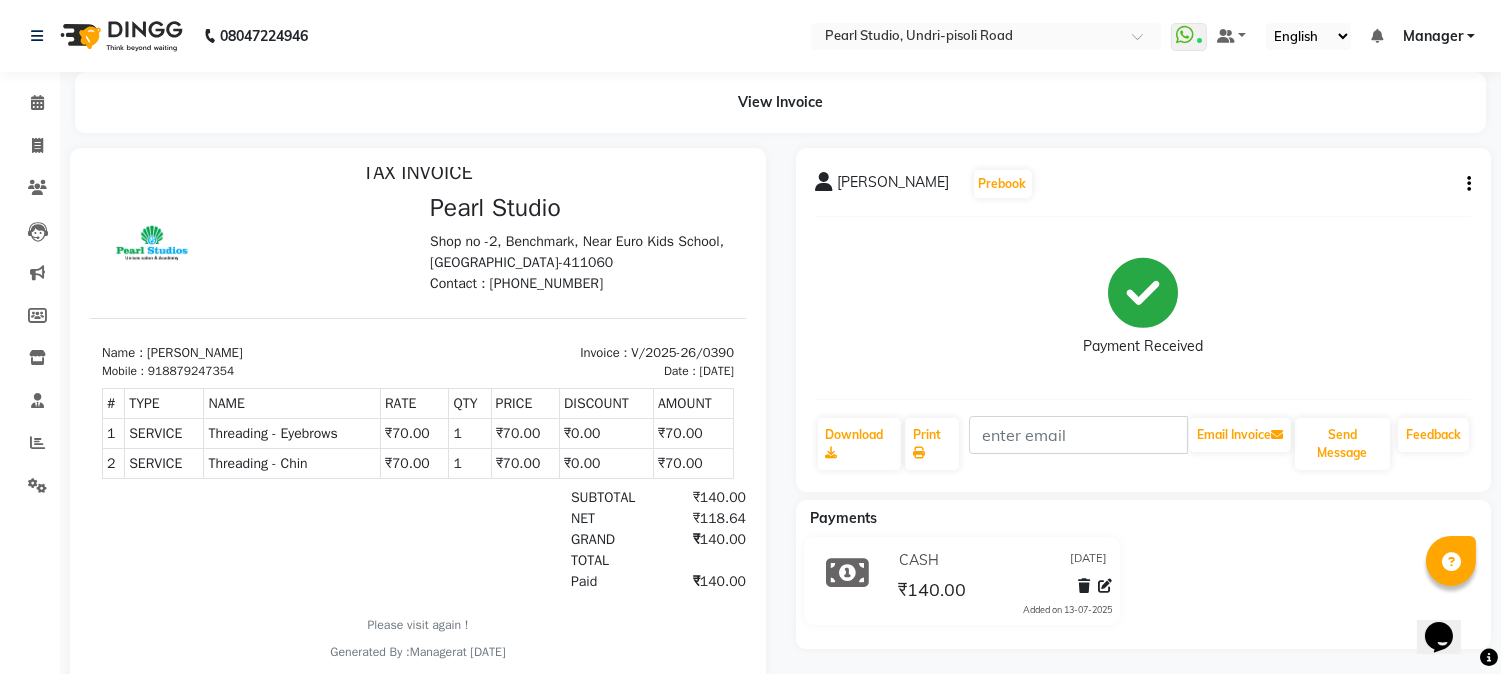 click on "Mobile :
918879247354" at bounding box center [254, 370] 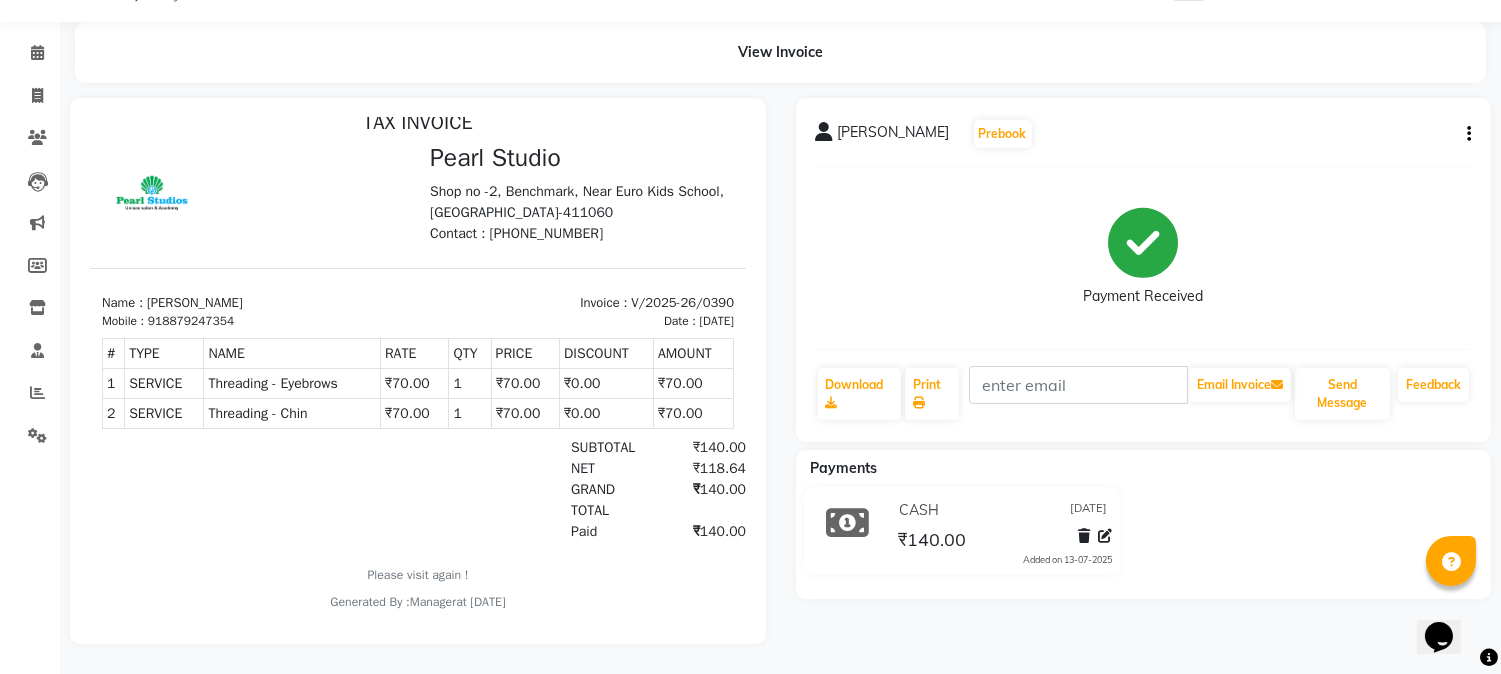 drag, startPoint x: 466, startPoint y: 229, endPoint x: 581, endPoint y: 229, distance: 115 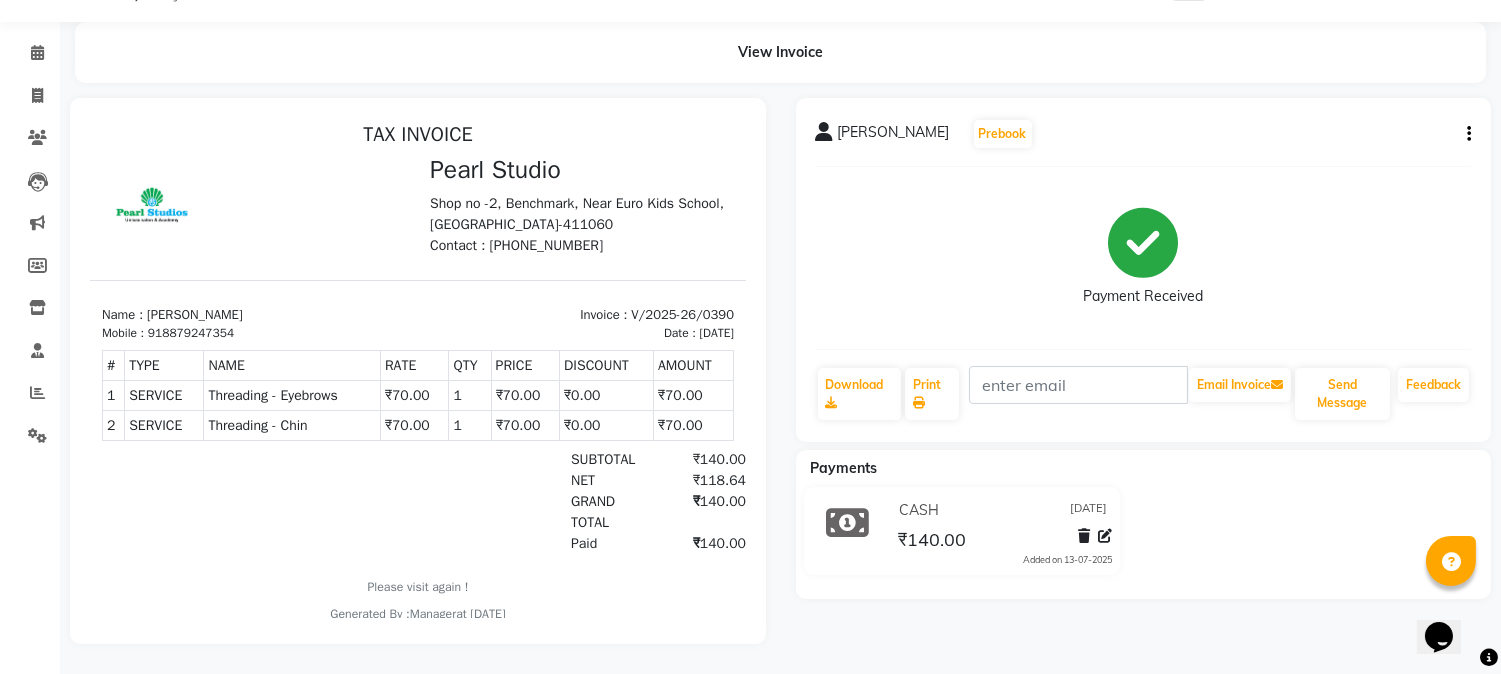 scroll, scrollTop: 0, scrollLeft: 0, axis: both 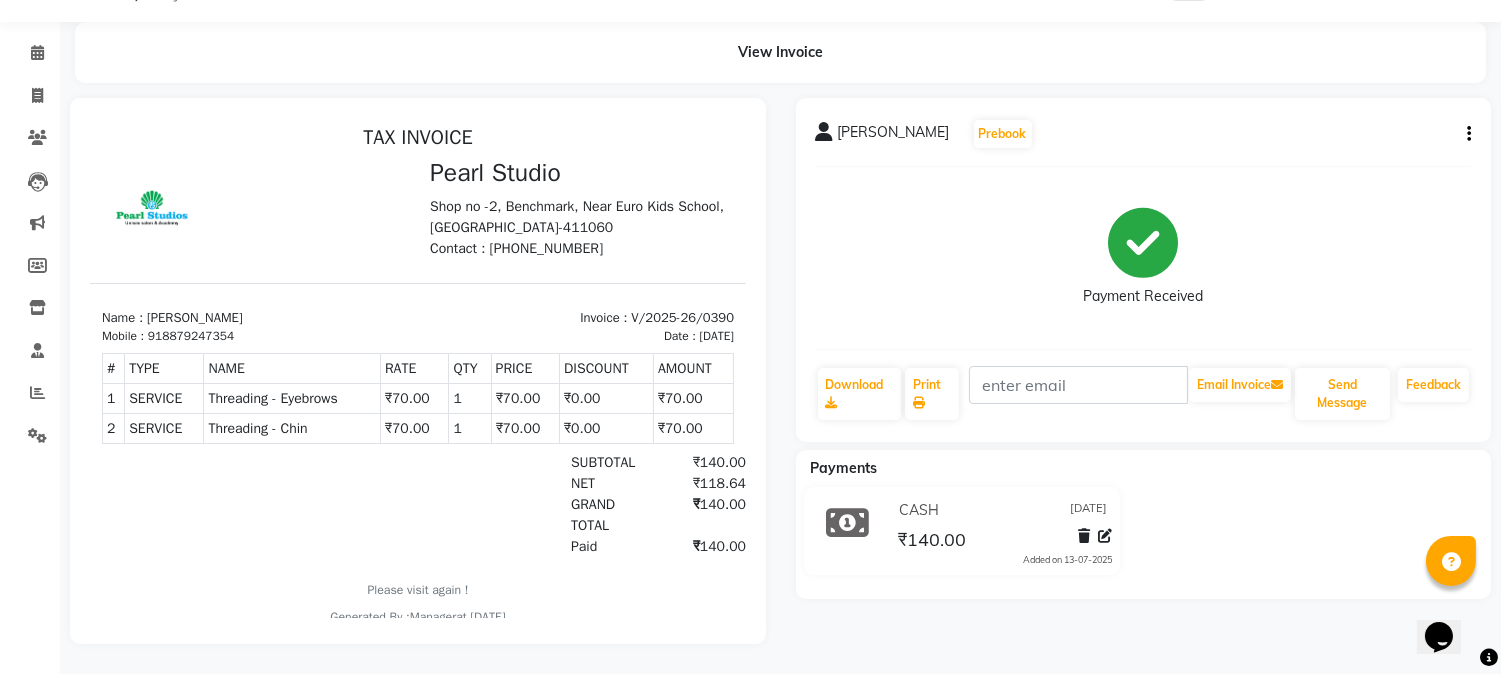 drag, startPoint x: 467, startPoint y: 241, endPoint x: 577, endPoint y: 243, distance: 110.01818 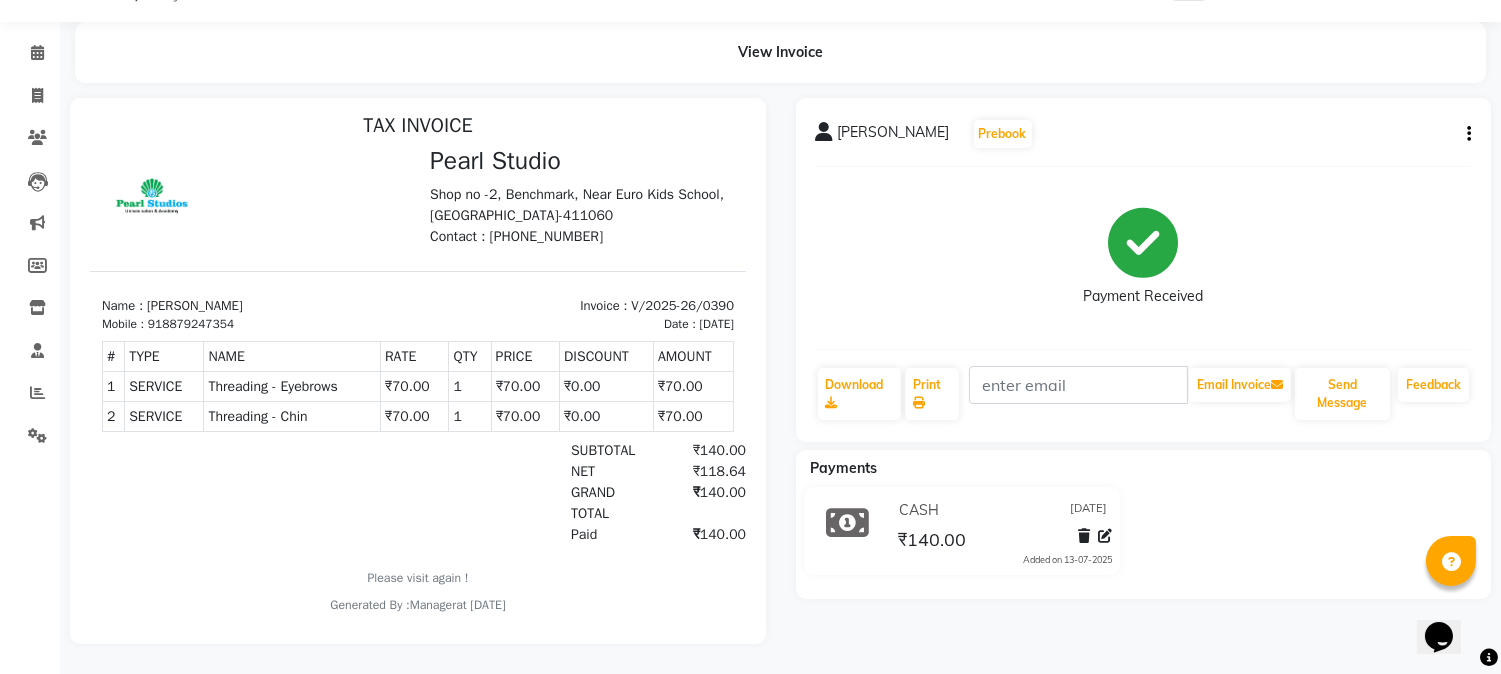 scroll, scrollTop: 0, scrollLeft: 0, axis: both 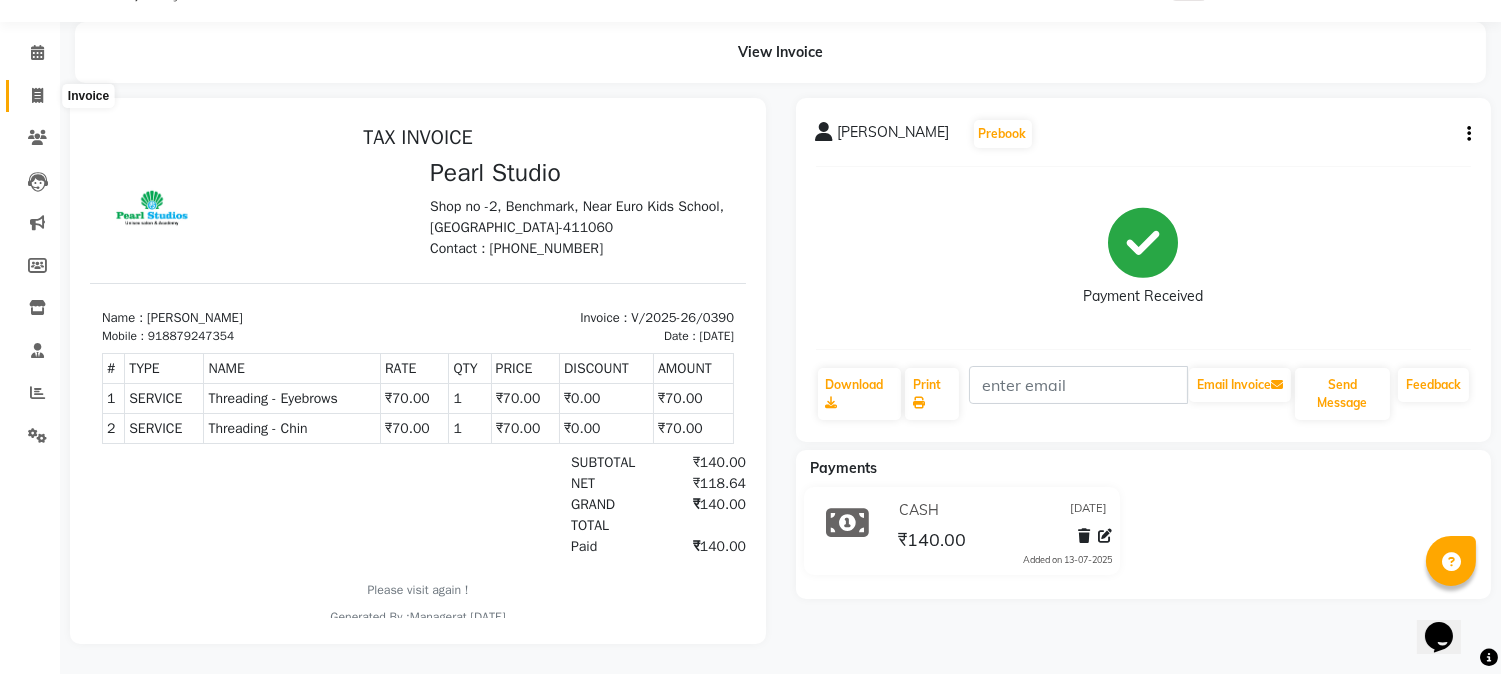 click 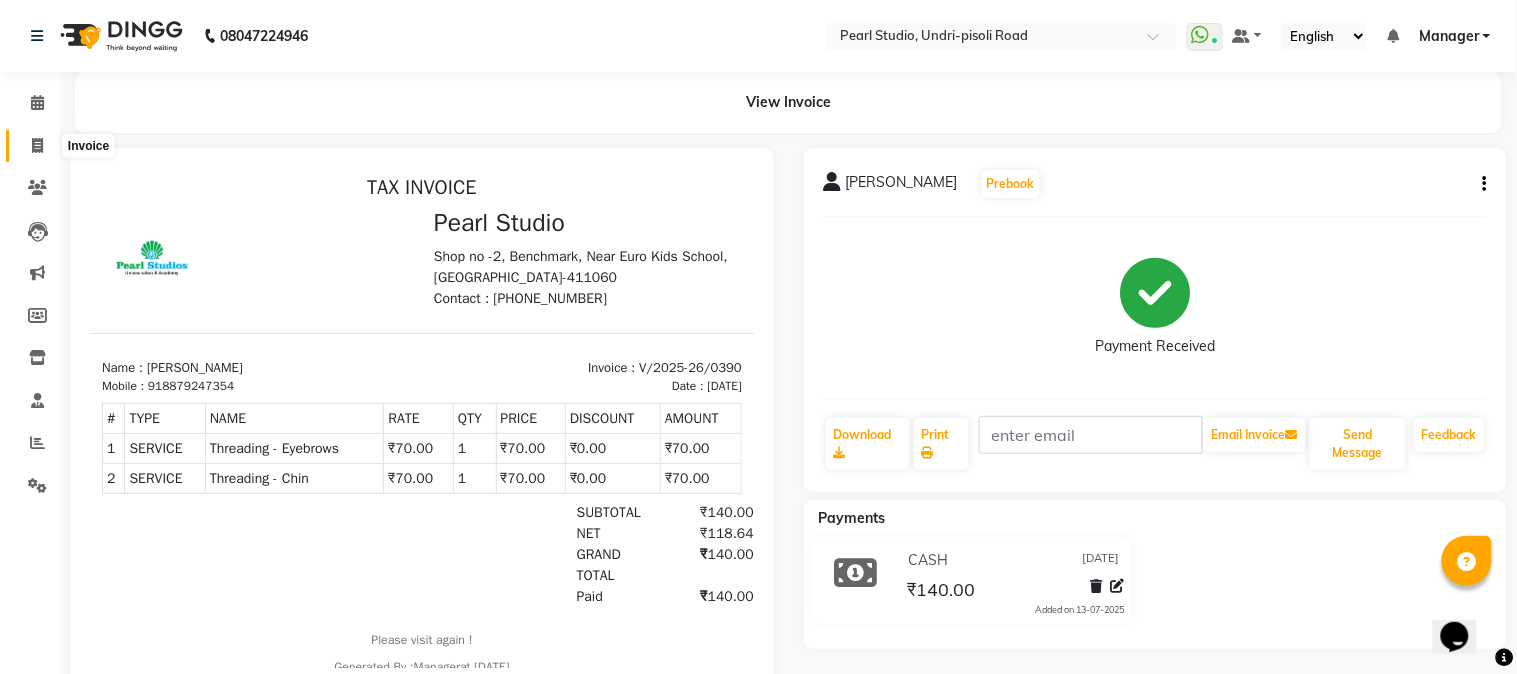 select on "5290" 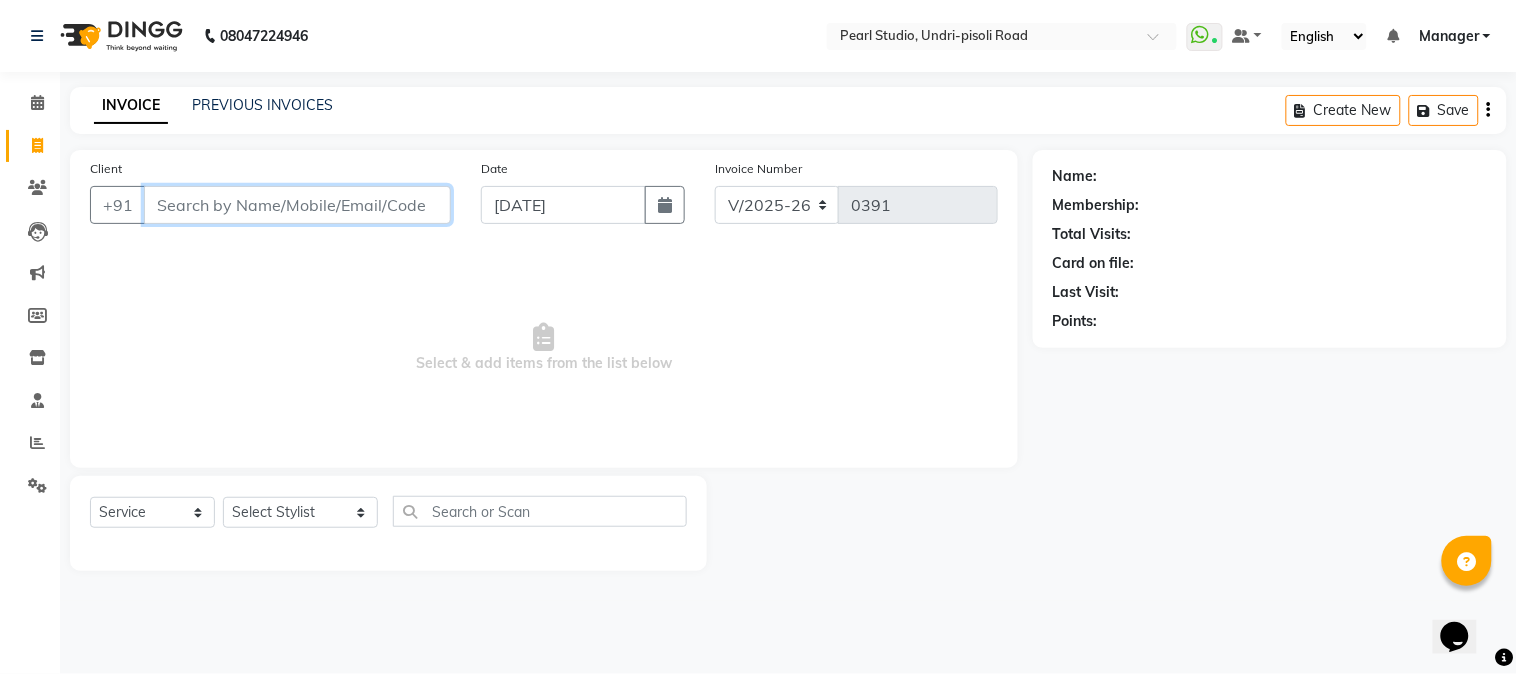 paste on "8286262875" 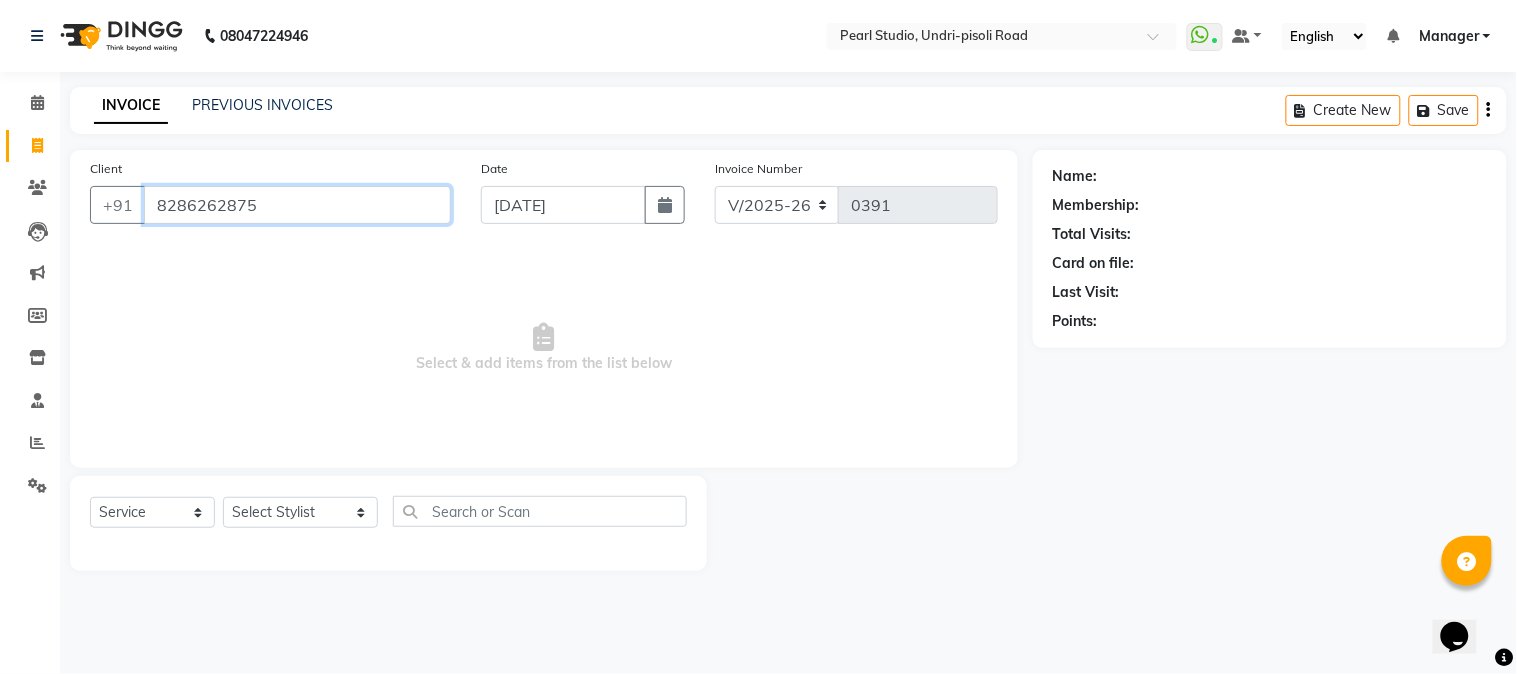 type on "8286262875" 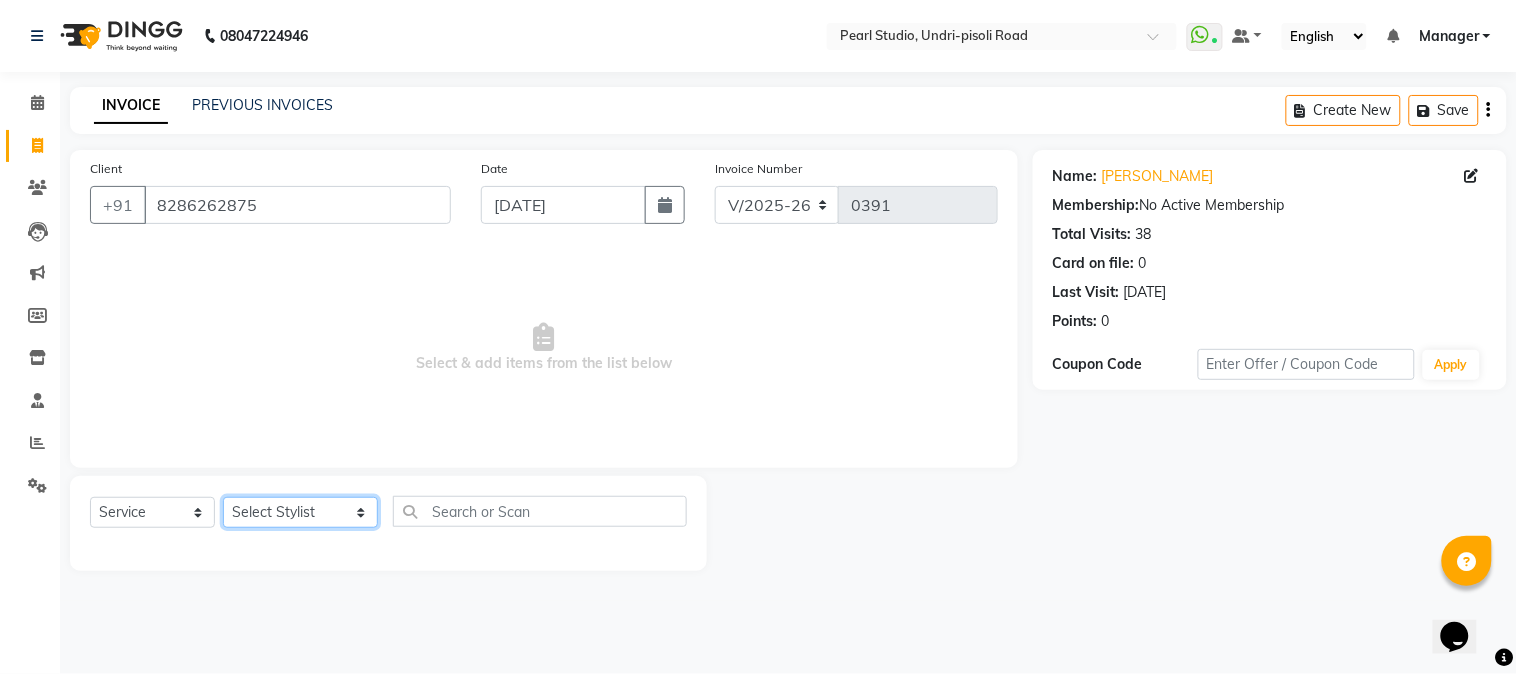 click on "Select Stylist Manager Nikhil Gulhane Nitu Rai Pratik Pratima Akshay Sonawane Sabita Pariyar Sahil Samundra Thapa" 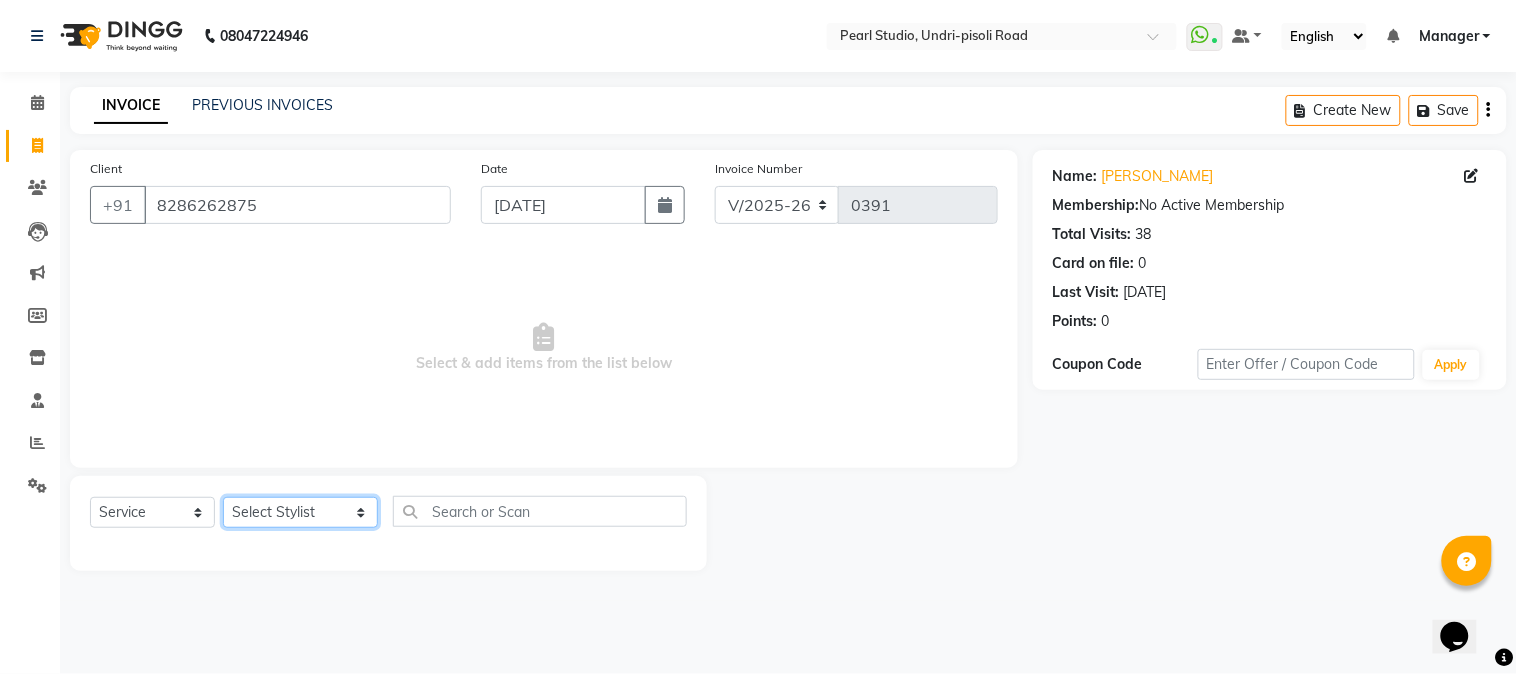select on "84871" 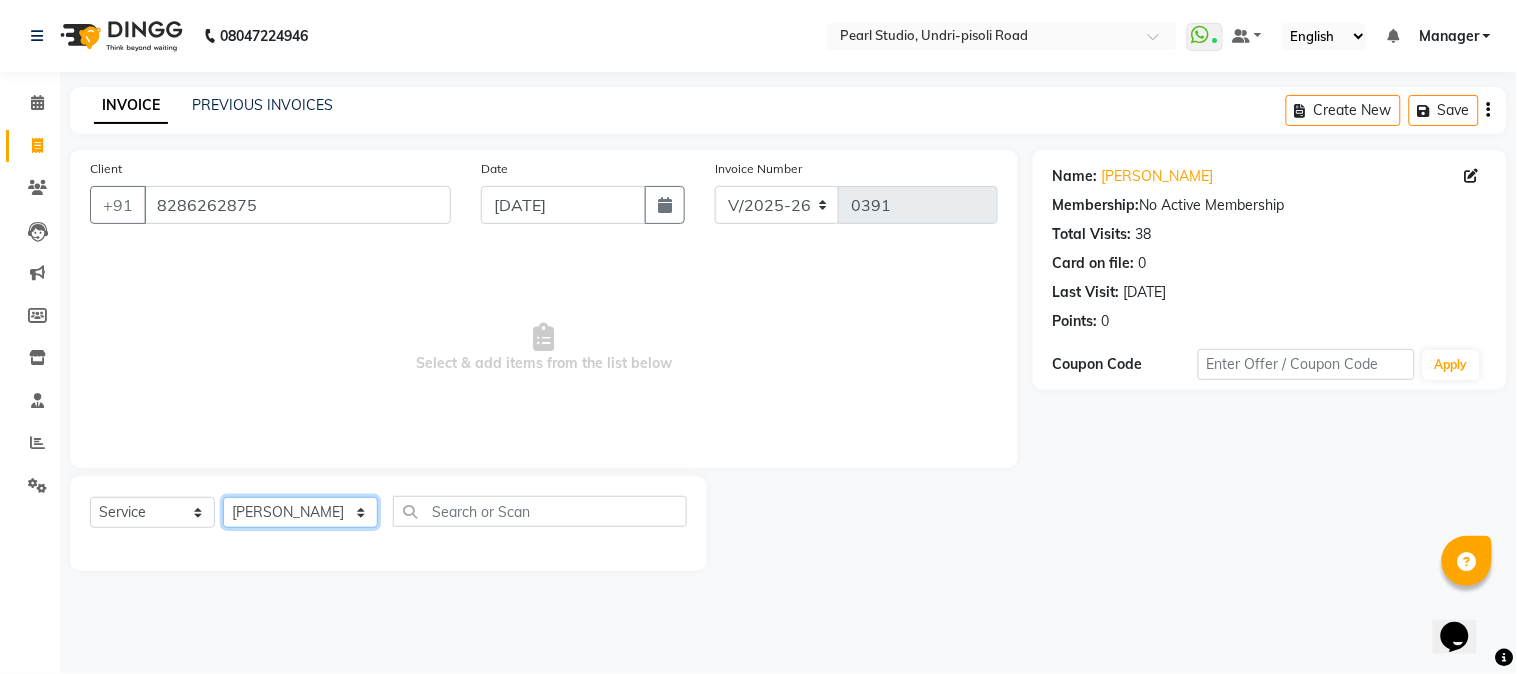 click on "Select Stylist Manager Nikhil Gulhane Nitu Rai Pratik Pratima Akshay Sonawane Sabita Pariyar Sahil Samundra Thapa" 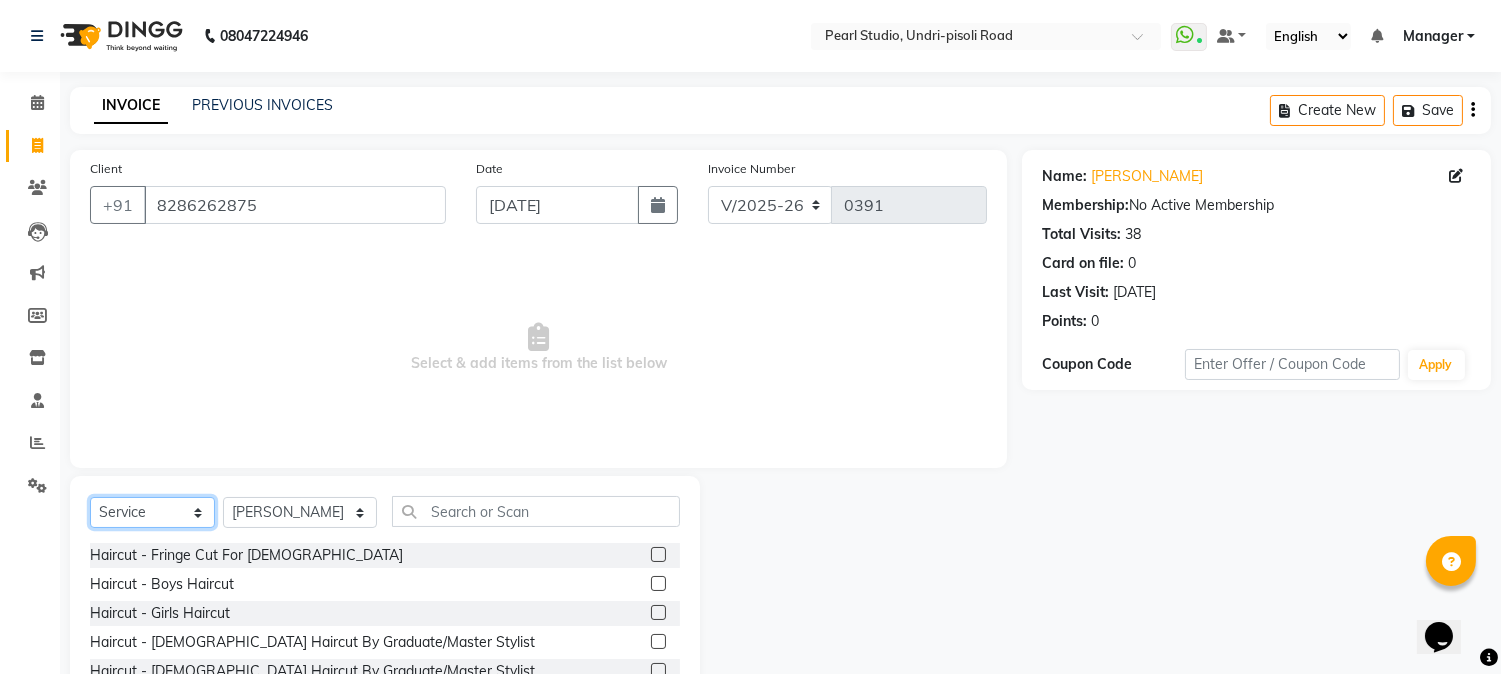 click on "Select  Service  Product  Membership  Package Voucher Prepaid Gift Card" 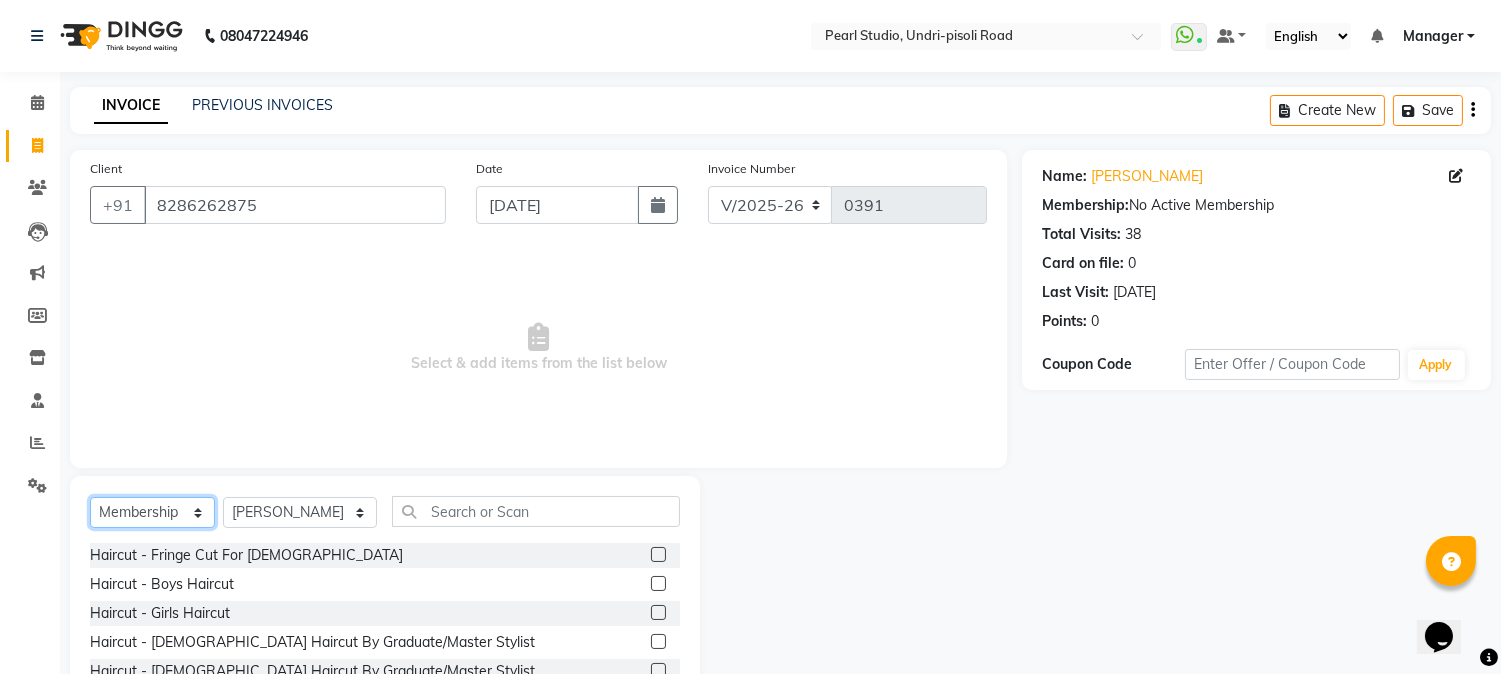 click on "Select  Service  Product  Membership  Package Voucher Prepaid Gift Card" 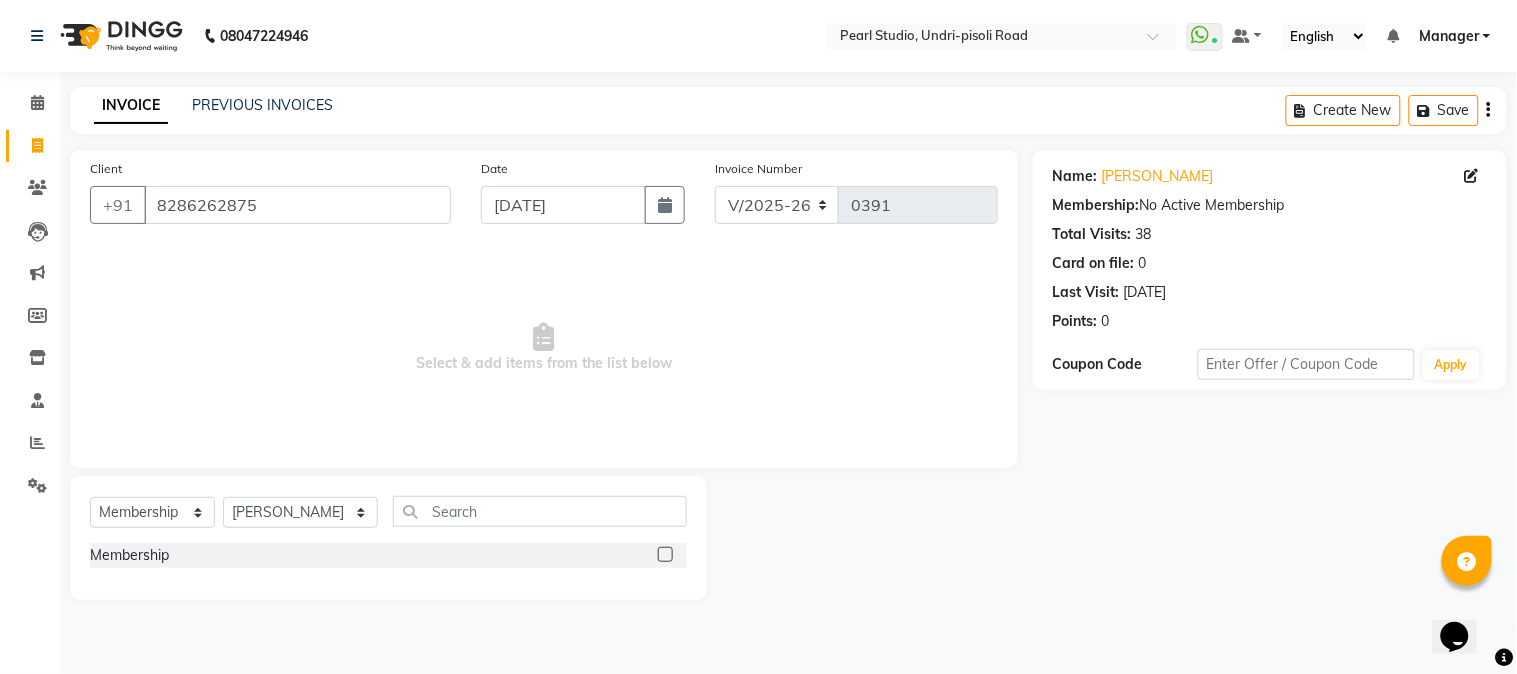 click on "Membership" 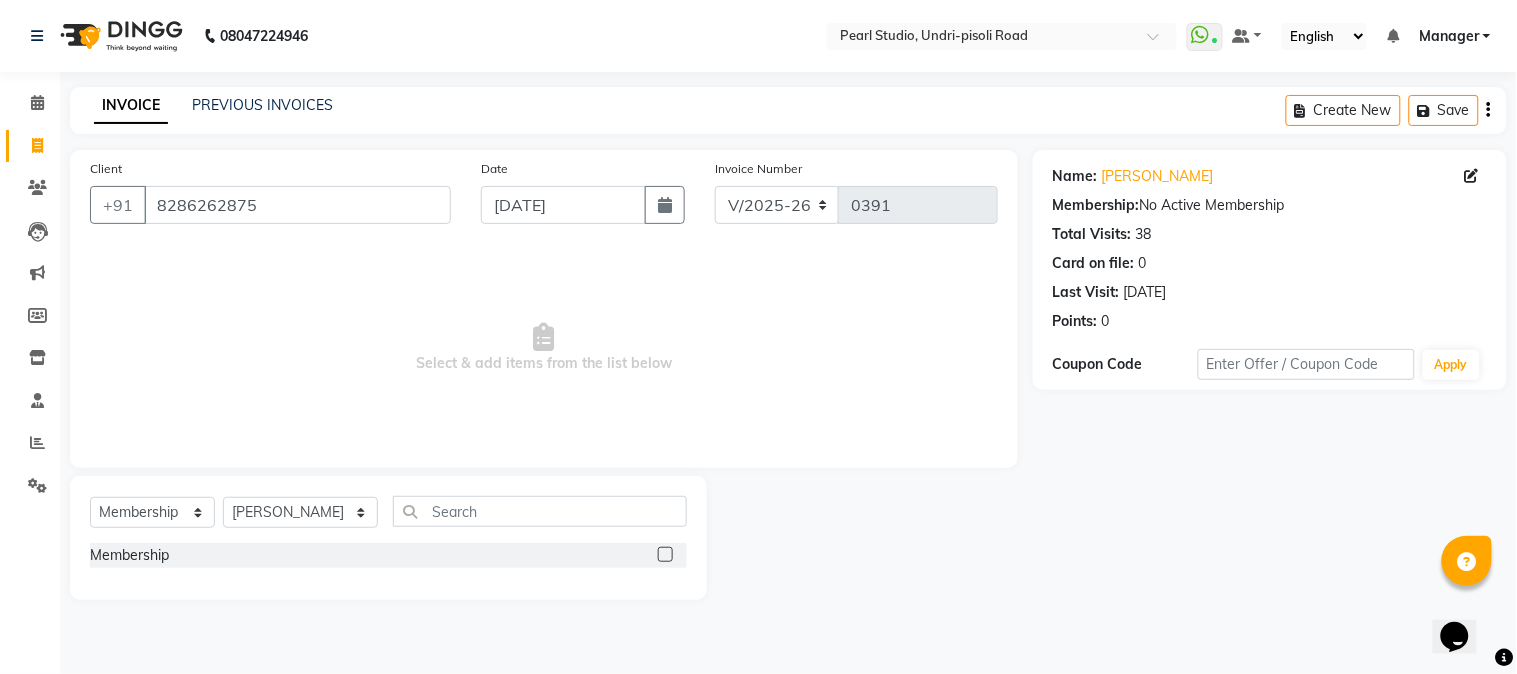 click 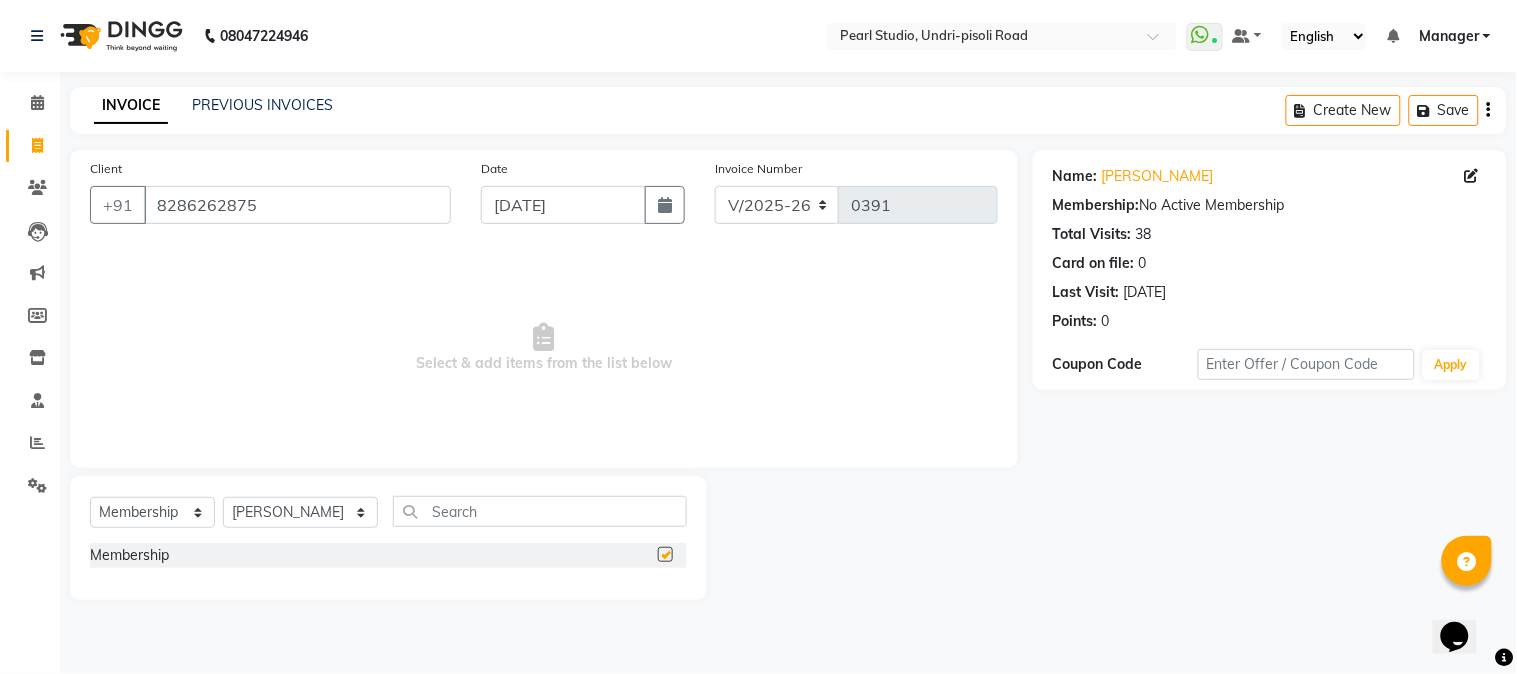 select on "select" 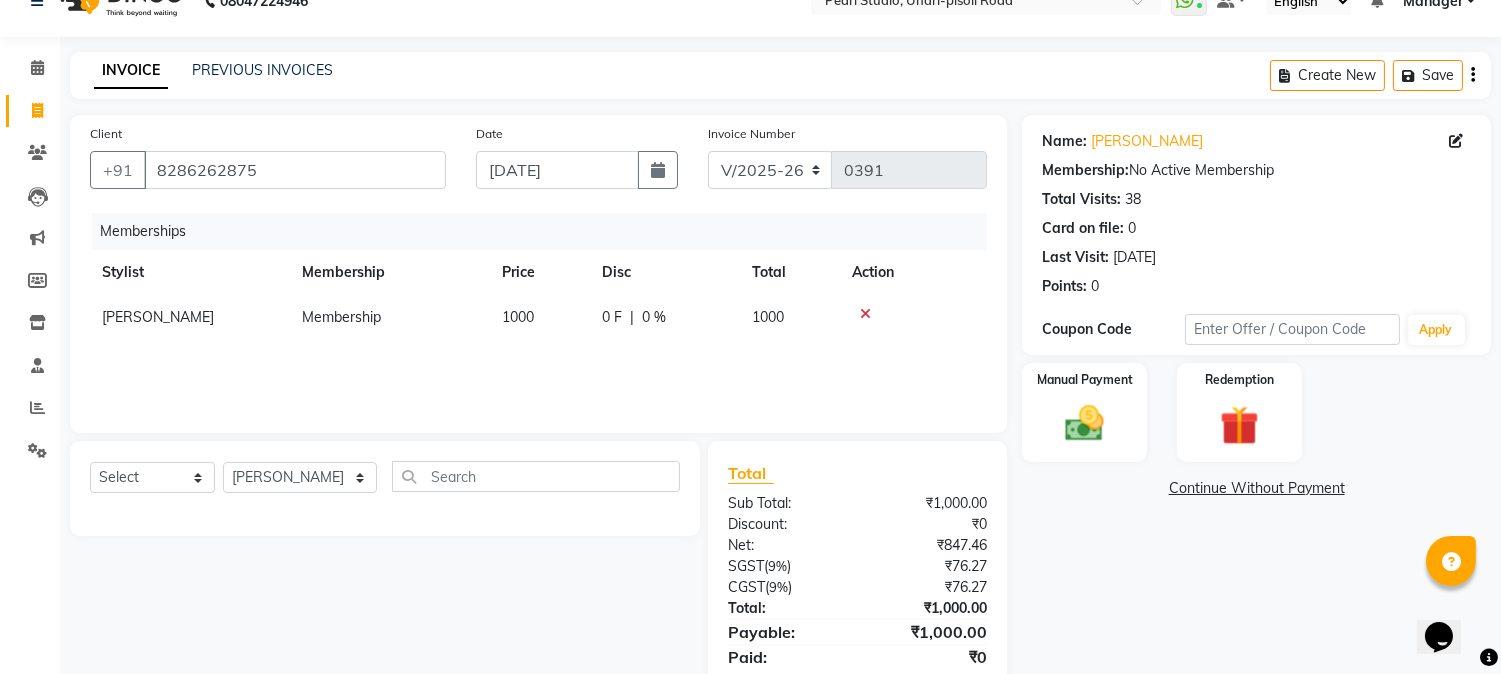 scroll, scrollTop: 0, scrollLeft: 0, axis: both 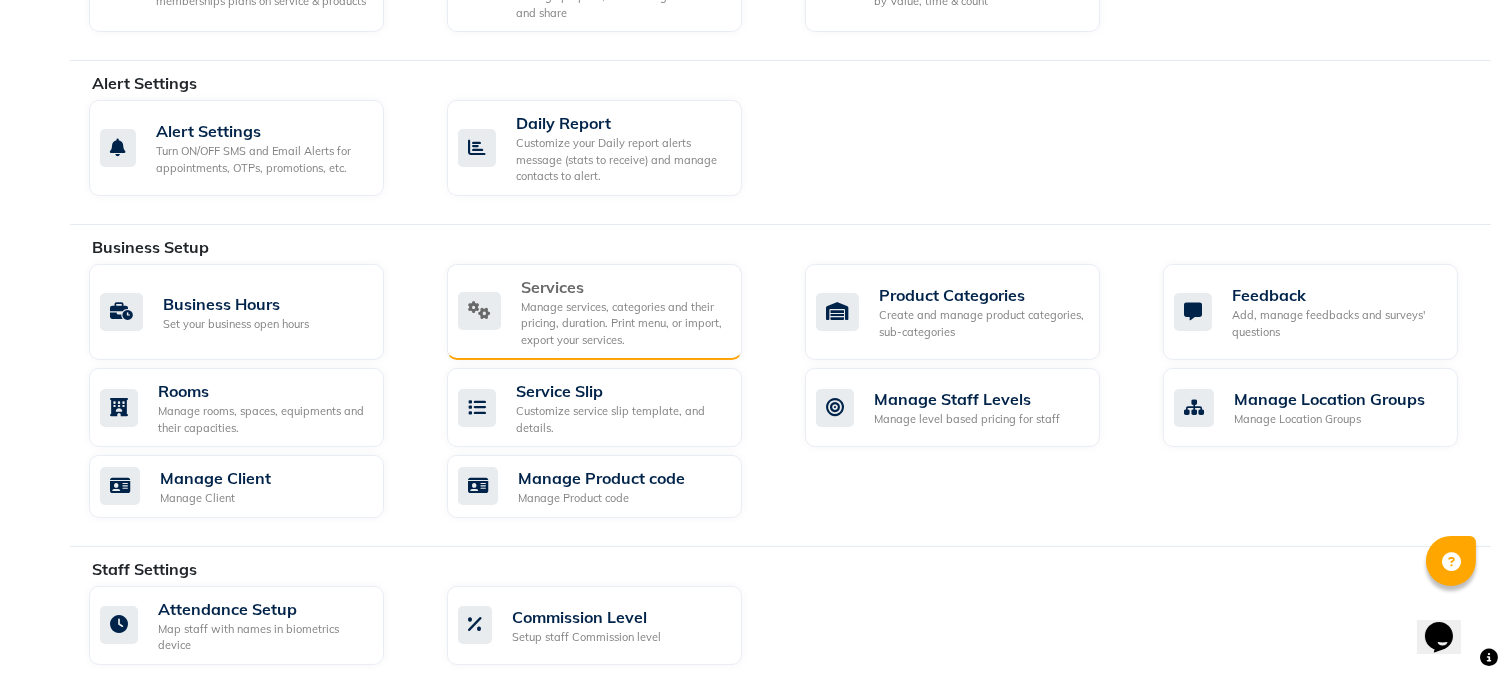 click on "Manage services, categories and their pricing, duration. Print menu, or import, export your services." 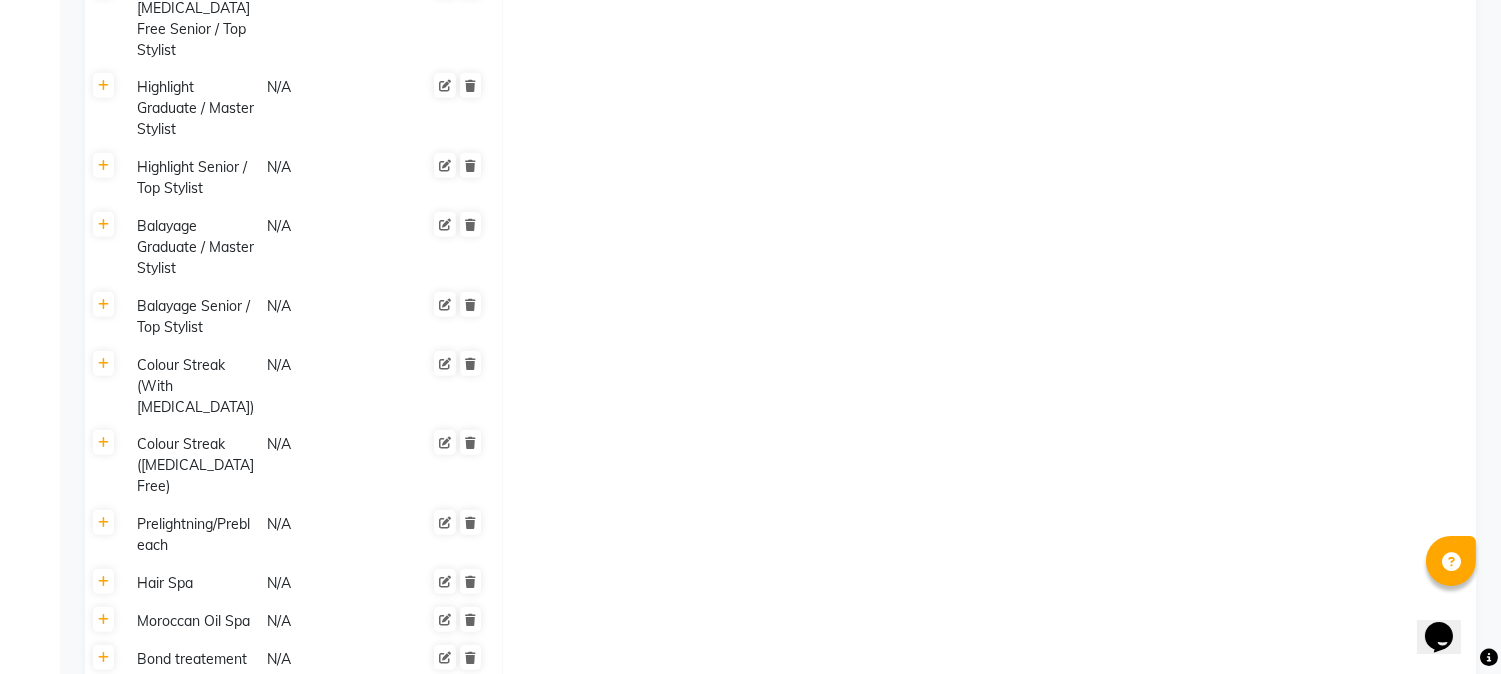 scroll, scrollTop: 1777, scrollLeft: 0, axis: vertical 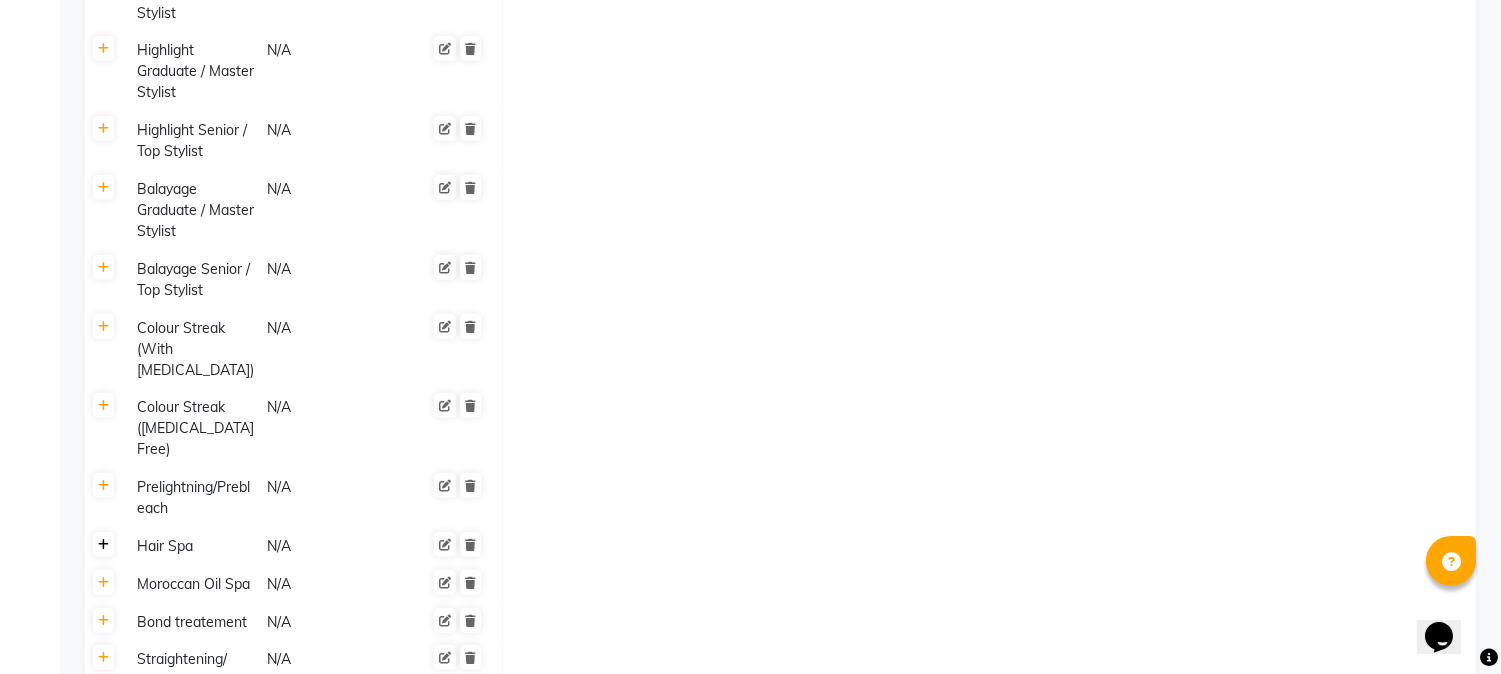 click 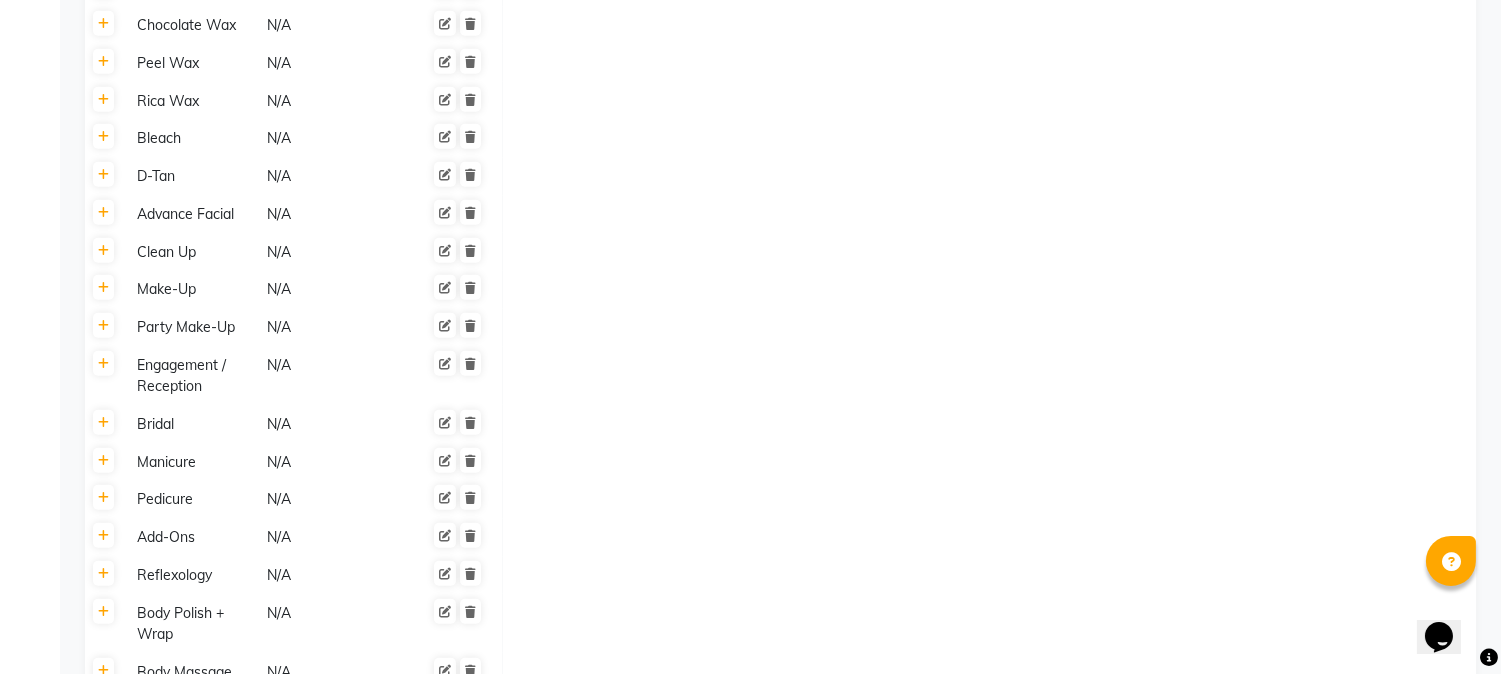 scroll, scrollTop: 3444, scrollLeft: 0, axis: vertical 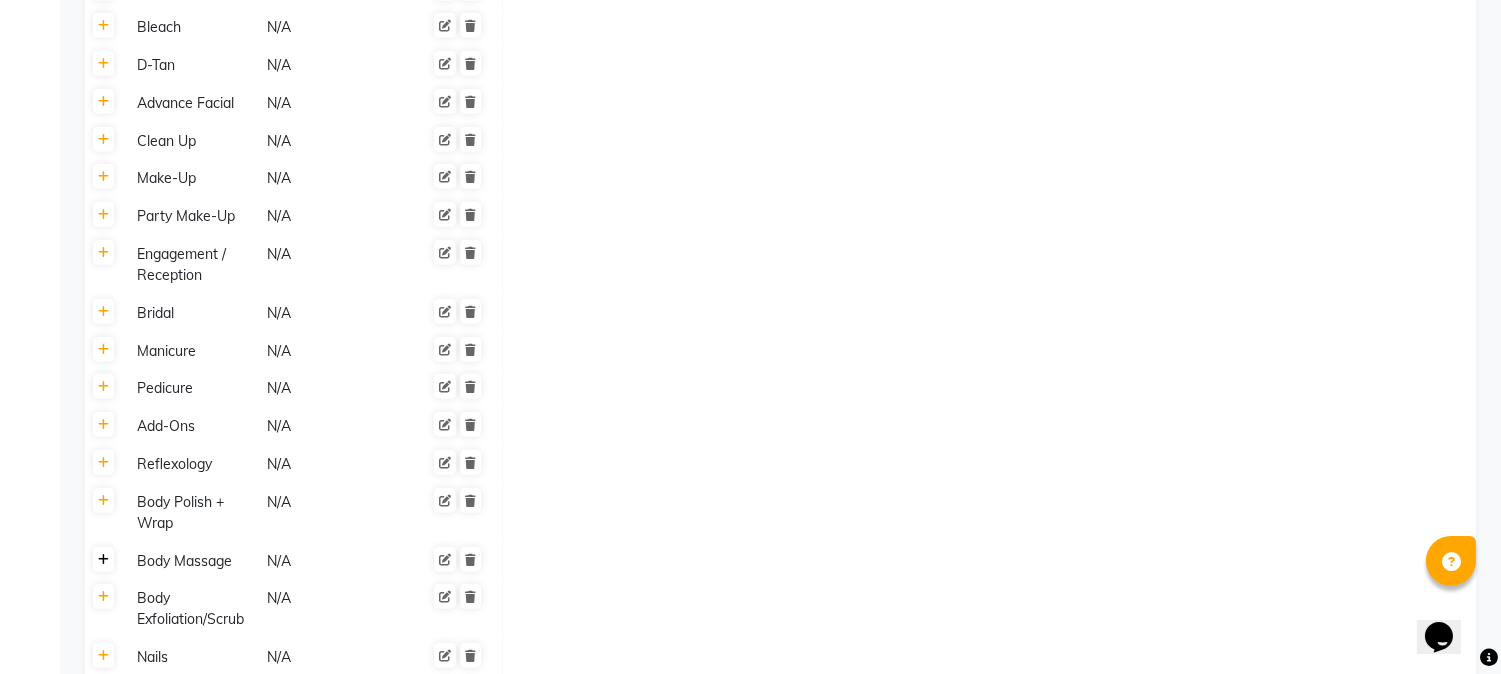 click 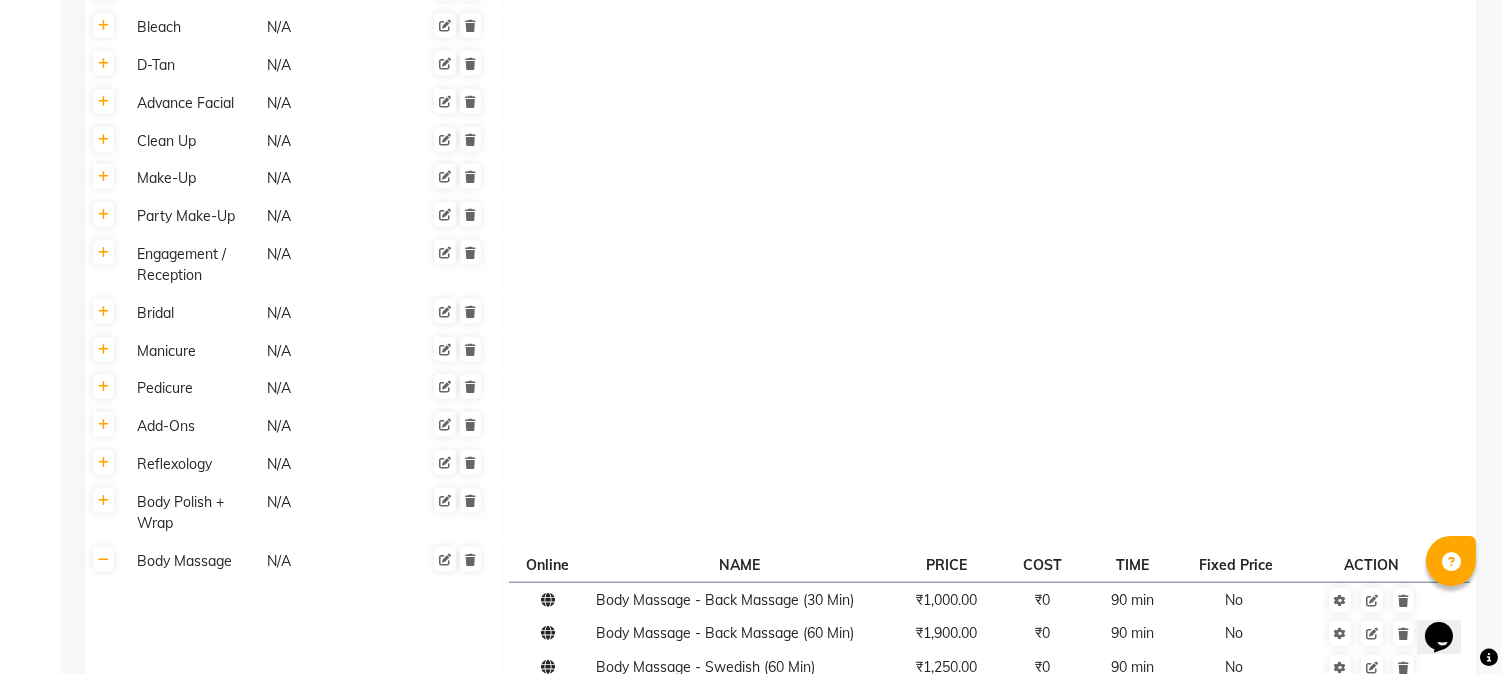 scroll, scrollTop: 3666, scrollLeft: 0, axis: vertical 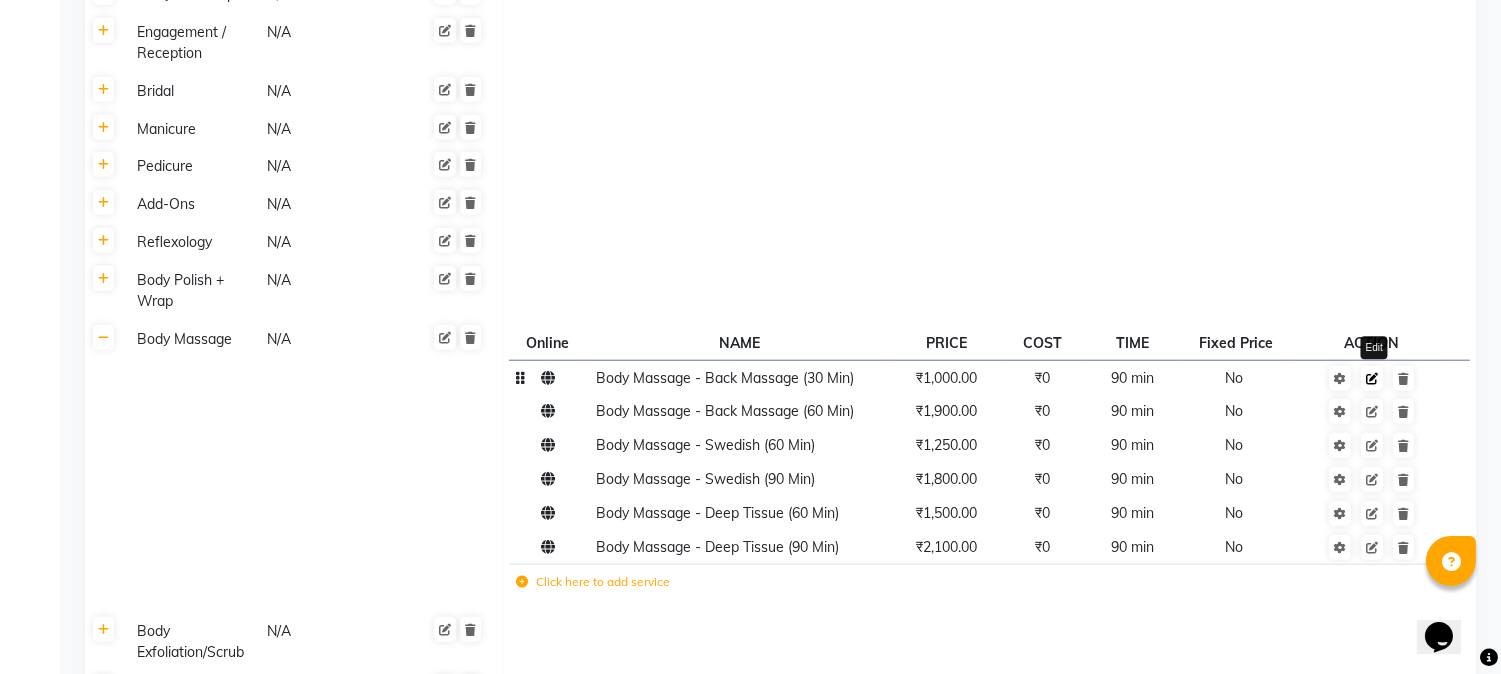 click 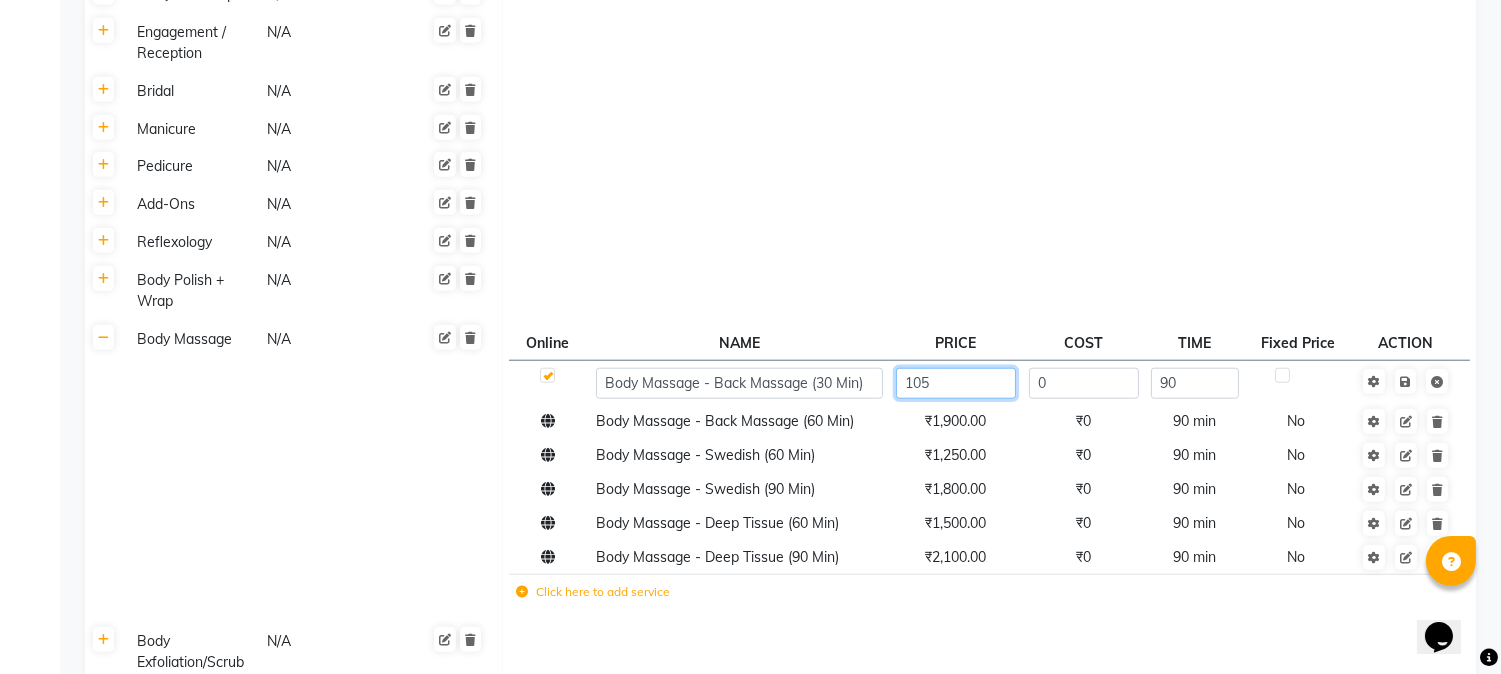 type on "1050" 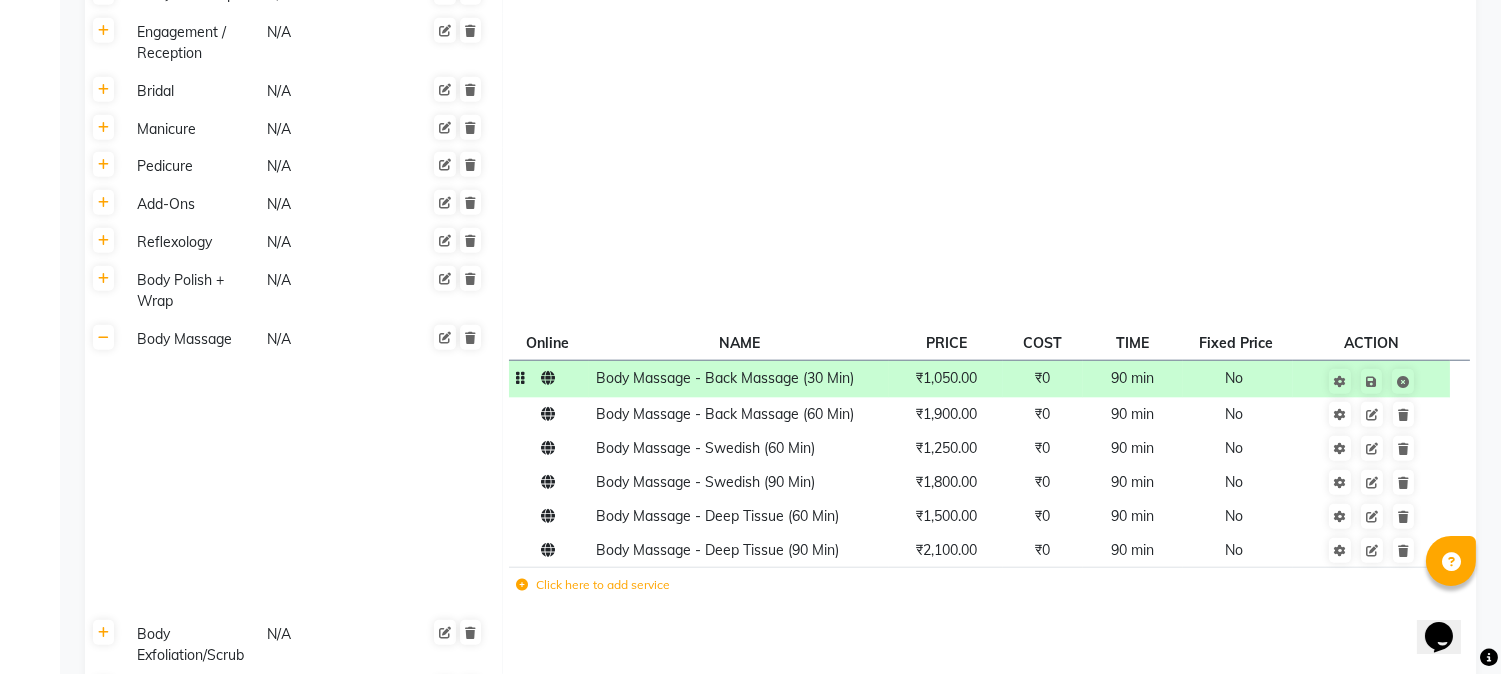 click on "90 min" 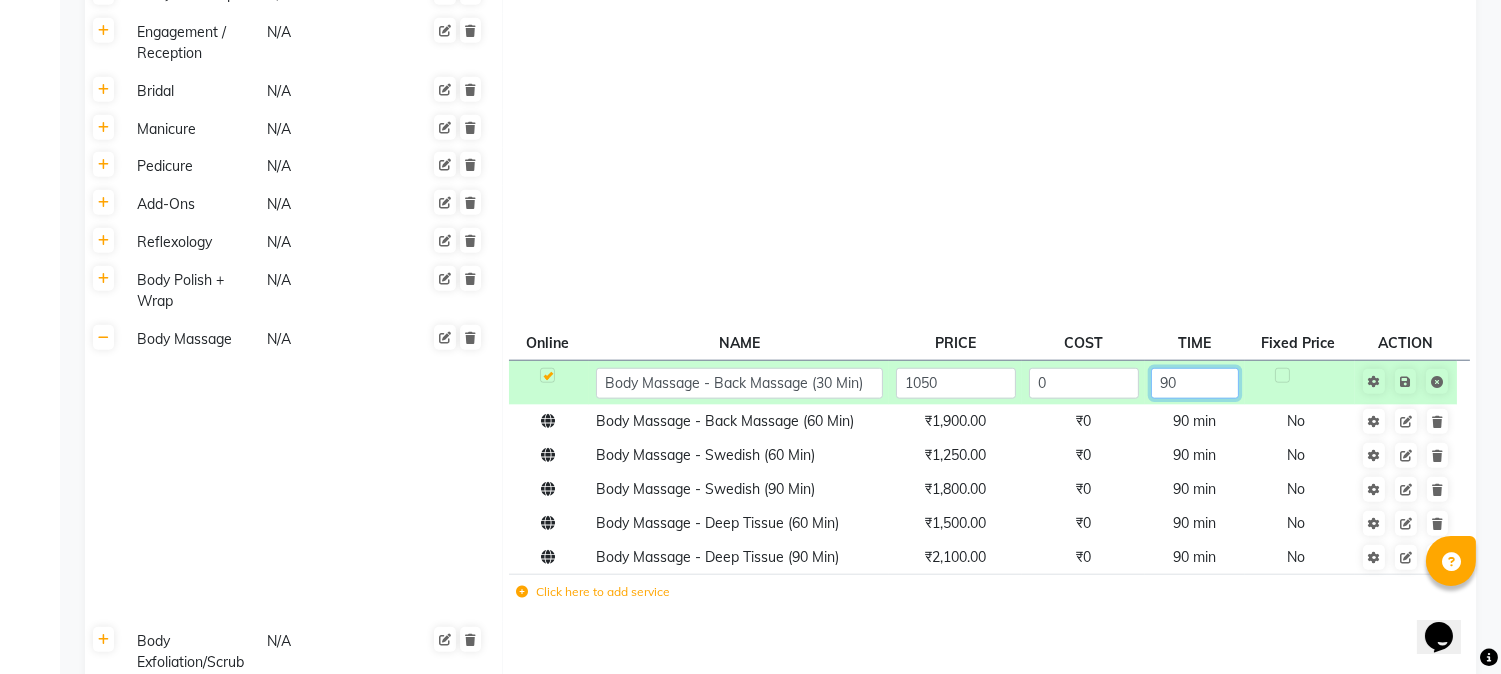 click on "90" 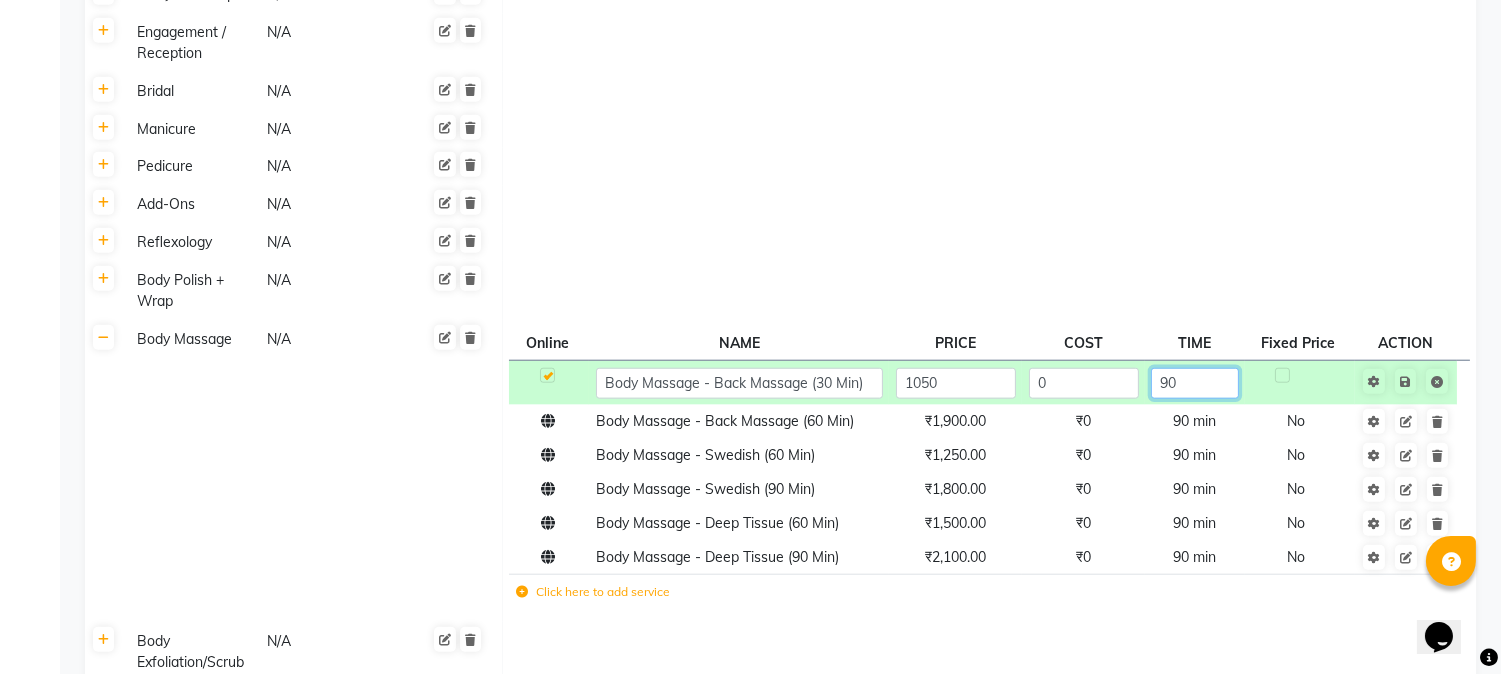 type on "9" 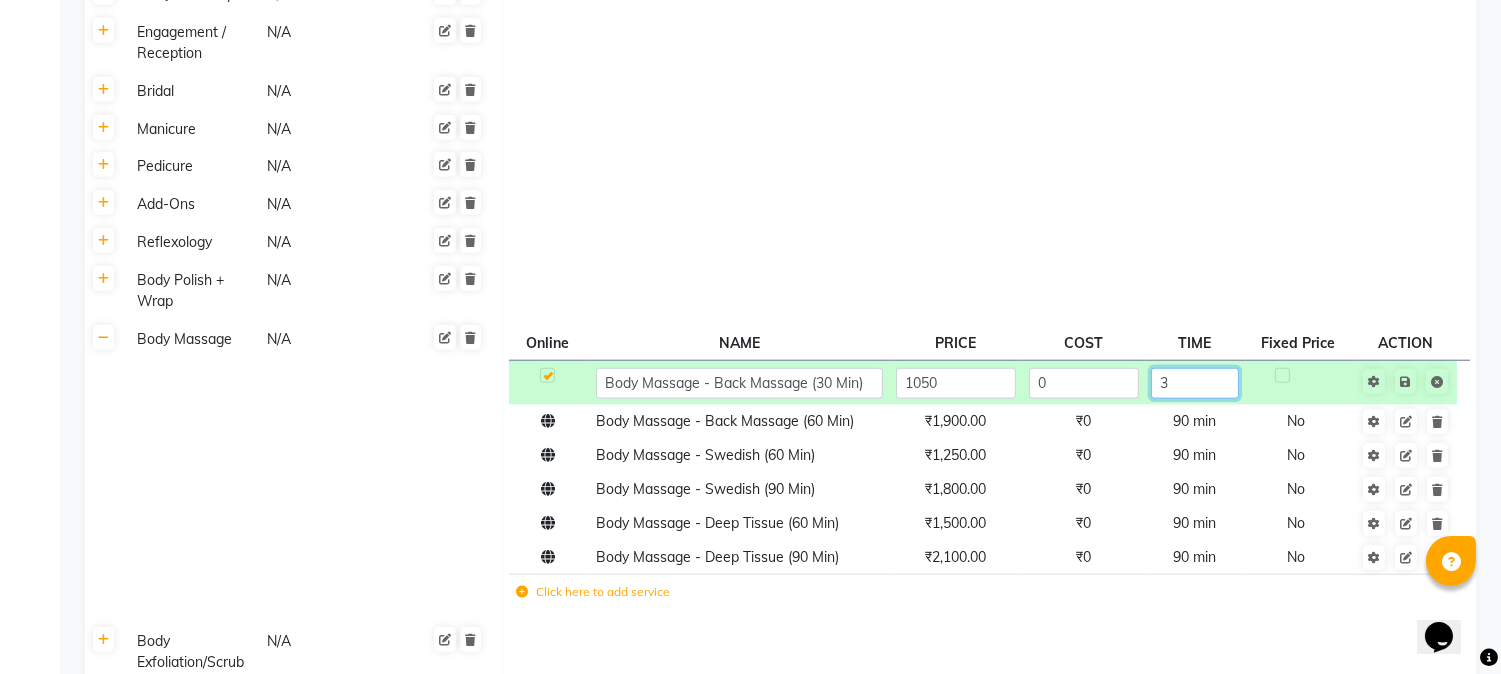type on "30" 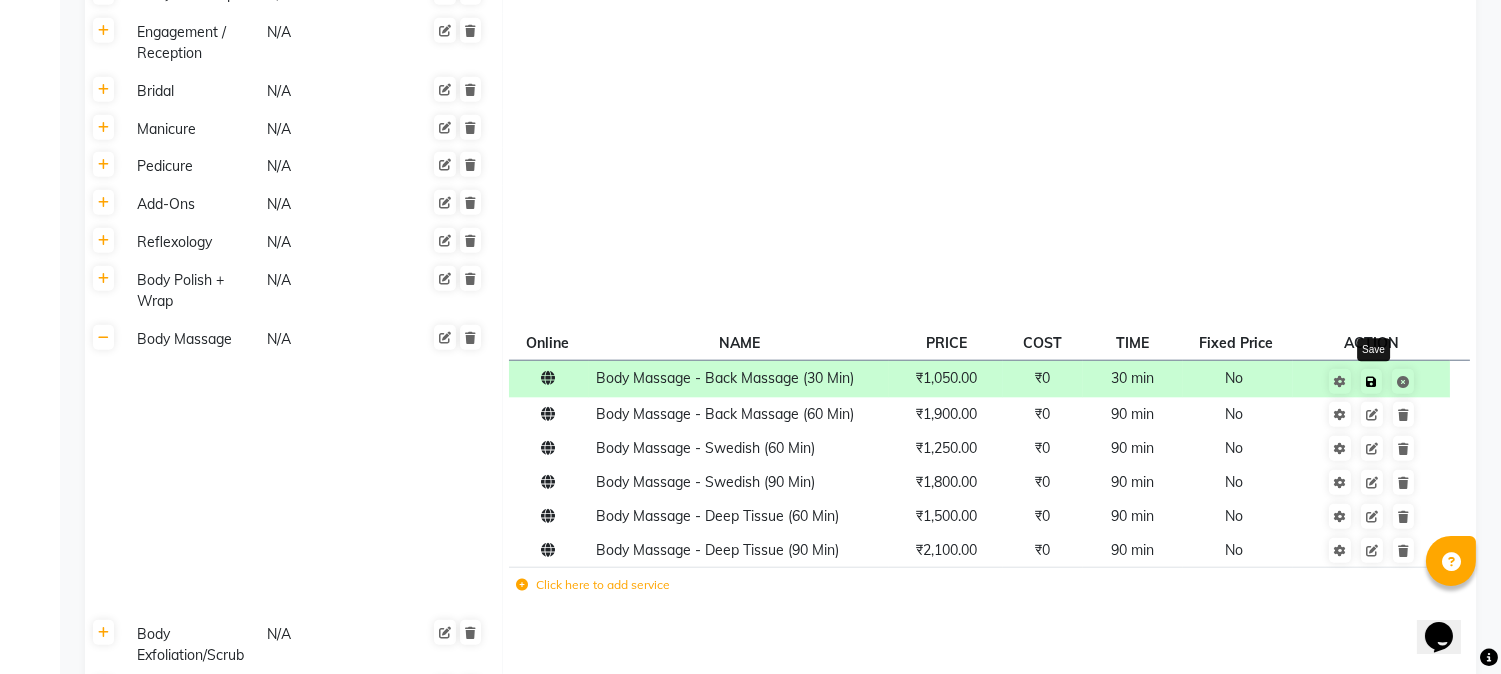click 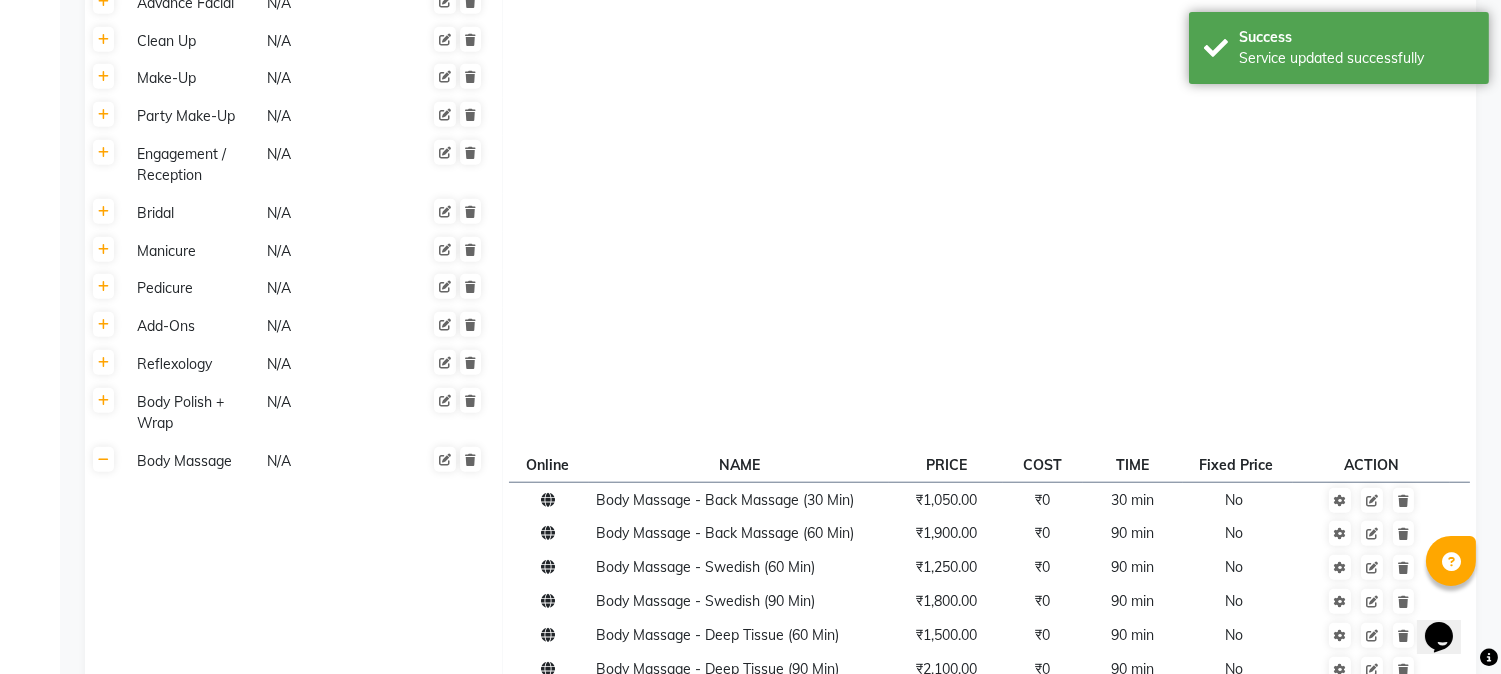 scroll, scrollTop: 3333, scrollLeft: 0, axis: vertical 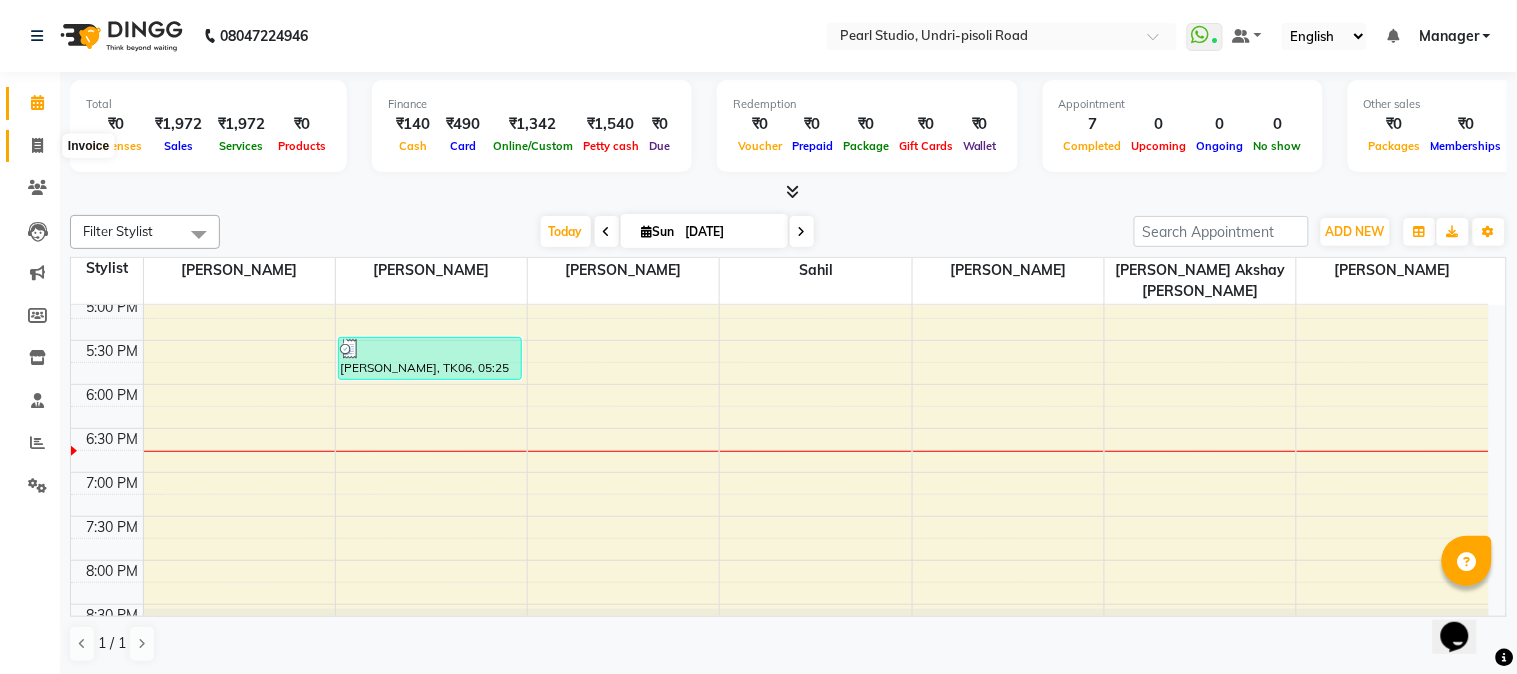 click 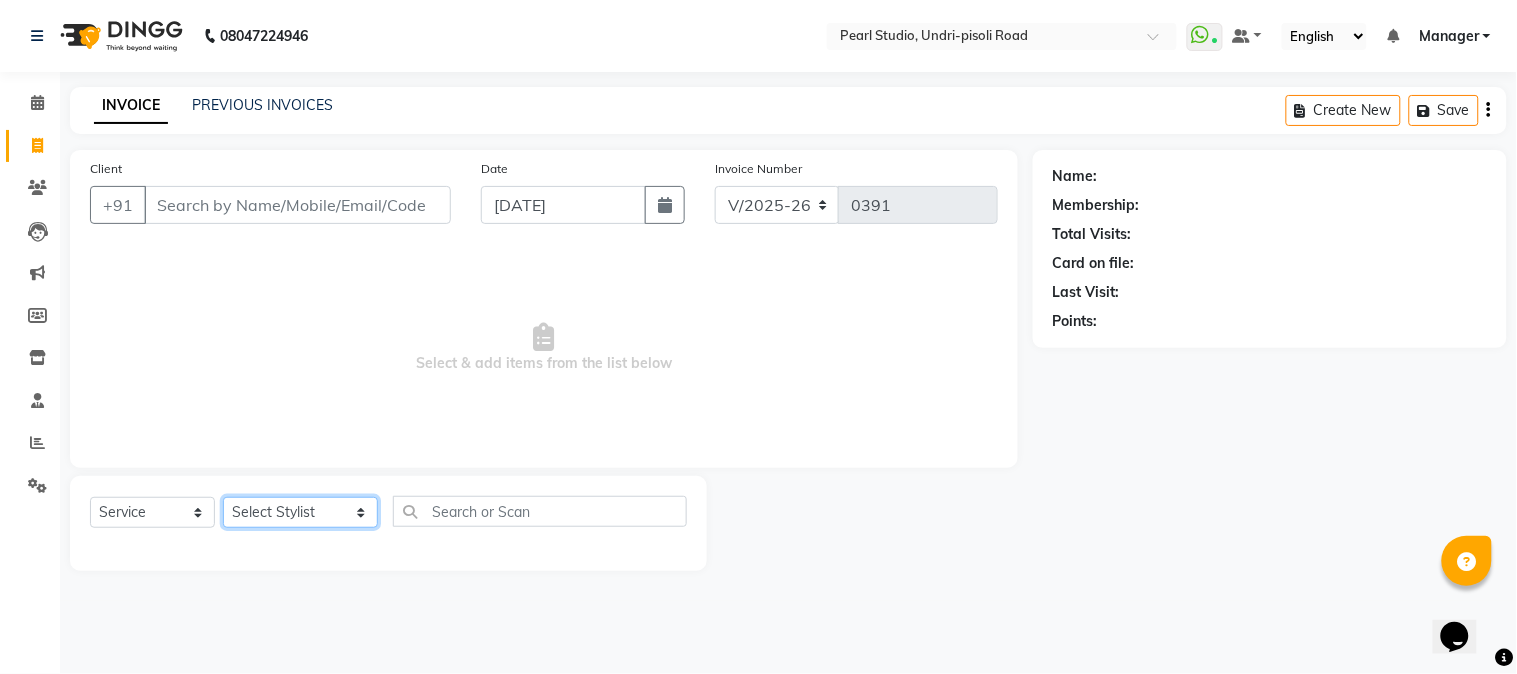 click on "Select Stylist Manager [PERSON_NAME] [PERSON_NAME] [PERSON_NAME] Akshay [PERSON_NAME] [PERSON_NAME] [PERSON_NAME]" 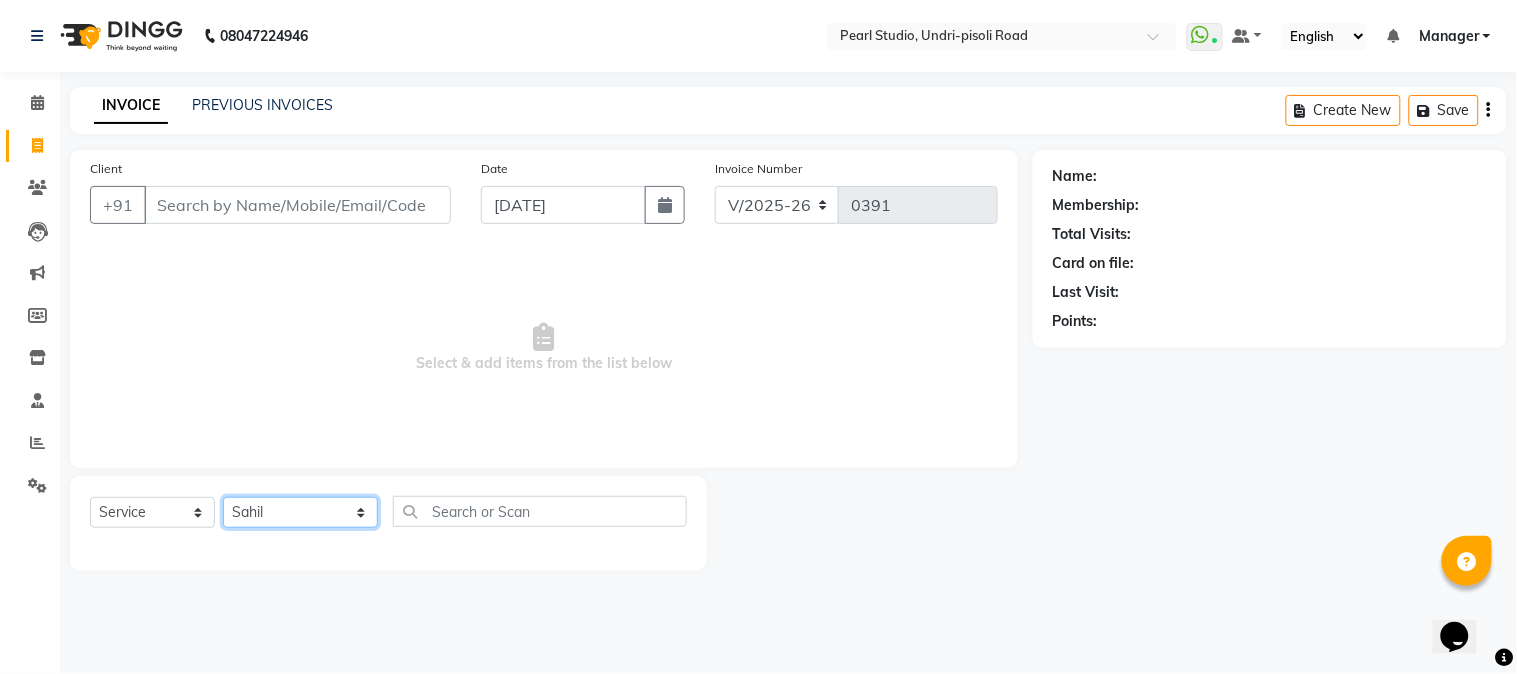click on "Select Stylist Manager [PERSON_NAME] [PERSON_NAME] [PERSON_NAME] Akshay [PERSON_NAME] [PERSON_NAME] [PERSON_NAME]" 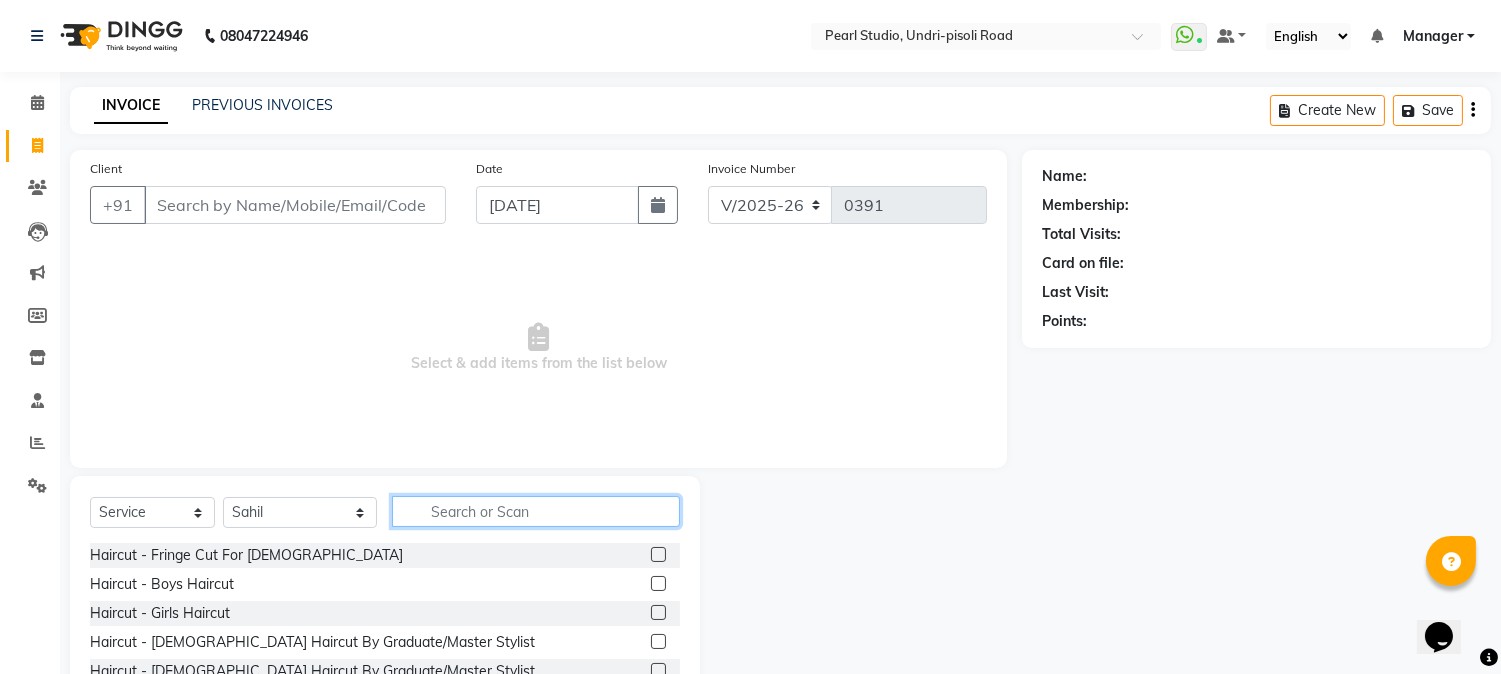 click 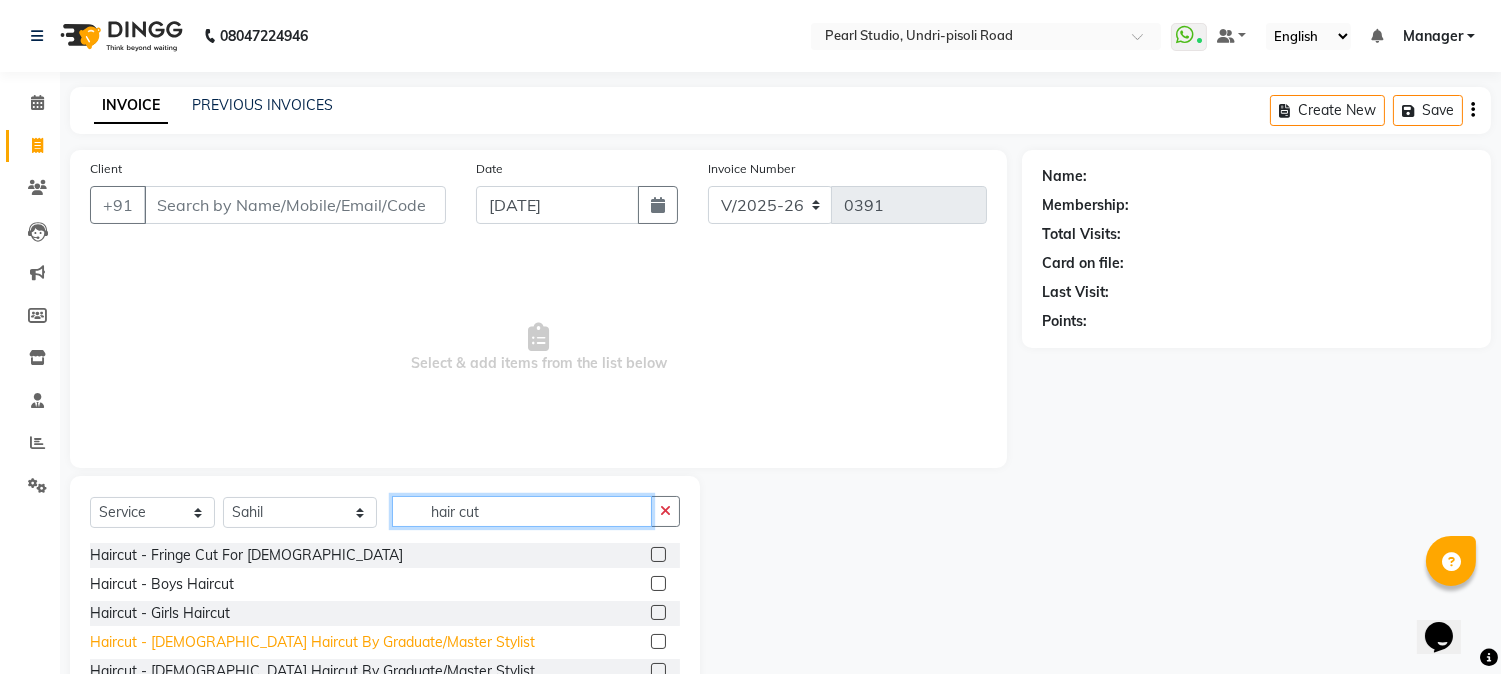 type on "hair cut" 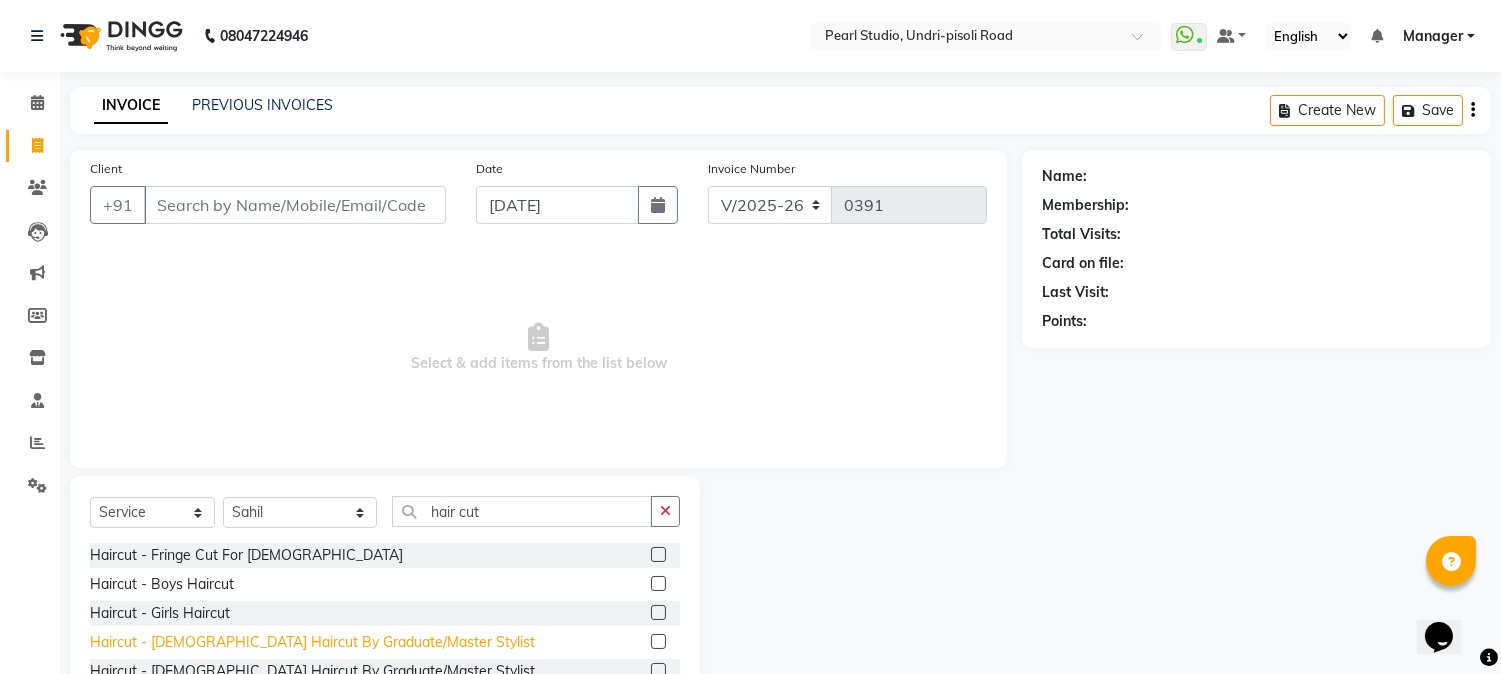 click on "Haircut  - [DEMOGRAPHIC_DATA] Haircut By Graduate/Master Stylist" 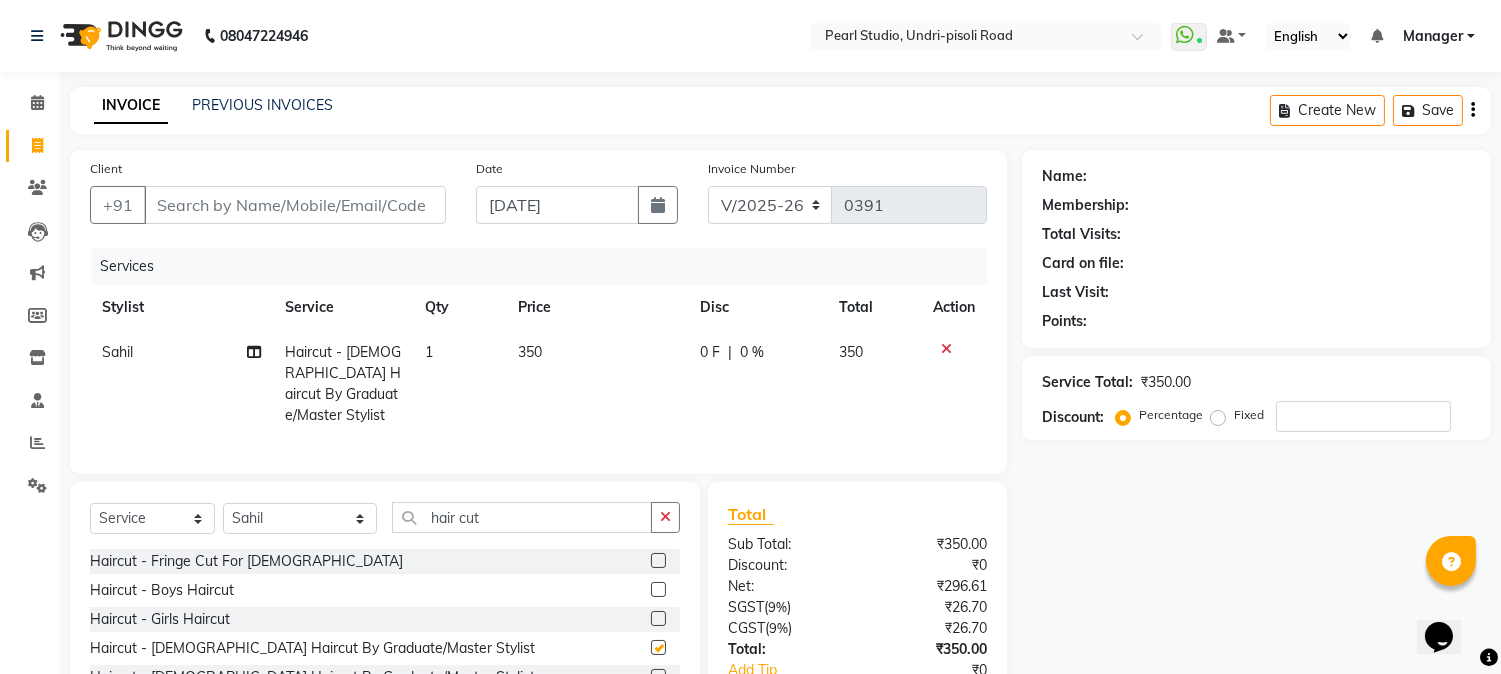 checkbox on "false" 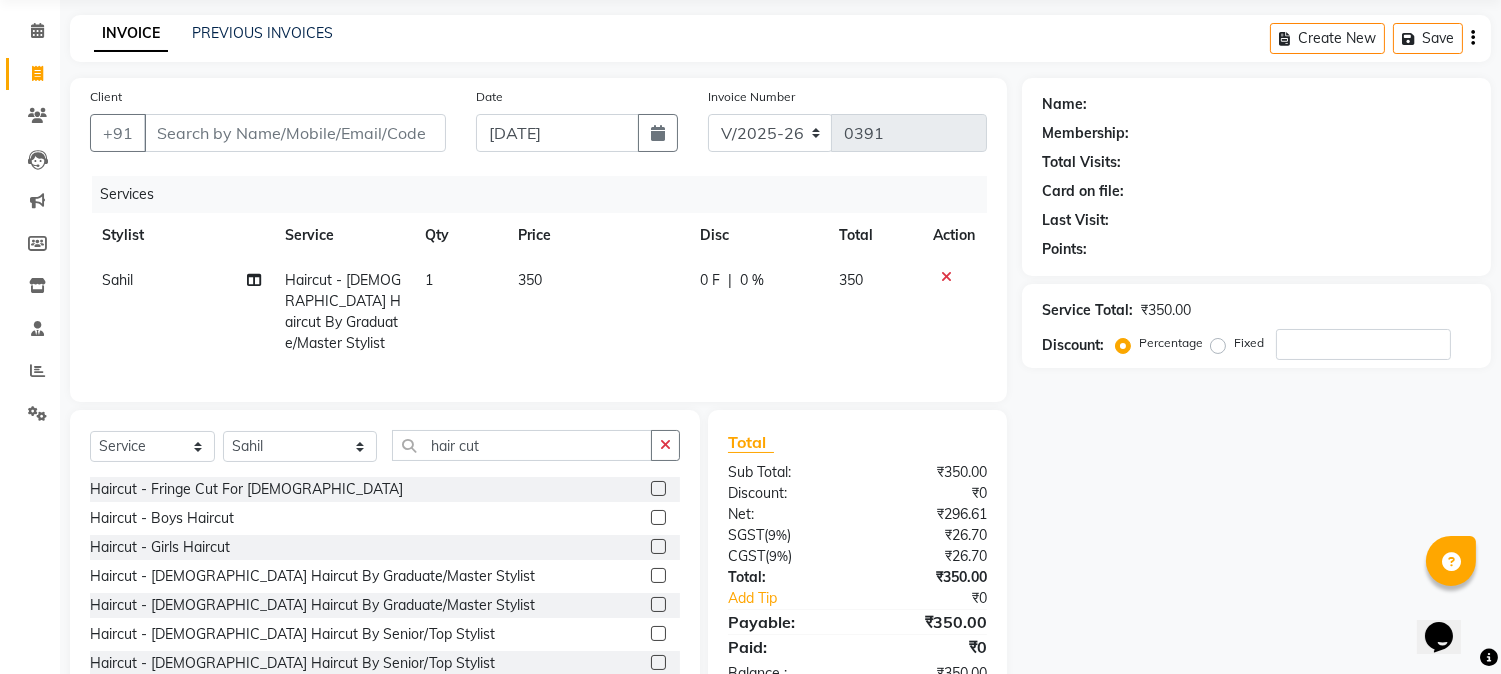 scroll, scrollTop: 111, scrollLeft: 0, axis: vertical 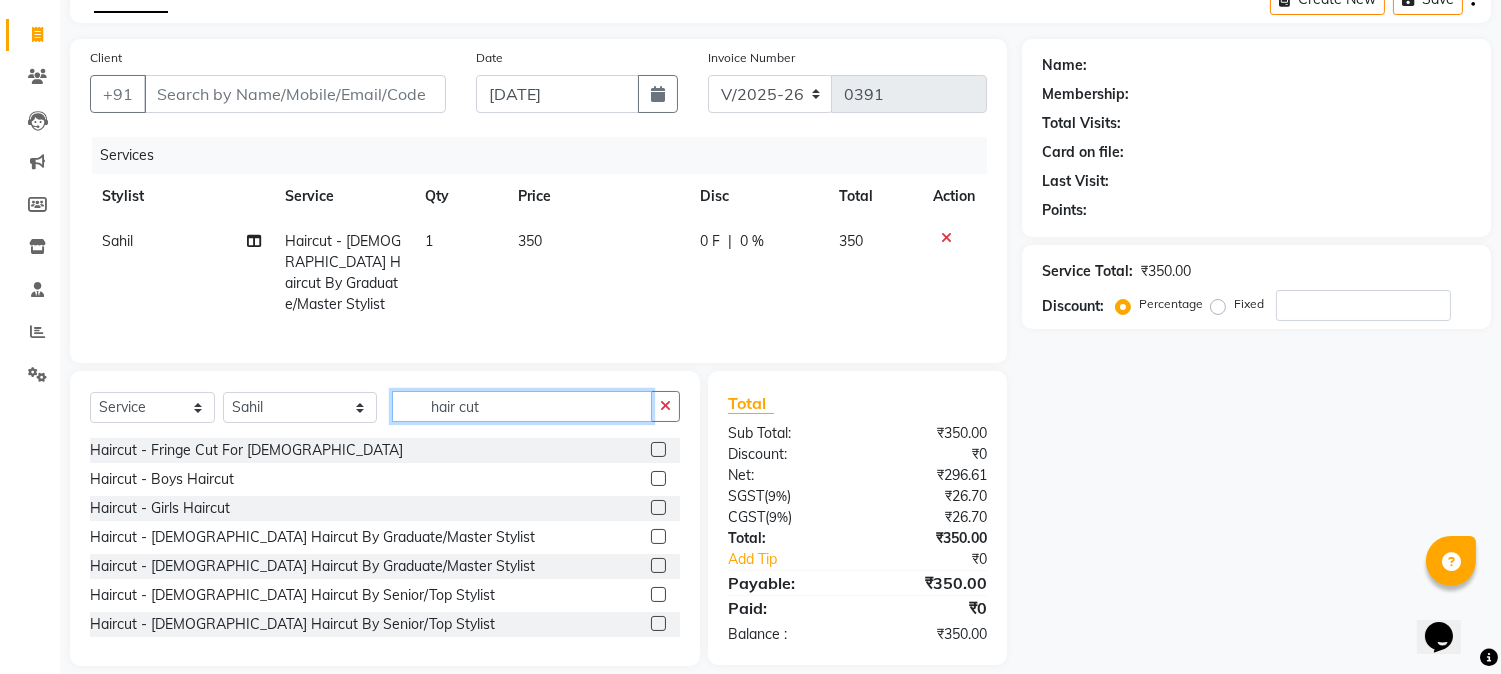 drag, startPoint x: 481, startPoint y: 405, endPoint x: 367, endPoint y: 401, distance: 114.07015 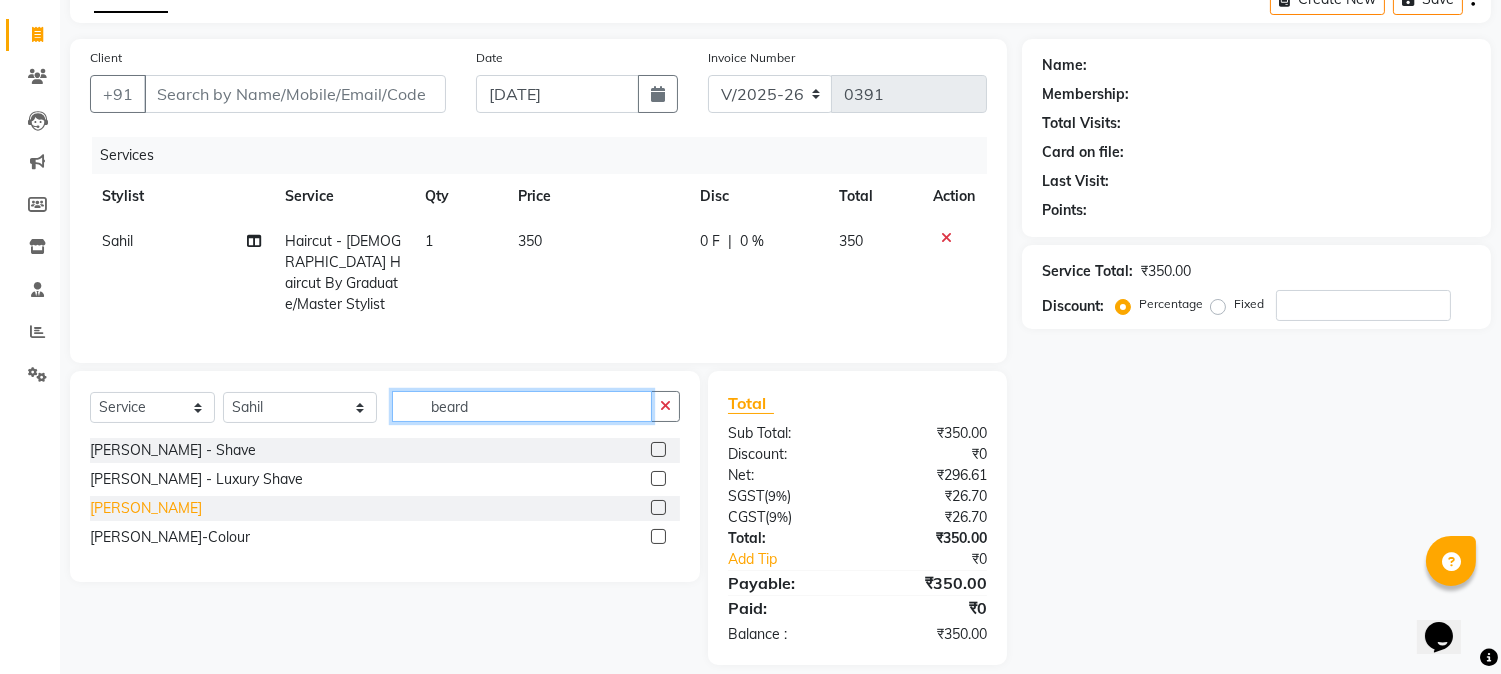 type on "beard" 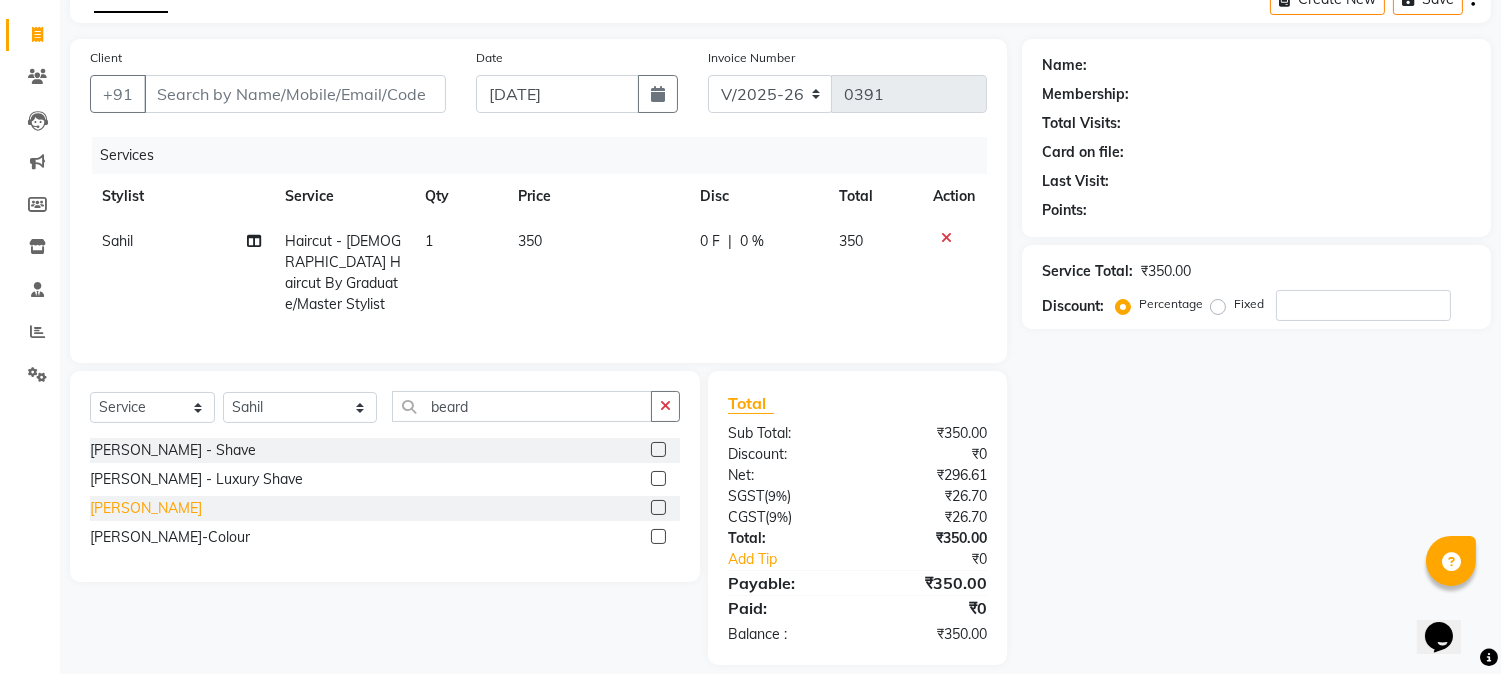 click on "[PERSON_NAME]" 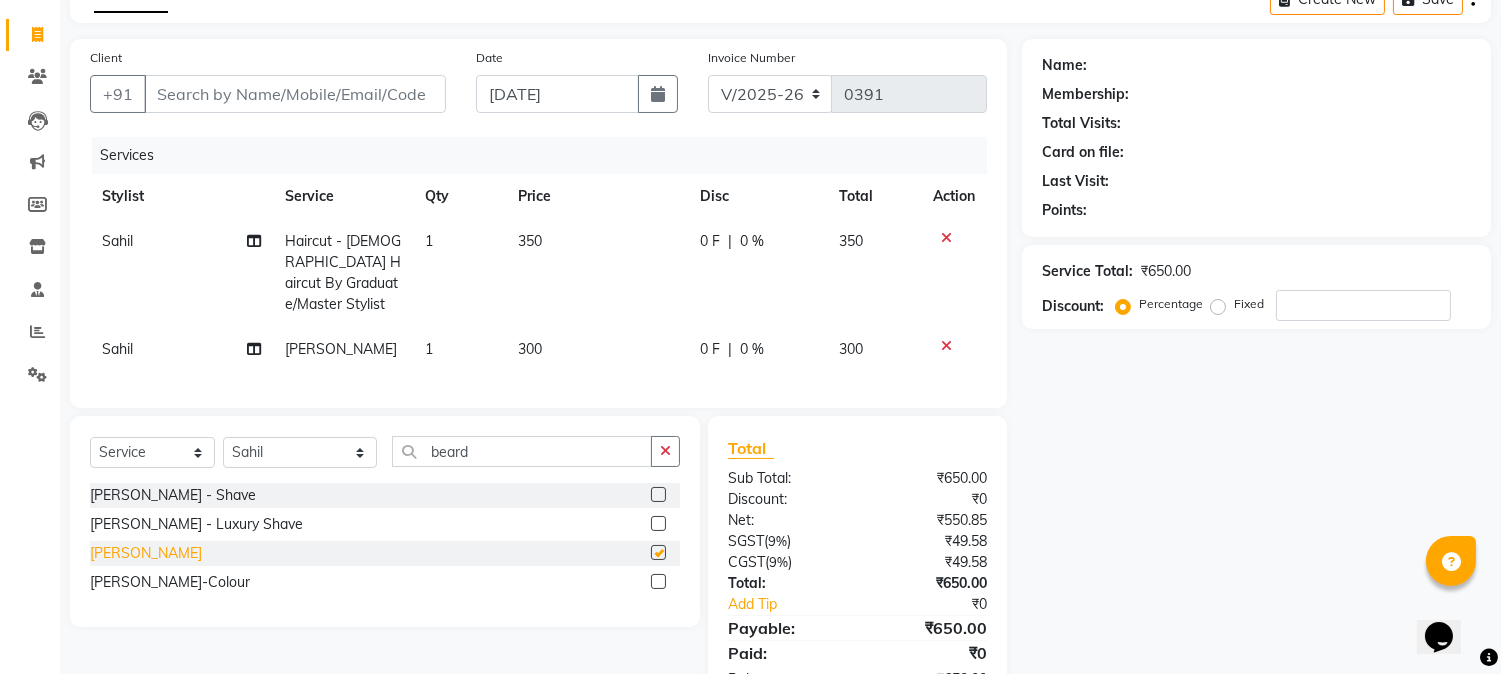 checkbox on "false" 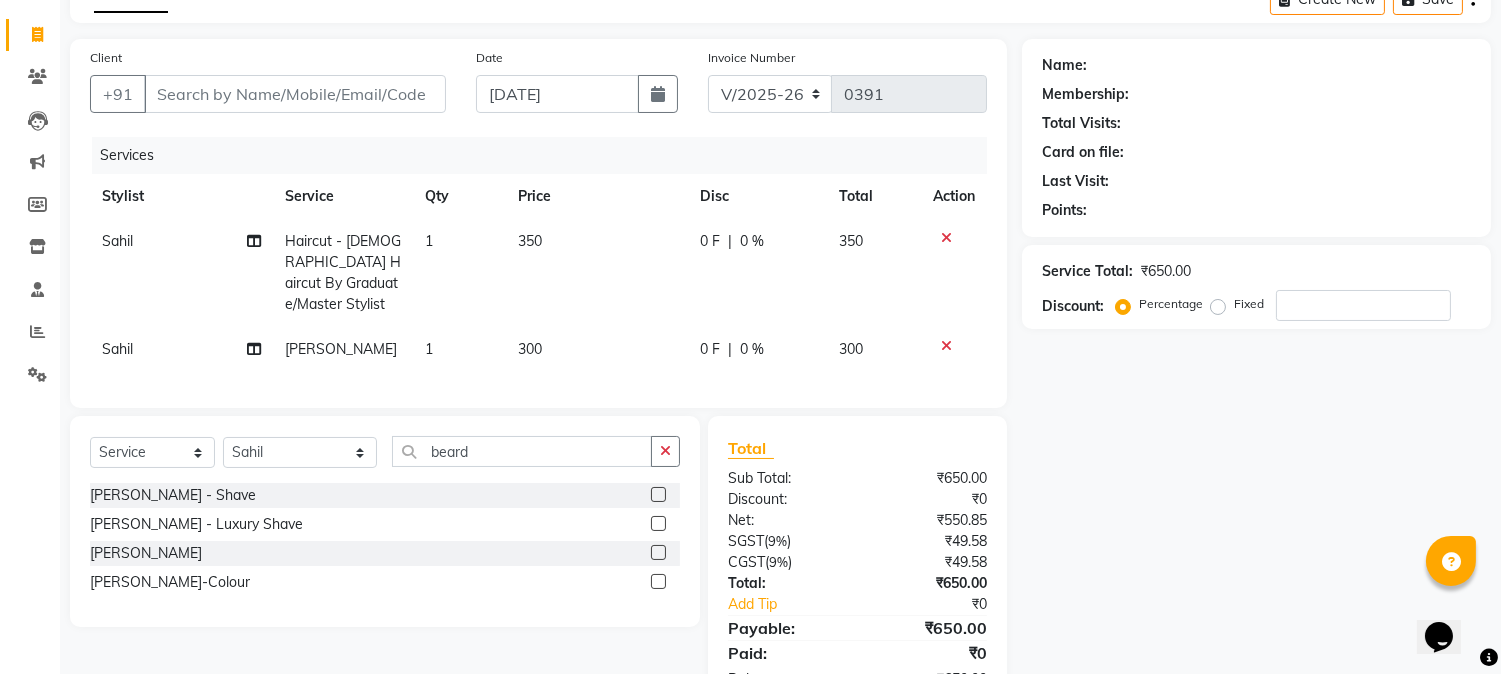 click on "Name: Membership: Total Visits: Card on file: Last Visit:  Points:  Service Total:  ₹650.00  Discount:  Percentage   Fixed" 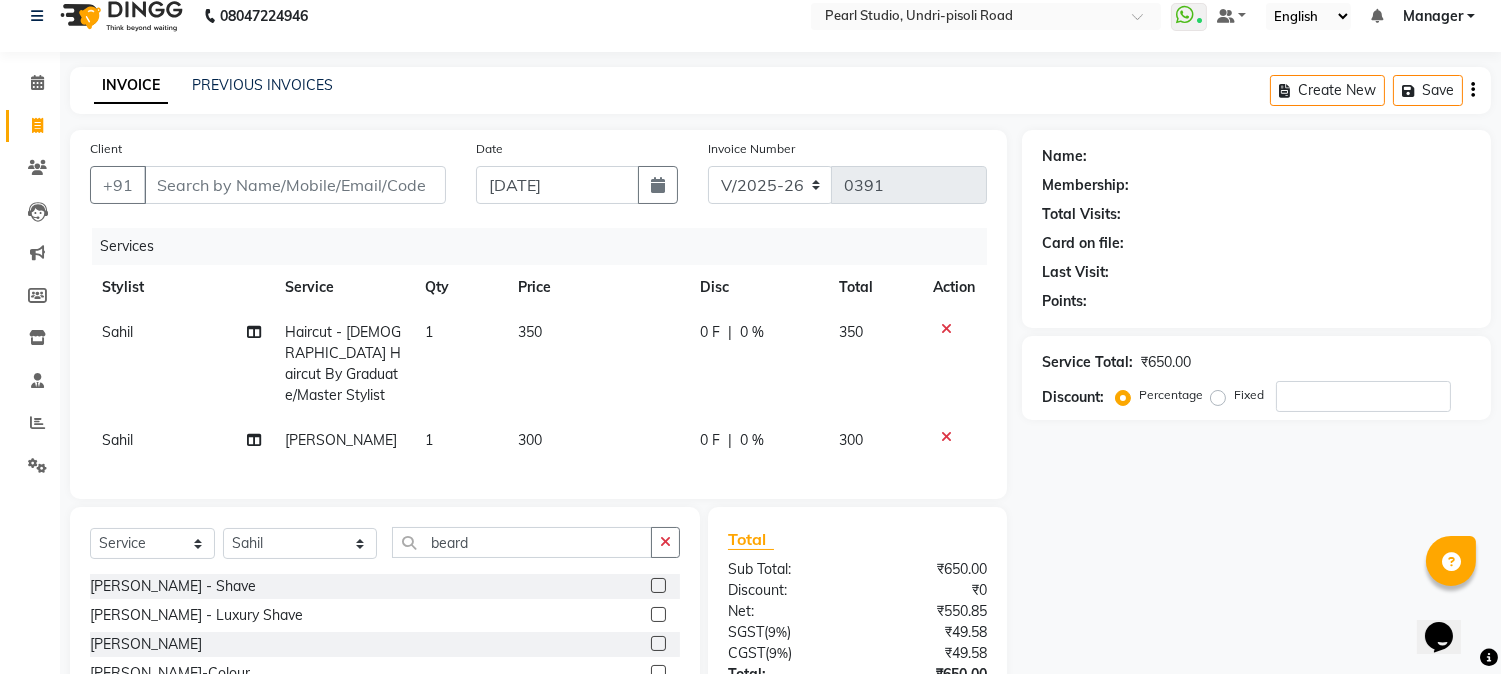 scroll, scrollTop: 0, scrollLeft: 0, axis: both 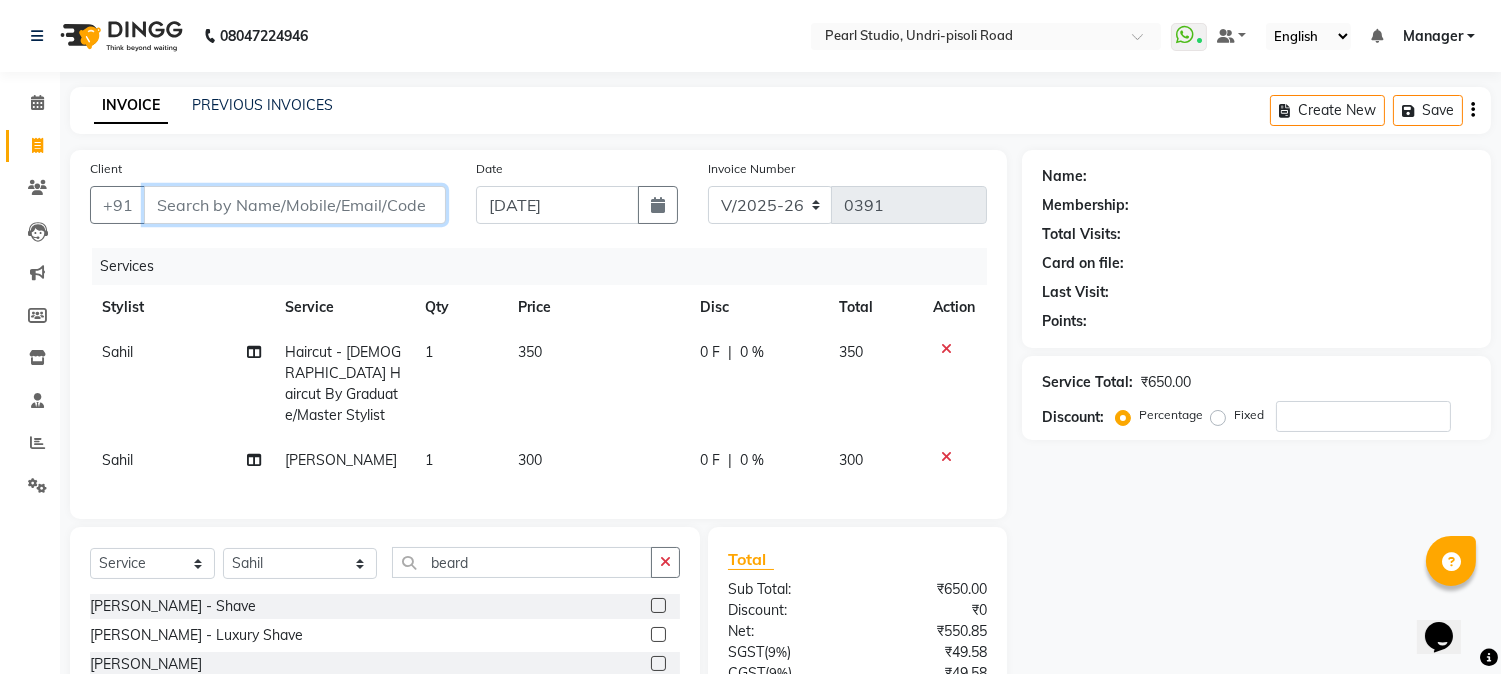 click on "Client" at bounding box center [295, 205] 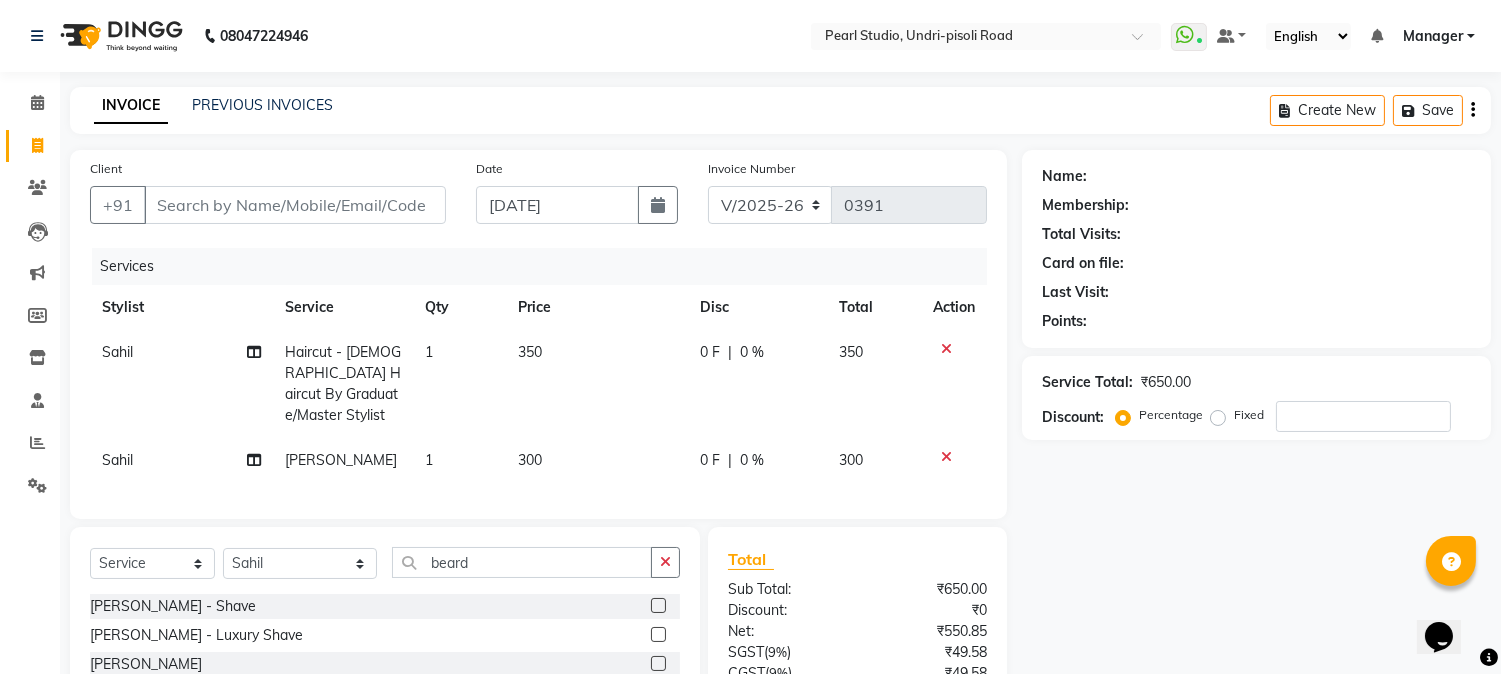 click on "INVOICE PREVIOUS INVOICES Create New   Save" 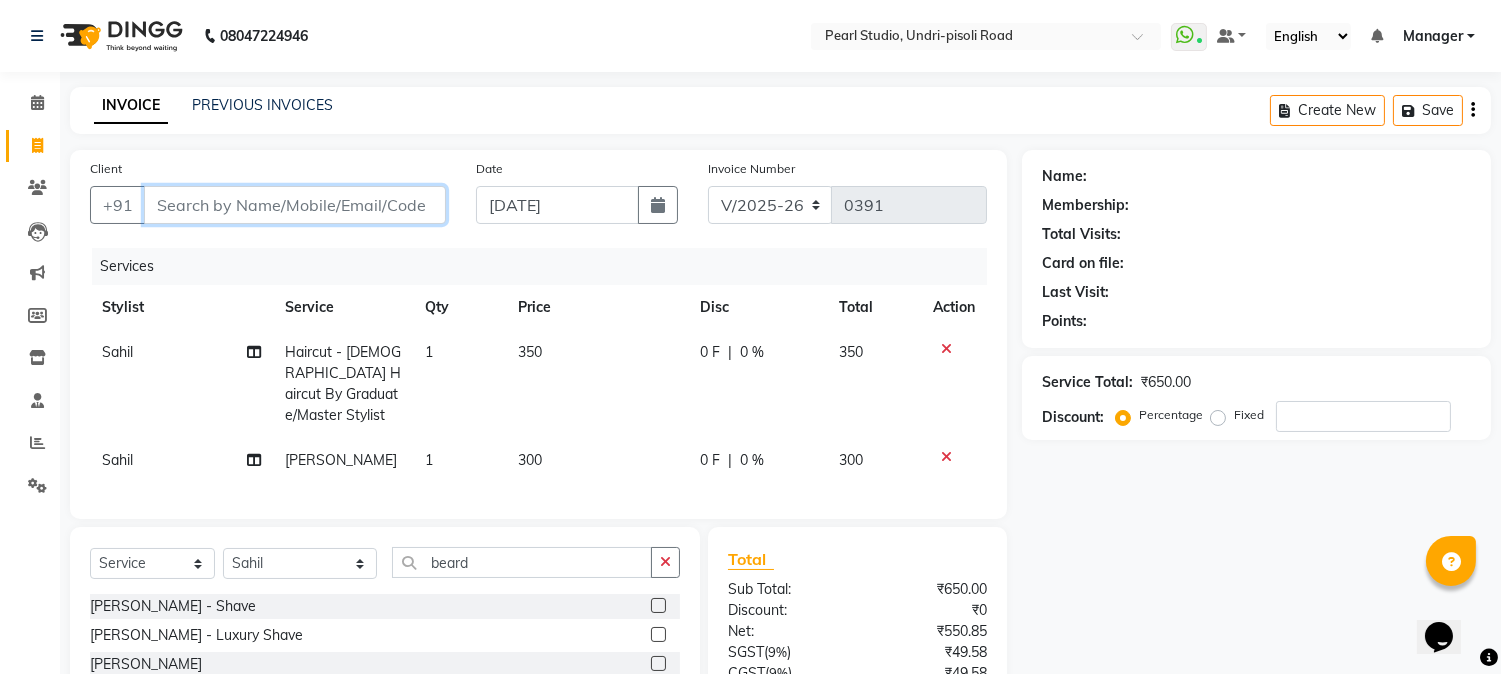 click on "Client" at bounding box center (295, 205) 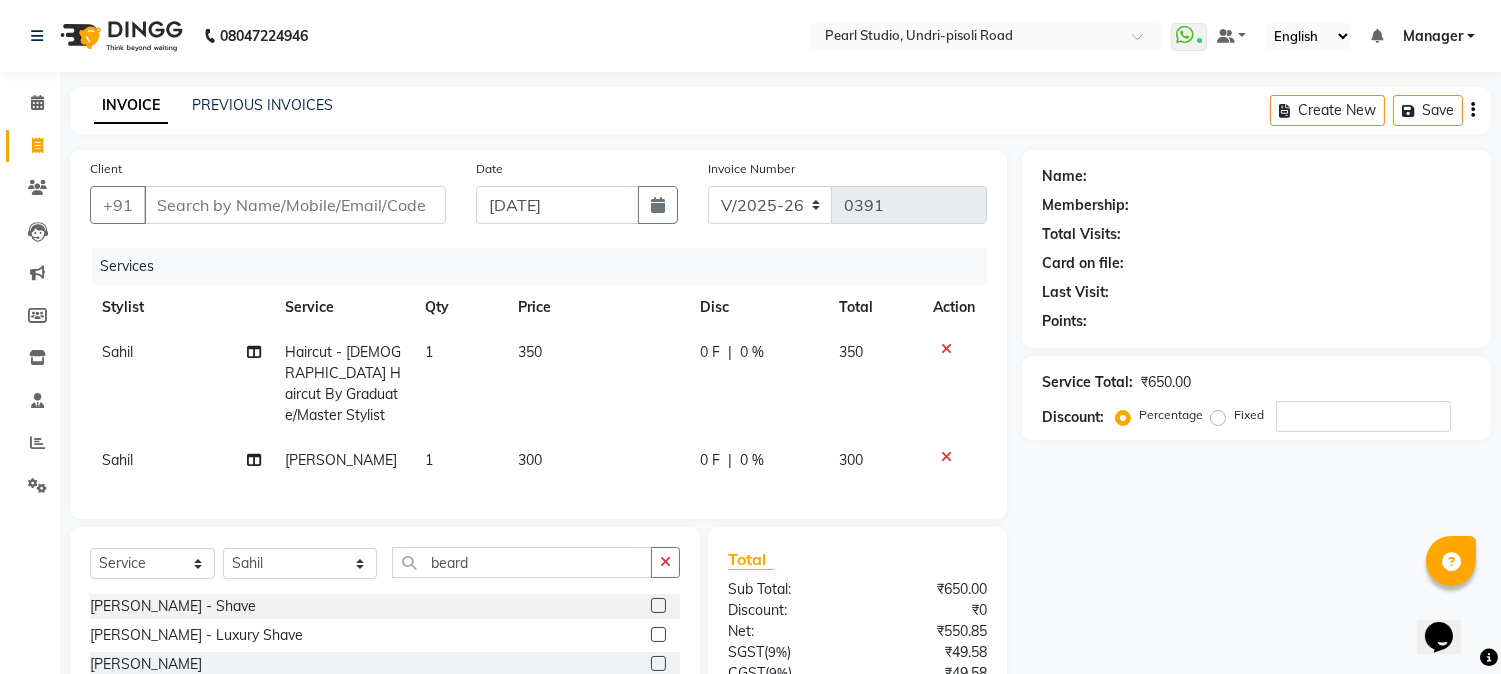 click on "300" 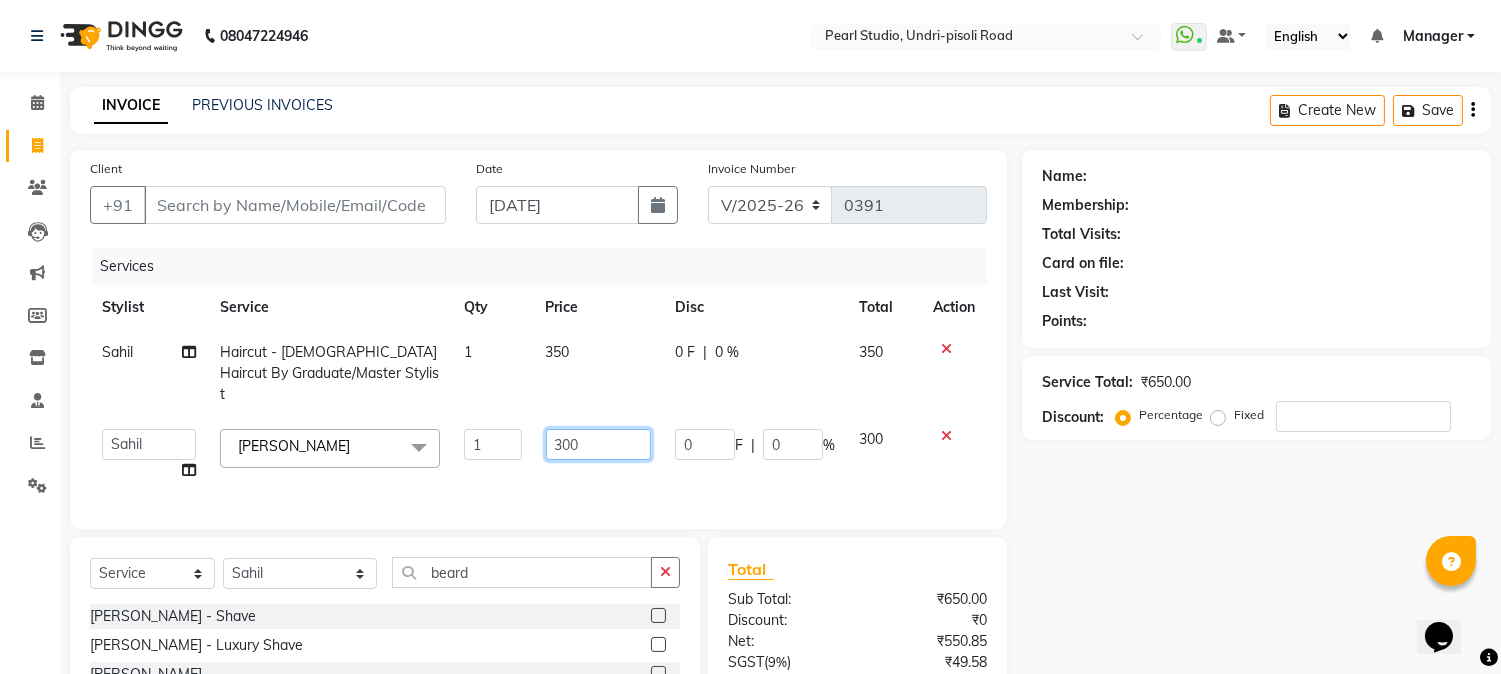 click on "300" 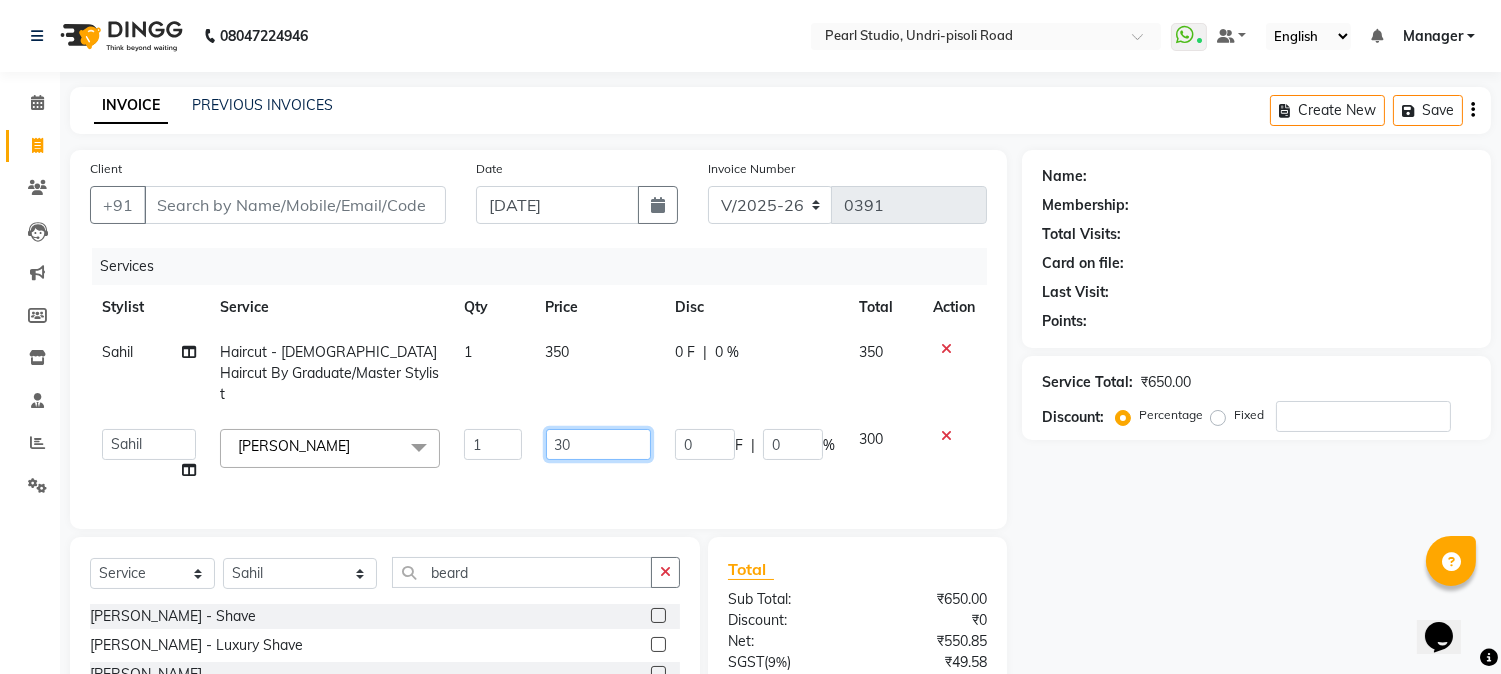type on "3" 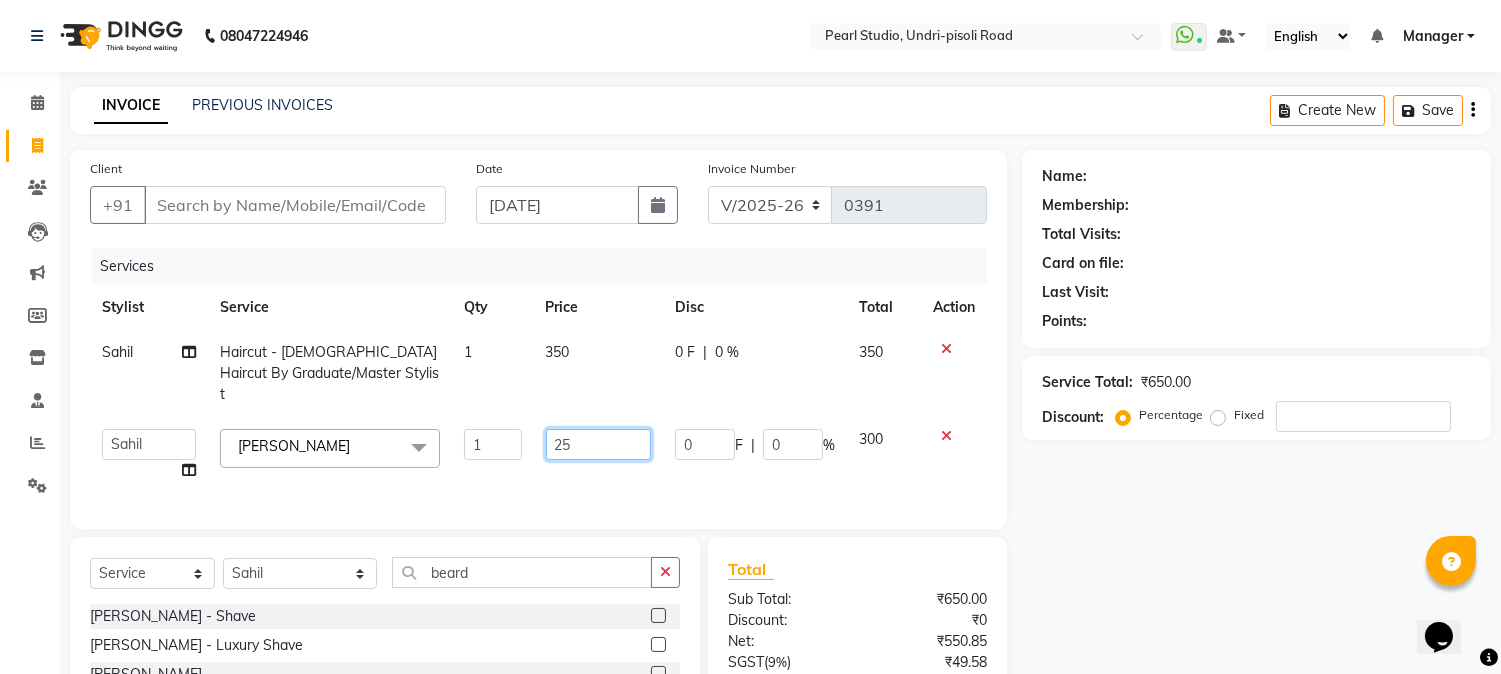type on "250" 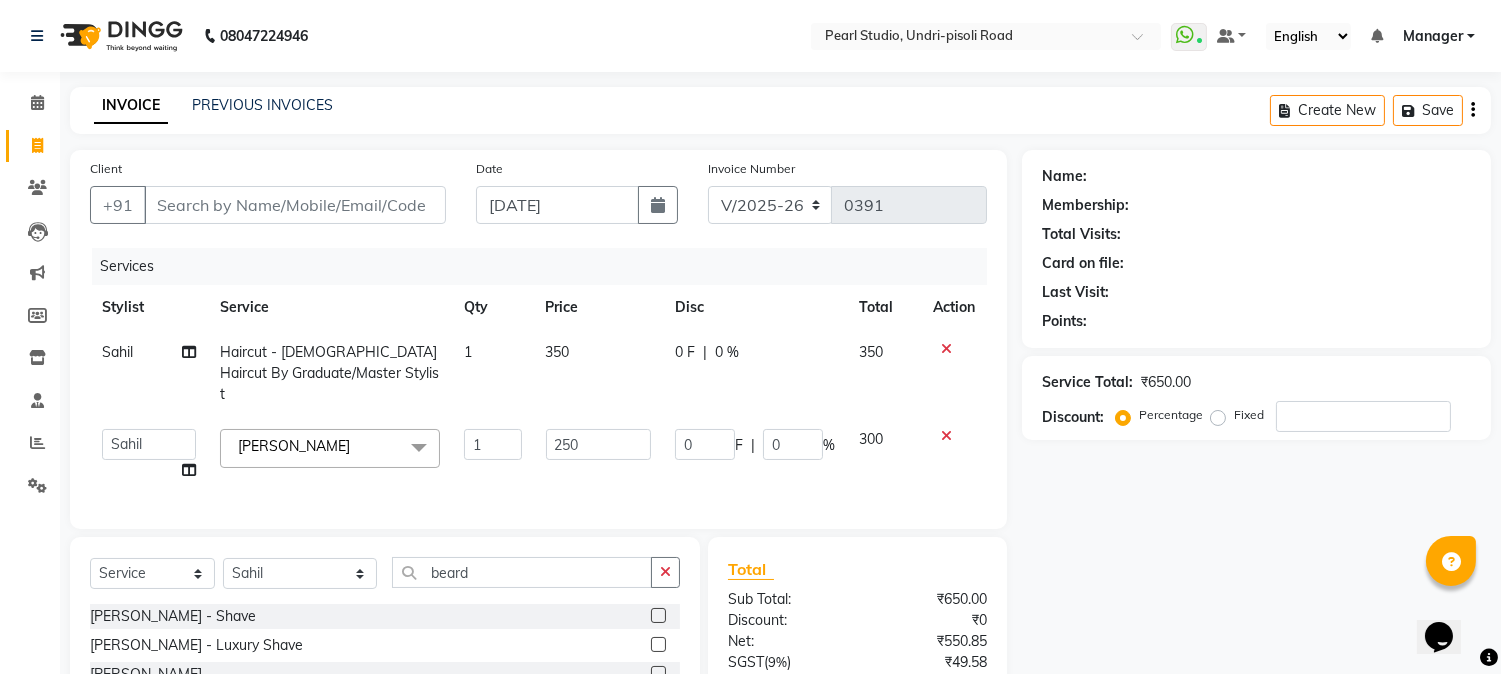 click on "Name: Membership: Total Visits: Card on file: Last Visit:  Points:  Service Total:  ₹650.00  Discount:  Percentage   Fixed" 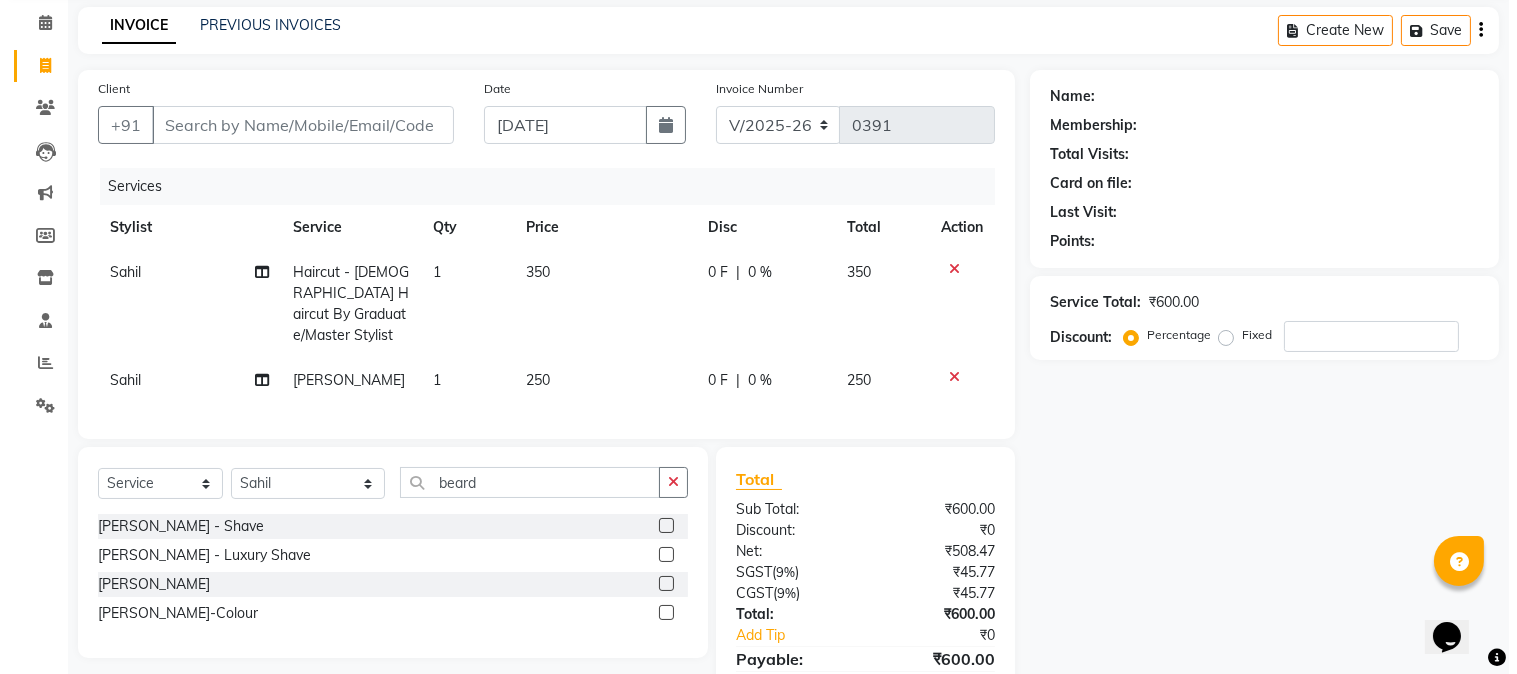 scroll, scrollTop: 0, scrollLeft: 0, axis: both 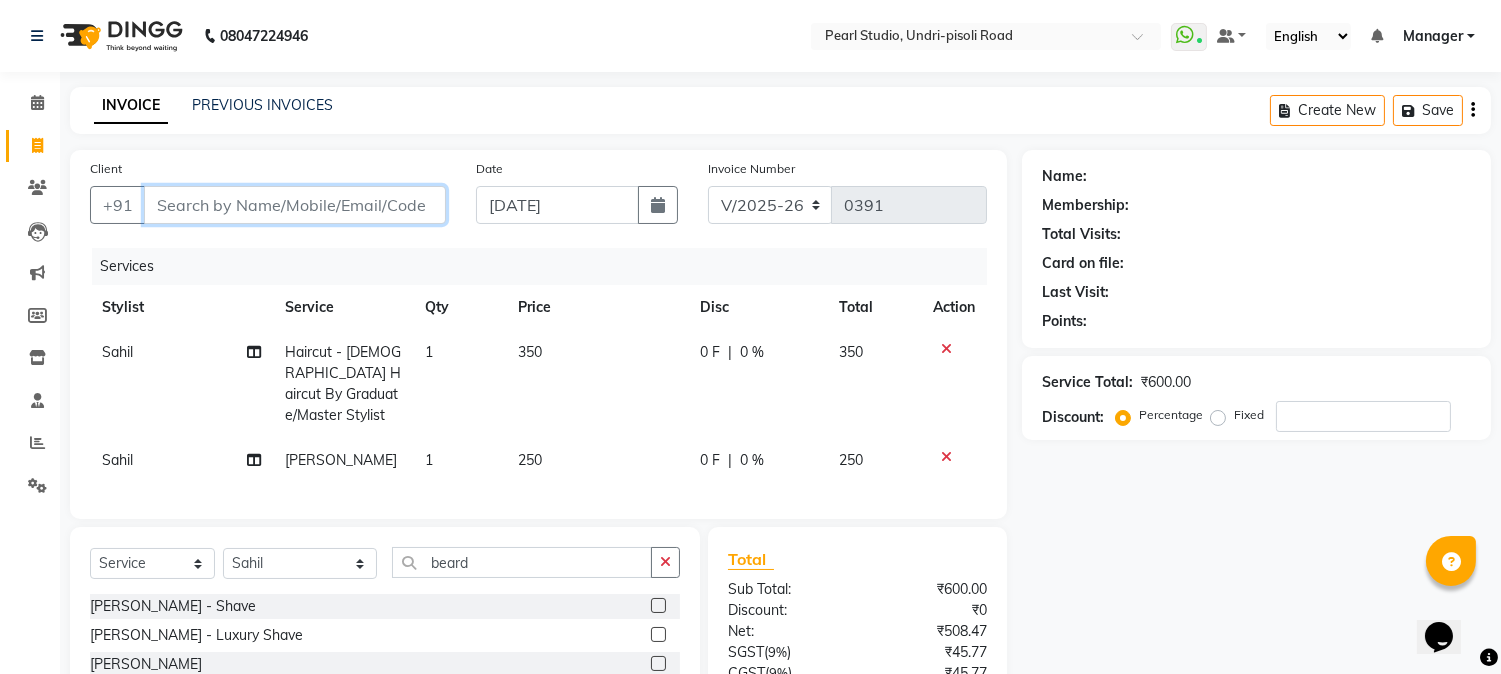 click on "Client" at bounding box center (295, 205) 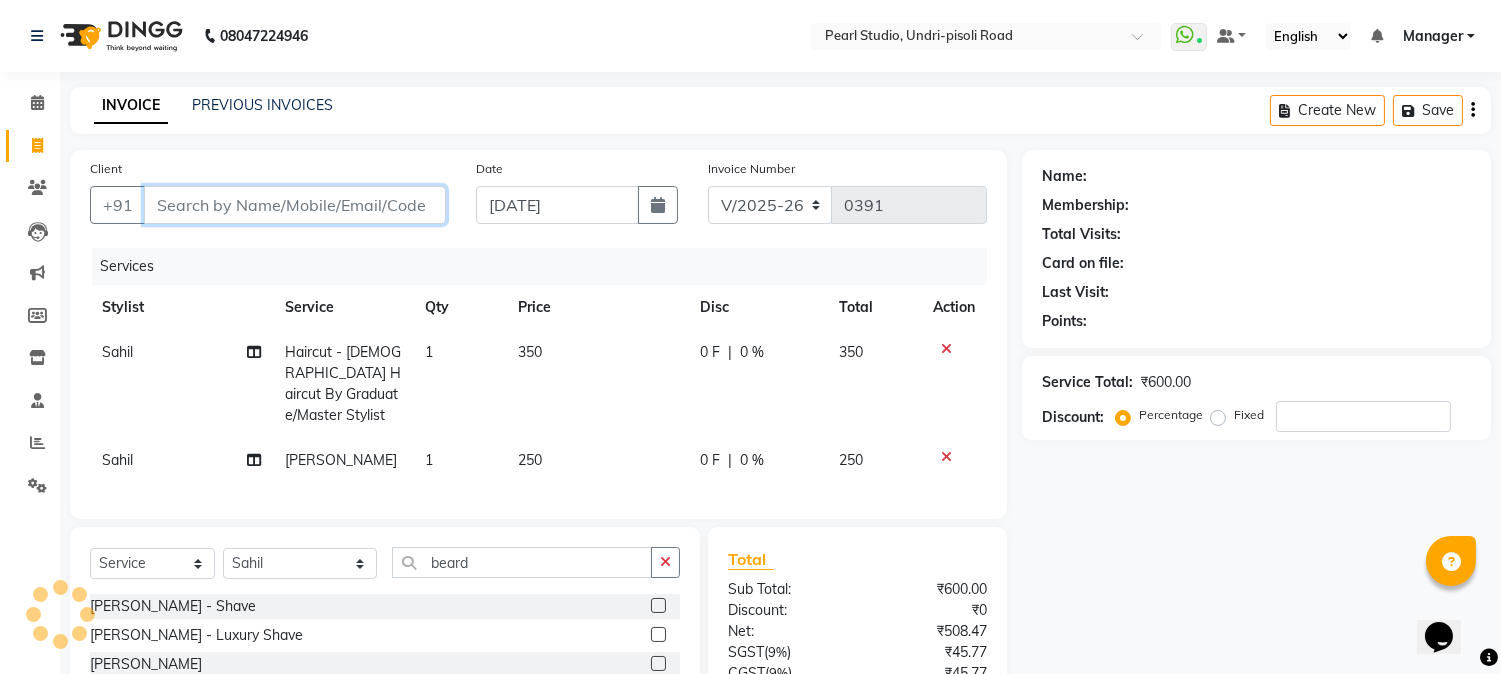 type on "9" 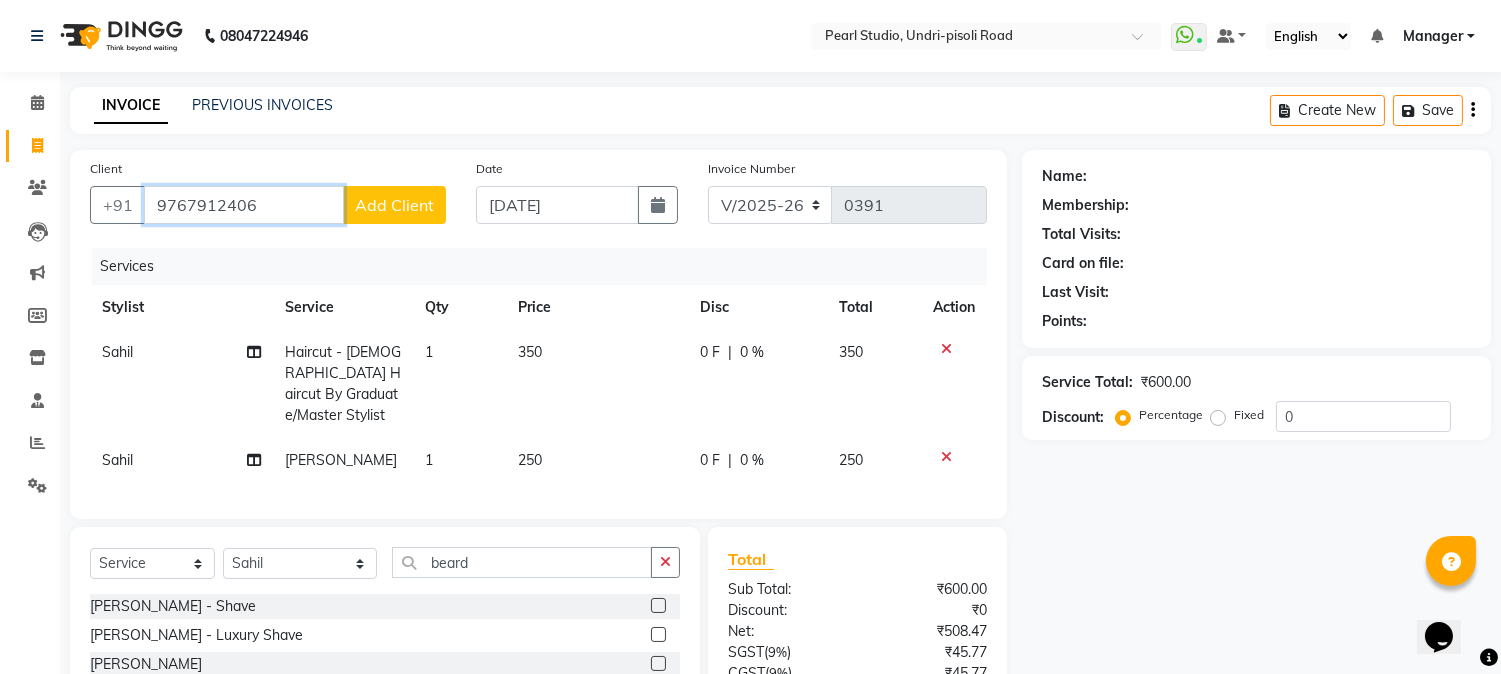 type on "9767912406" 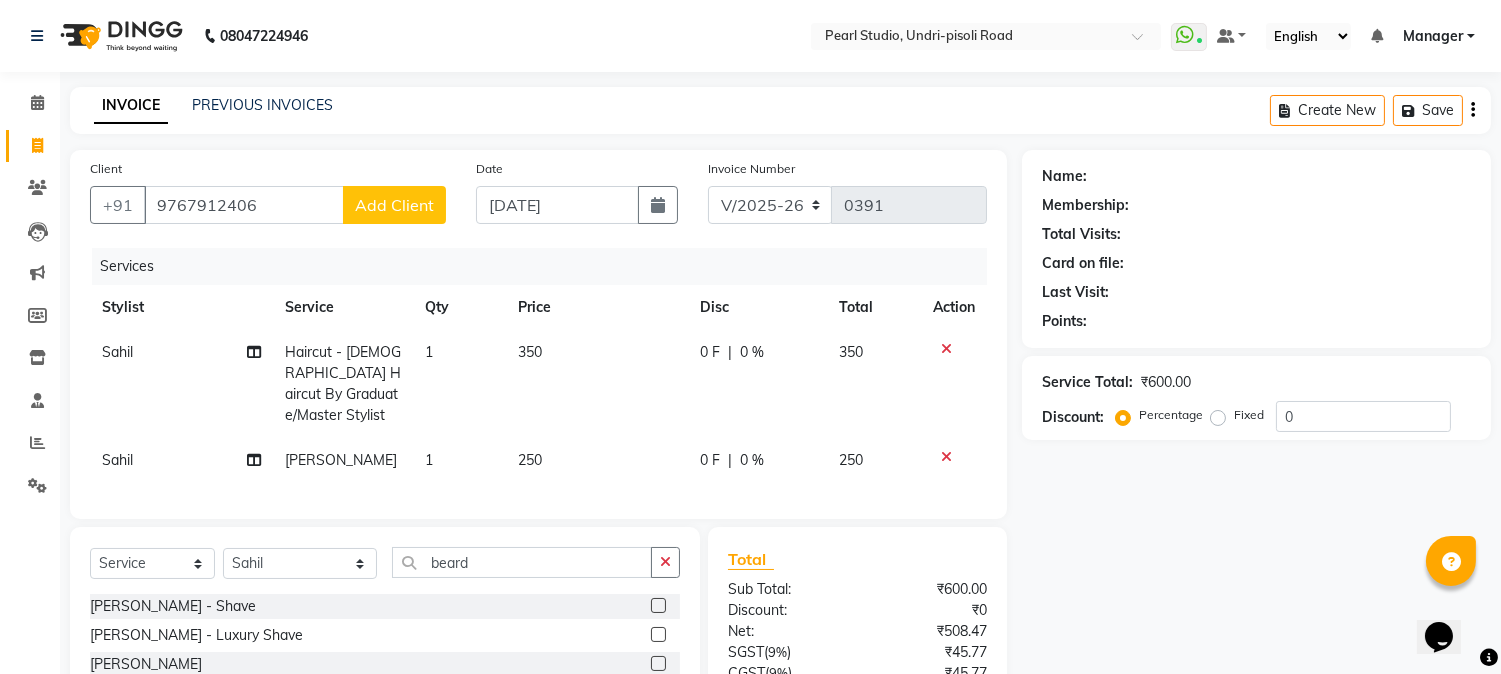 click on "Add Client" 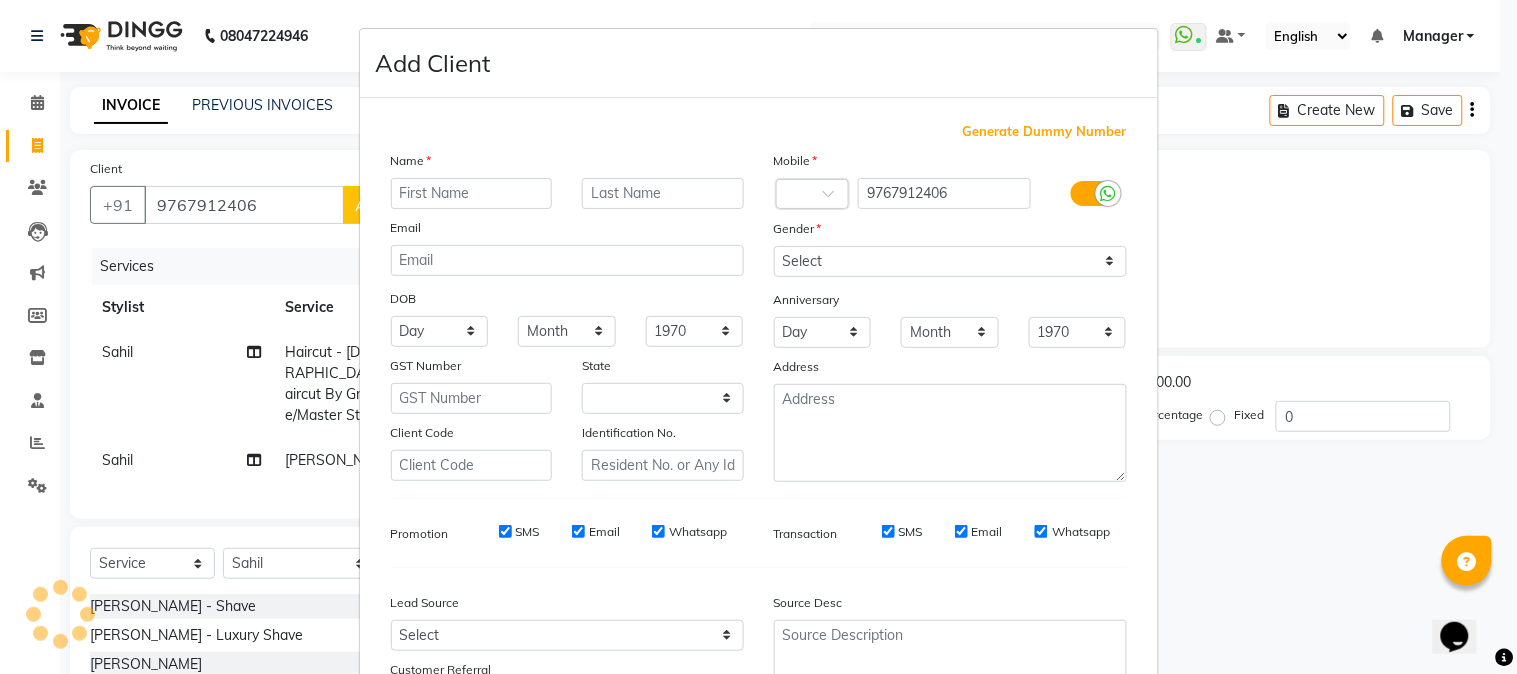 select on "22" 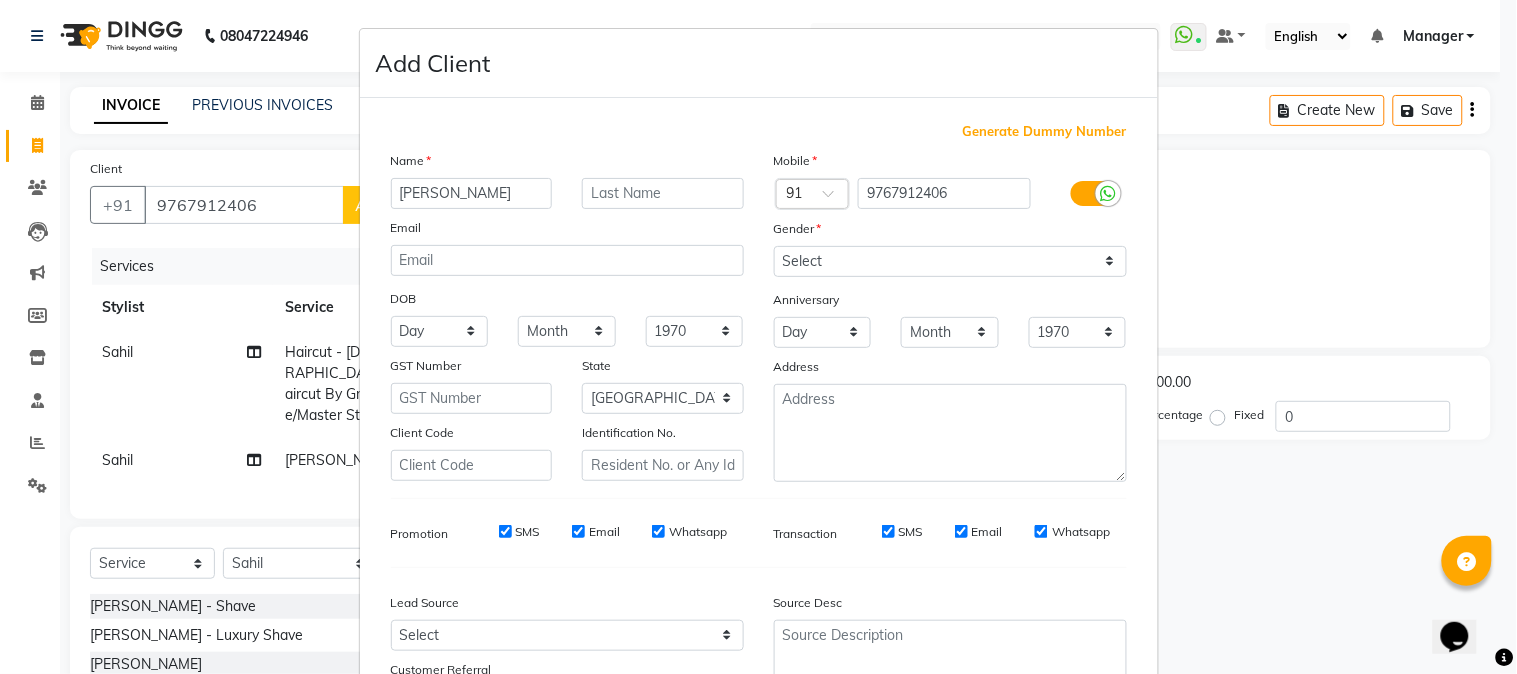 type on "sohail" 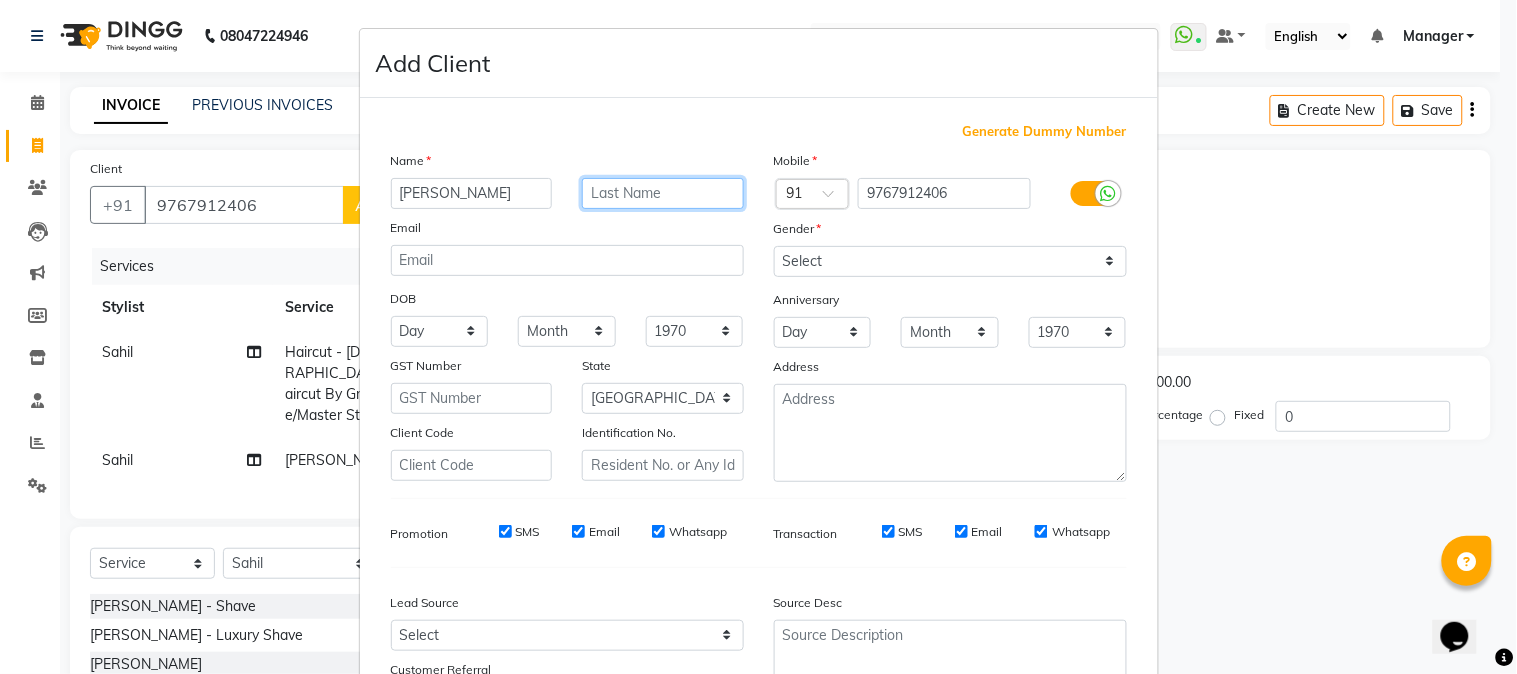 click at bounding box center [663, 193] 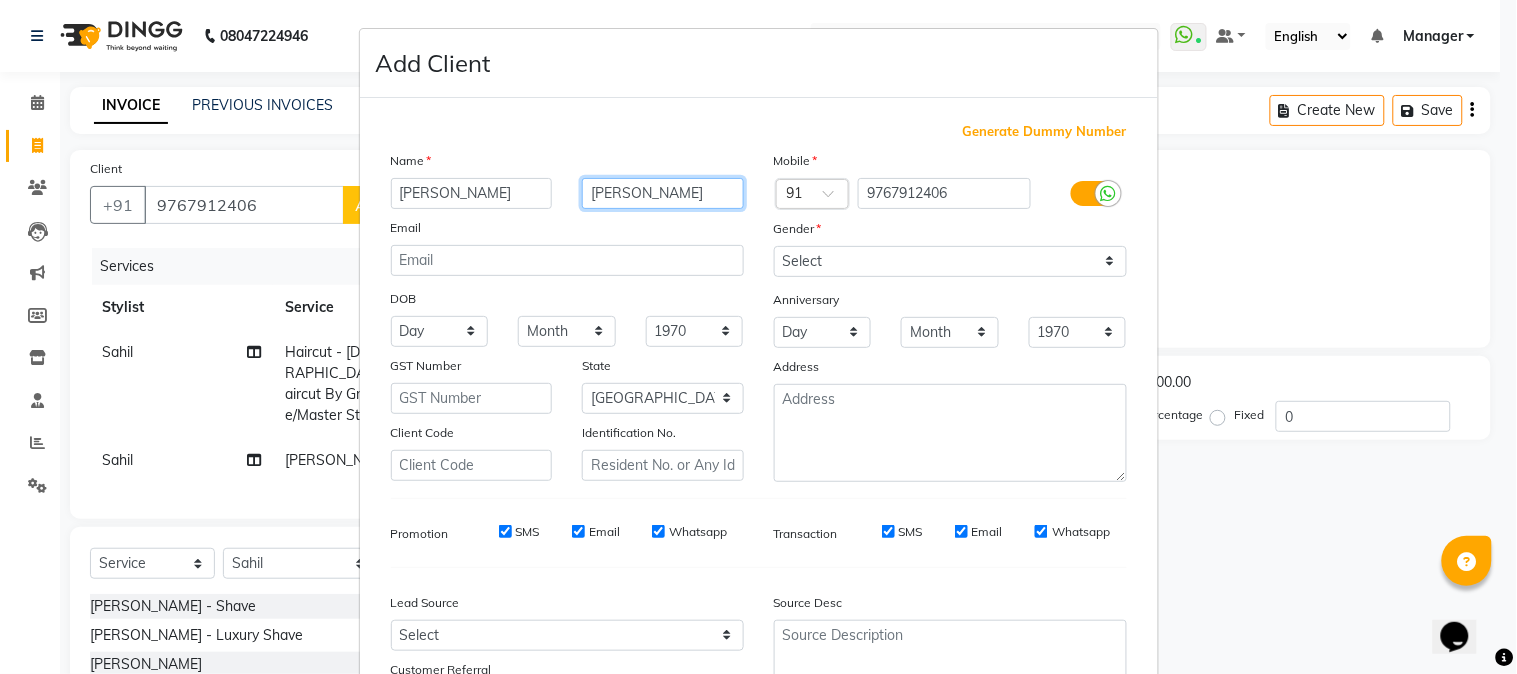 type on "patel" 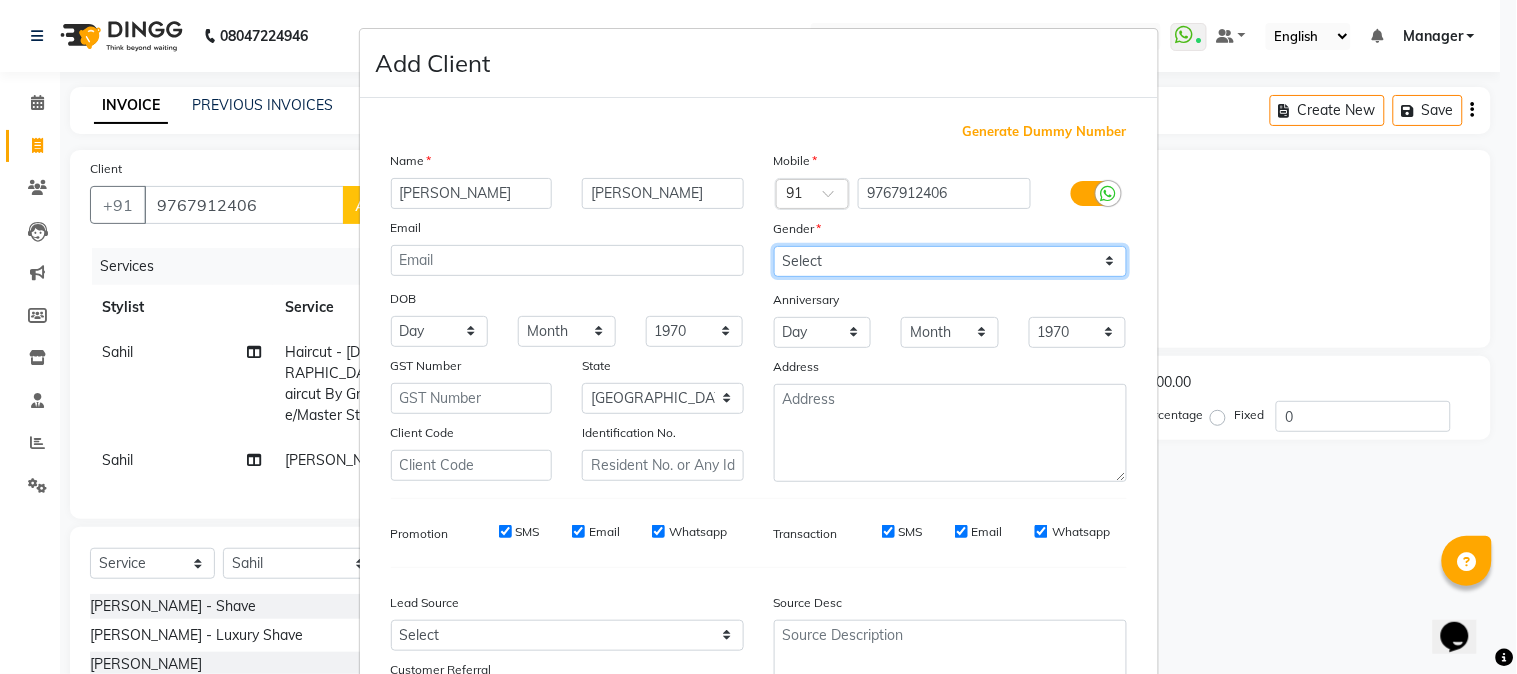 click on "Select Male Female Other Prefer Not To Say" at bounding box center [950, 261] 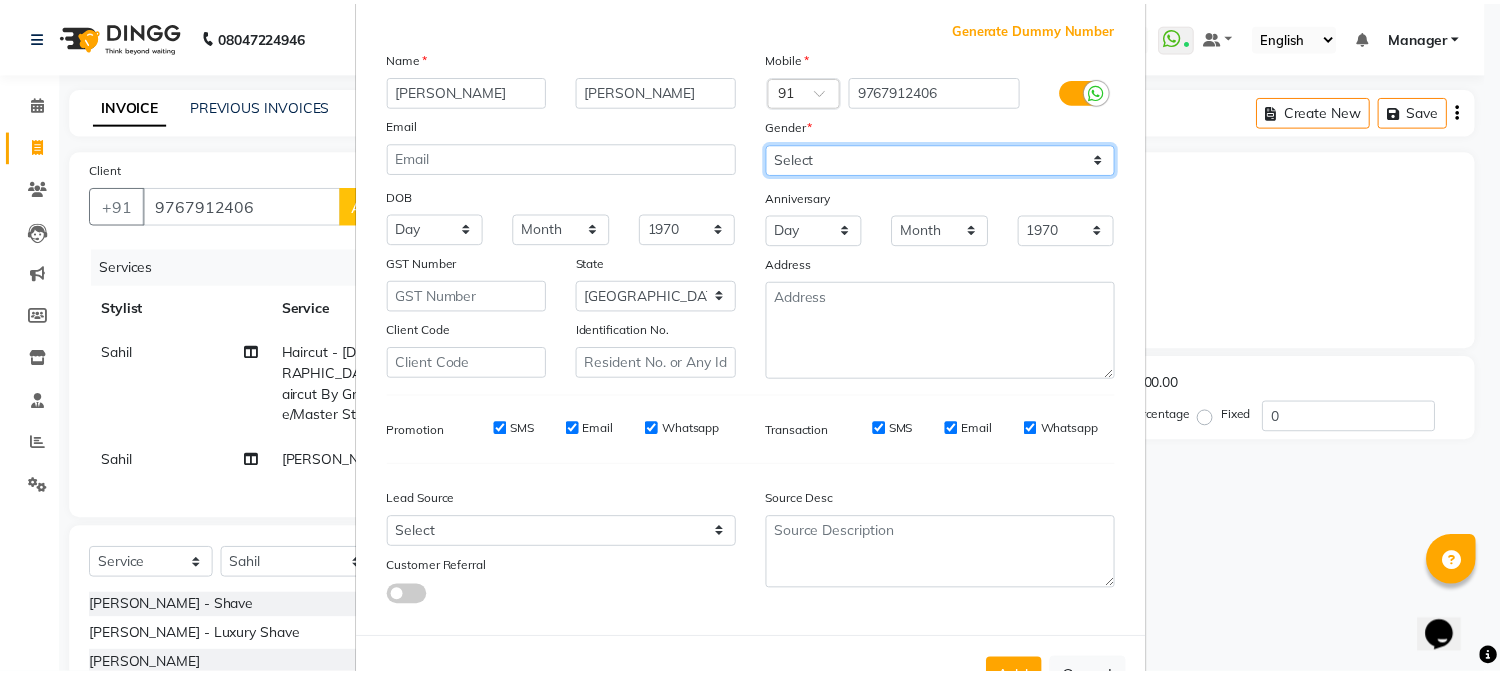 scroll, scrollTop: 176, scrollLeft: 0, axis: vertical 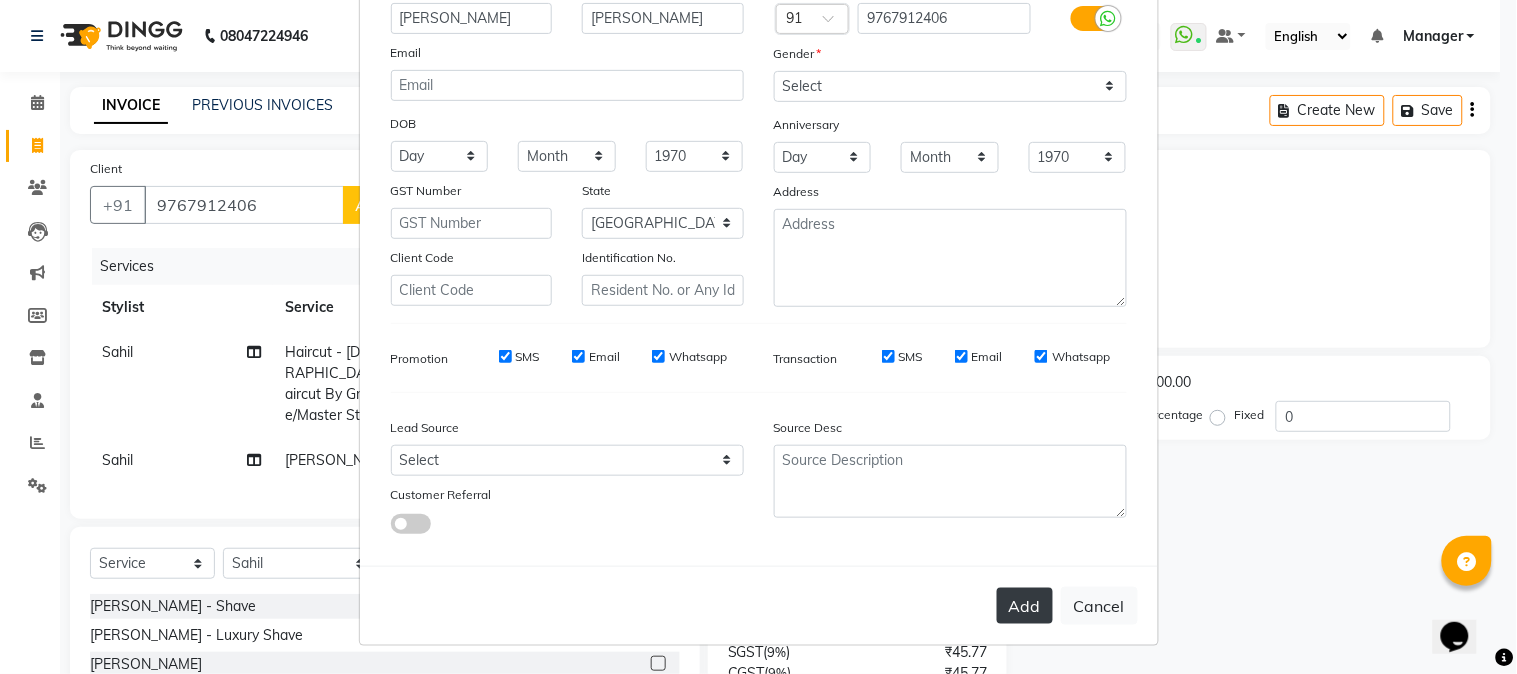 click on "Add" at bounding box center (1025, 606) 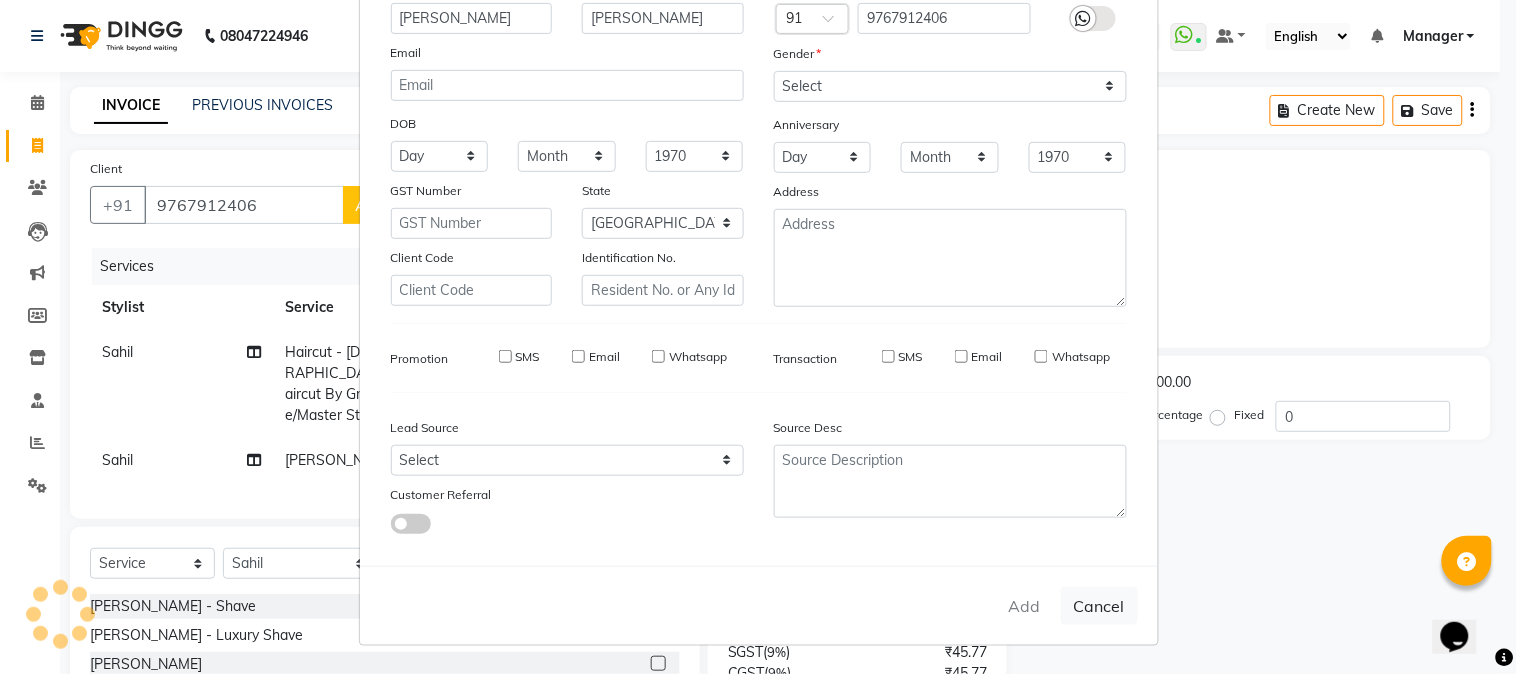 type 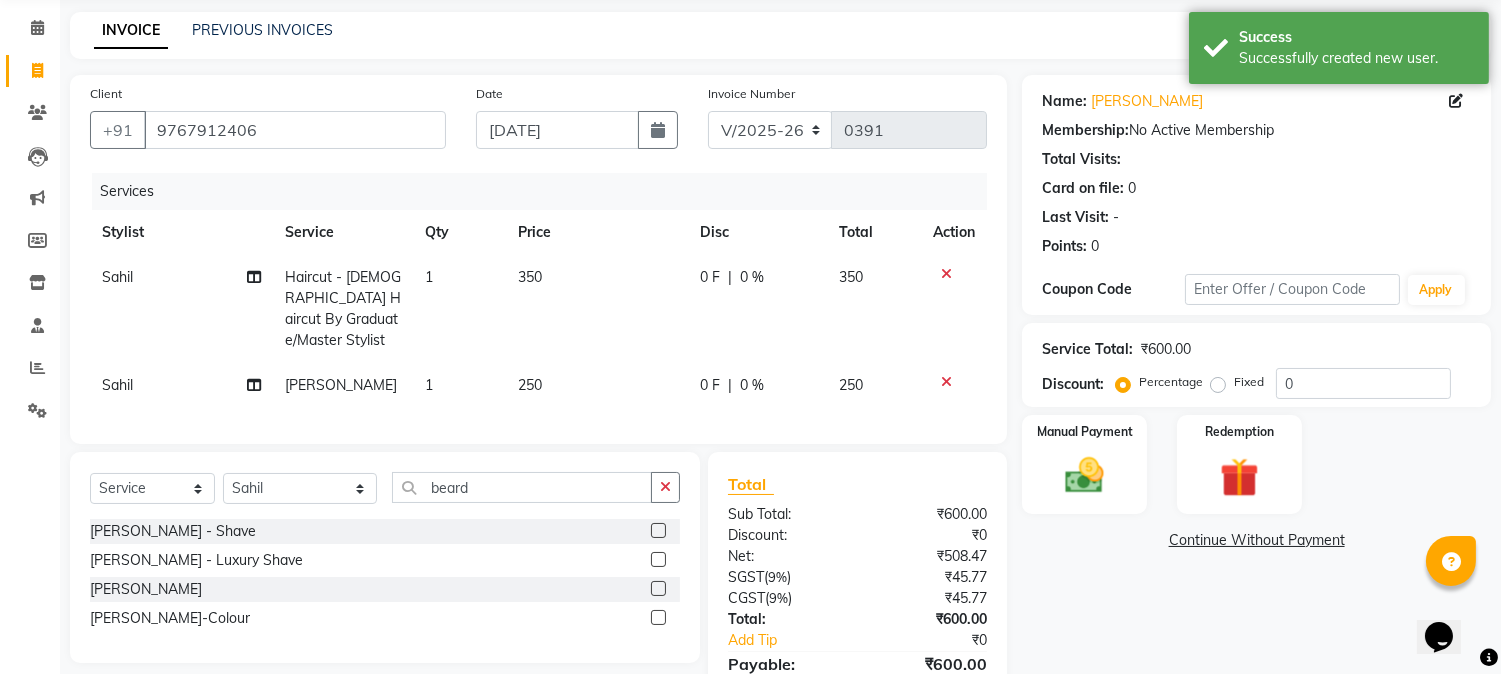 scroll, scrollTop: 0, scrollLeft: 0, axis: both 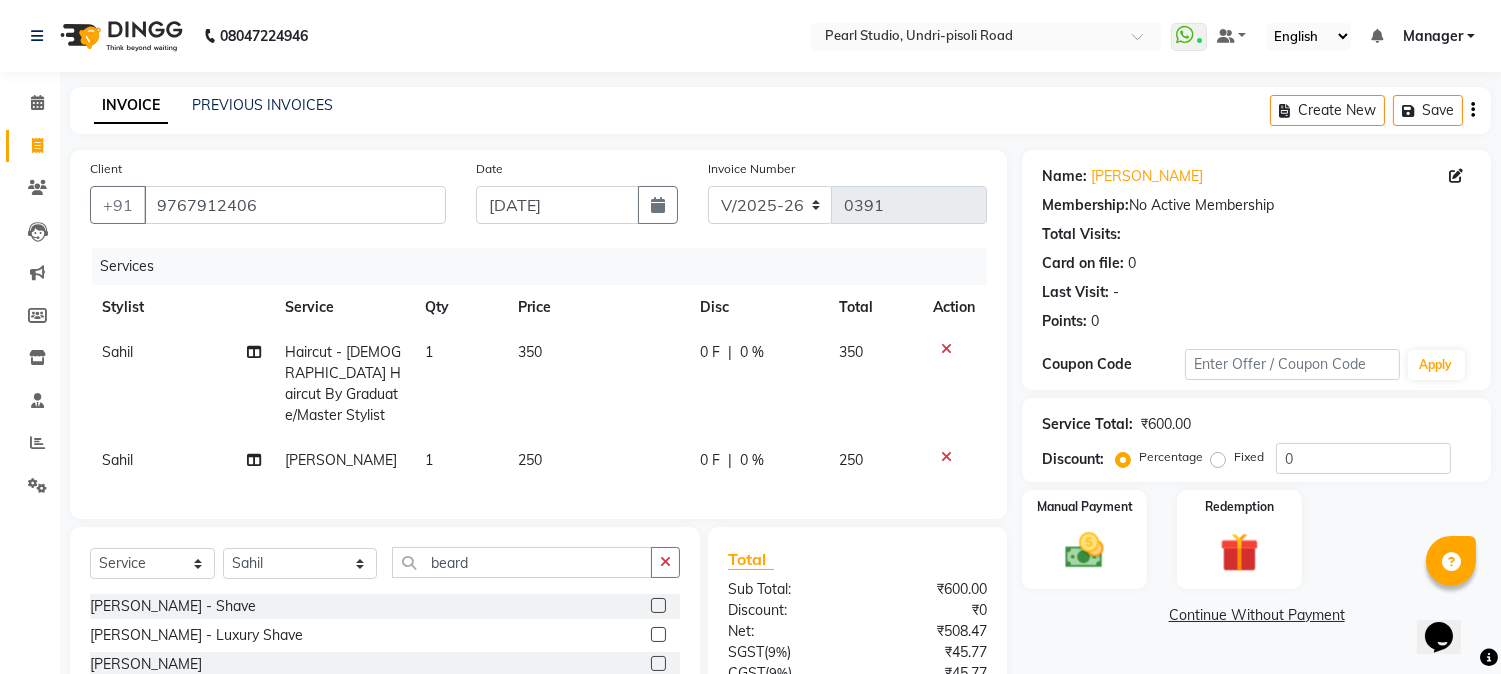 click 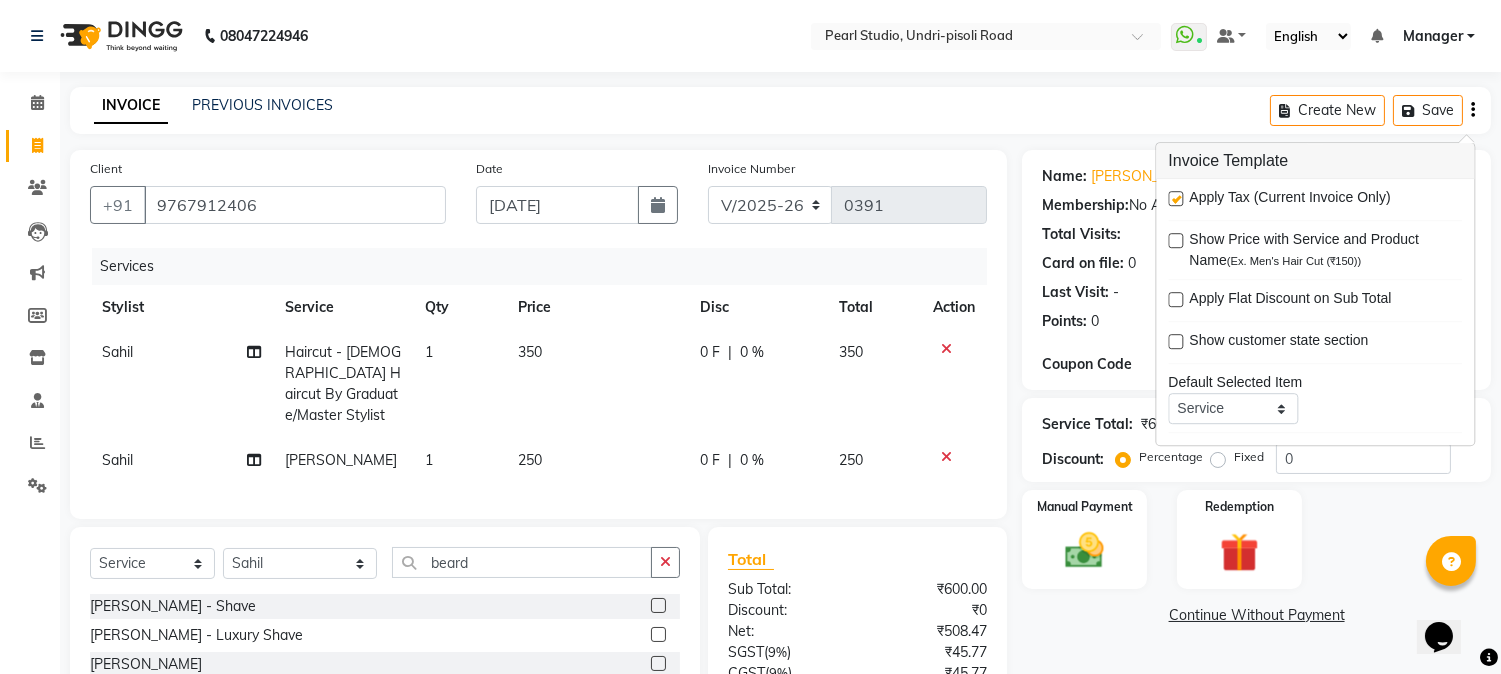 click 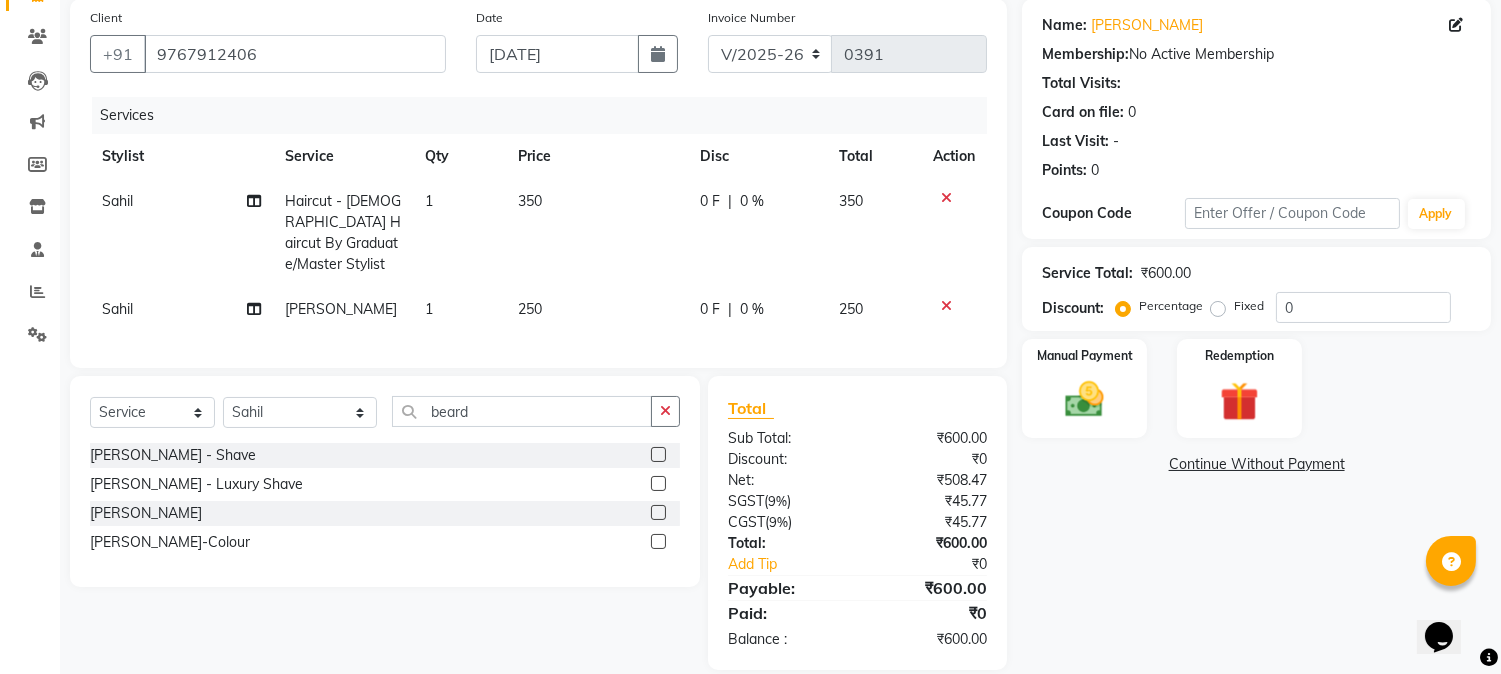 scroll, scrollTop: 172, scrollLeft: 0, axis: vertical 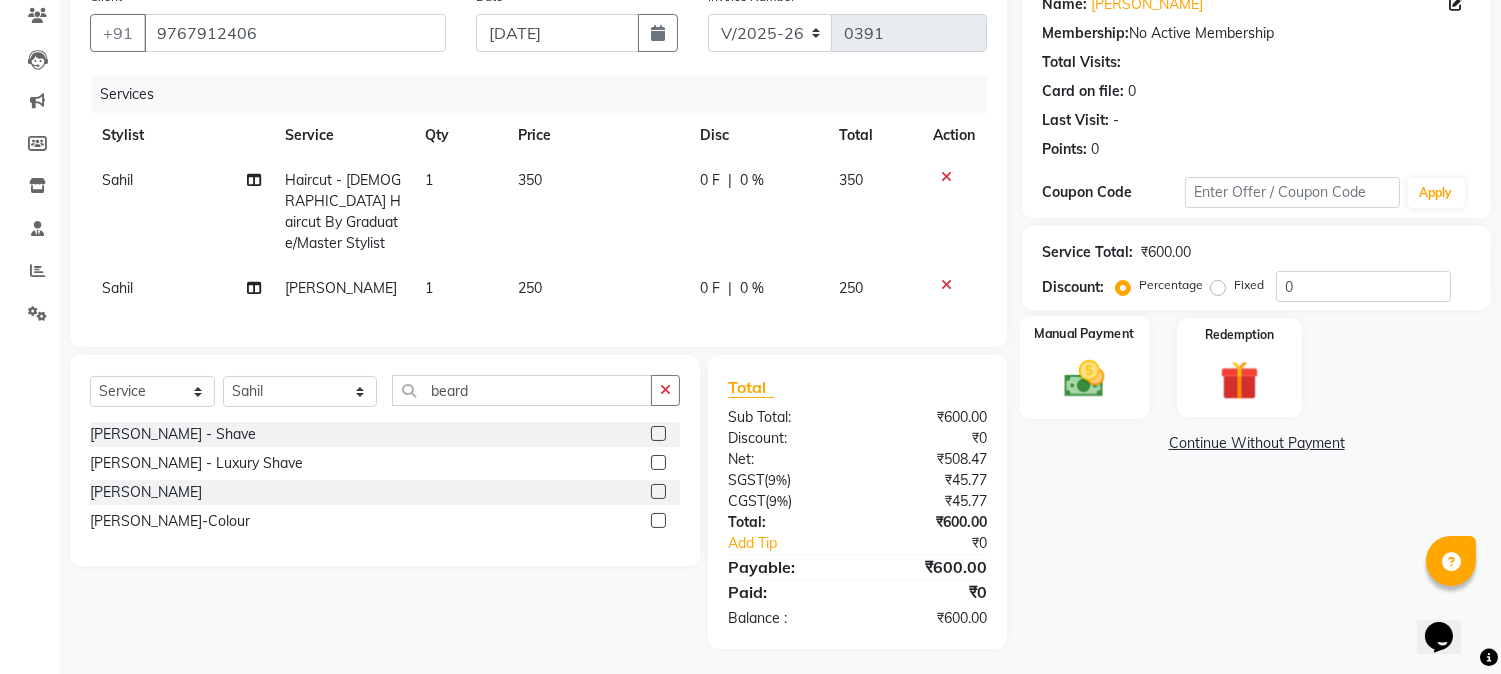 click 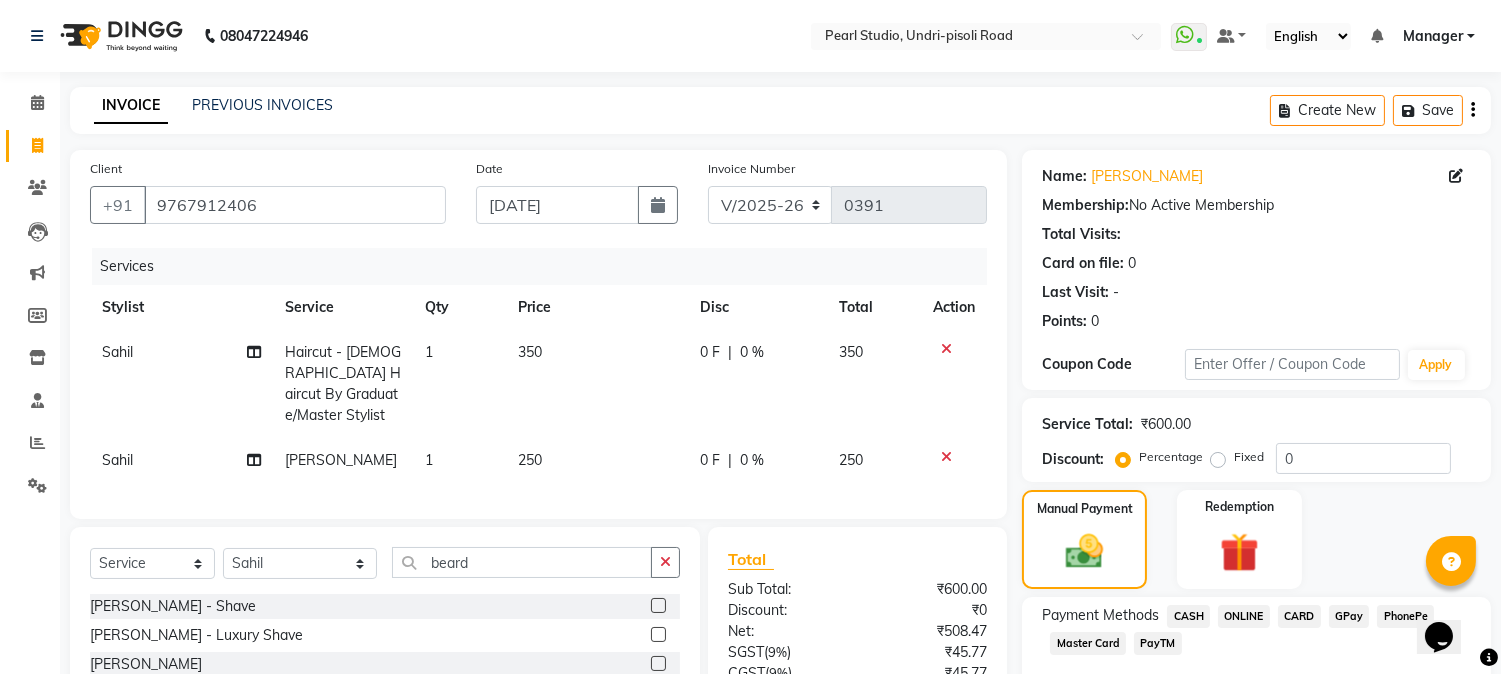 scroll, scrollTop: 111, scrollLeft: 0, axis: vertical 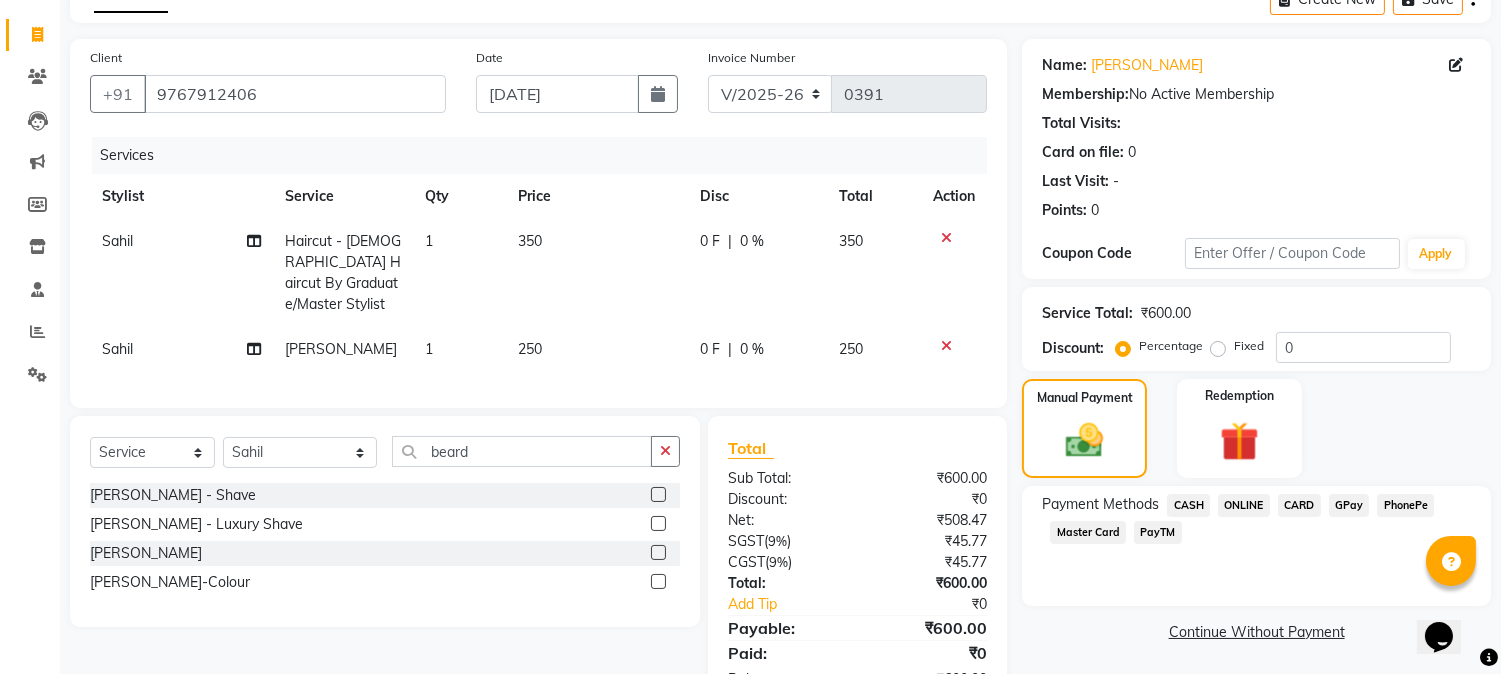 click on "PayTM" 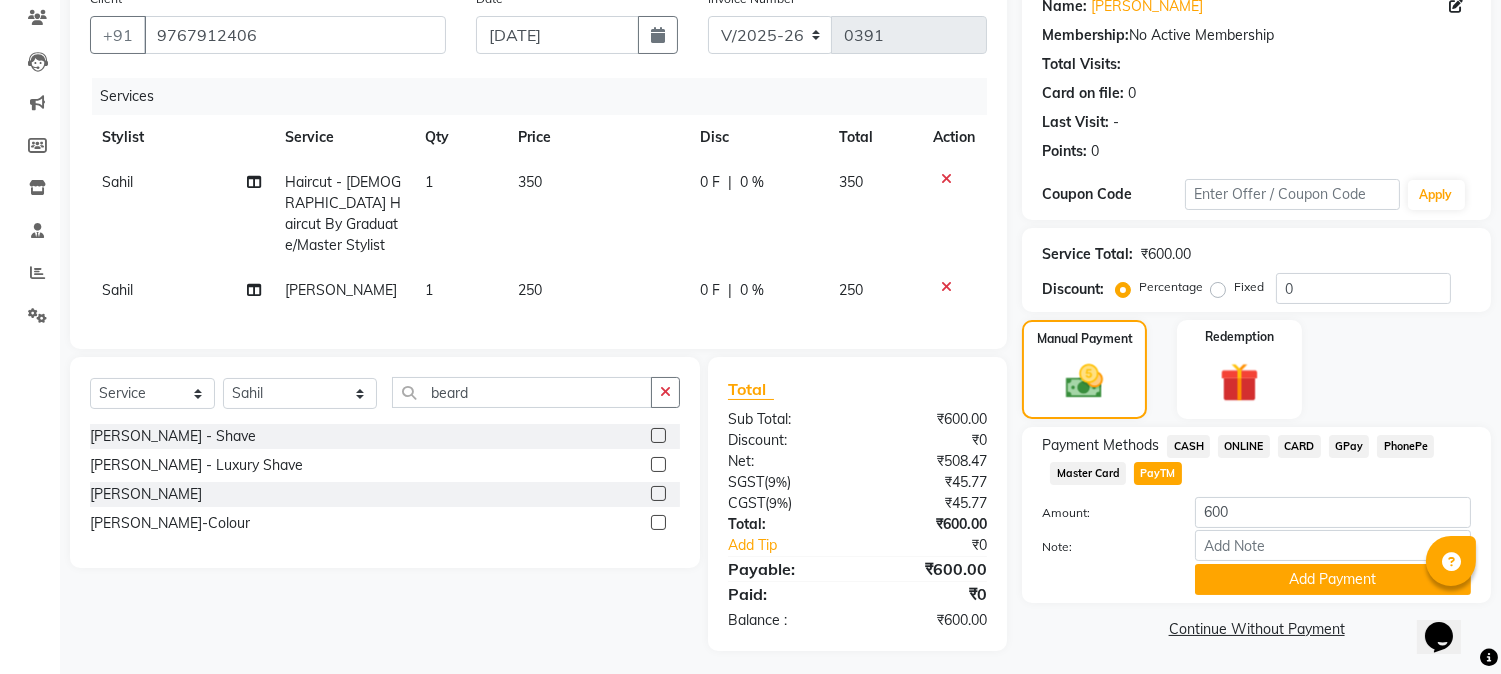 scroll, scrollTop: 172, scrollLeft: 0, axis: vertical 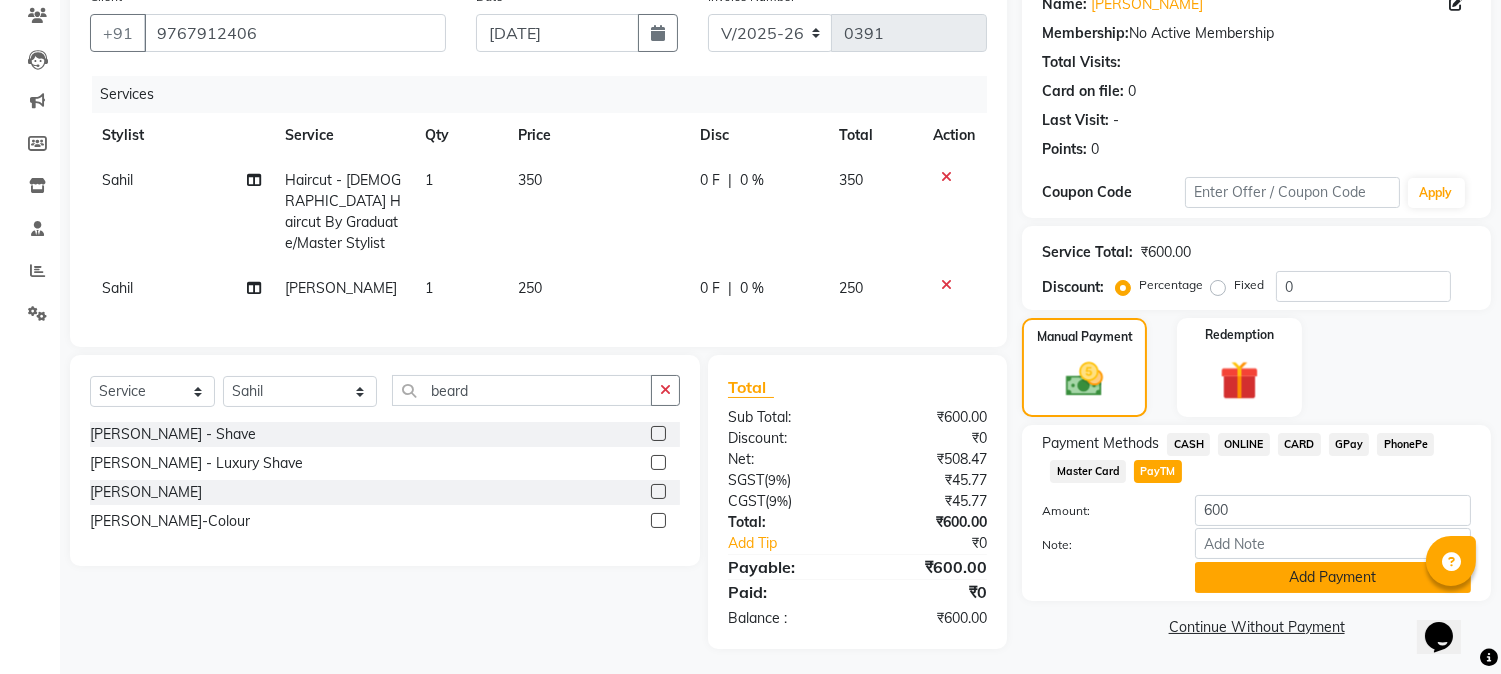click on "Add Payment" 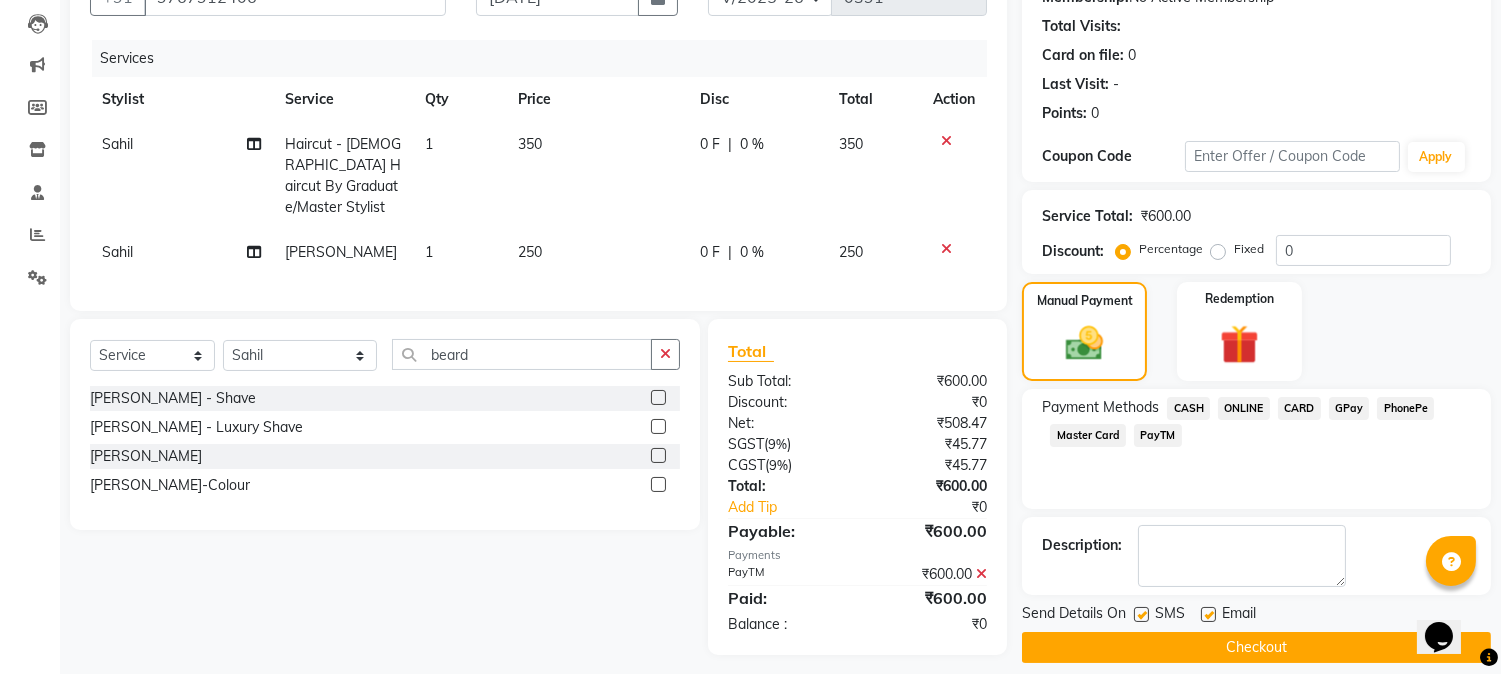 scroll, scrollTop: 225, scrollLeft: 0, axis: vertical 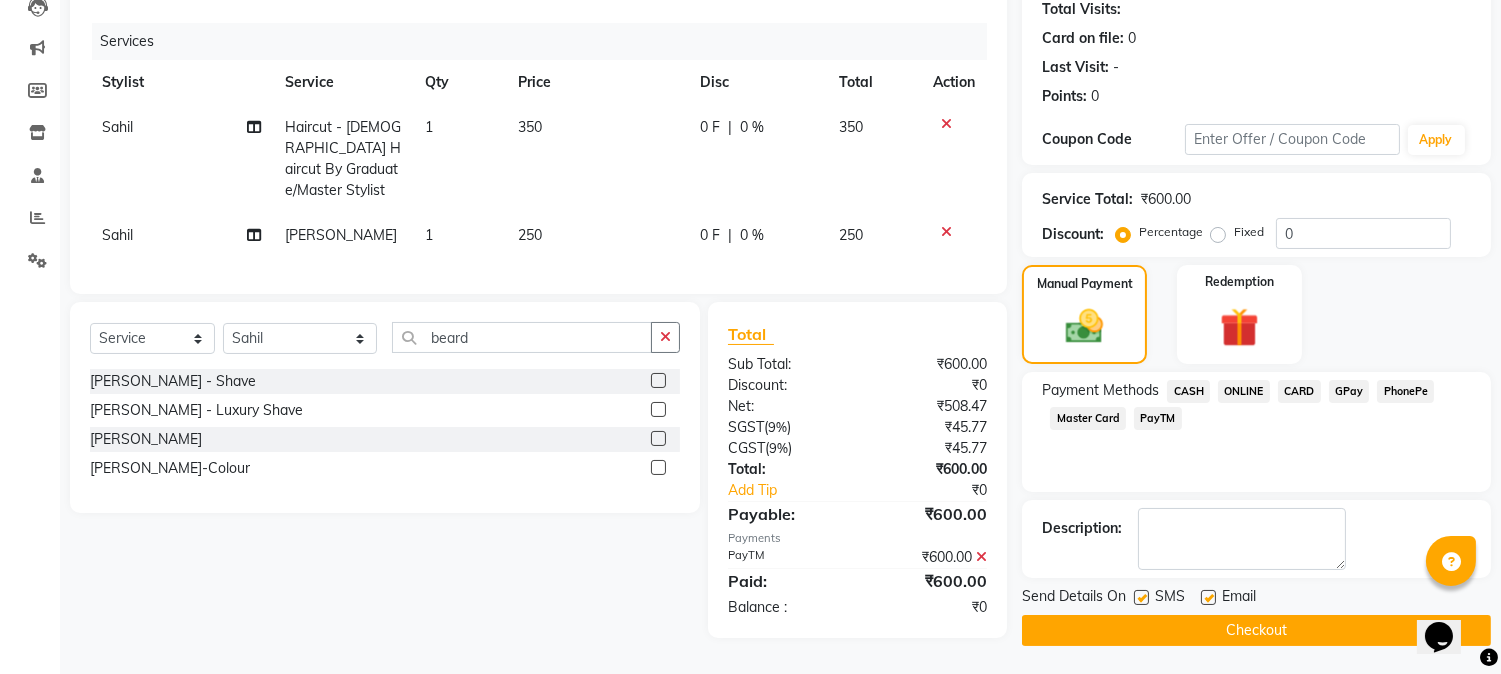 click on "Checkout" 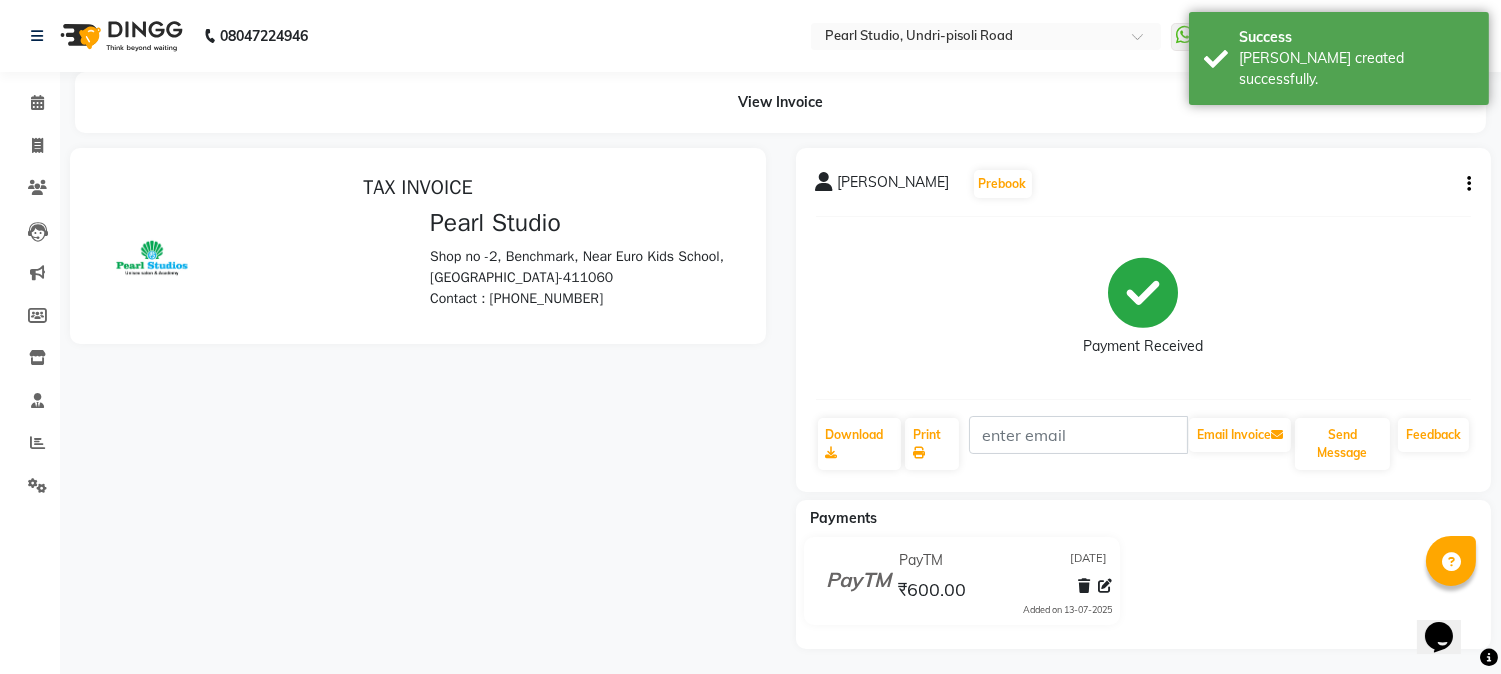 scroll, scrollTop: 0, scrollLeft: 0, axis: both 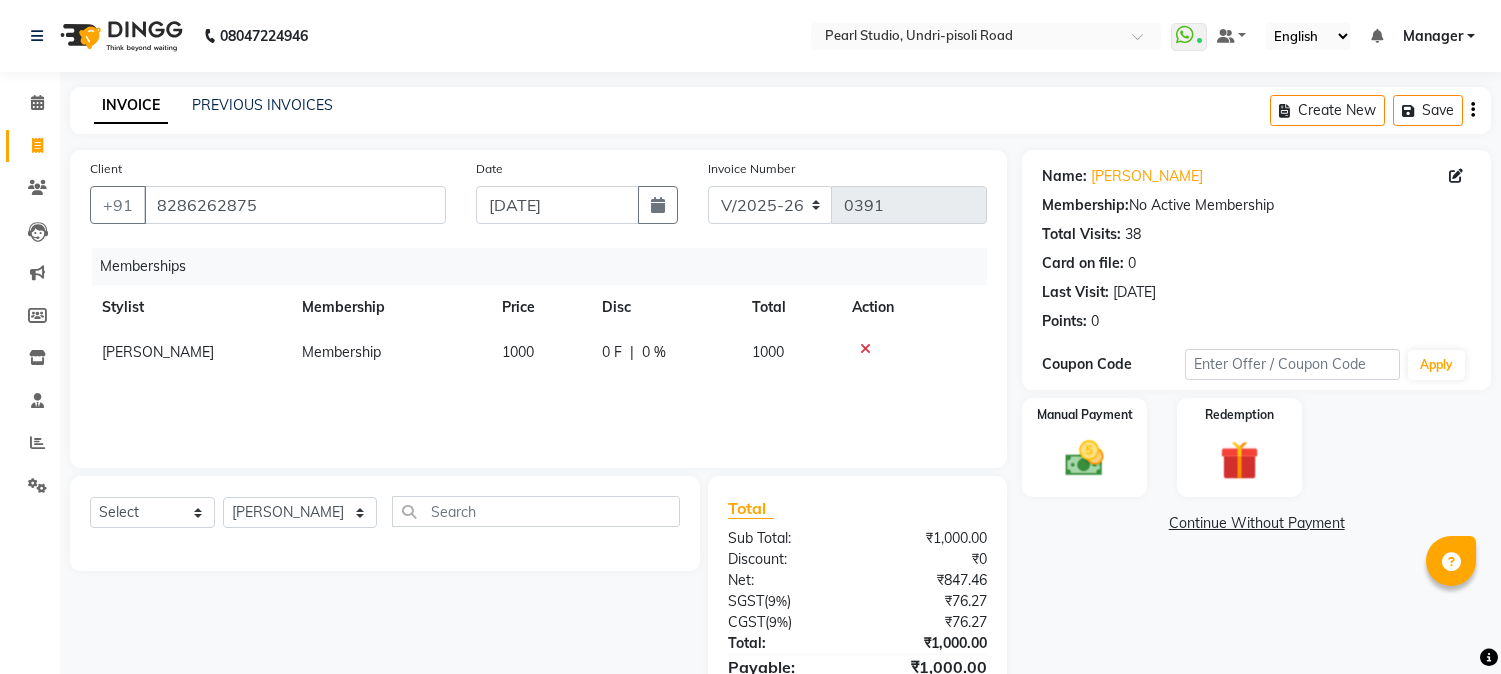 select on "5290" 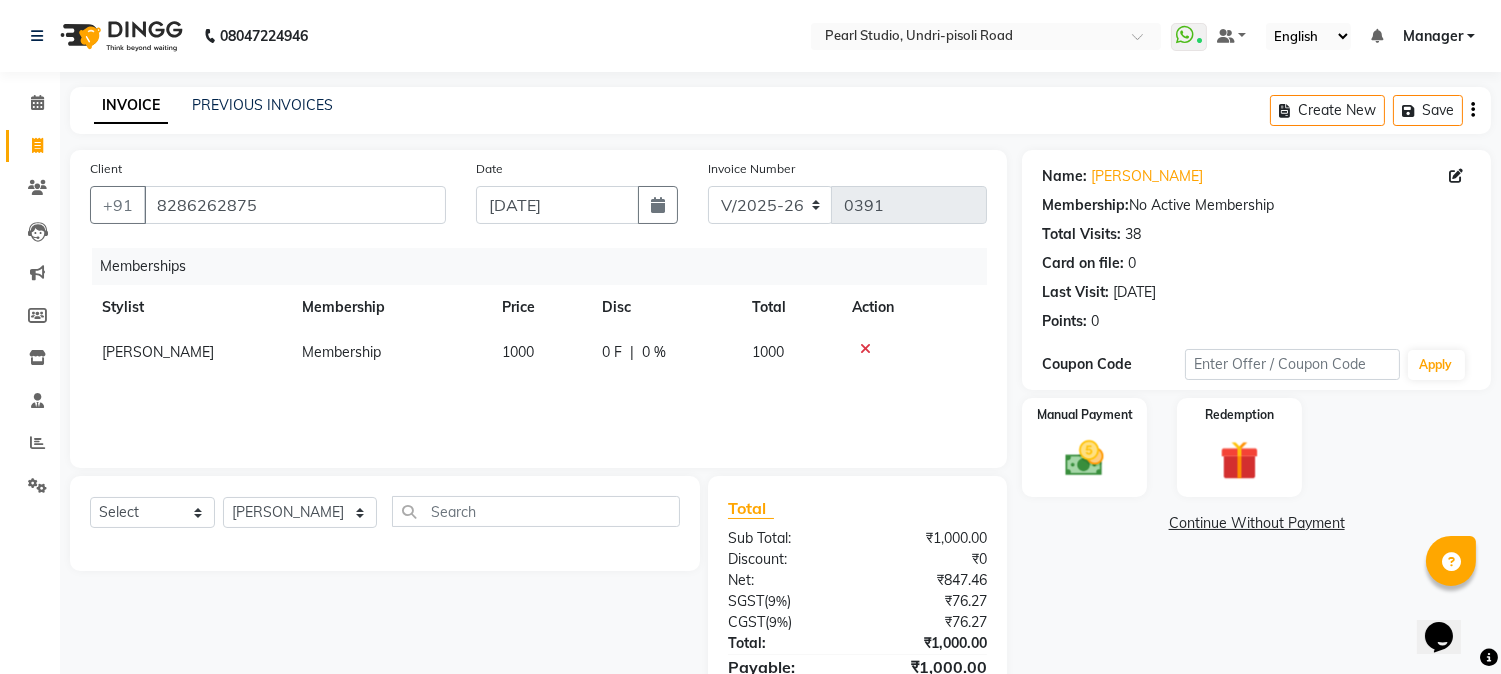 scroll, scrollTop: 0, scrollLeft: 0, axis: both 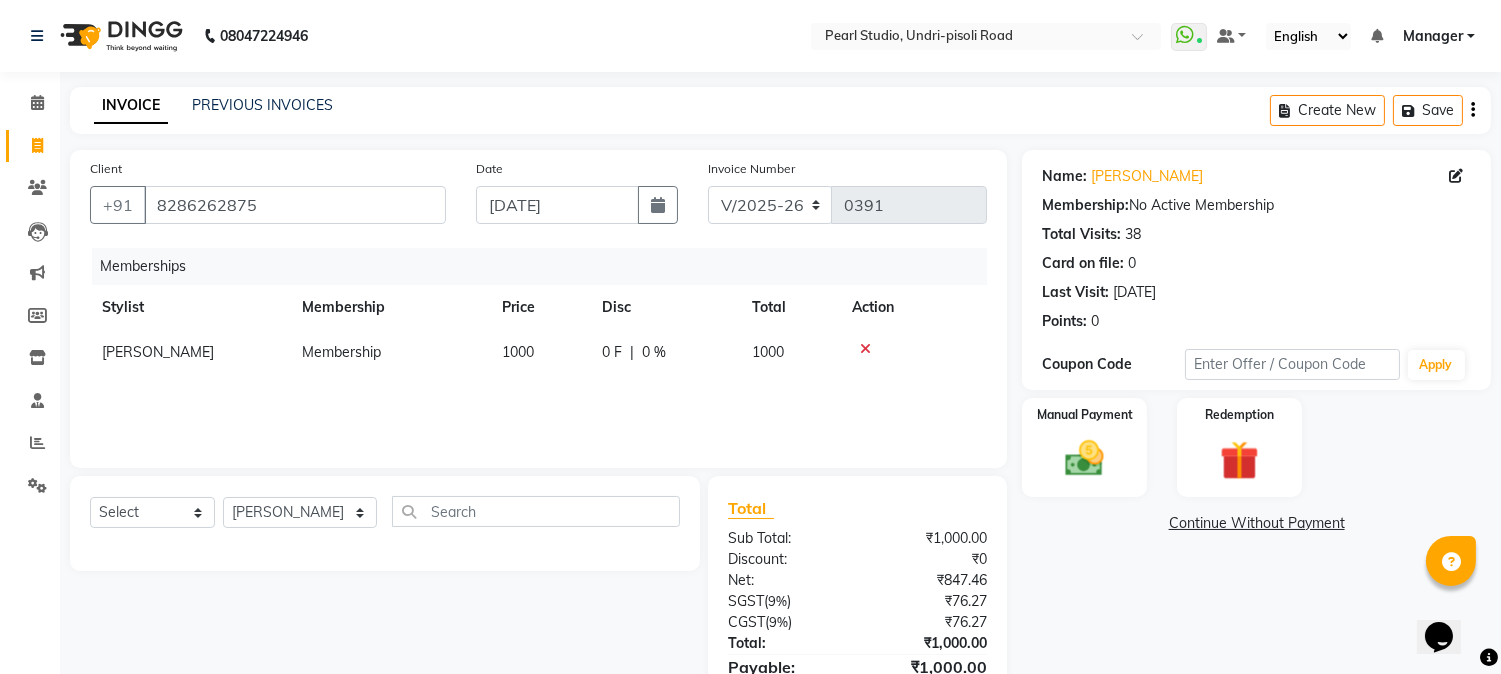 click on "INVOICE PREVIOUS INVOICES Create New   Save" 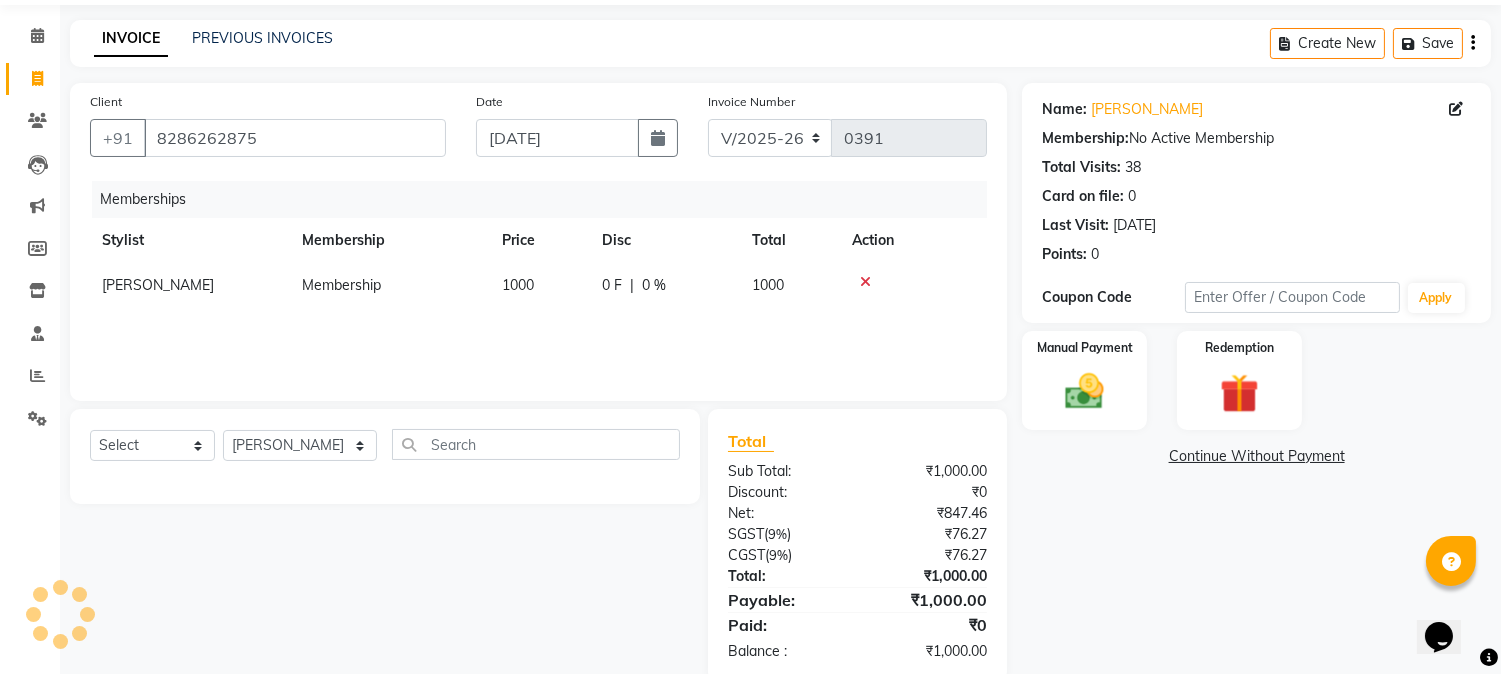 scroll, scrollTop: 104, scrollLeft: 0, axis: vertical 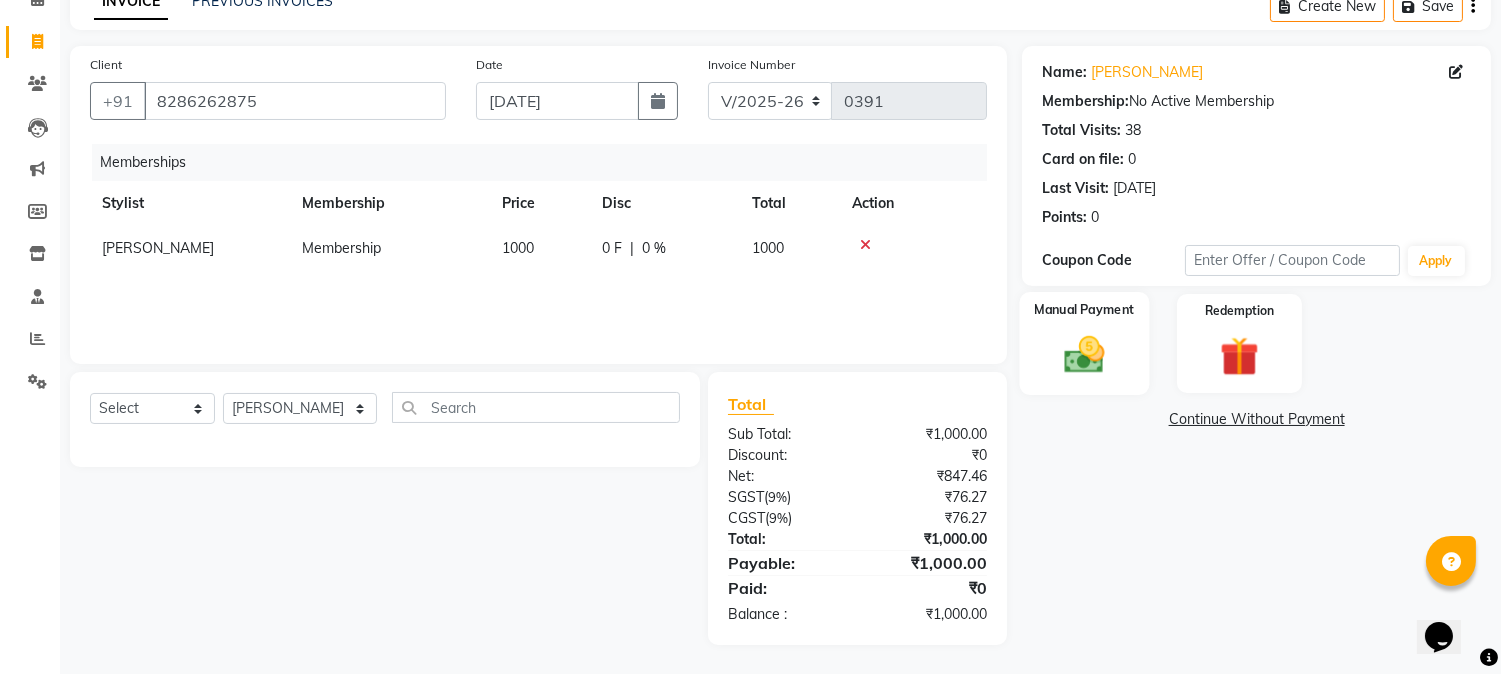 click 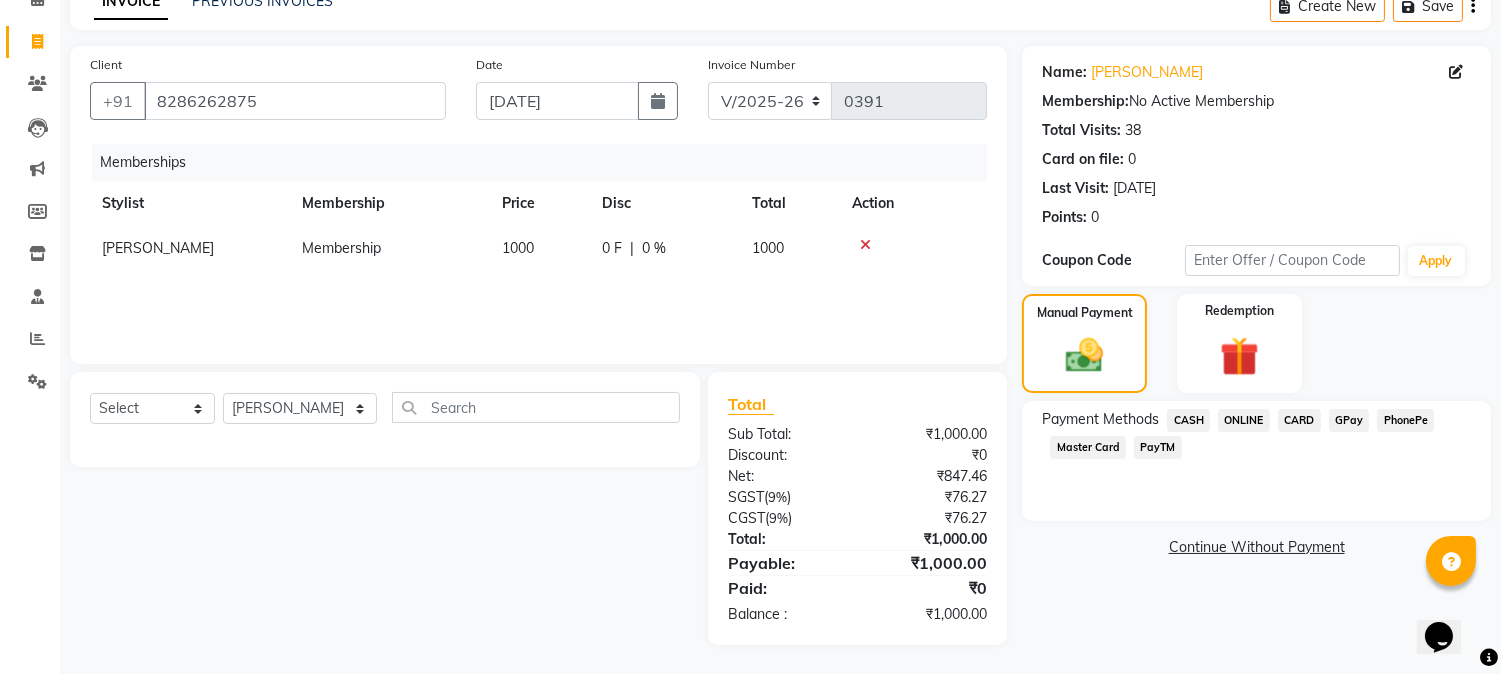 click on "PayTM" 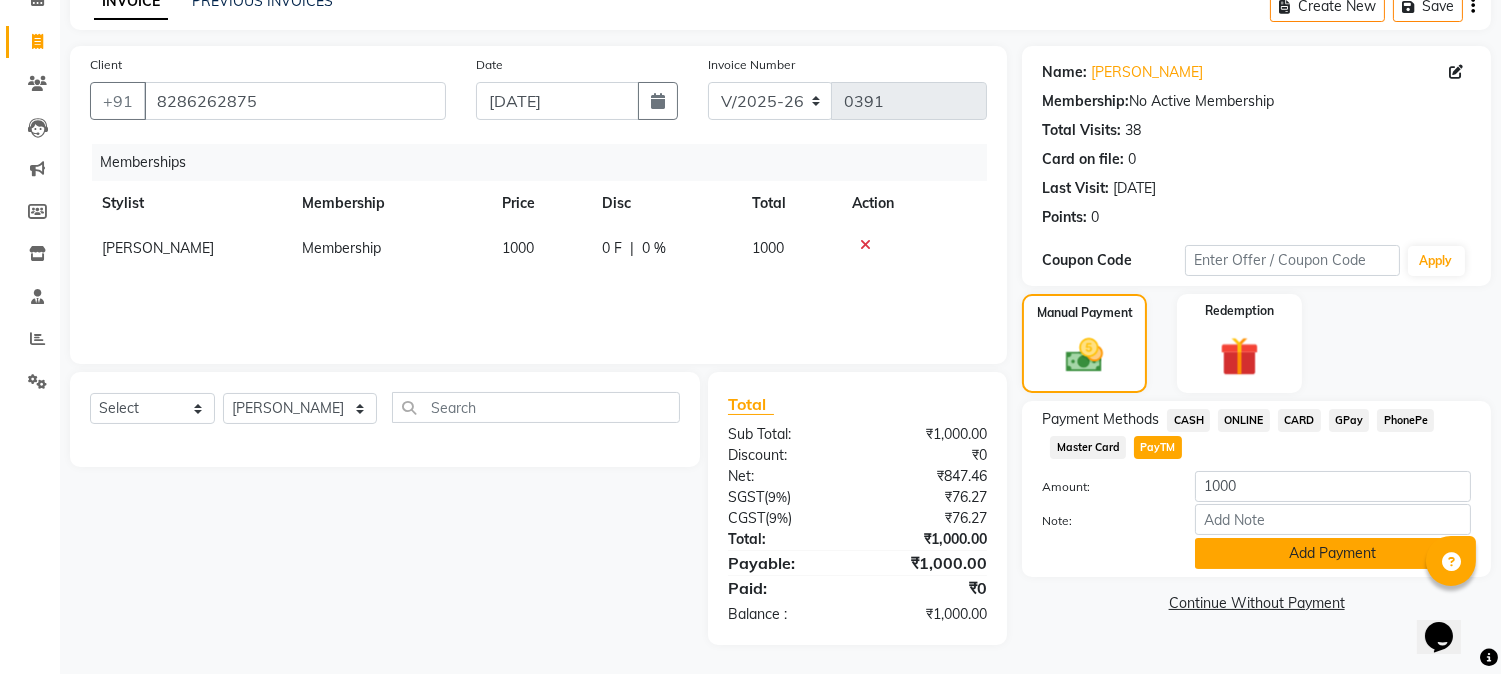 click on "Add Payment" 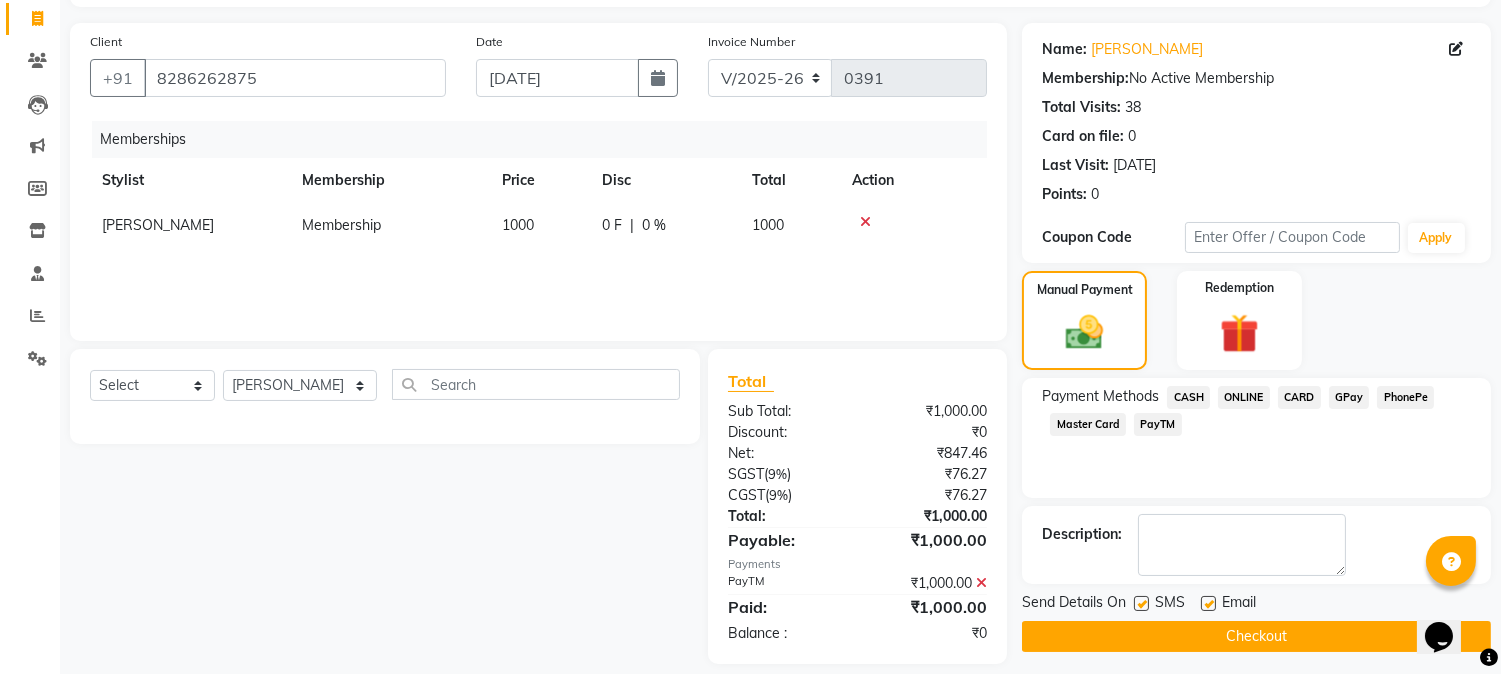 scroll, scrollTop: 146, scrollLeft: 0, axis: vertical 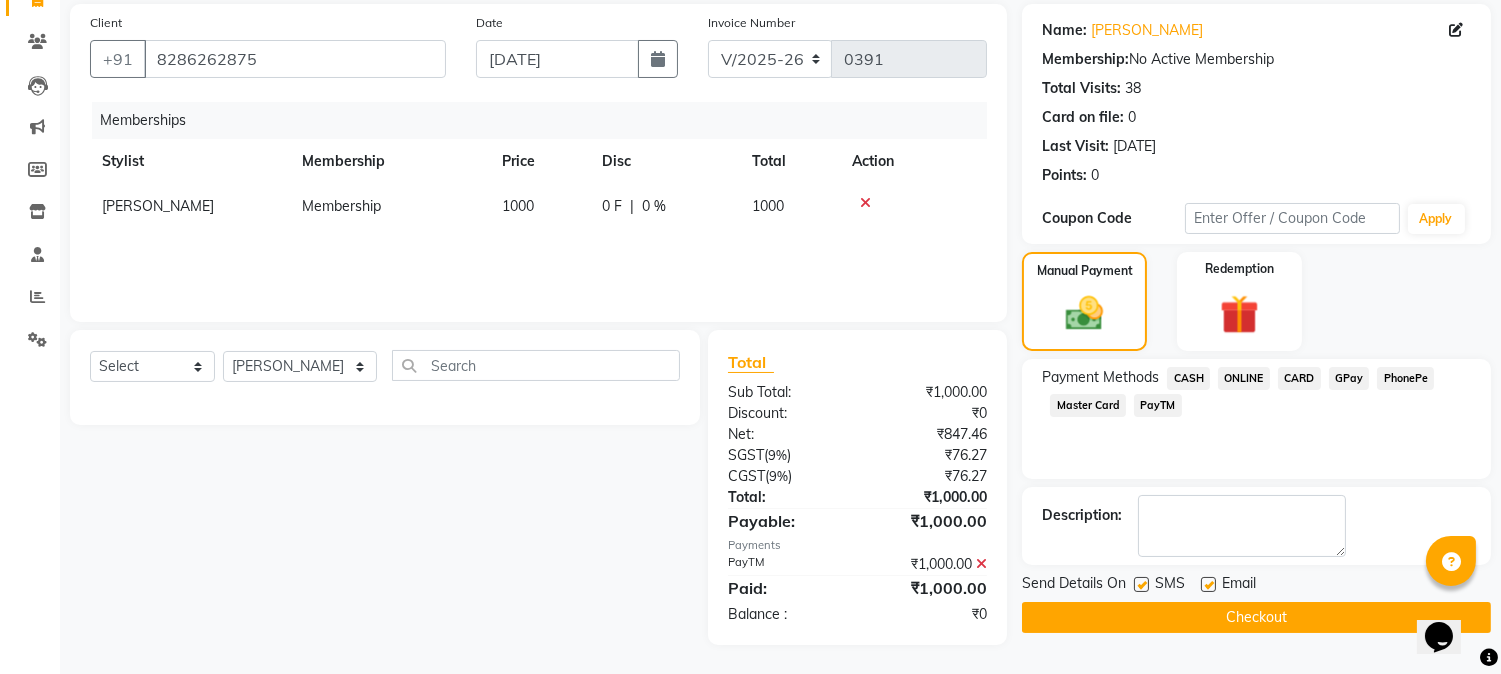 click on "Checkout" 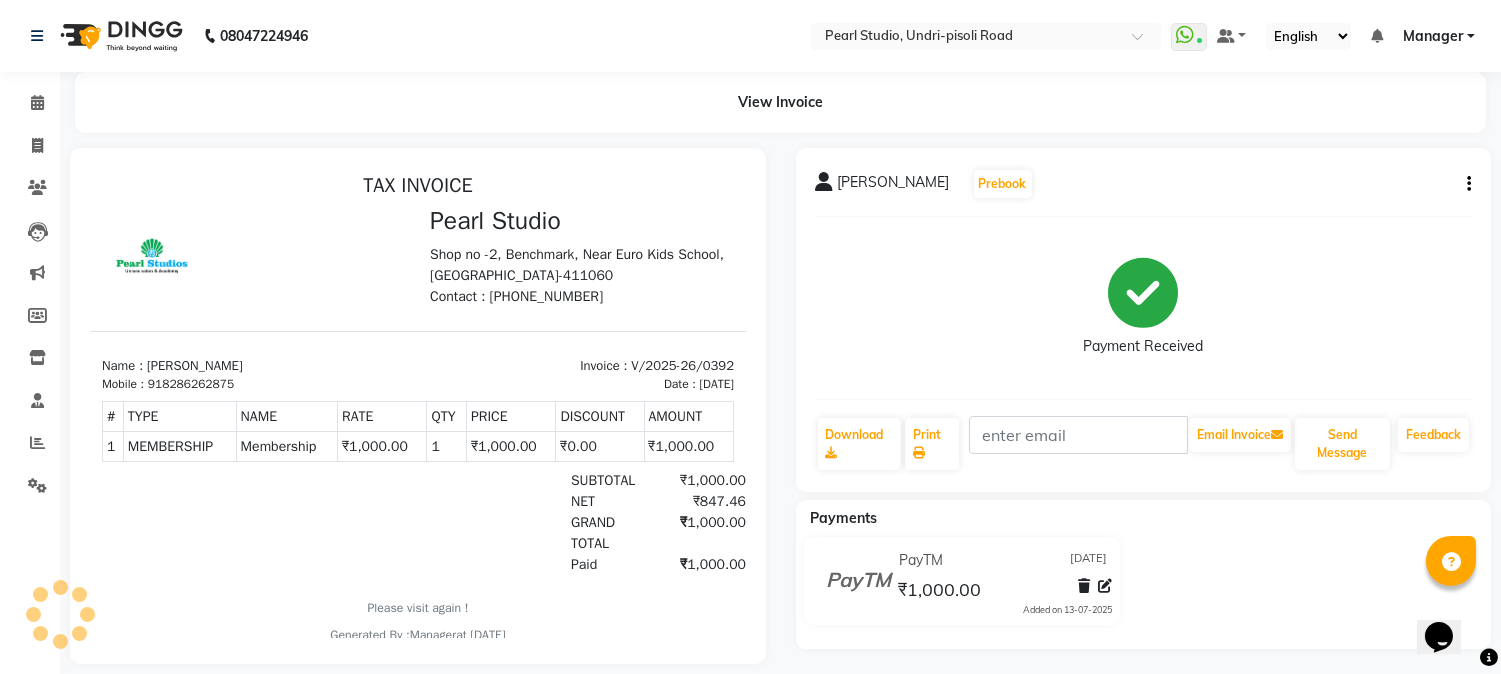 scroll, scrollTop: 0, scrollLeft: 0, axis: both 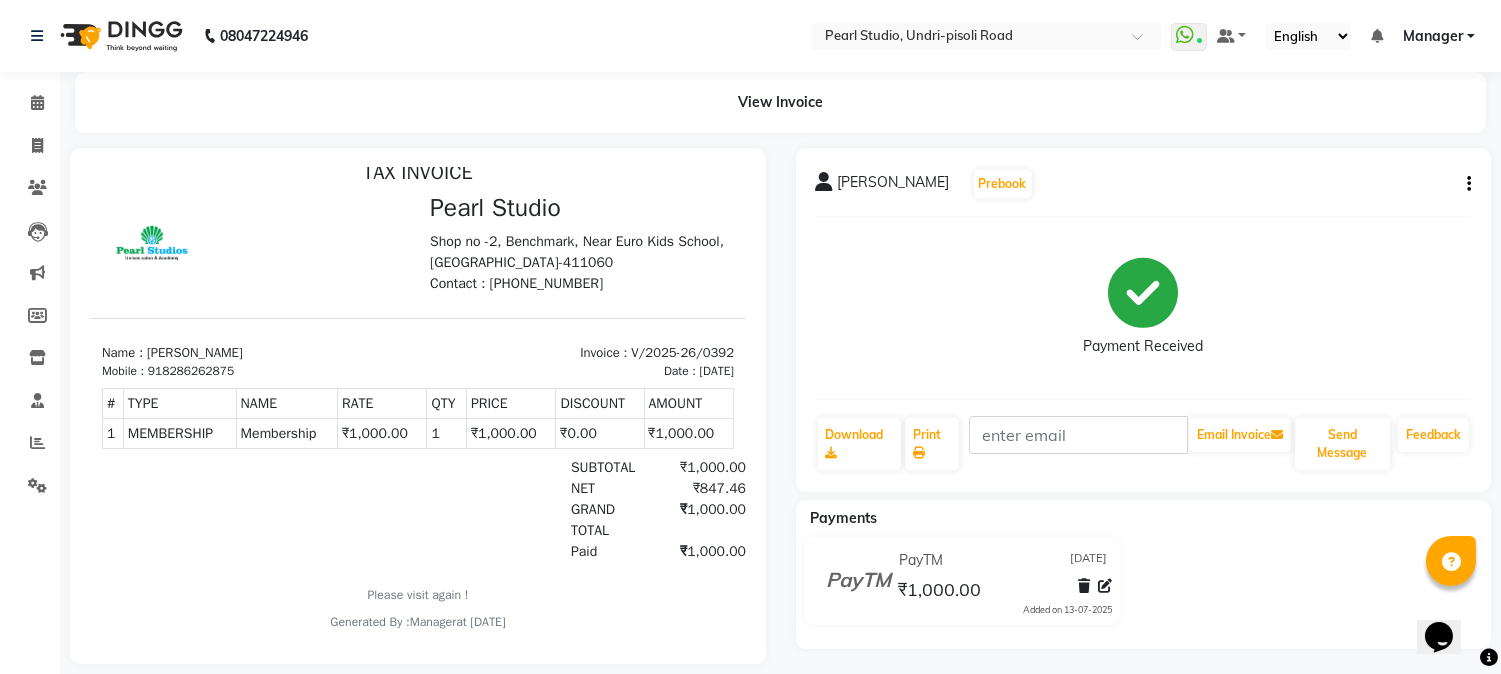 click on "GRAND TOTAL" at bounding box center [606, 519] 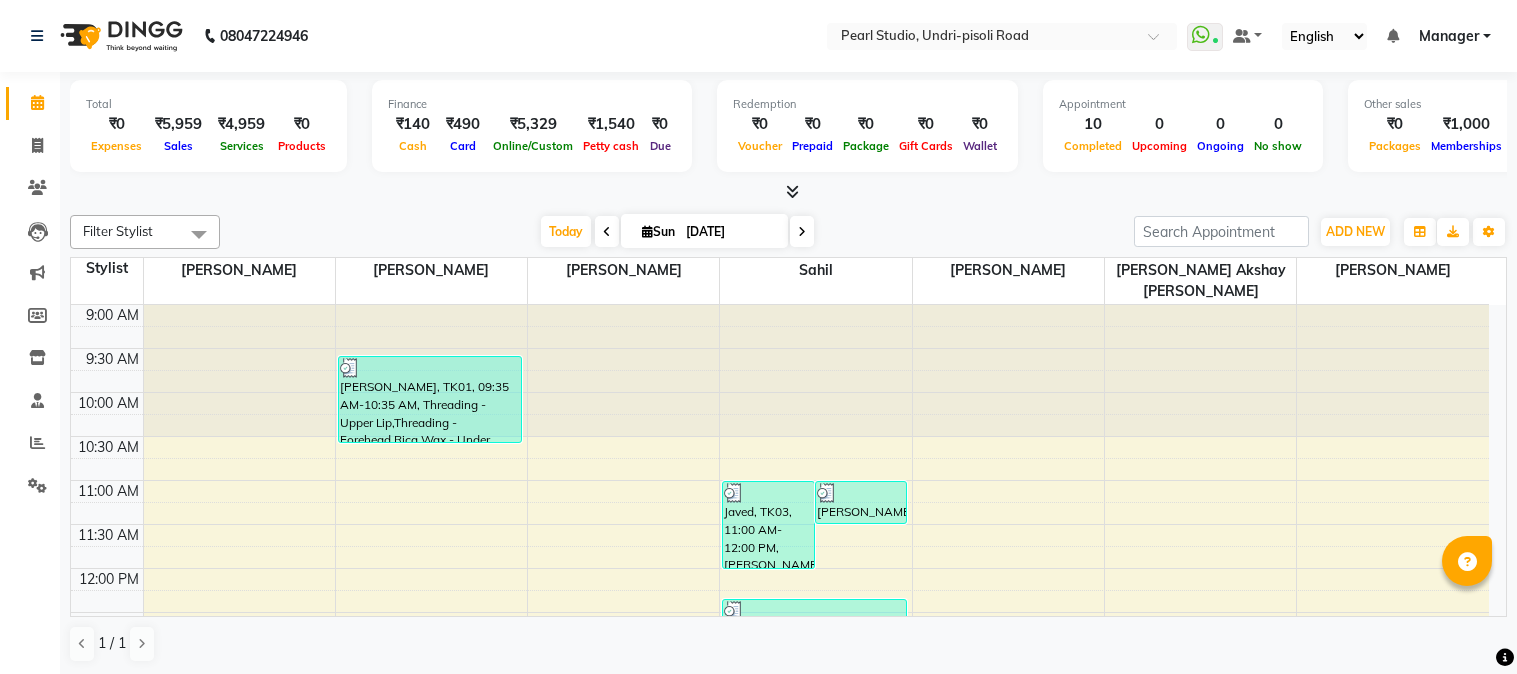 scroll, scrollTop: 0, scrollLeft: 0, axis: both 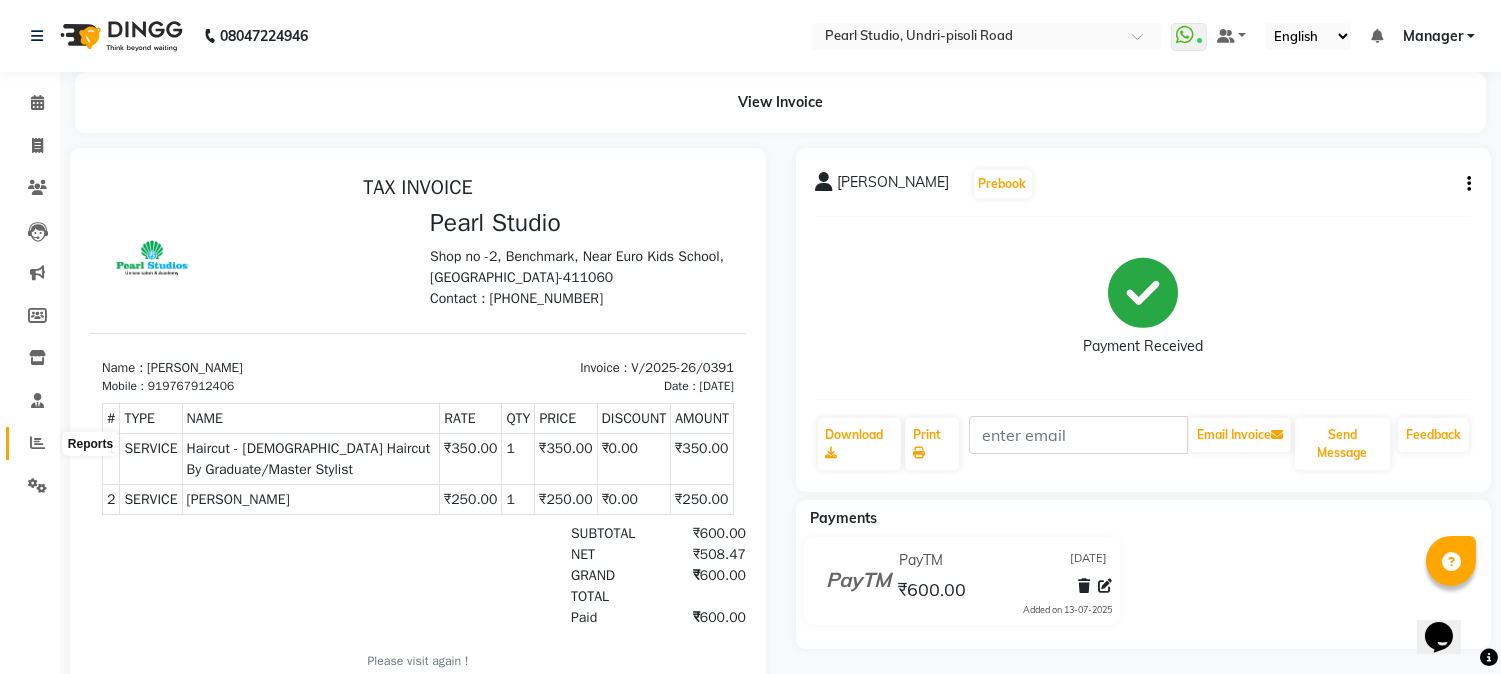 click 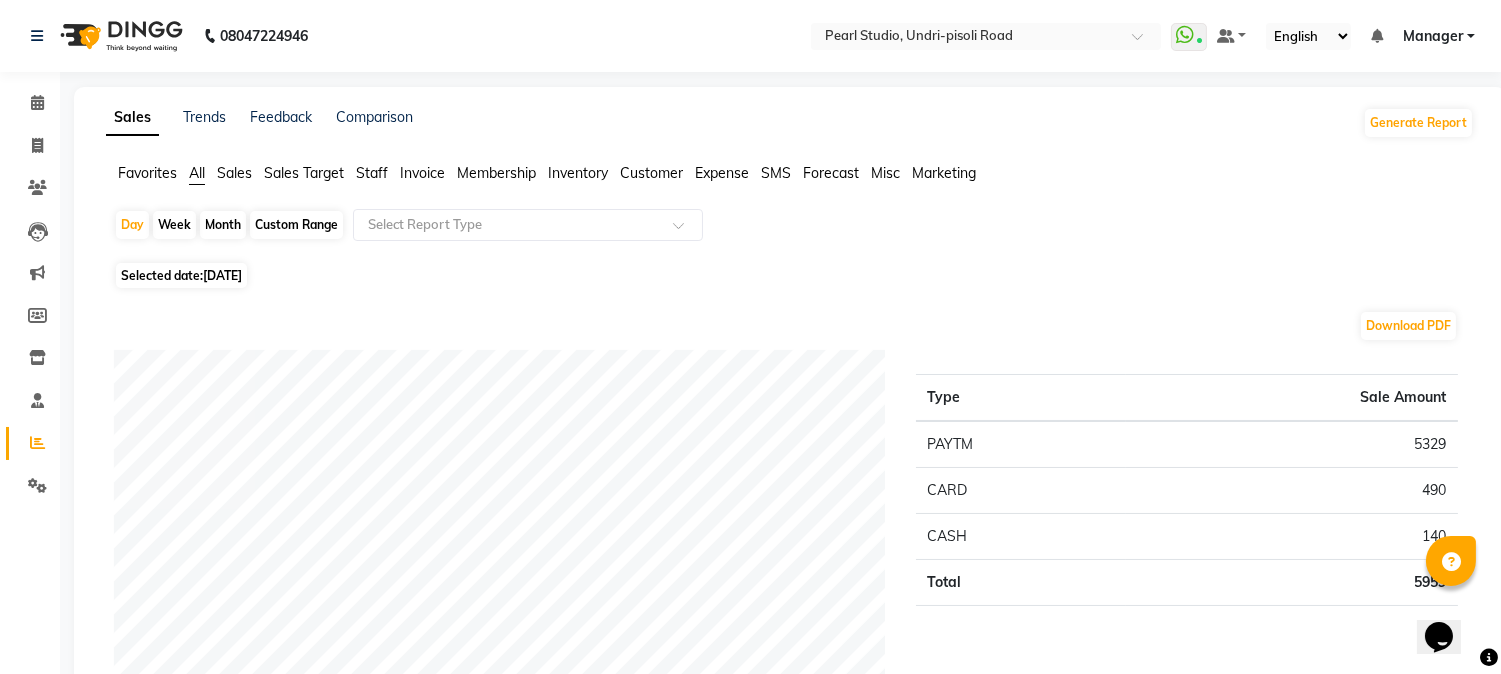 click on "Custom Range" 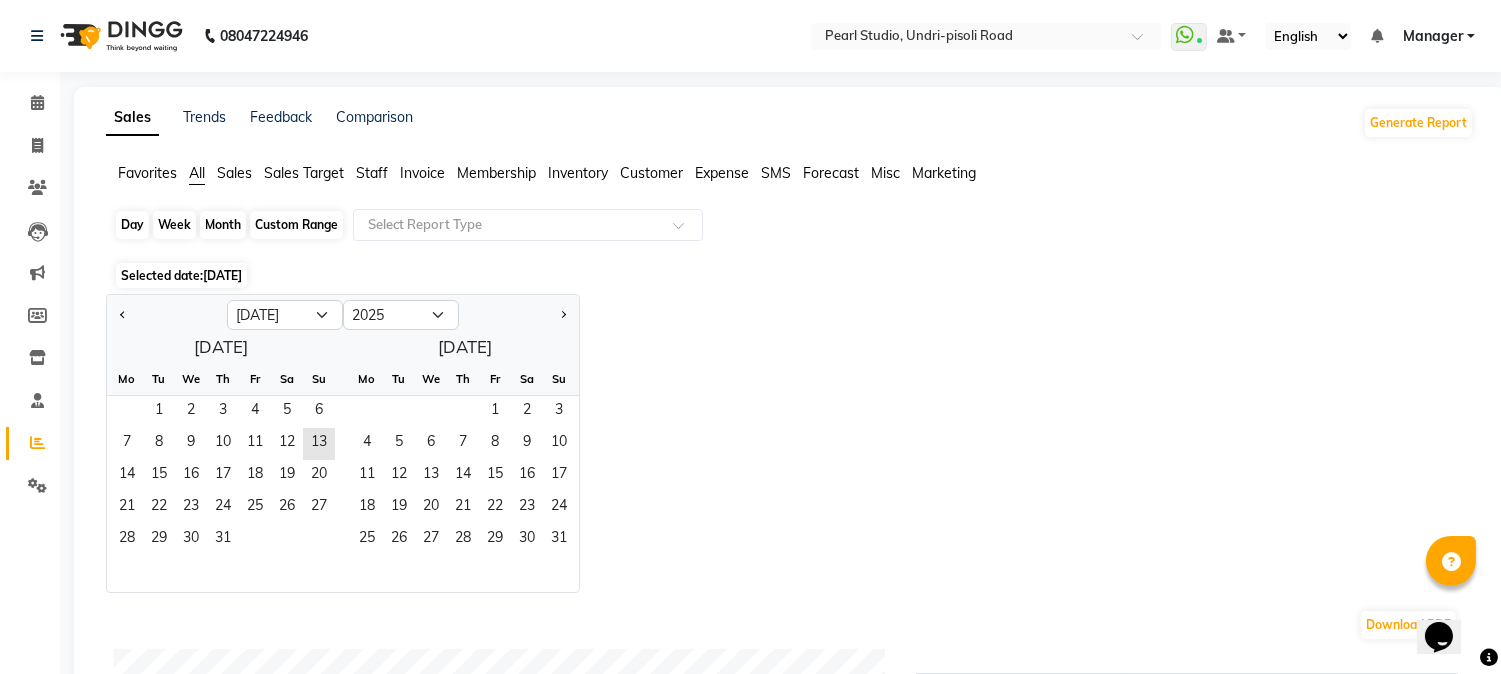 click on "Custom Range" 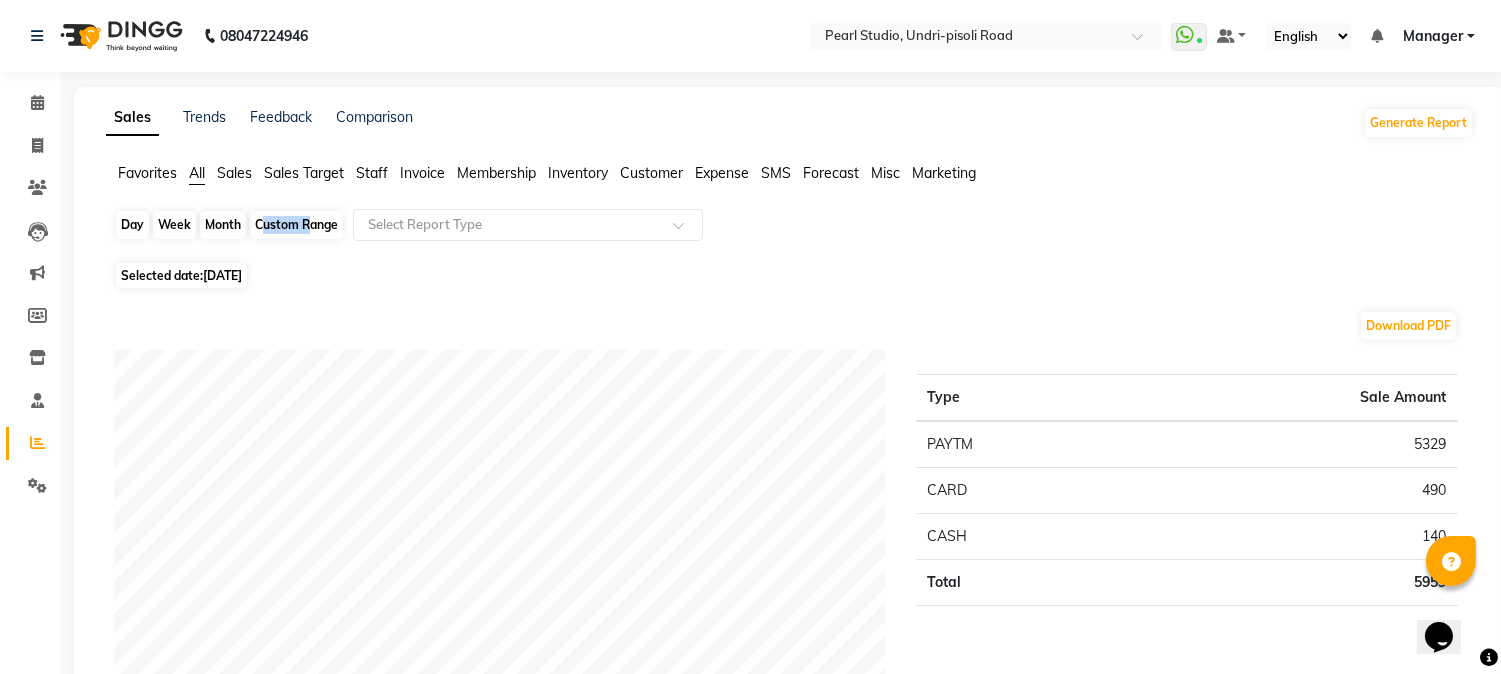 click on "Custom Range" 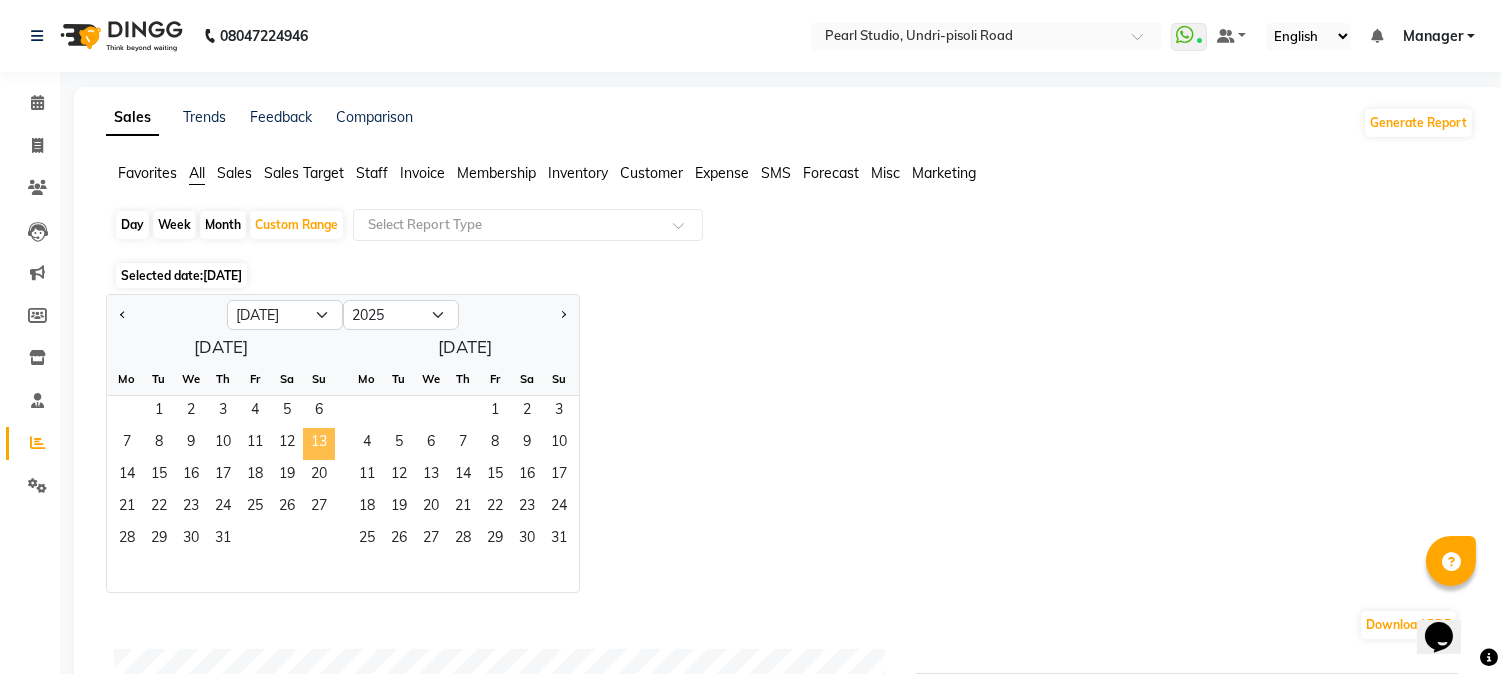 click on "13" 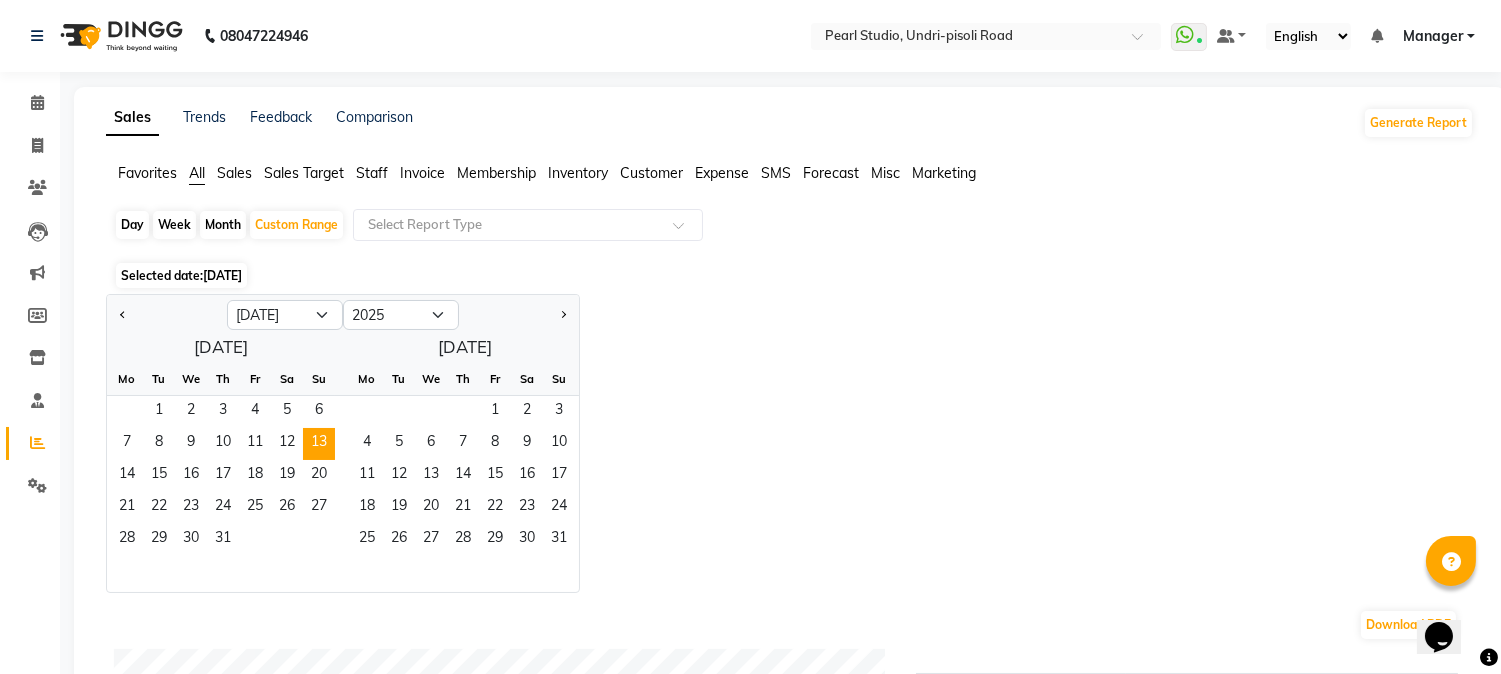 click on "Jan Feb Mar Apr May Jun Jul Aug Sep Oct Nov Dec 2015 2016 2017 2018 2019 2020 2021 2022 2023 2024 2025 2026 2027 2028 2029 2030 2031 2032 2033 2034 2035  July 2025  Mo Tu We Th Fr Sa Su  1   2   3   4   5   6   7   8   9   10   11   12   13   14   15   16   17   18   19   20   21   22   23   24   25   26   27   28   29   30   31   August 2025  Mo Tu We Th Fr Sa Su  1   2   3   4   5   6   7   8   9   10   11   12   13   14   15   16   17   18   19   20   21   22   23   24   25   26   27   28   29   30   31" 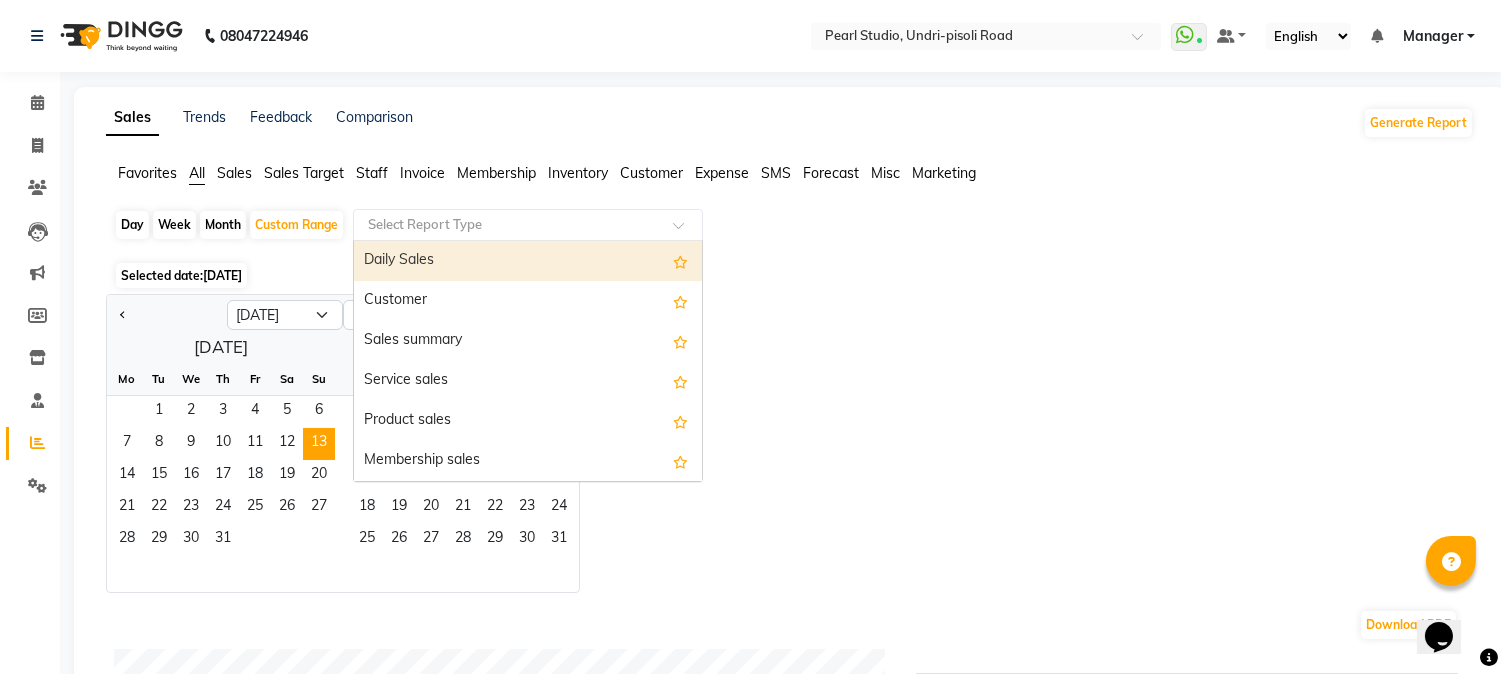 click on "Select Report Type" 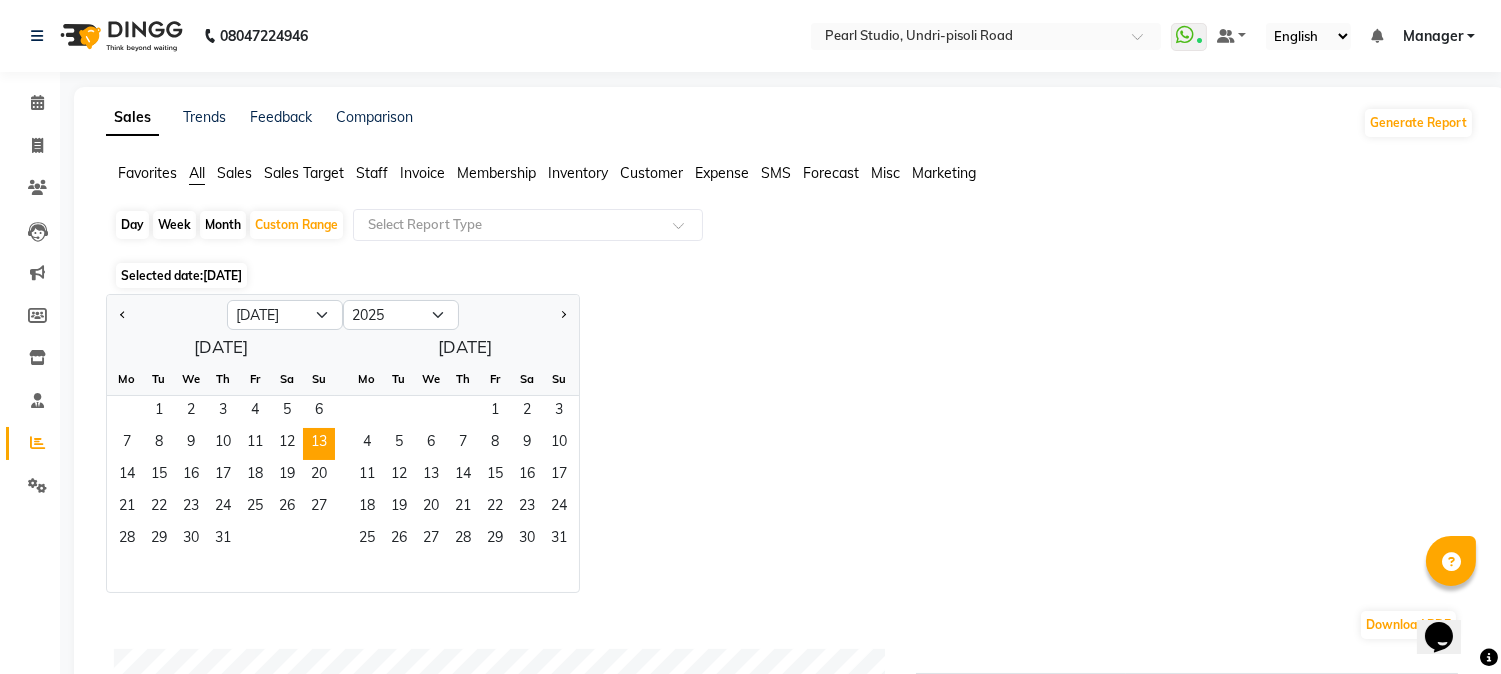 click on "Jan Feb Mar Apr May Jun Jul Aug Sep Oct Nov Dec 2015 2016 2017 2018 2019 2020 2021 2022 2023 2024 2025 2026 2027 2028 2029 2030 2031 2032 2033 2034 2035  July 2025  Mo Tu We Th Fr Sa Su  1   2   3   4   5   6   7   8   9   10   11   12   13   14   15   16   17   18   19   20   21   22   23   24   25   26   27   28   29   30   31   August 2025  Mo Tu We Th Fr Sa Su  1   2   3   4   5   6   7   8   9   10   11   12   13   14   15   16   17   18   19   20   21   22   23   24   25   26   27   28   29   30   31" 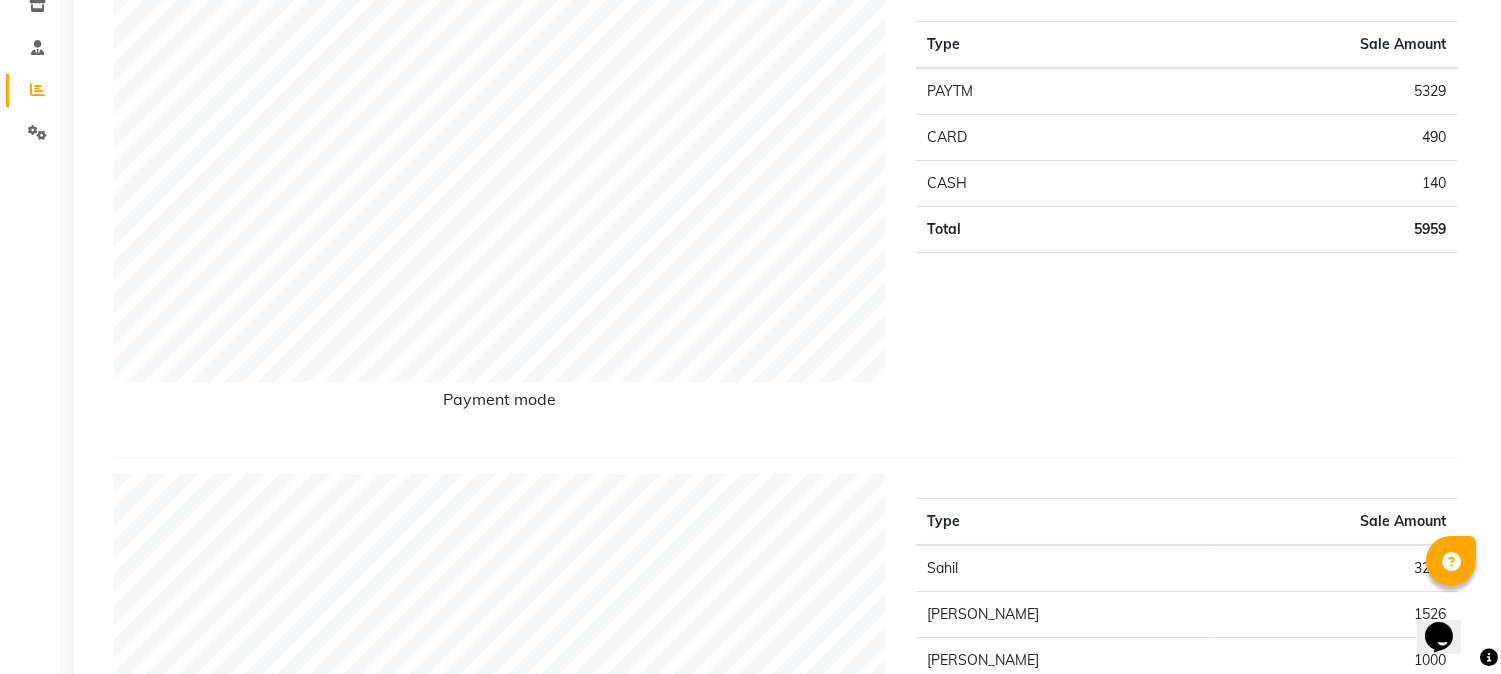 scroll, scrollTop: 666, scrollLeft: 0, axis: vertical 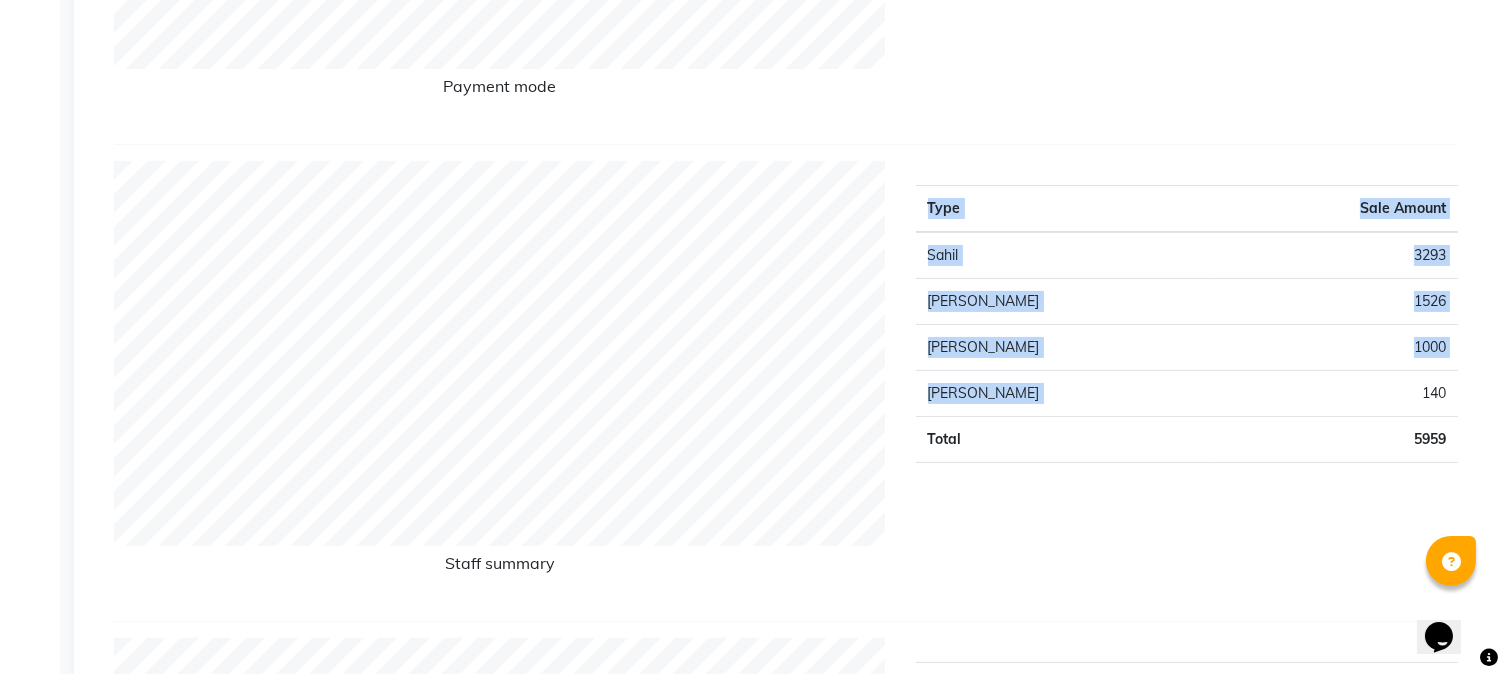 drag, startPoint x: 1417, startPoint y: 390, endPoint x: 1487, endPoint y: 405, distance: 71.5891 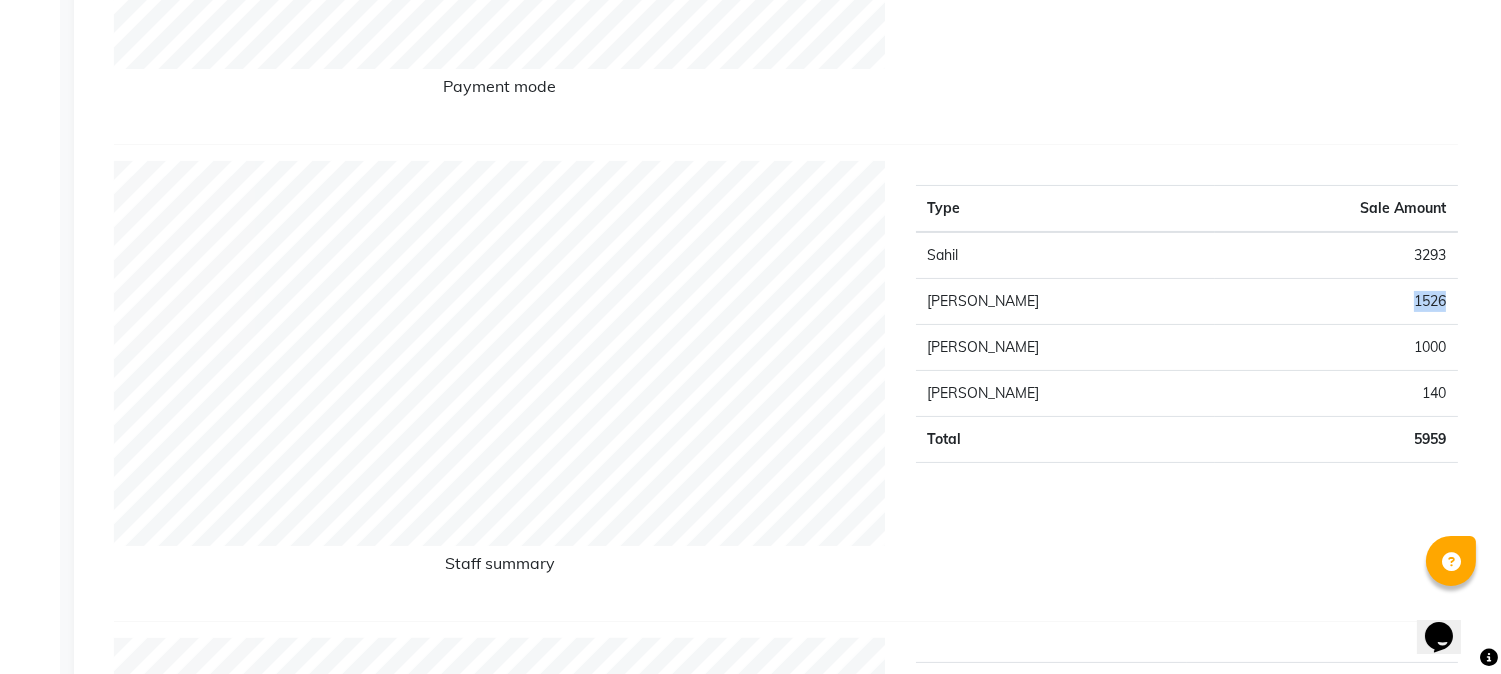 drag, startPoint x: 1406, startPoint y: 302, endPoint x: 1444, endPoint y: 304, distance: 38.052597 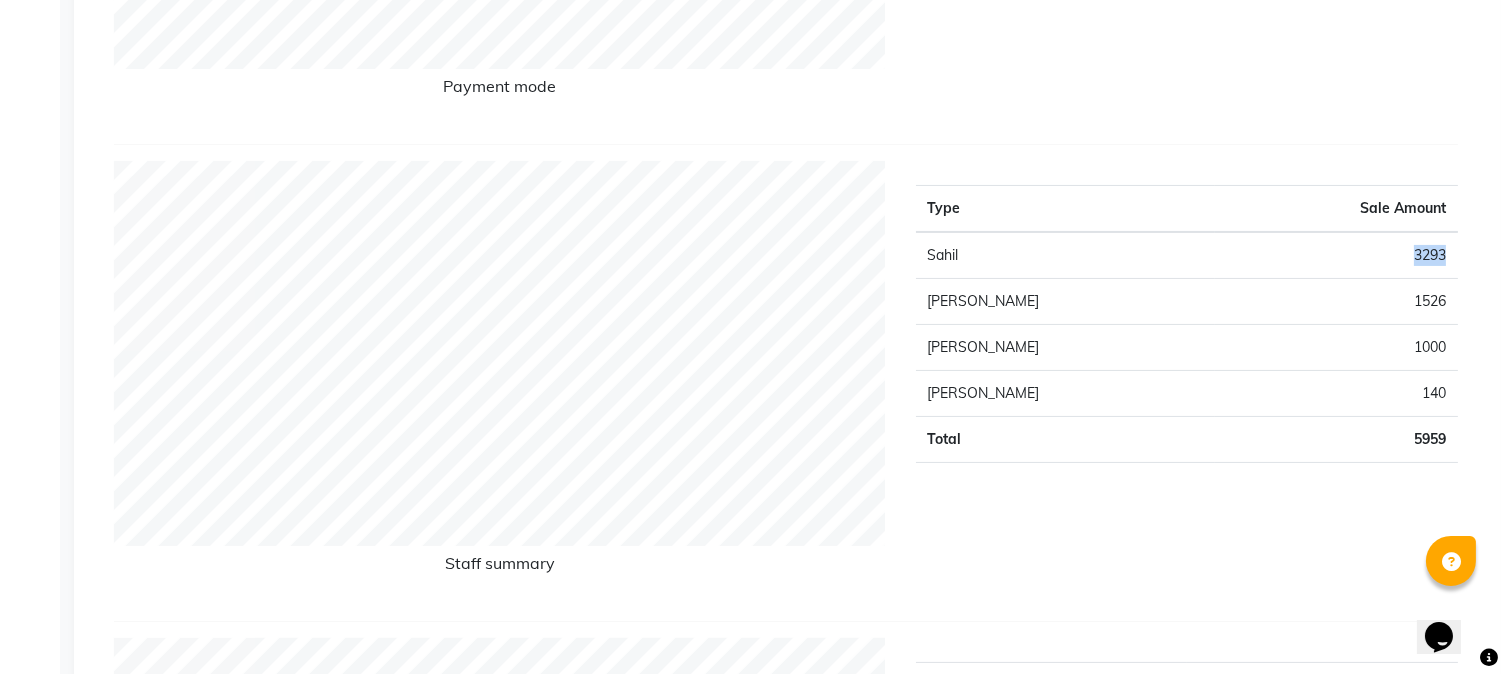 drag, startPoint x: 1413, startPoint y: 255, endPoint x: 1444, endPoint y: 272, distance: 35.35534 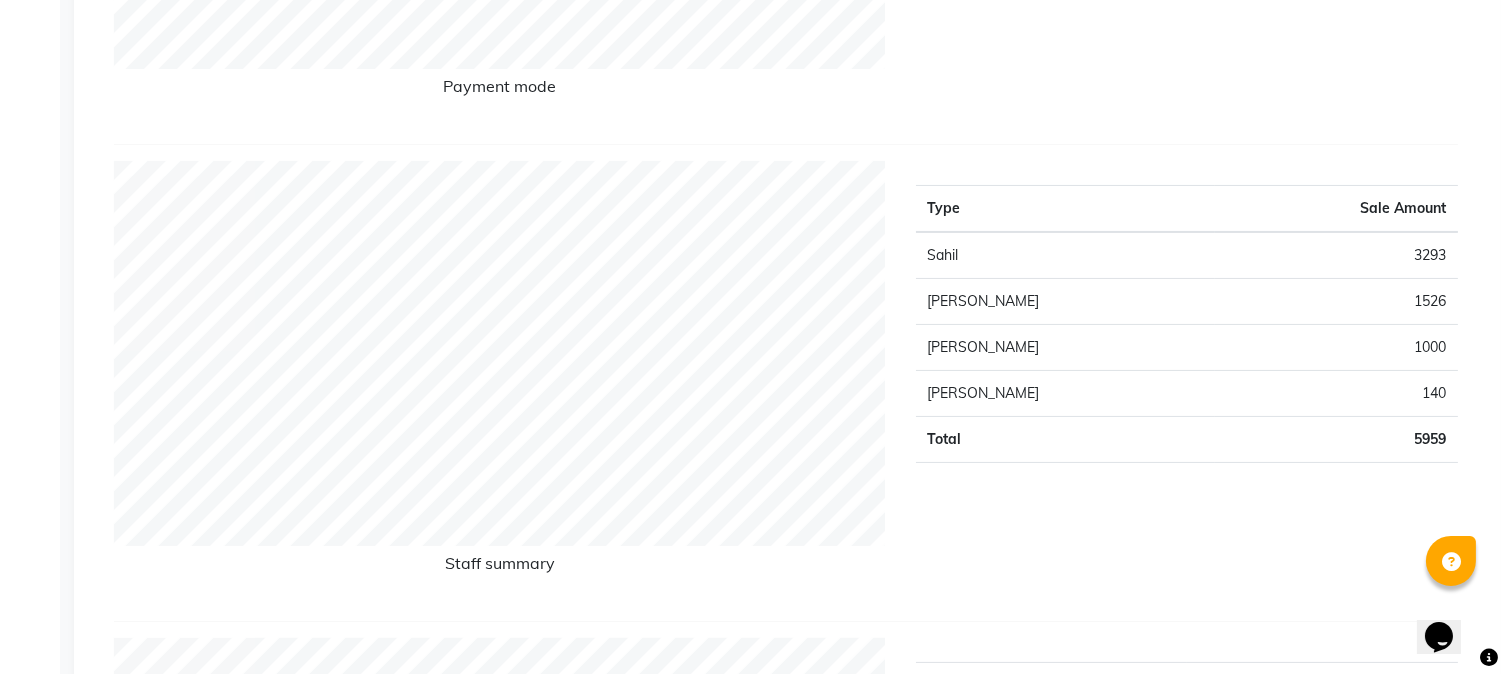 click on "Type Sale Amount Sahil 3293 Sabita Pariyar 1526 Pratik 1000 Samundra Thapa 140 Total 5959" 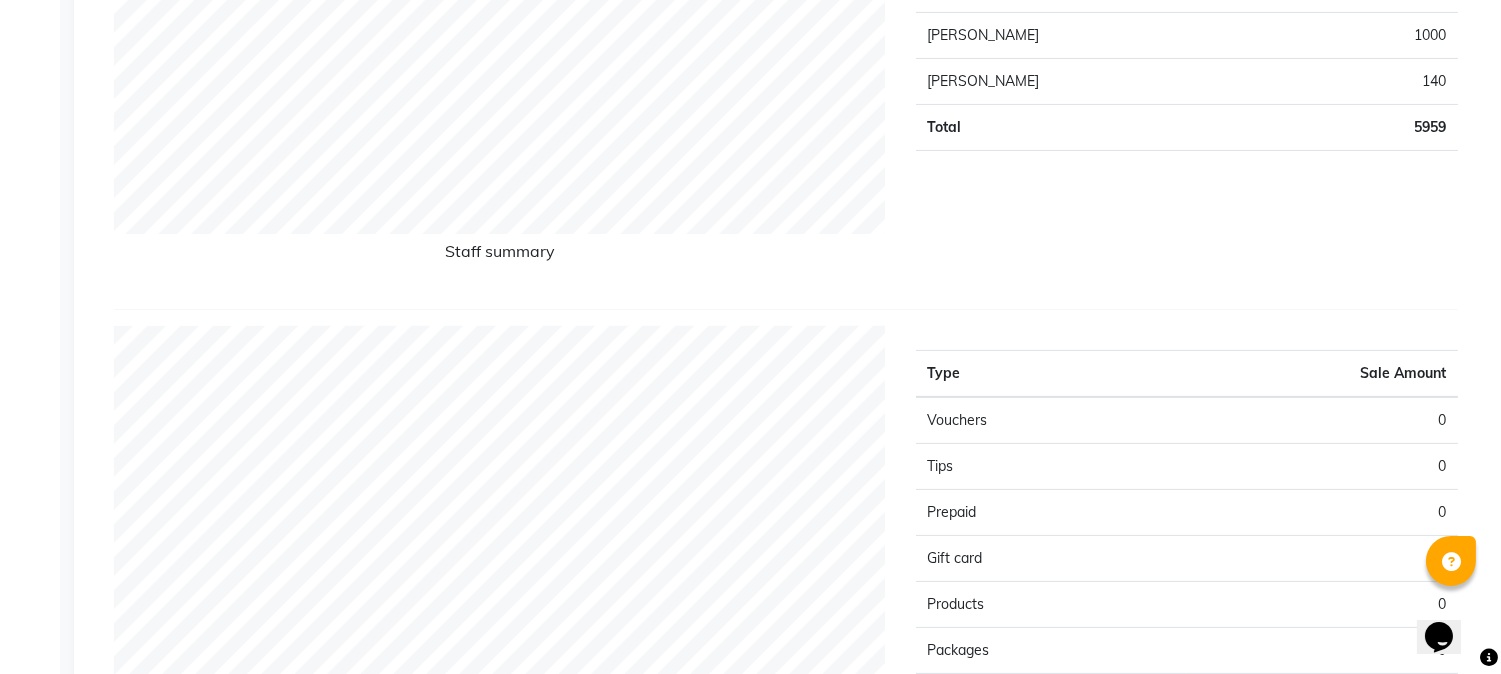 scroll, scrollTop: 1000, scrollLeft: 0, axis: vertical 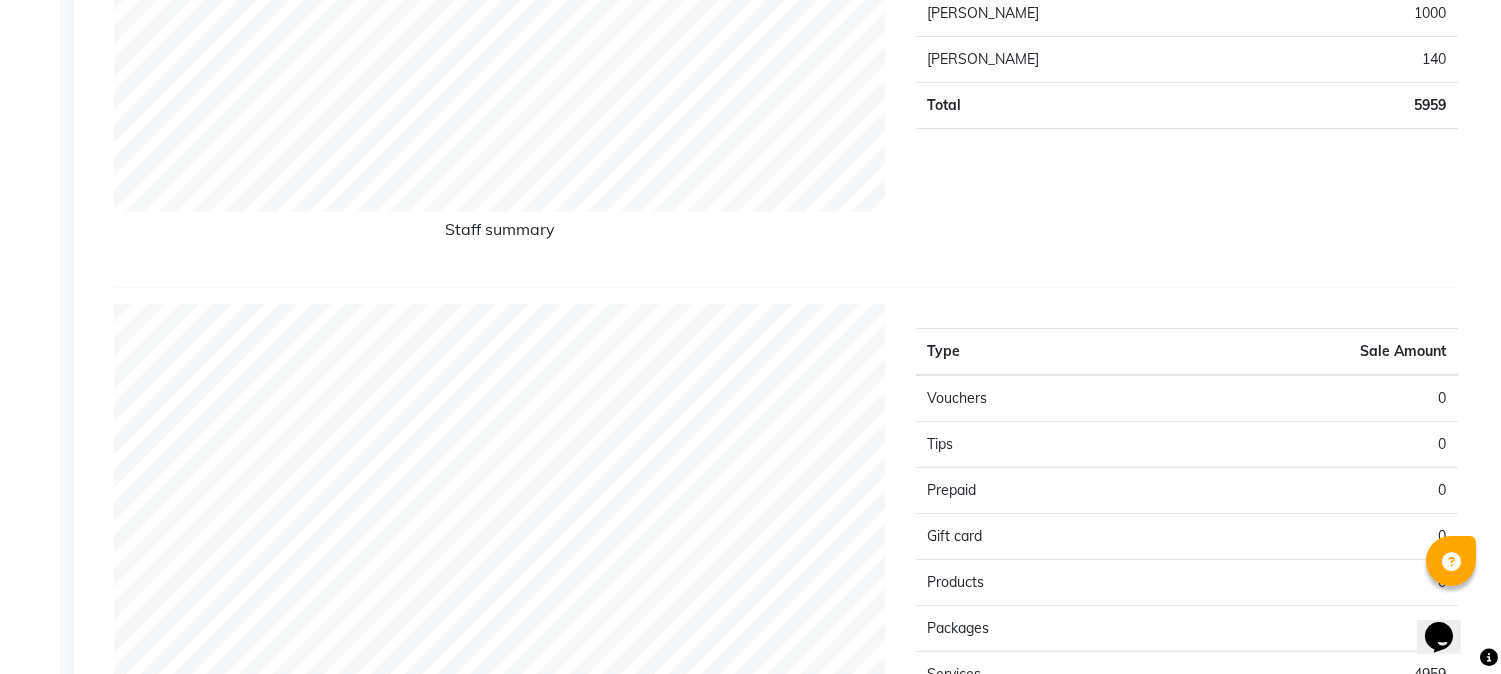 click on "Type Sale Amount Sahil 3293 Sabita Pariyar 1526 Pratik 1000 Samundra Thapa 140 Total 5959" 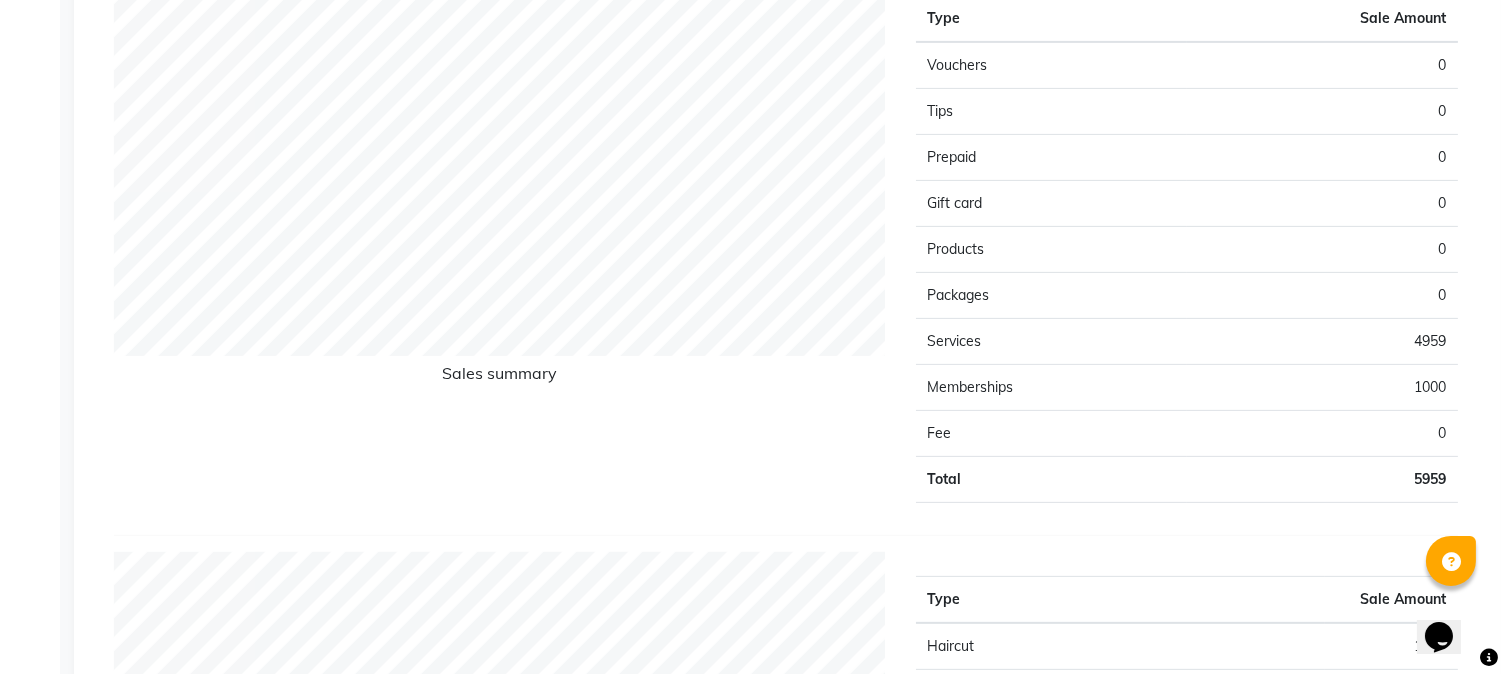 scroll, scrollTop: 1000, scrollLeft: 0, axis: vertical 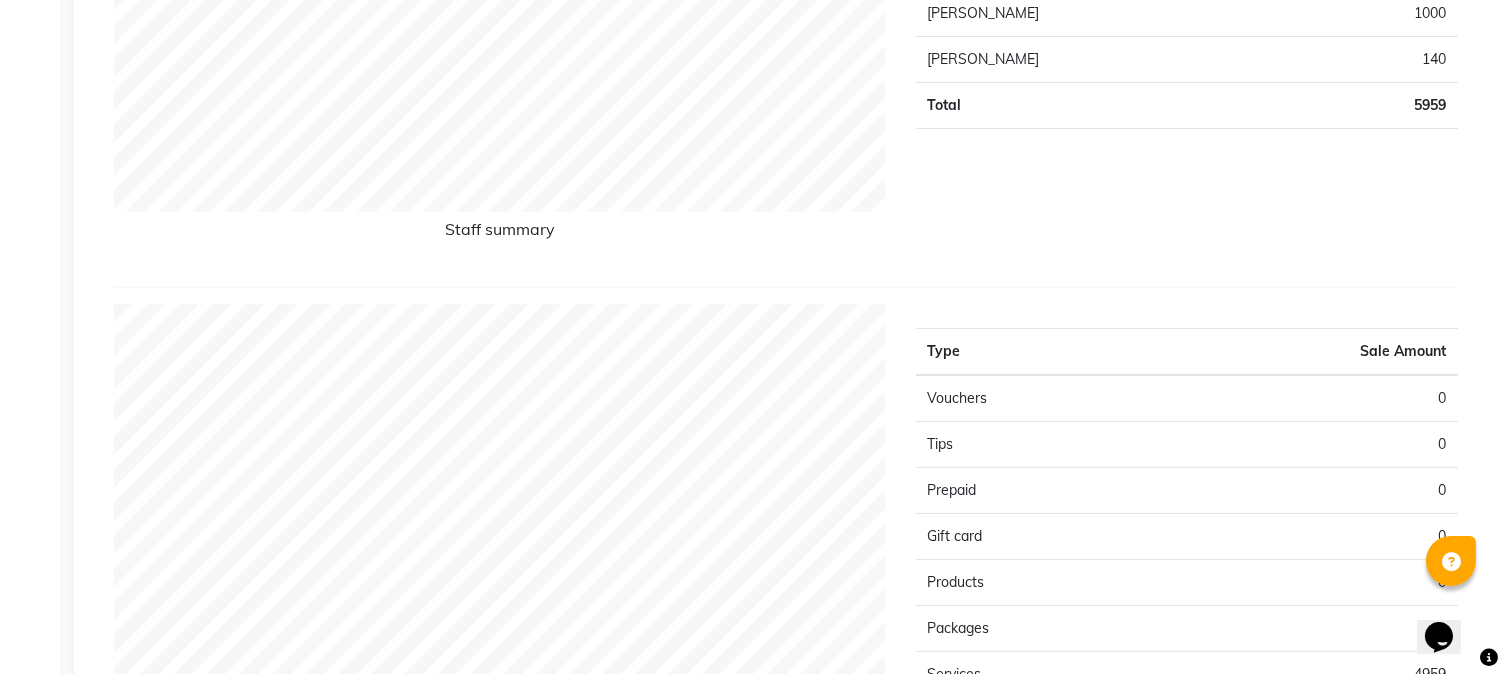 click on "Type Sale Amount Sahil 3293 Sabita Pariyar 1526 Pratik 1000 Samundra Thapa 140 Total 5959" 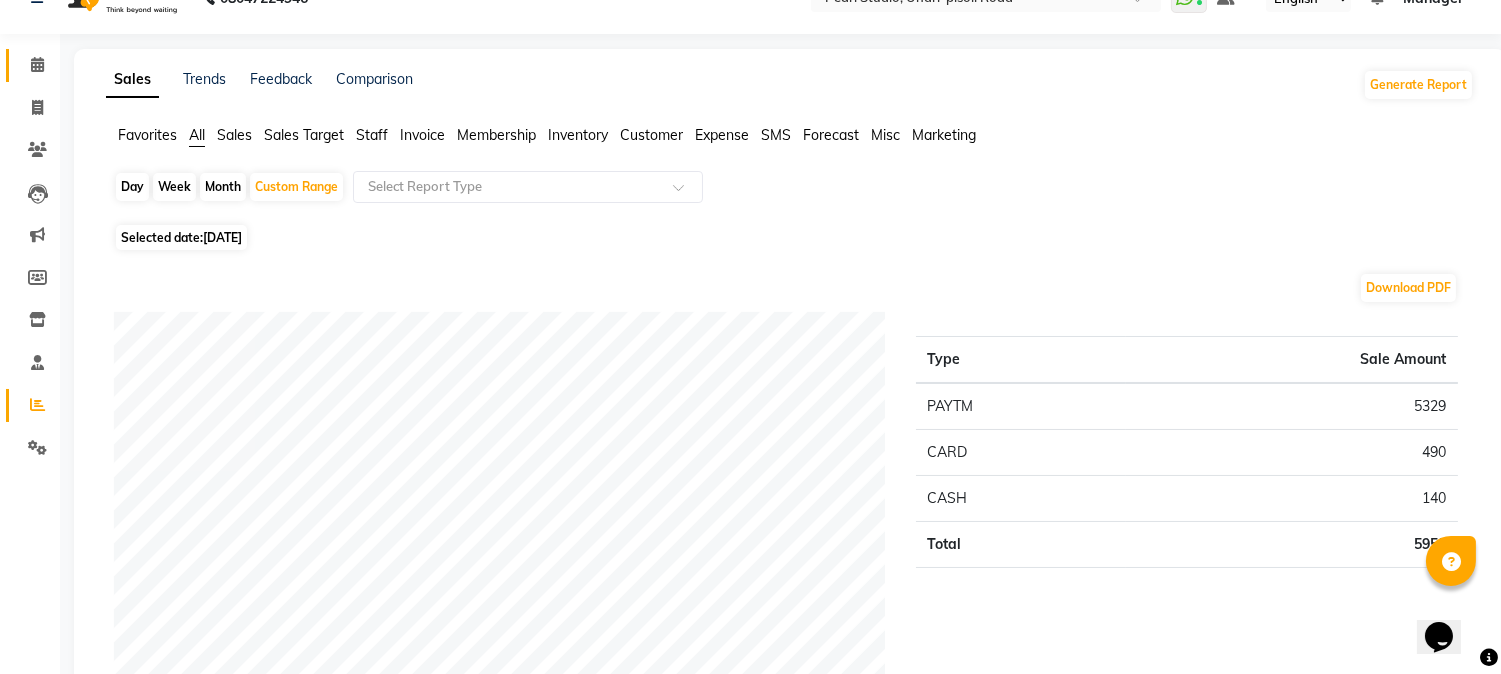 scroll, scrollTop: 0, scrollLeft: 0, axis: both 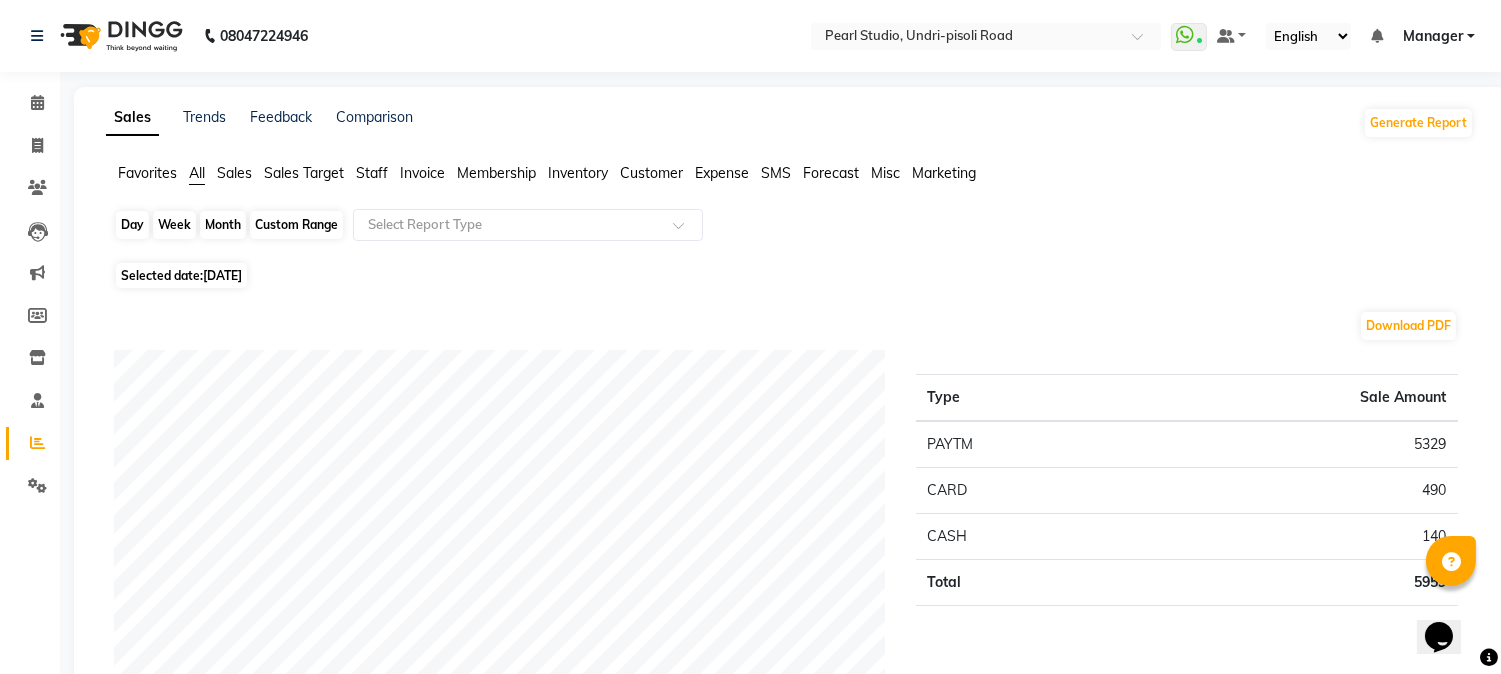 click on "Custom Range" 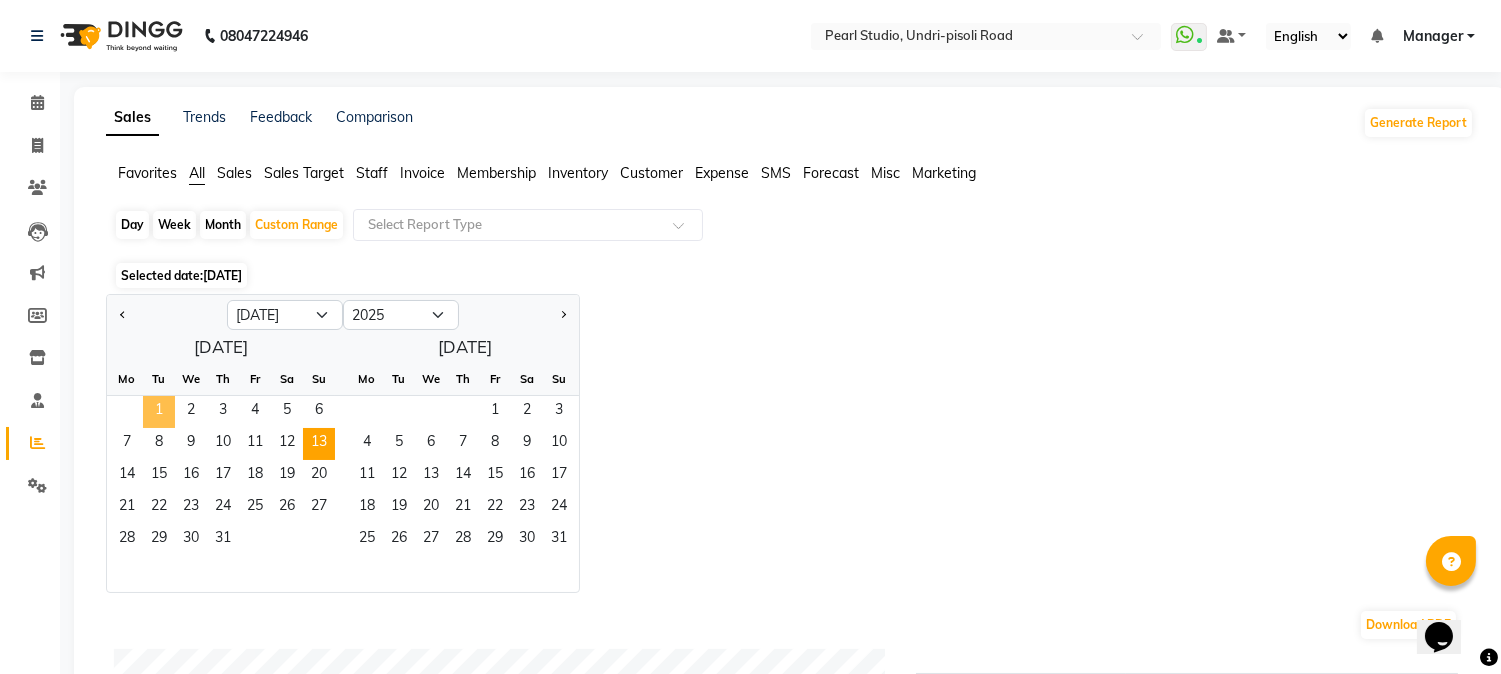 click on "1" 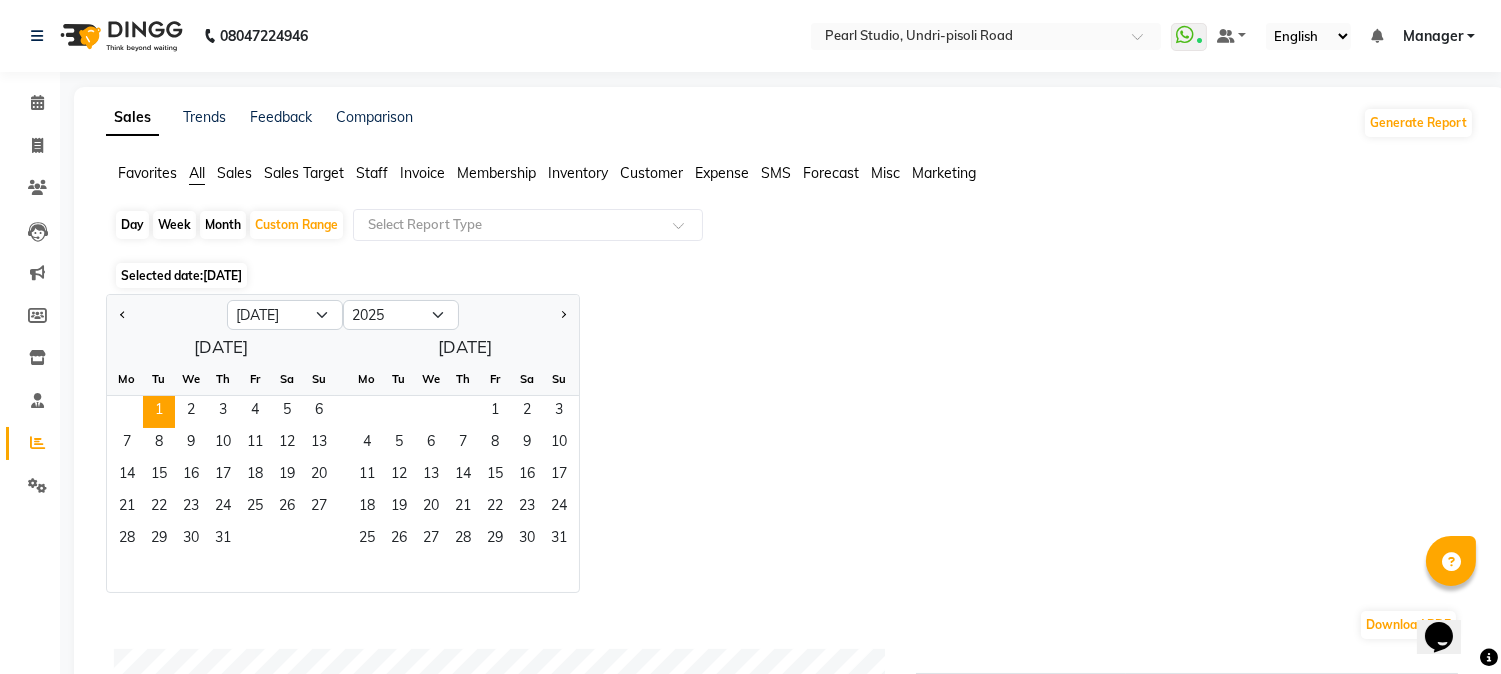 click on "4   5   6   7   8   9   10" 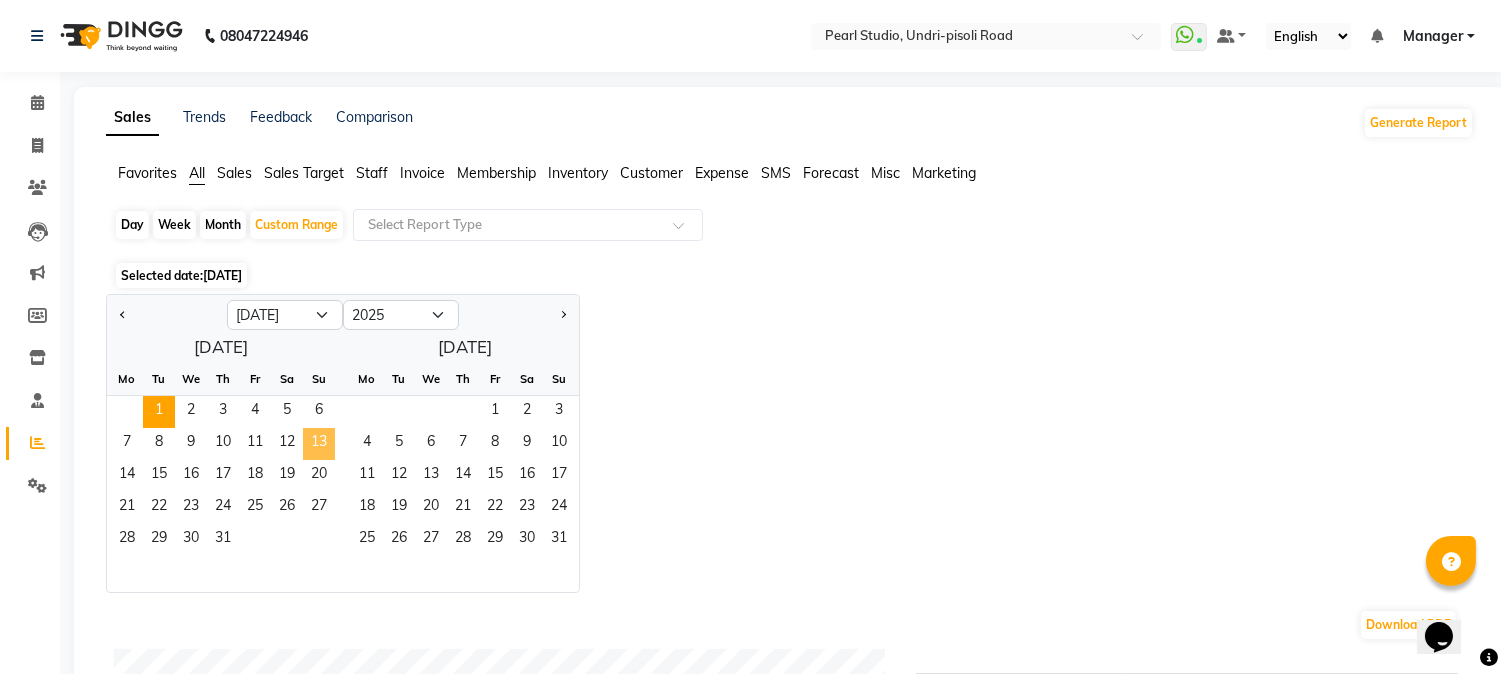 click on "13" 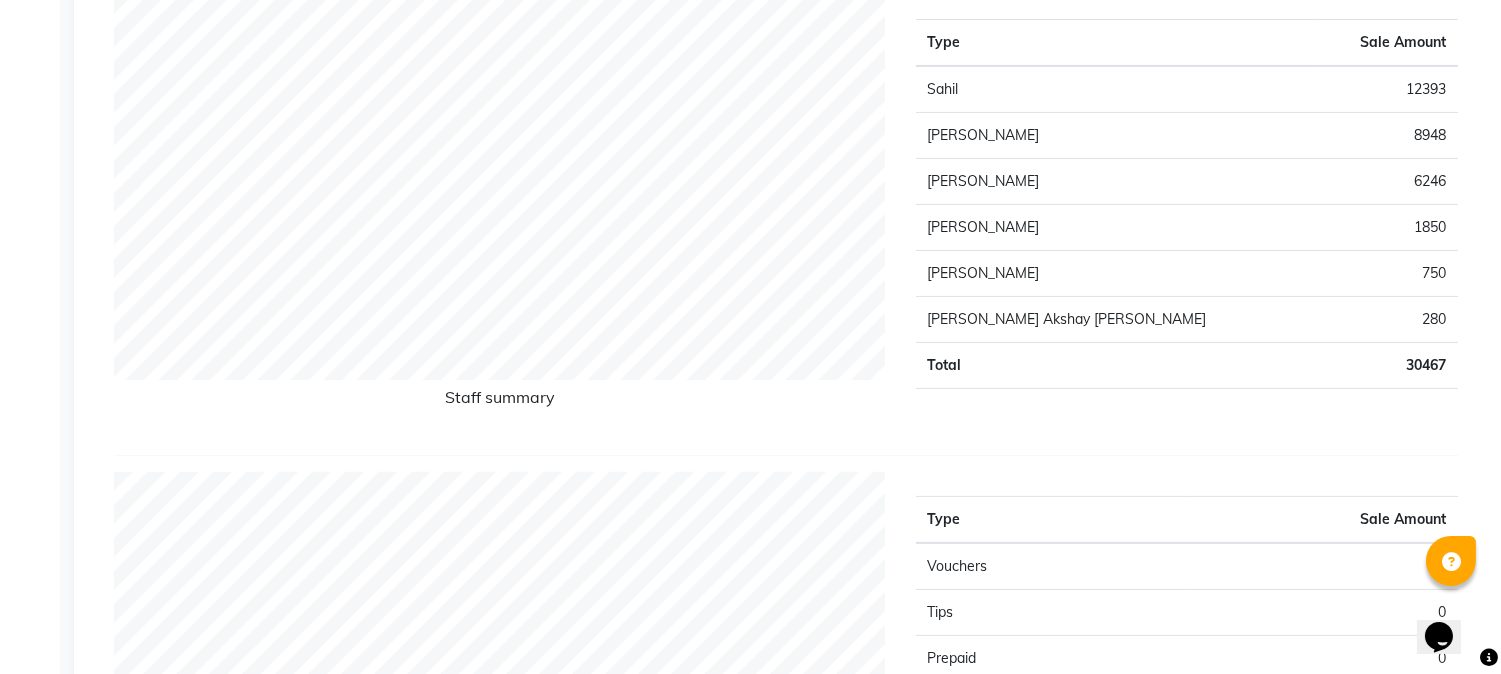 scroll, scrollTop: 777, scrollLeft: 0, axis: vertical 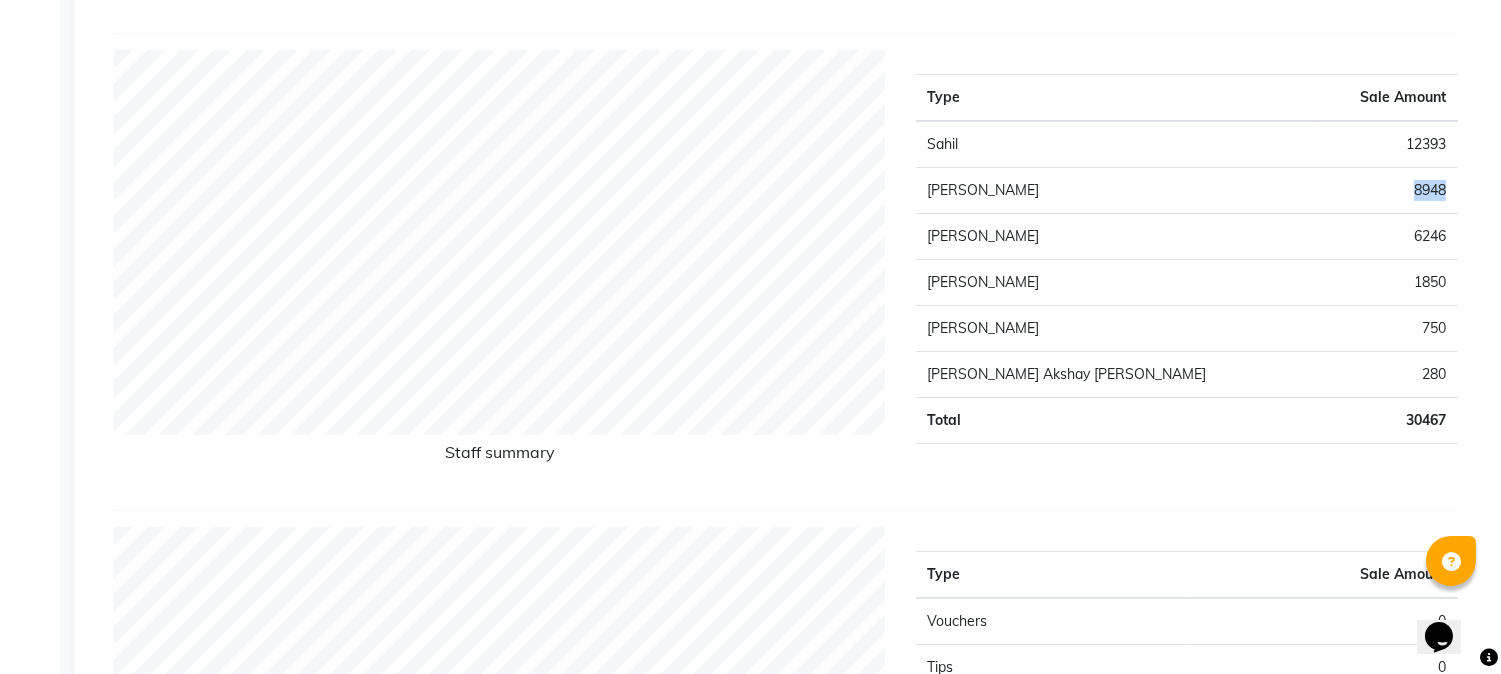 drag, startPoint x: 1428, startPoint y: 195, endPoint x: 1446, endPoint y: 191, distance: 18.439089 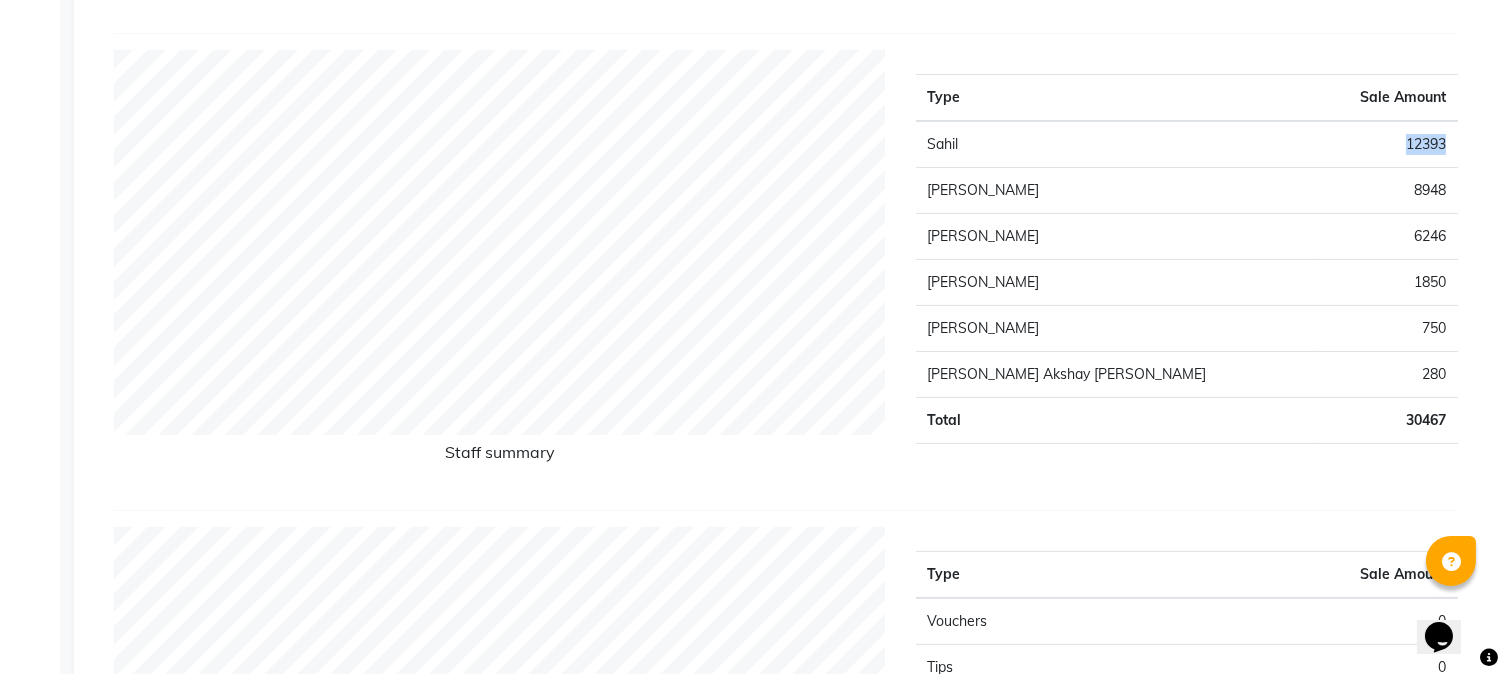 drag, startPoint x: 1397, startPoint y: 144, endPoint x: 1446, endPoint y: 154, distance: 50.01 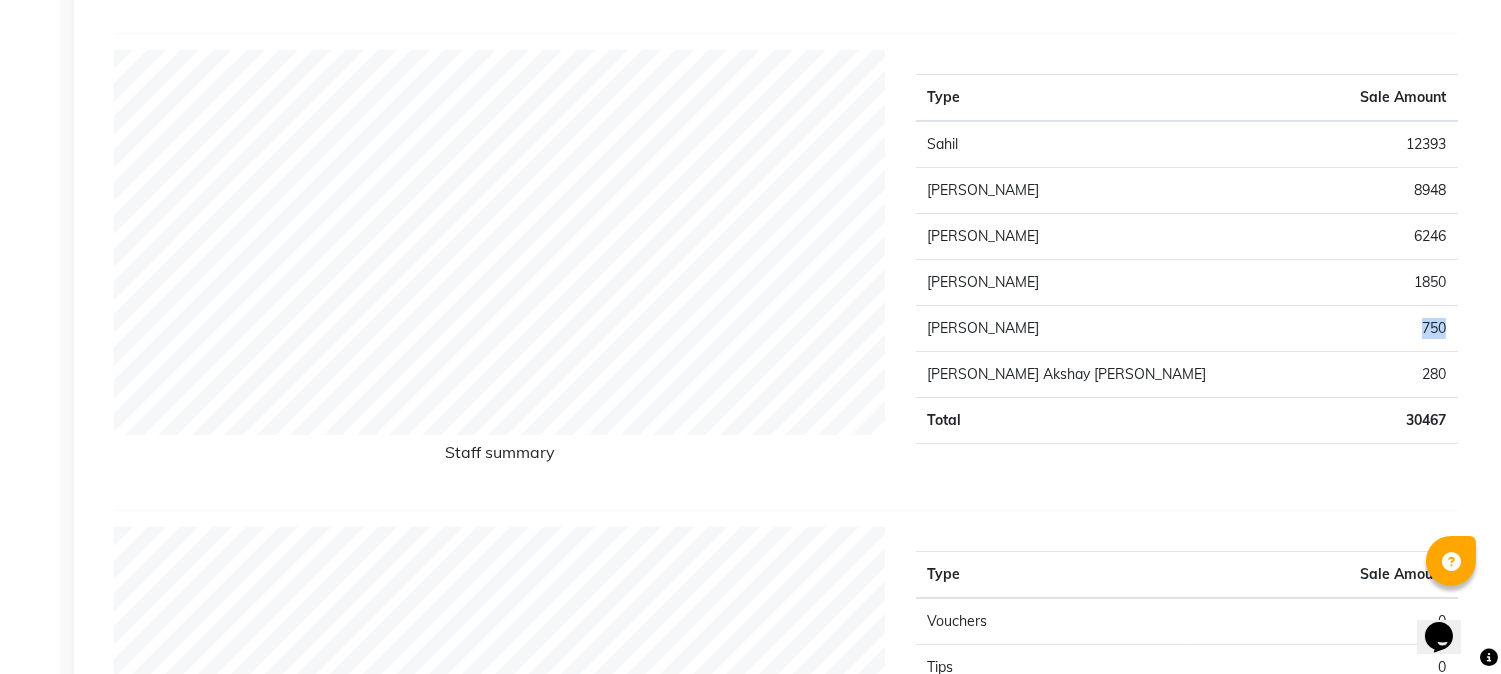 drag, startPoint x: 1391, startPoint y: 332, endPoint x: 1456, endPoint y: 332, distance: 65 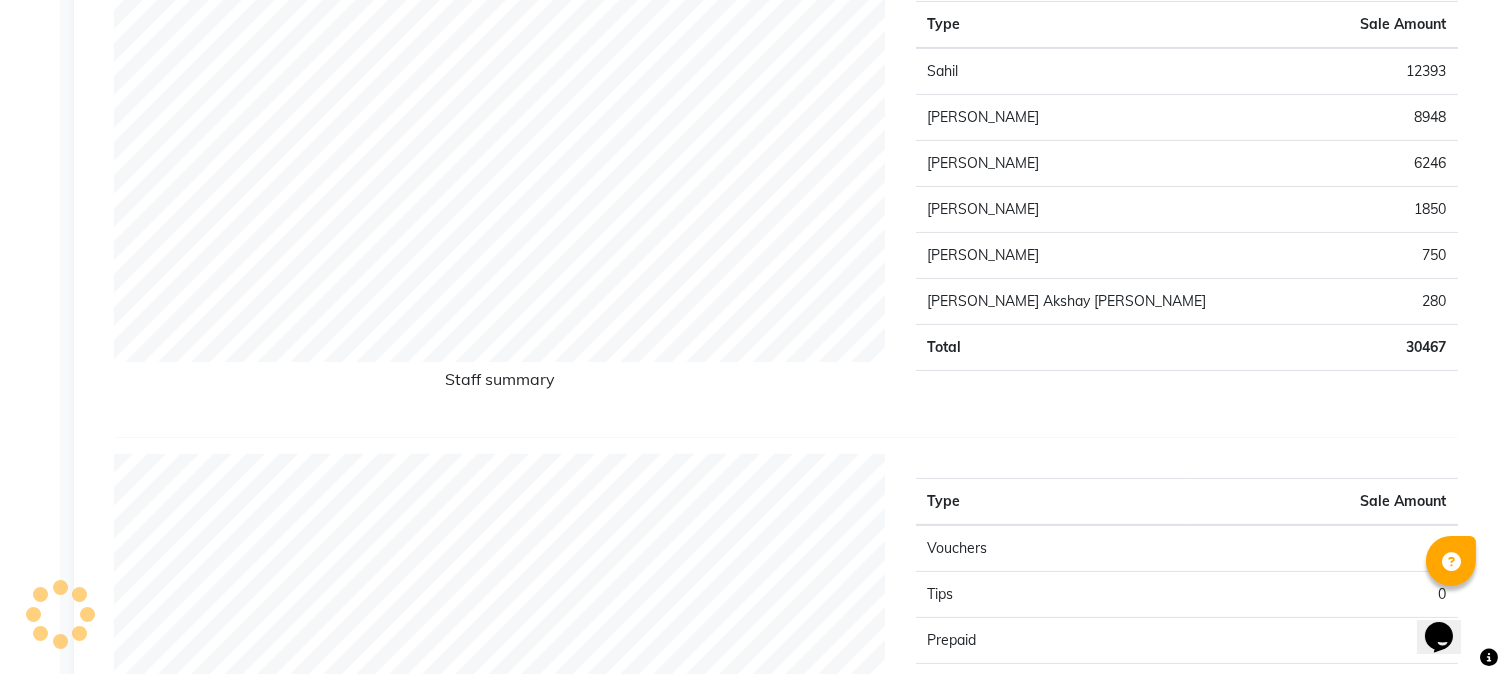 scroll, scrollTop: 888, scrollLeft: 0, axis: vertical 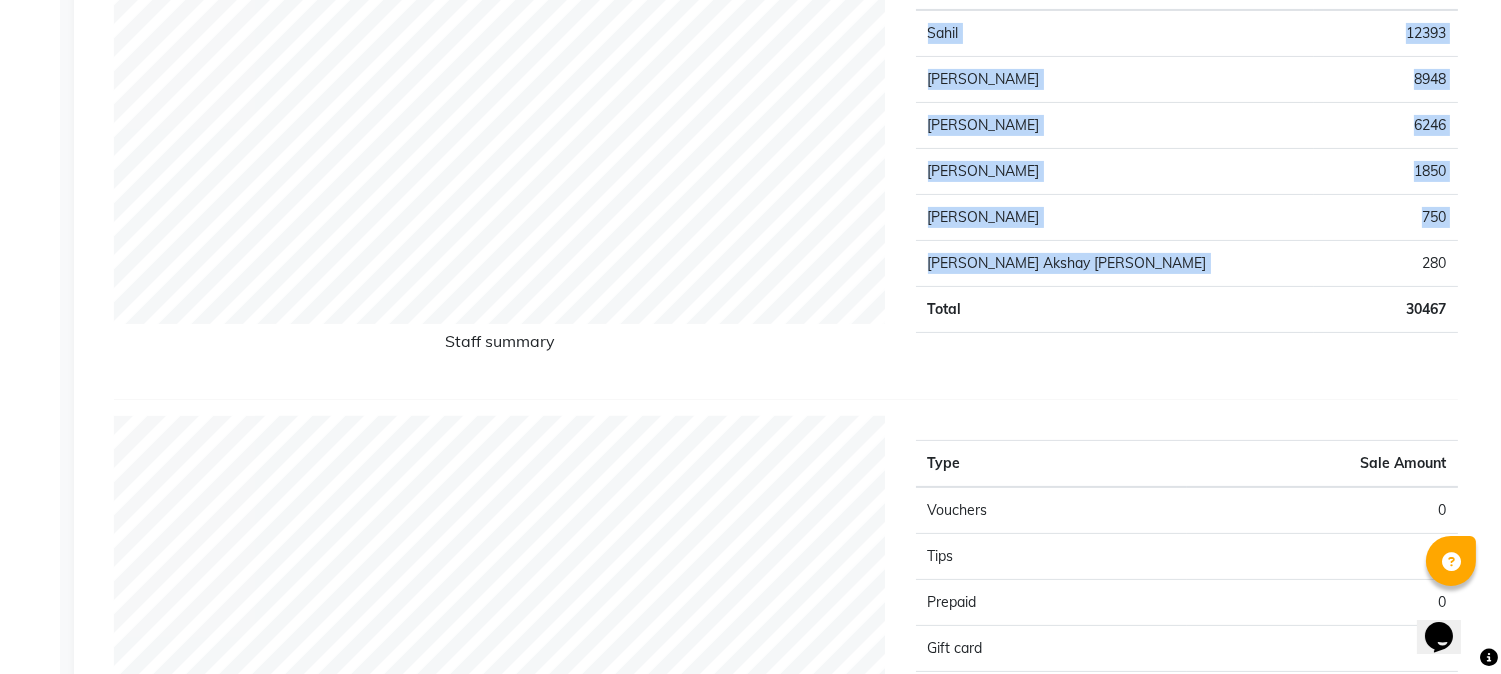 drag, startPoint x: 1408, startPoint y: 261, endPoint x: 1470, endPoint y: 281, distance: 65.14599 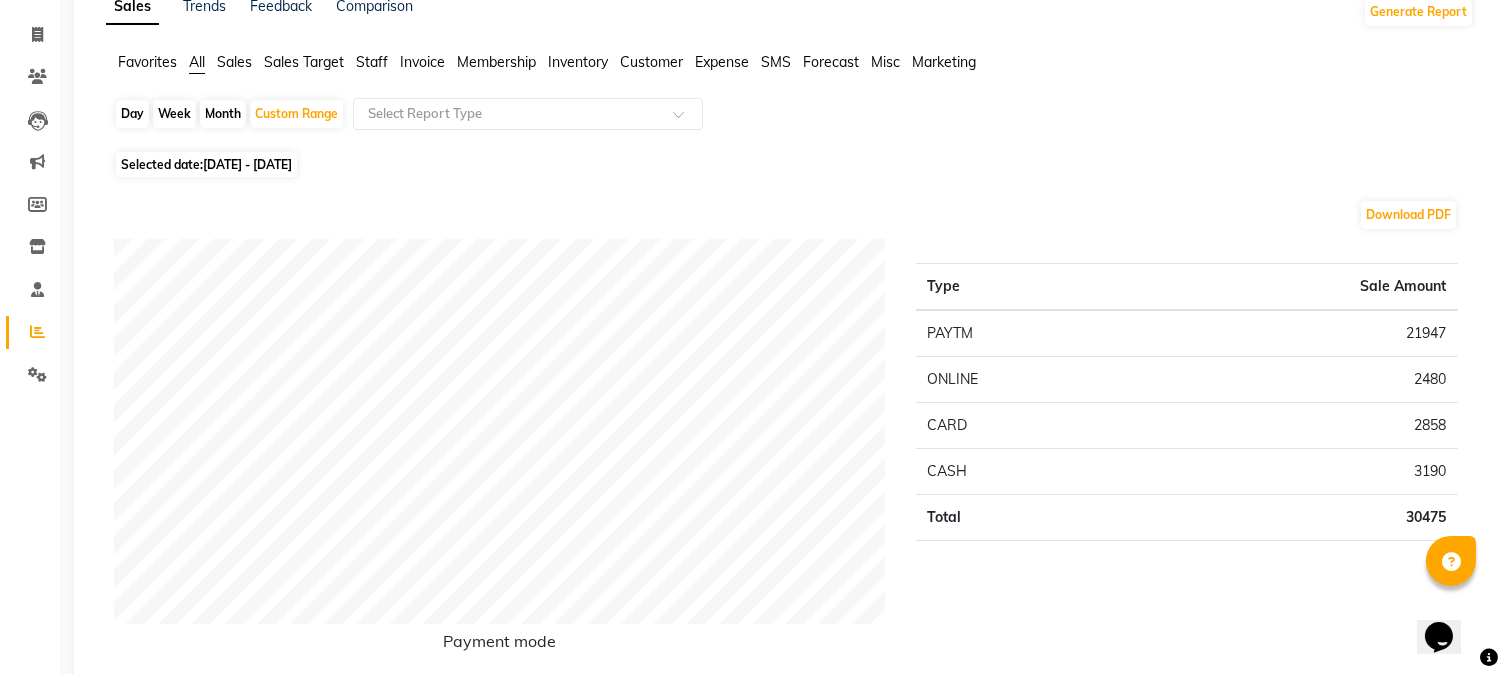 scroll, scrollTop: 0, scrollLeft: 0, axis: both 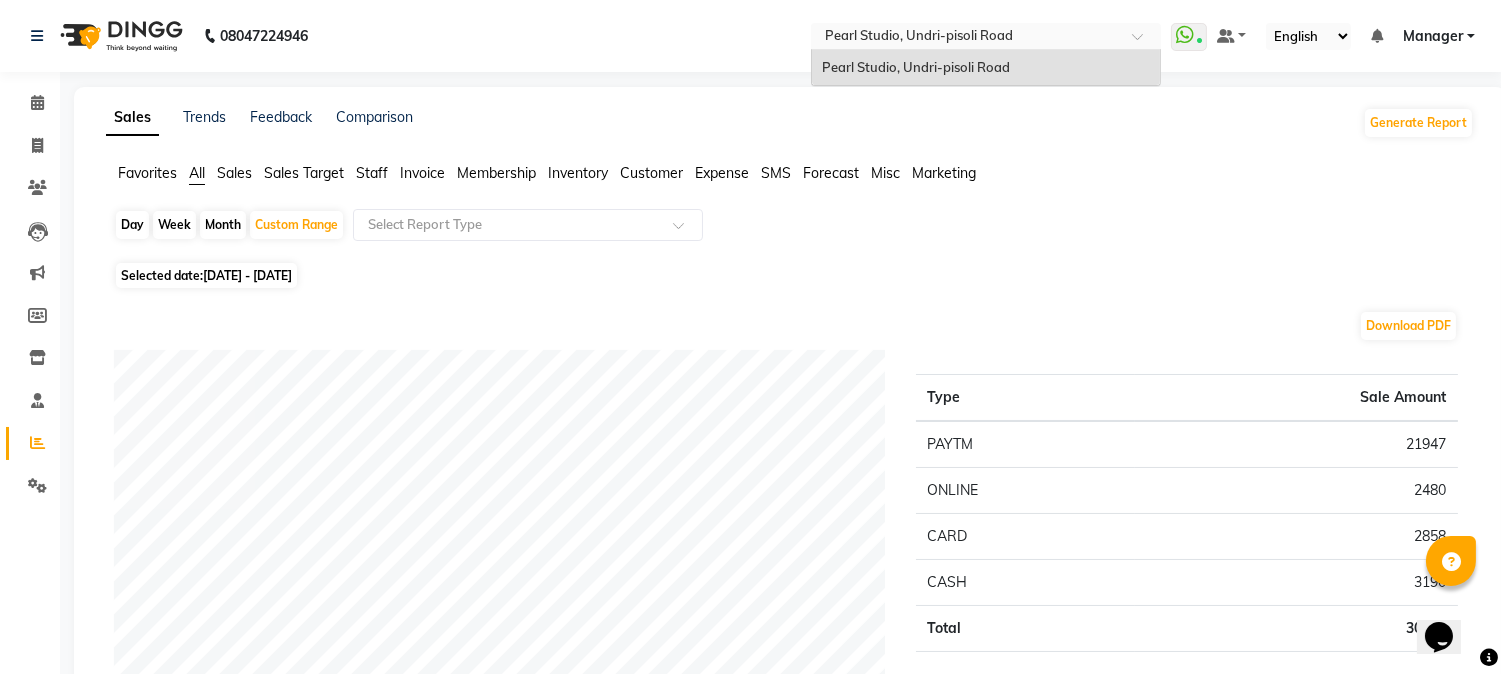 click at bounding box center (1144, 42) 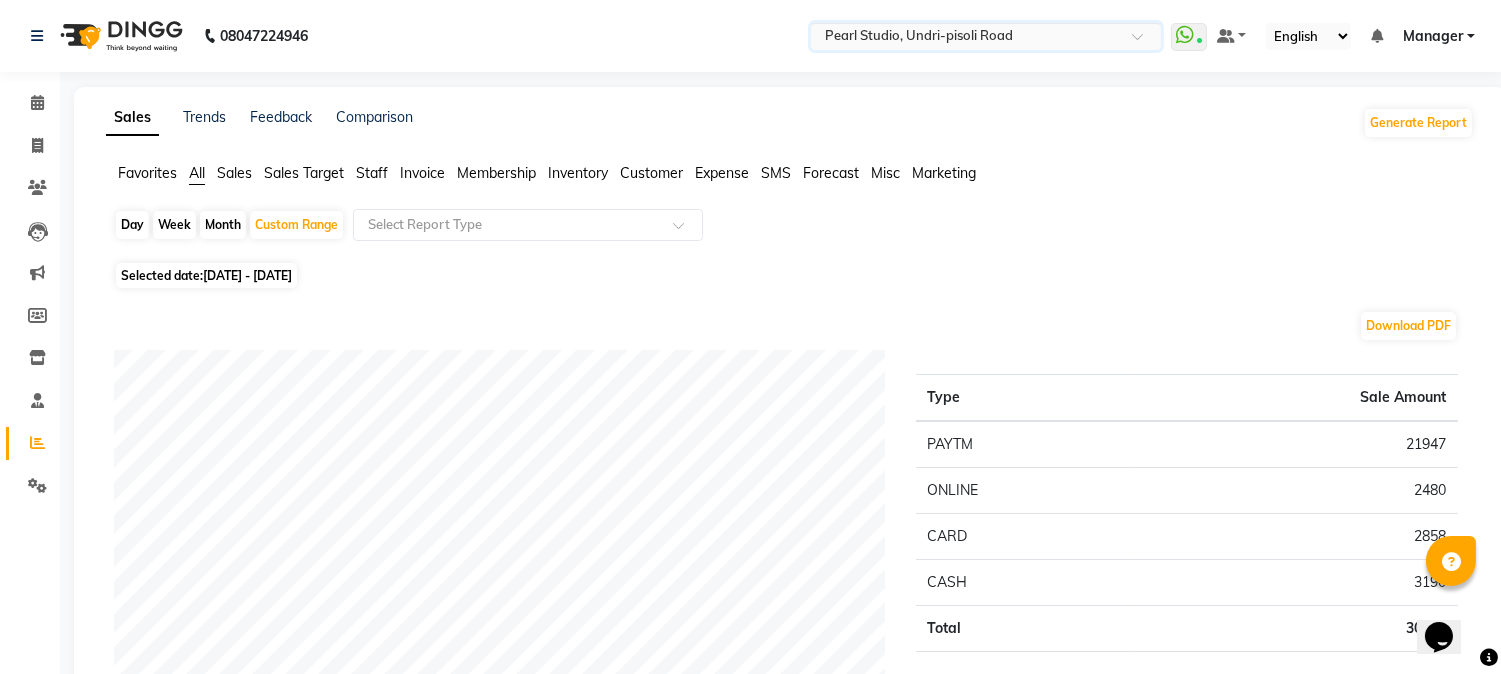 click at bounding box center [1144, 42] 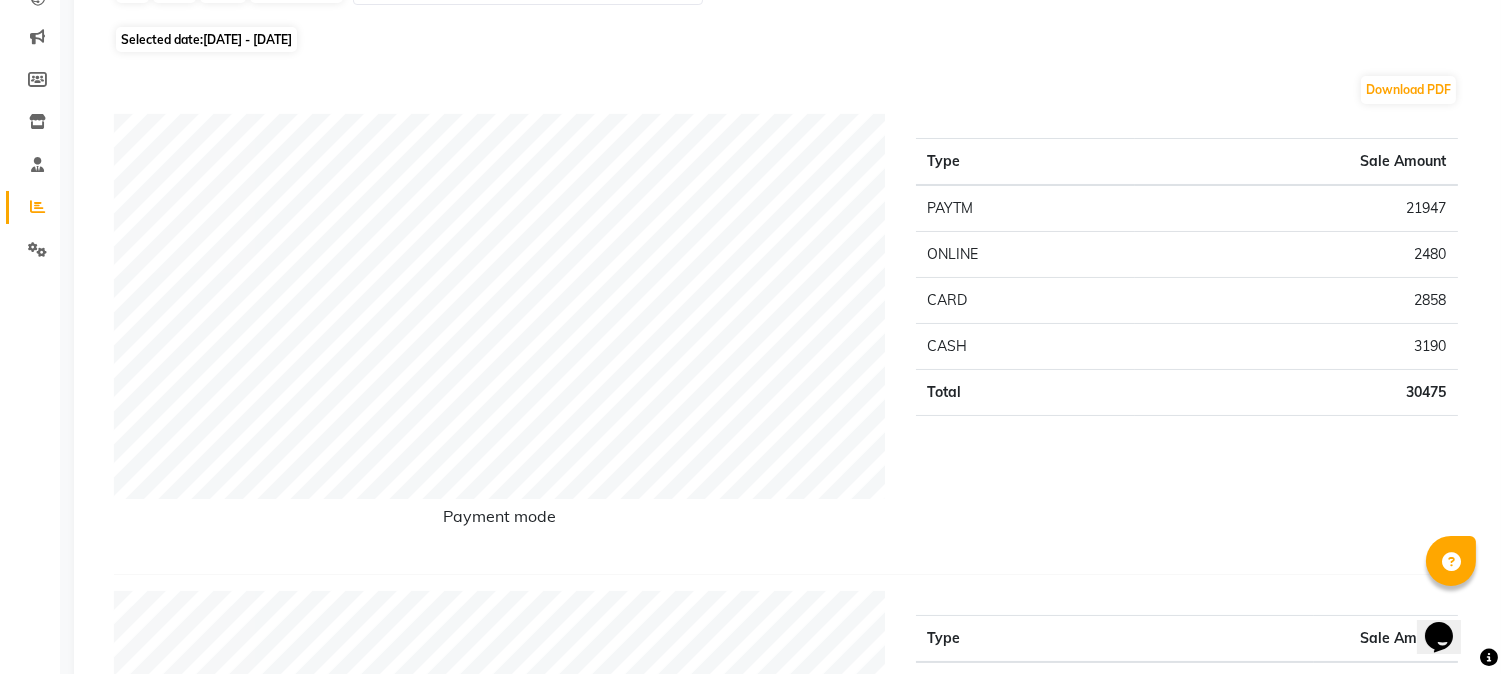 scroll, scrollTop: 222, scrollLeft: 0, axis: vertical 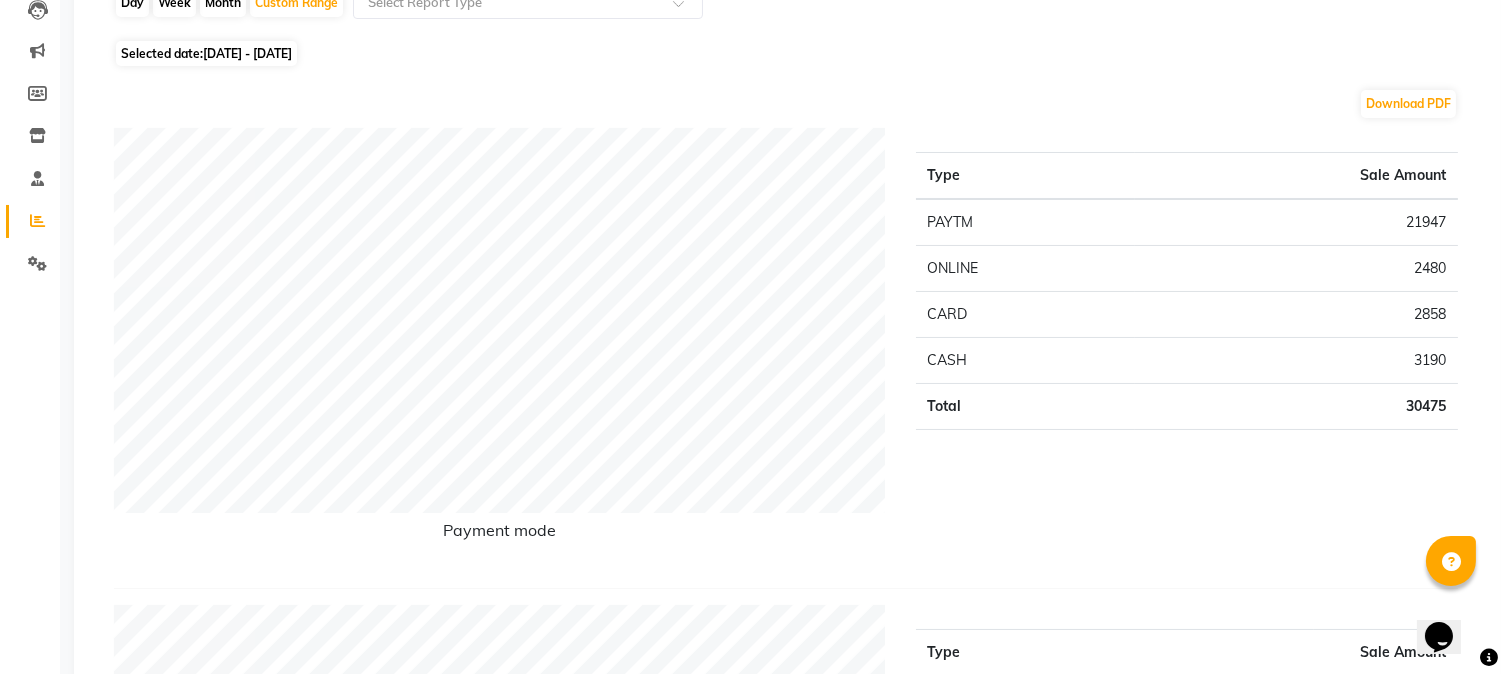 click on "CASH" 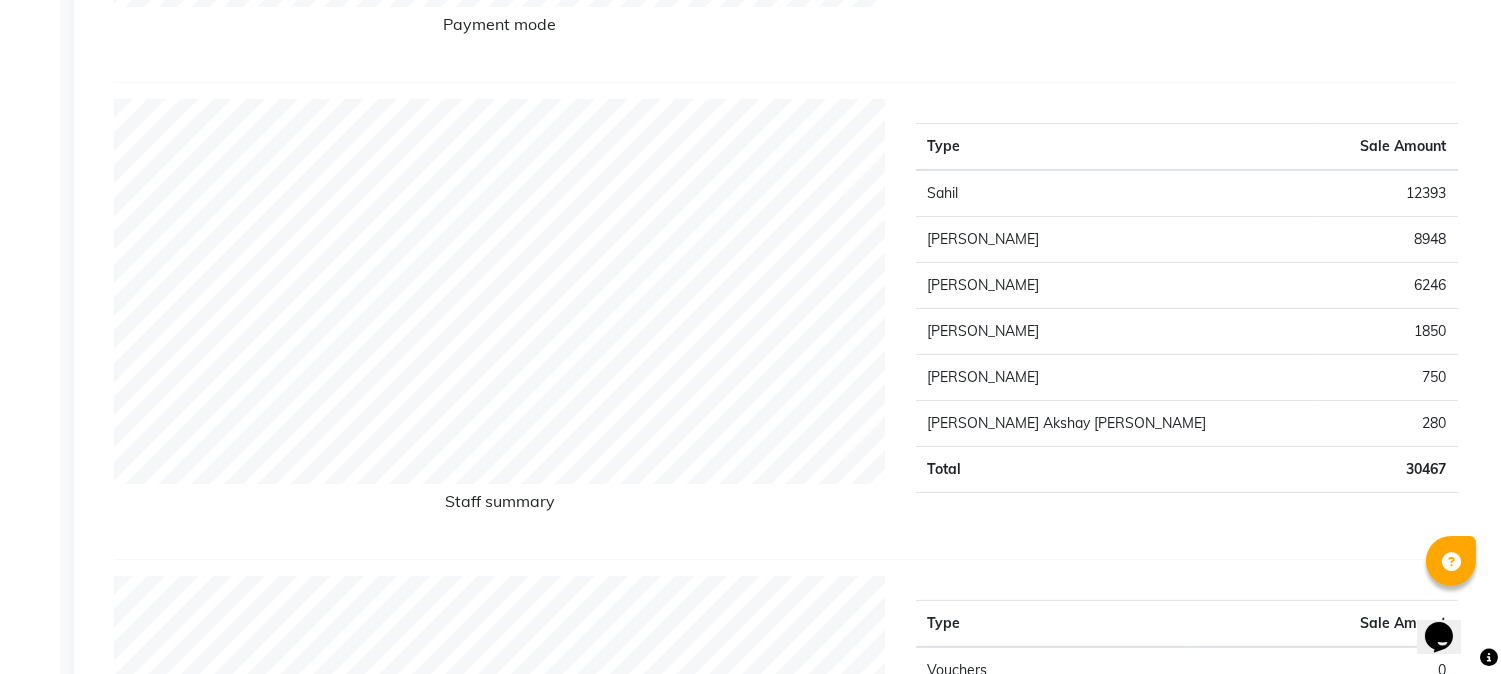 scroll, scrollTop: 777, scrollLeft: 0, axis: vertical 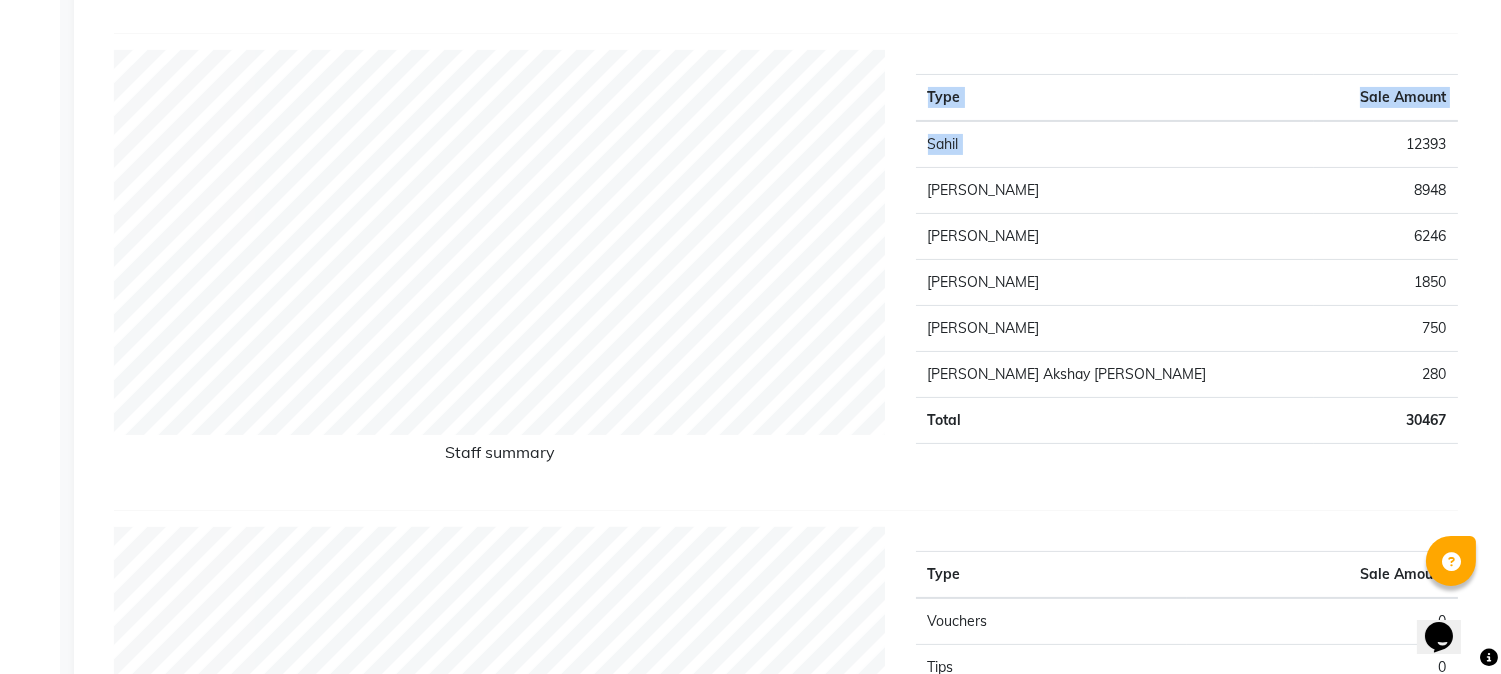 drag, startPoint x: 1397, startPoint y: 128, endPoint x: 1470, endPoint y: 400, distance: 281.62564 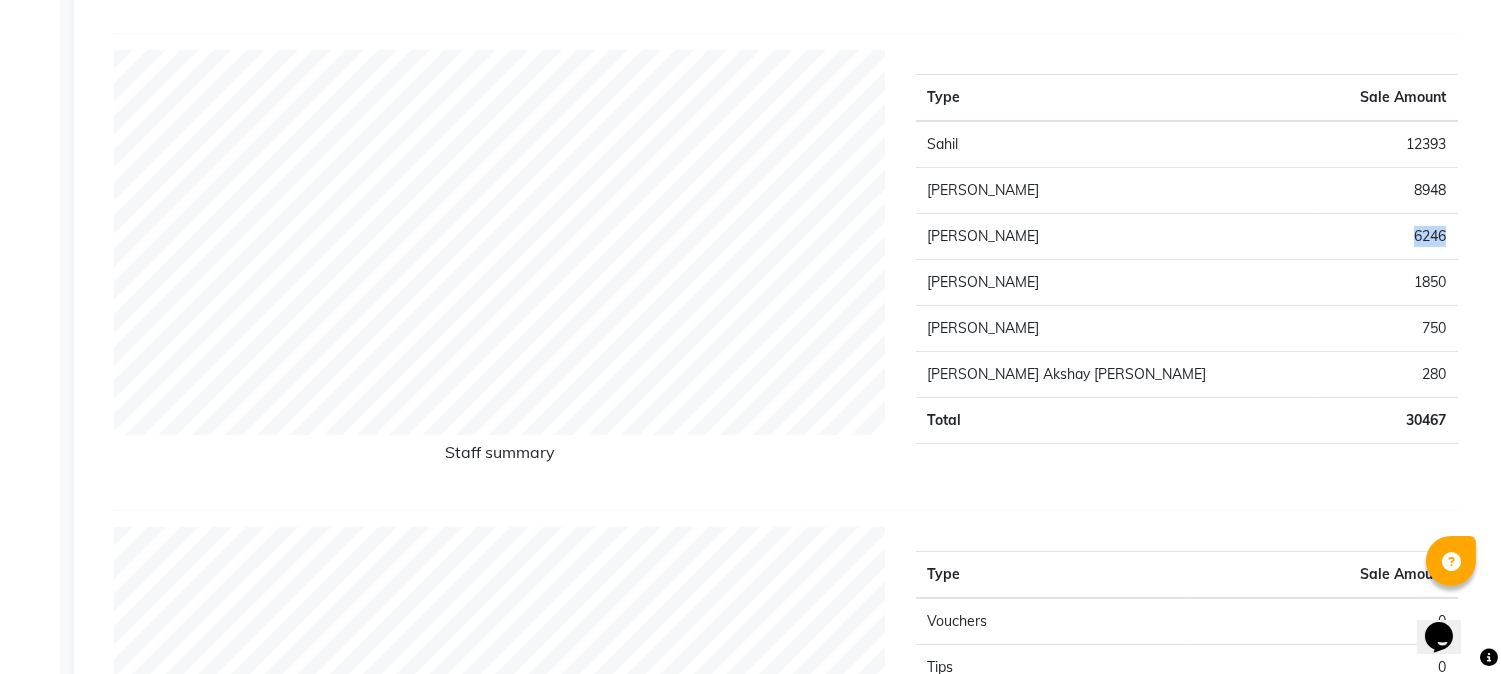 drag, startPoint x: 1413, startPoint y: 230, endPoint x: 1448, endPoint y: 230, distance: 35 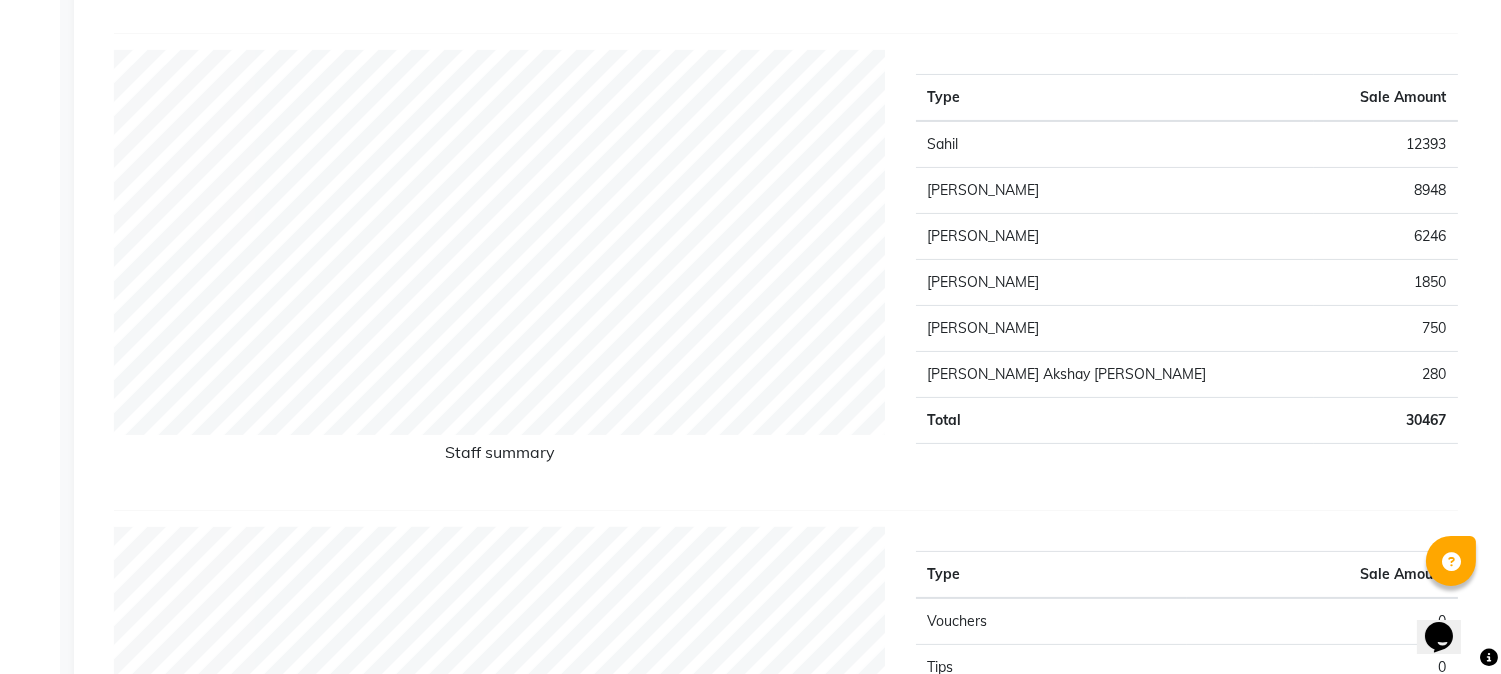 click on "[PERSON_NAME] Akshay [PERSON_NAME]" 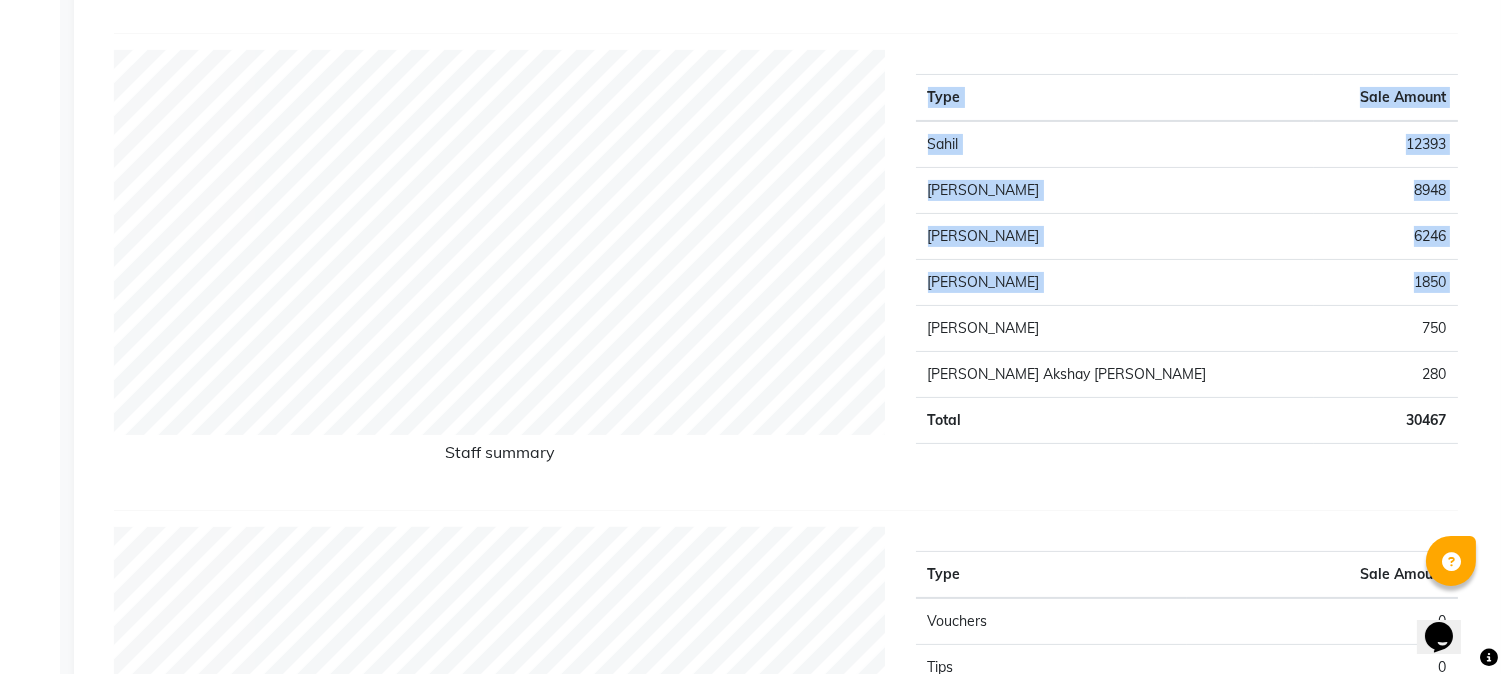 drag, startPoint x: 927, startPoint y: 324, endPoint x: 1487, endPoint y: 361, distance: 561.221 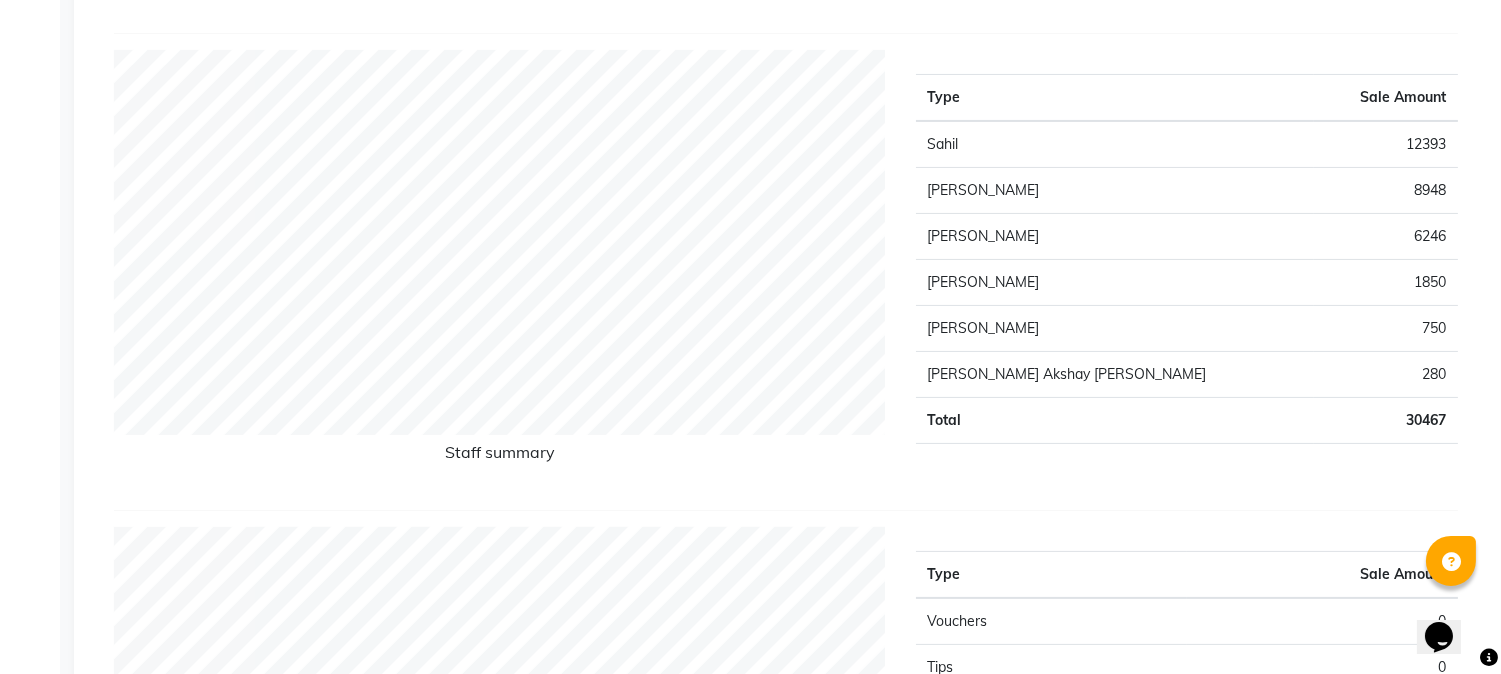 click on "[PERSON_NAME]" 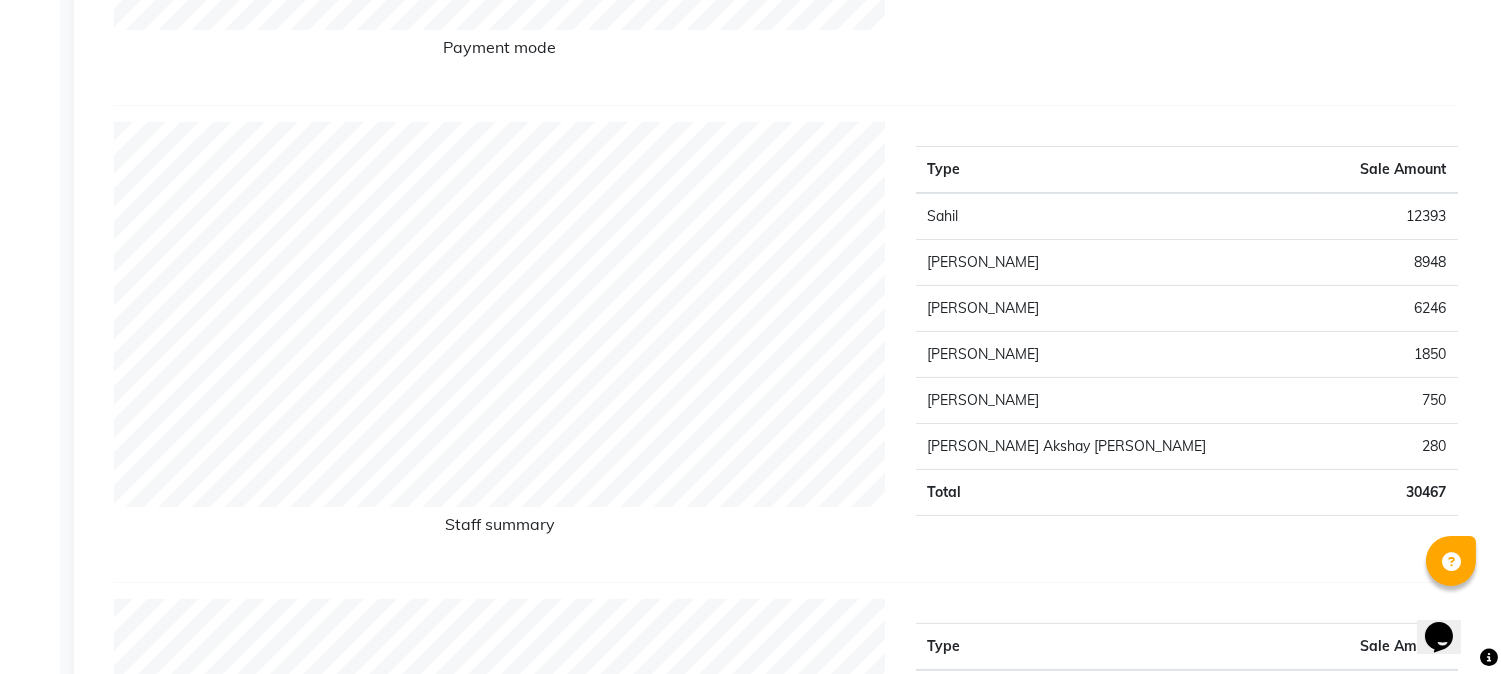 scroll, scrollTop: 666, scrollLeft: 0, axis: vertical 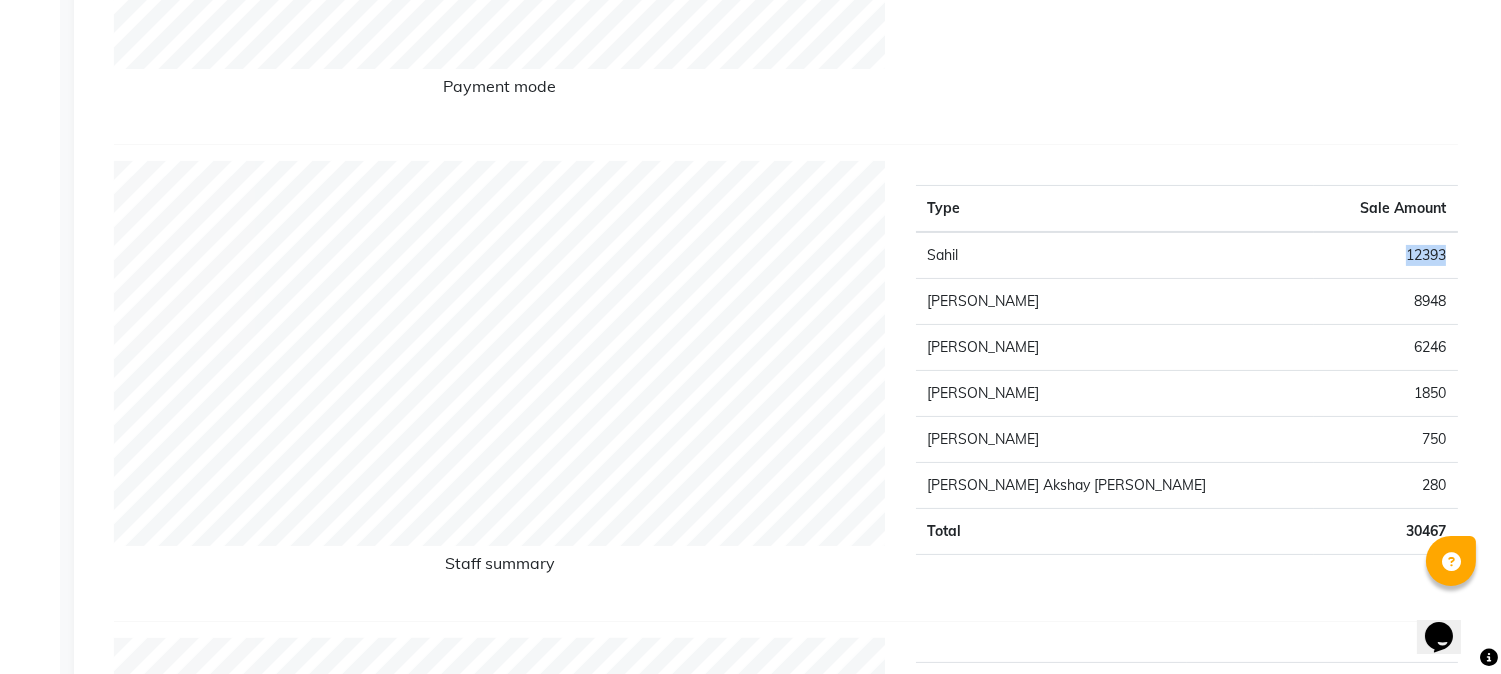 drag, startPoint x: 1397, startPoint y: 256, endPoint x: 1448, endPoint y: 260, distance: 51.156624 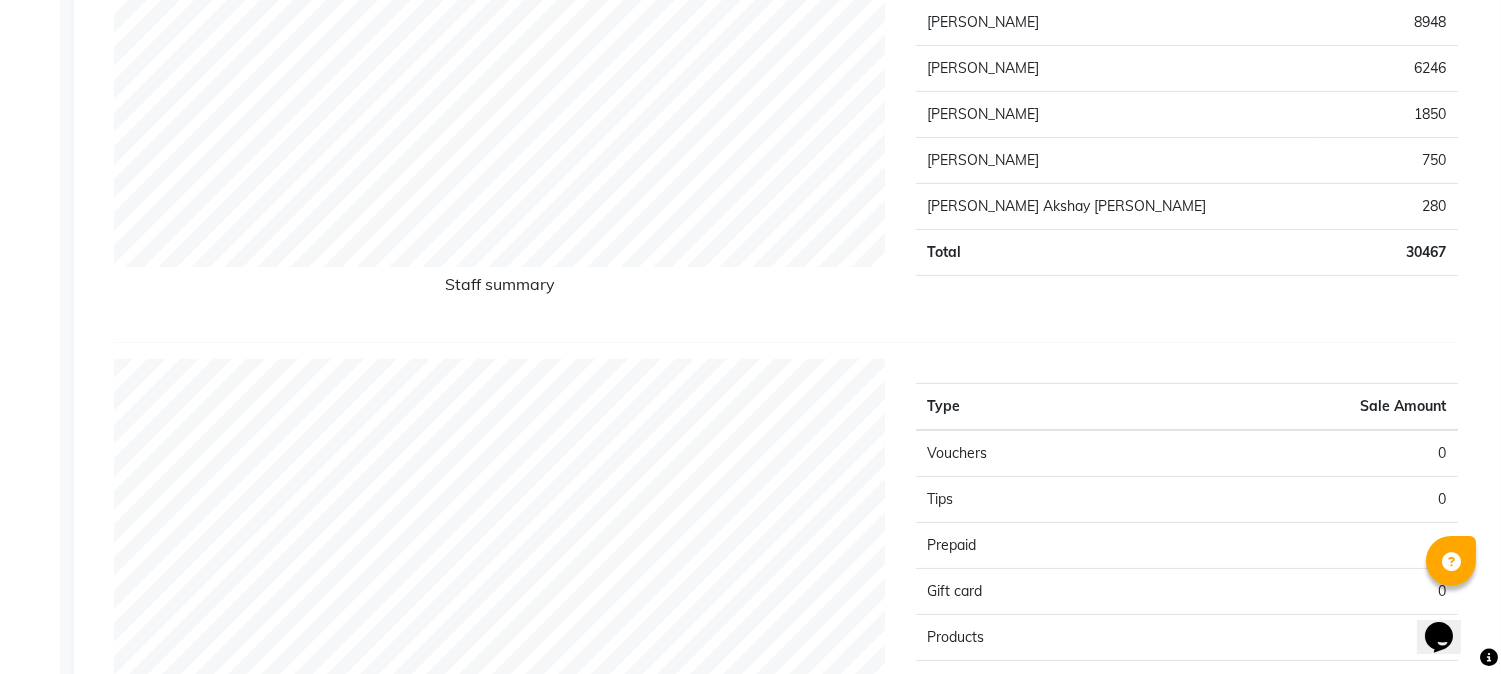 scroll, scrollTop: 1000, scrollLeft: 0, axis: vertical 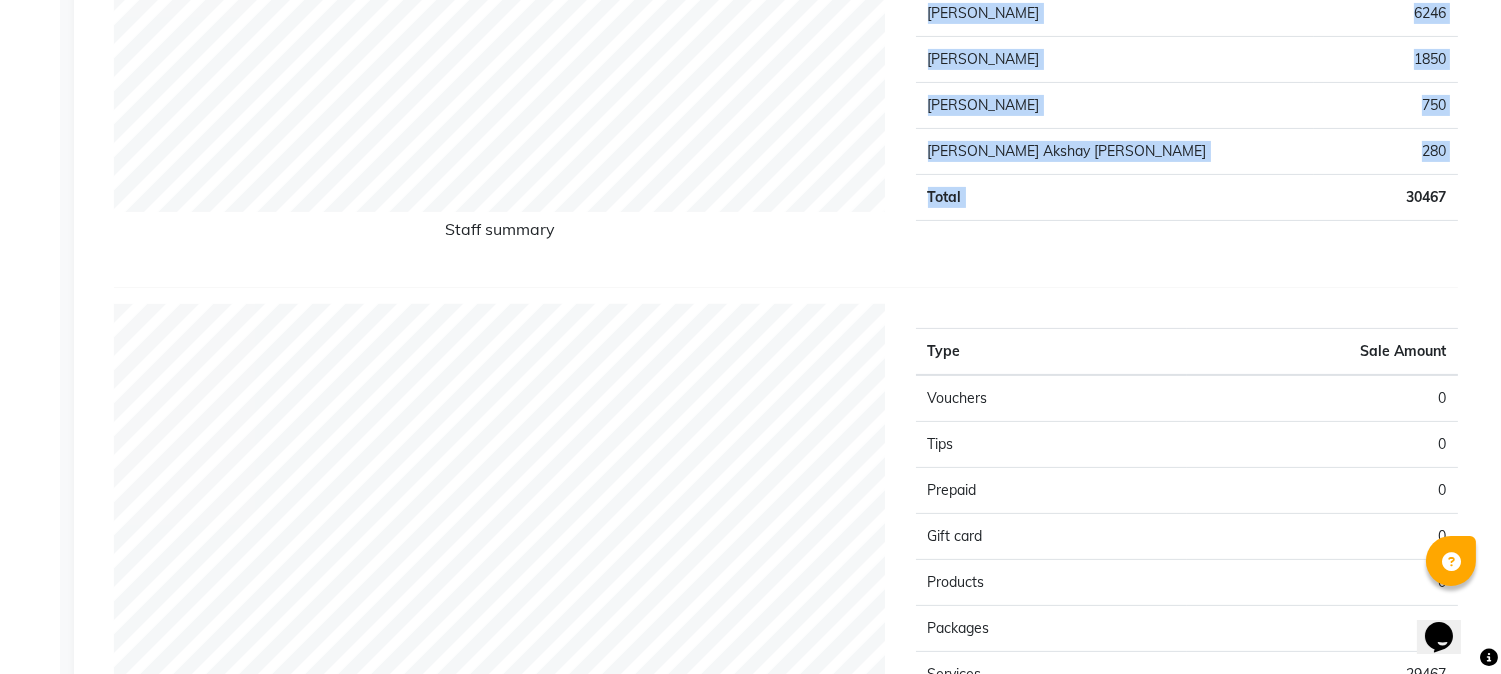 drag, startPoint x: 1400, startPoint y: 200, endPoint x: 1466, endPoint y: 203, distance: 66.068146 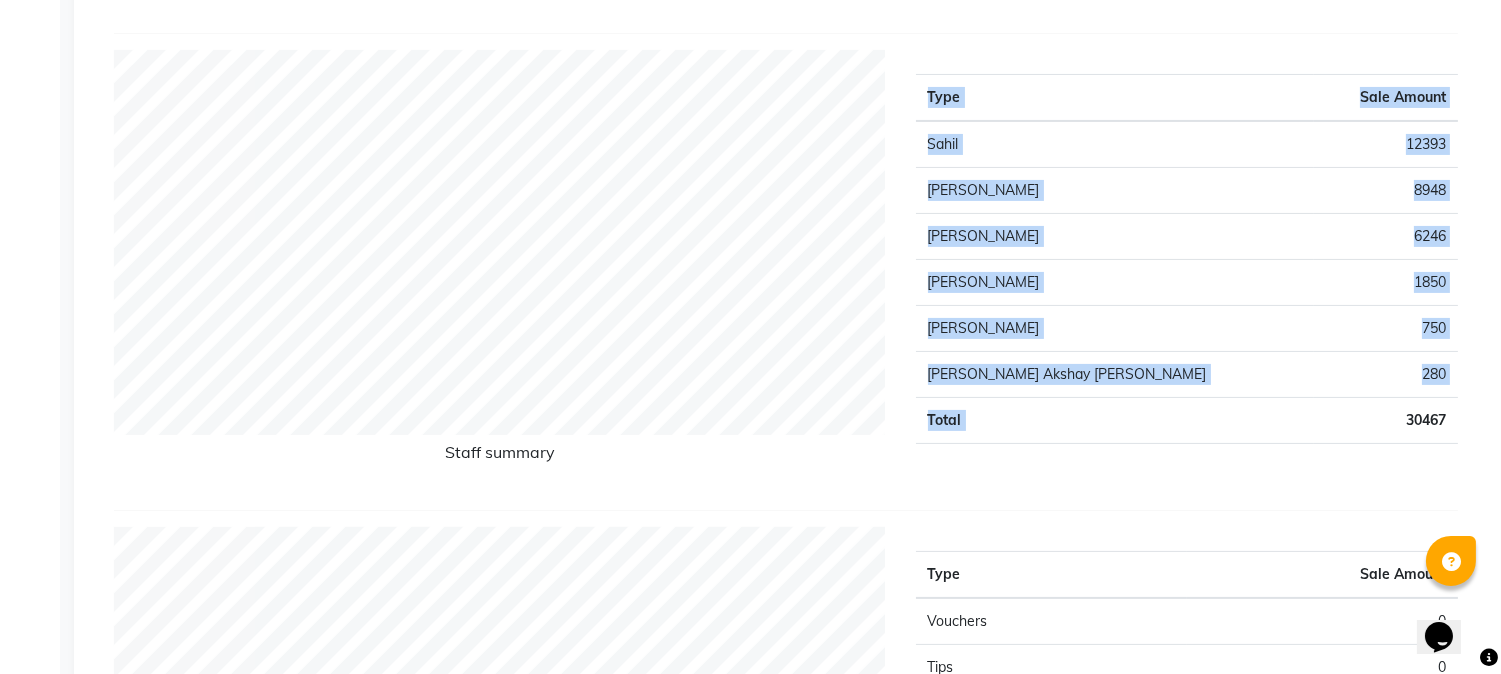 scroll, scrollTop: 444, scrollLeft: 0, axis: vertical 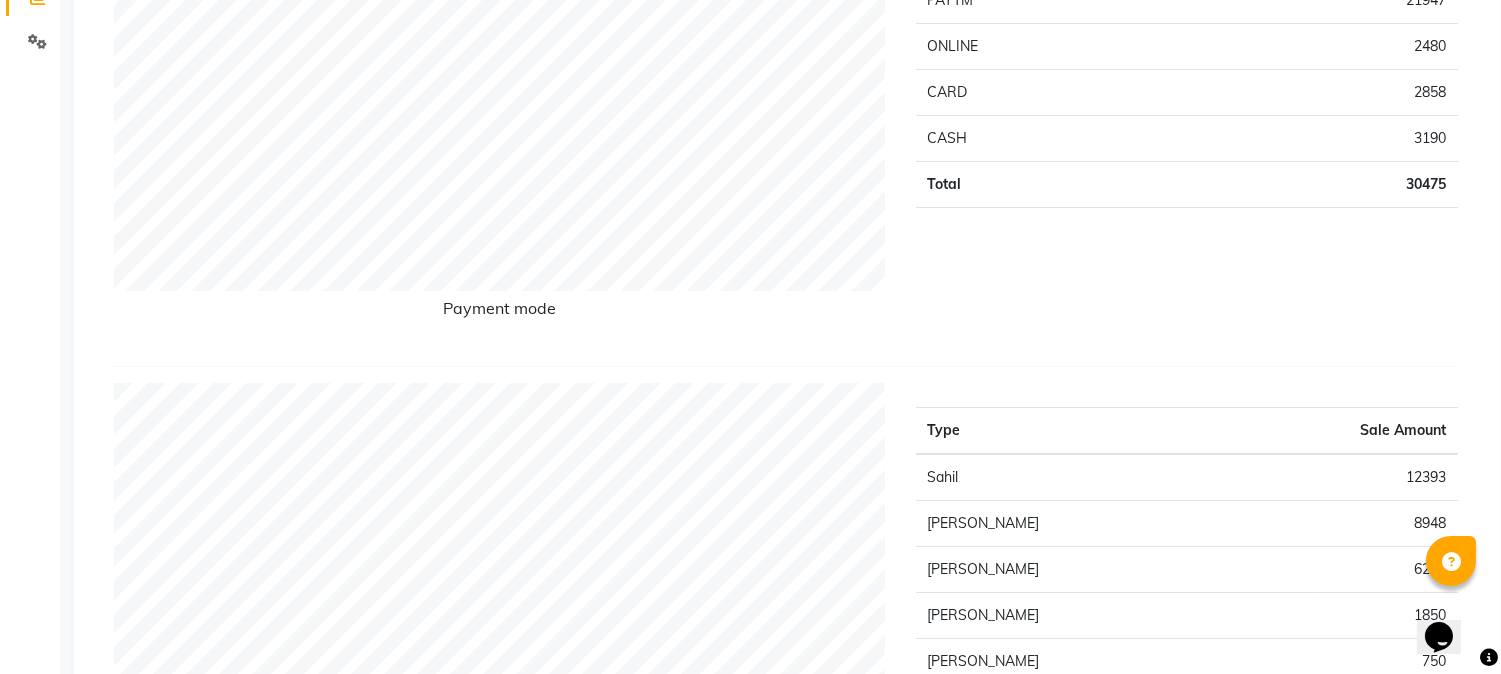 click on "Type Sale Amount PAYTM 21947 ONLINE 2480 CARD 2858 CASH 3190 Total 30475" 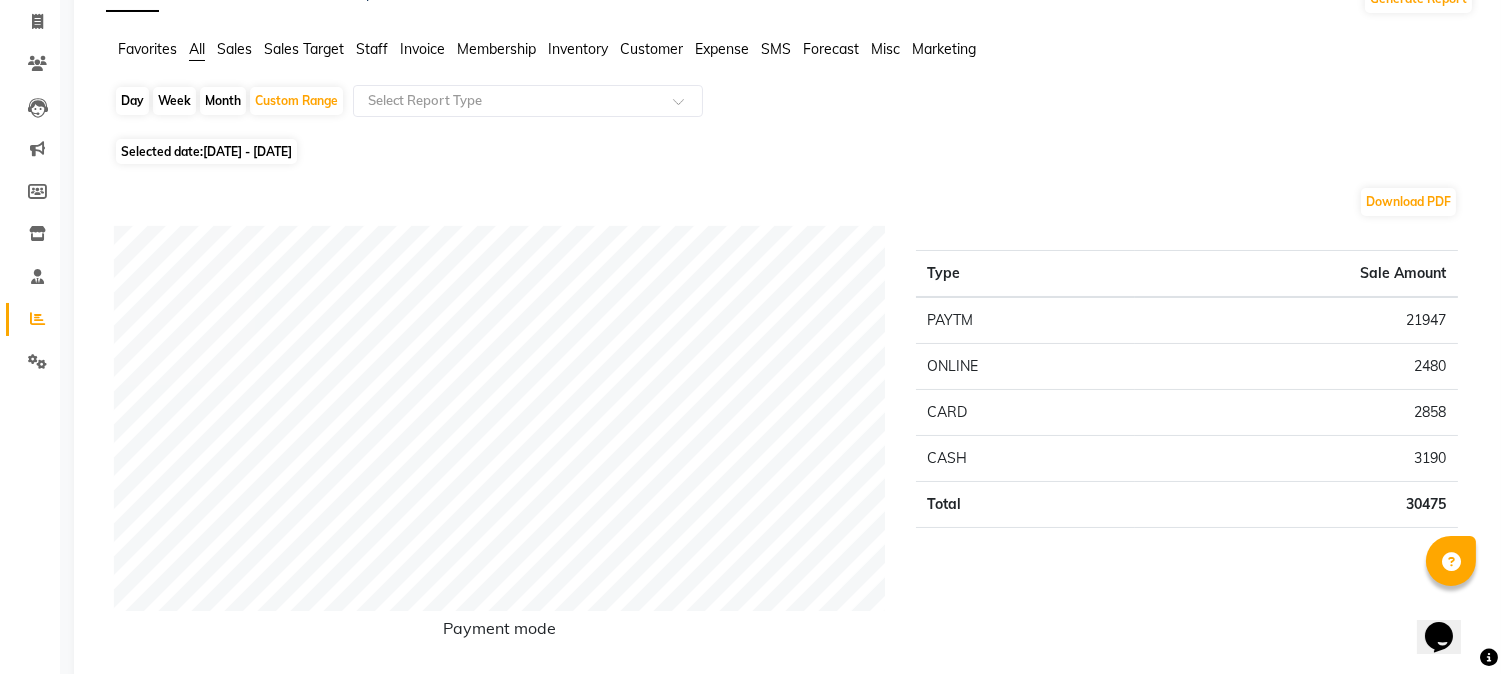 scroll, scrollTop: 111, scrollLeft: 0, axis: vertical 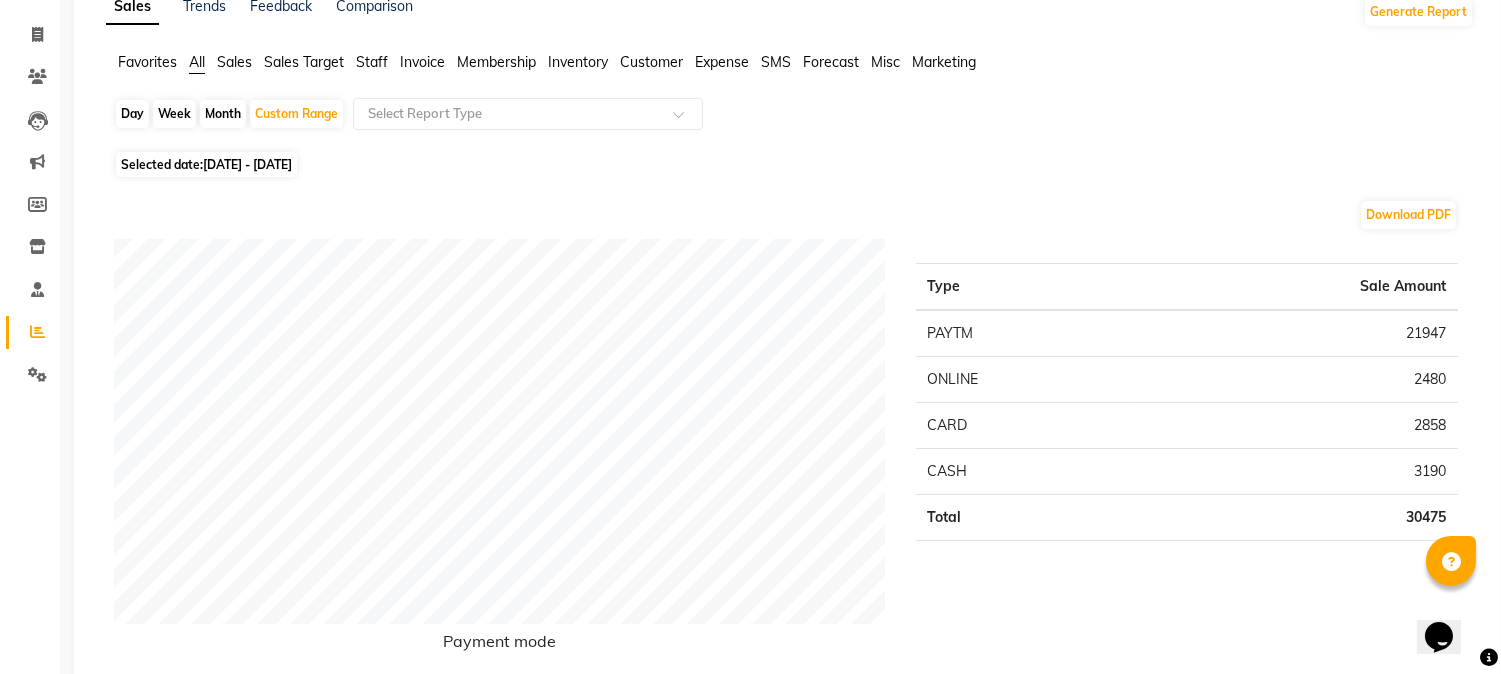click on "Day   Week   Month   Custom Range  Select Report Type Selected date:  01-07-2025 - 13-07-2025  Download PDF Payment mode Type Sale Amount PAYTM 21947 ONLINE 2480 CARD 2858 CASH 3190 Total 30475 Staff summary Type Sale Amount Sahil 12393 Samundra Thapa 8948 Sabita Pariyar 6246 Pratik 1850 Nikhil Gulhane 750 Pratima Akshay Sonawane 280 Total 30467 Sales summary Type Sale Amount Vouchers 0 Tips 0 Prepaid 0 Gift card 0 Products 0 Packages 0 Services 29467 Memberships 1000 Fee 0 Total 30467 Service by category Type Sale Amount Graduate/ Master Stylist (Ammonia Free) 6435 Haircut 4130 Rica Wax 3420 Classic Hairwash 3180 Graduate/ Master Stylist (With Ammonia) 1950 Chocolate Wax 1920 Threading 1618 Manicure 1100 Honey Wax 1100 Peel Wax 1019 Others 3595 Total 29467 Service sales Type Sale Amount Graduate/ Master Stylist (Ammonia Free) - Touch-Up Female (Upto 2 Inches) 6435 Classic Hairwash  - Medium Length Hair For Female 2930 Graduate/ Master Stylist (With Ammonia) - Touch-Up Female (Upto 2 Inches) 1950 1900 1520" 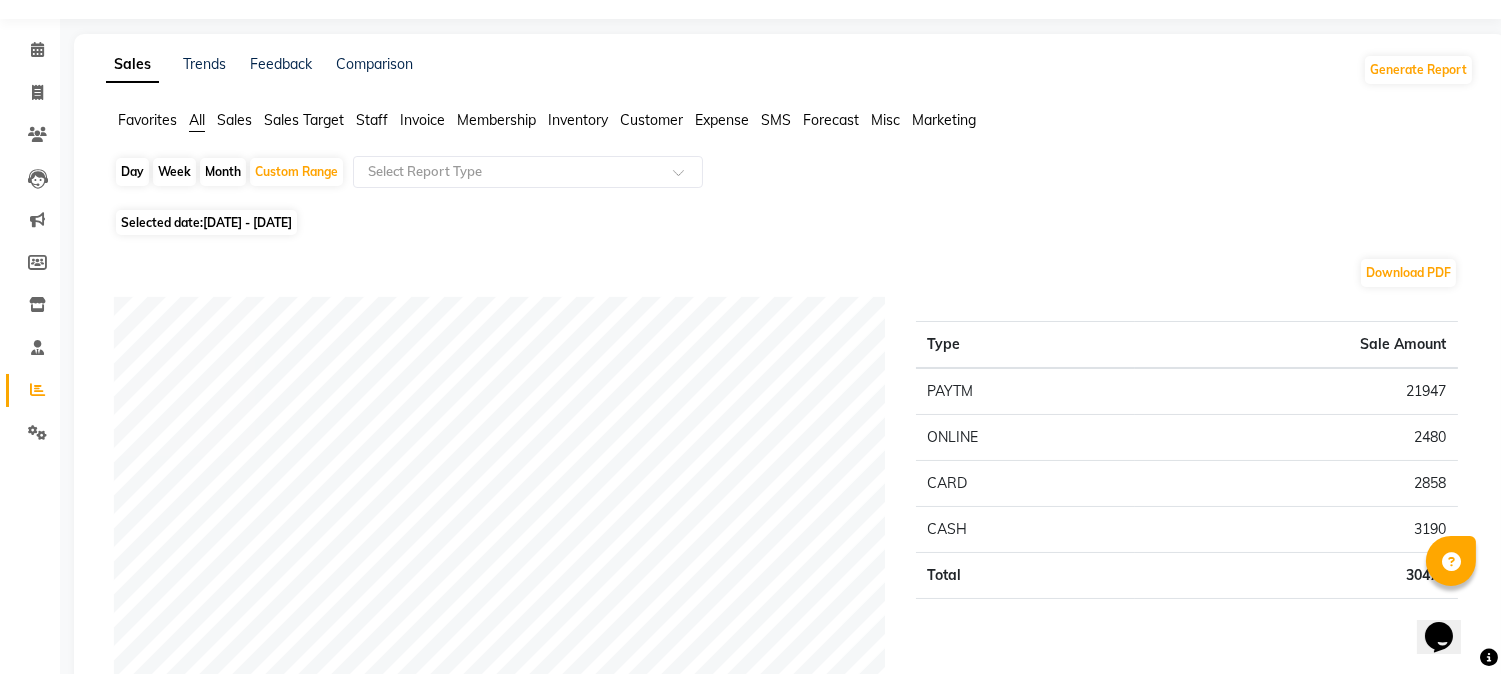 scroll, scrollTop: 0, scrollLeft: 0, axis: both 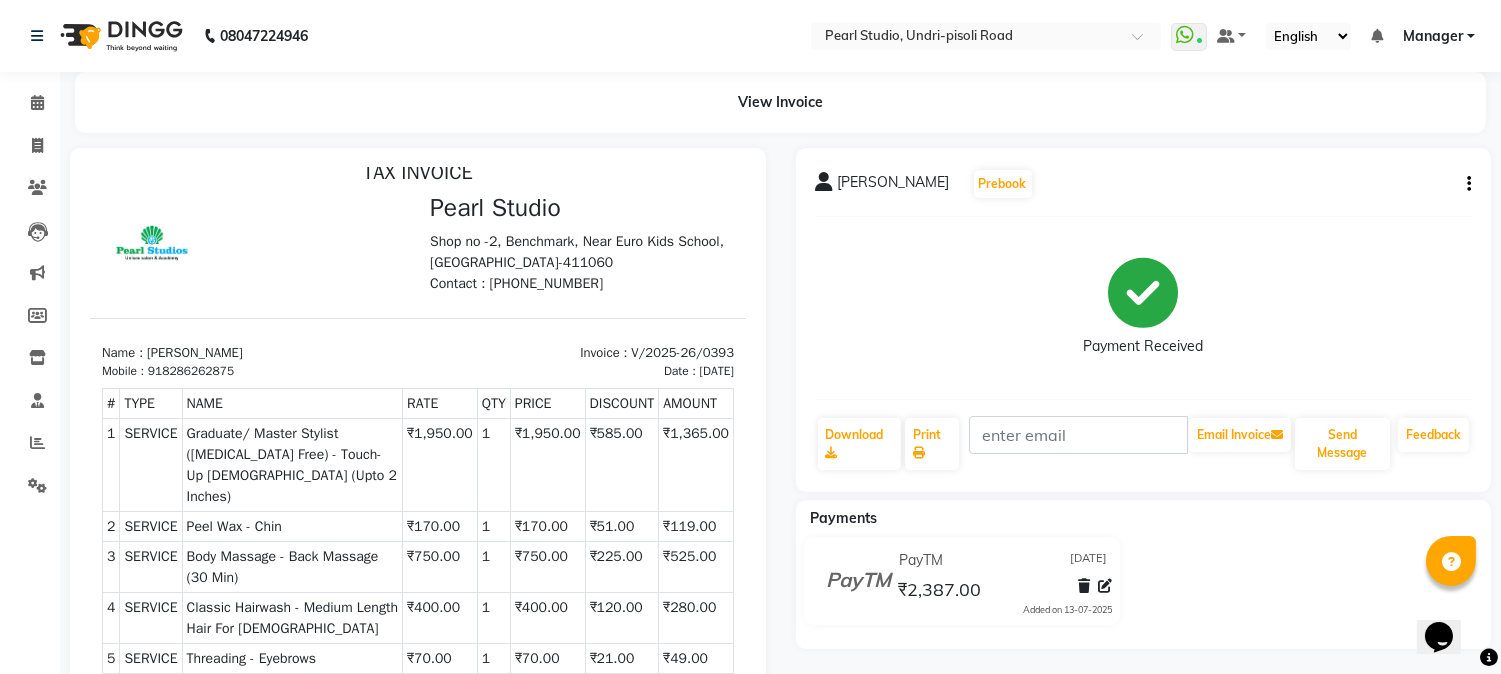 drag, startPoint x: 715, startPoint y: 275, endPoint x: 825, endPoint y: 515, distance: 264.00757 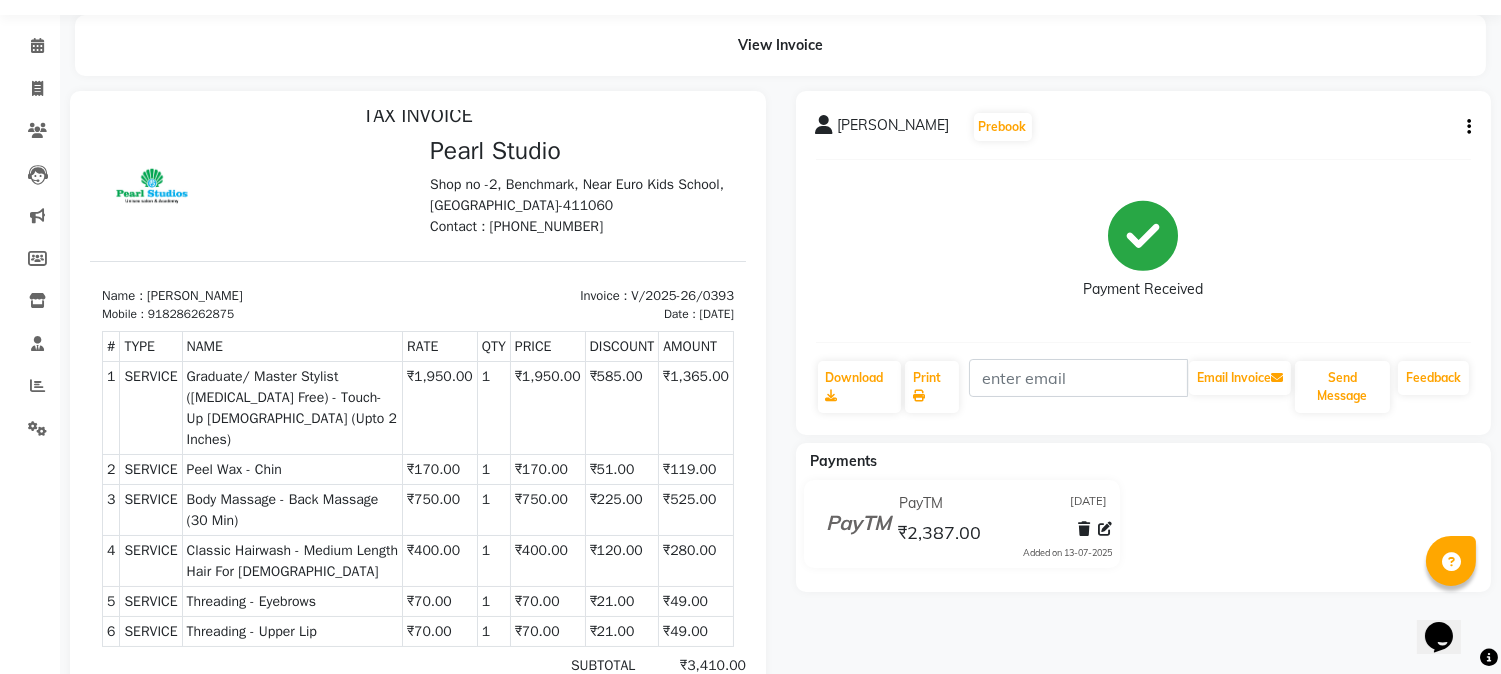 scroll, scrollTop: 111, scrollLeft: 0, axis: vertical 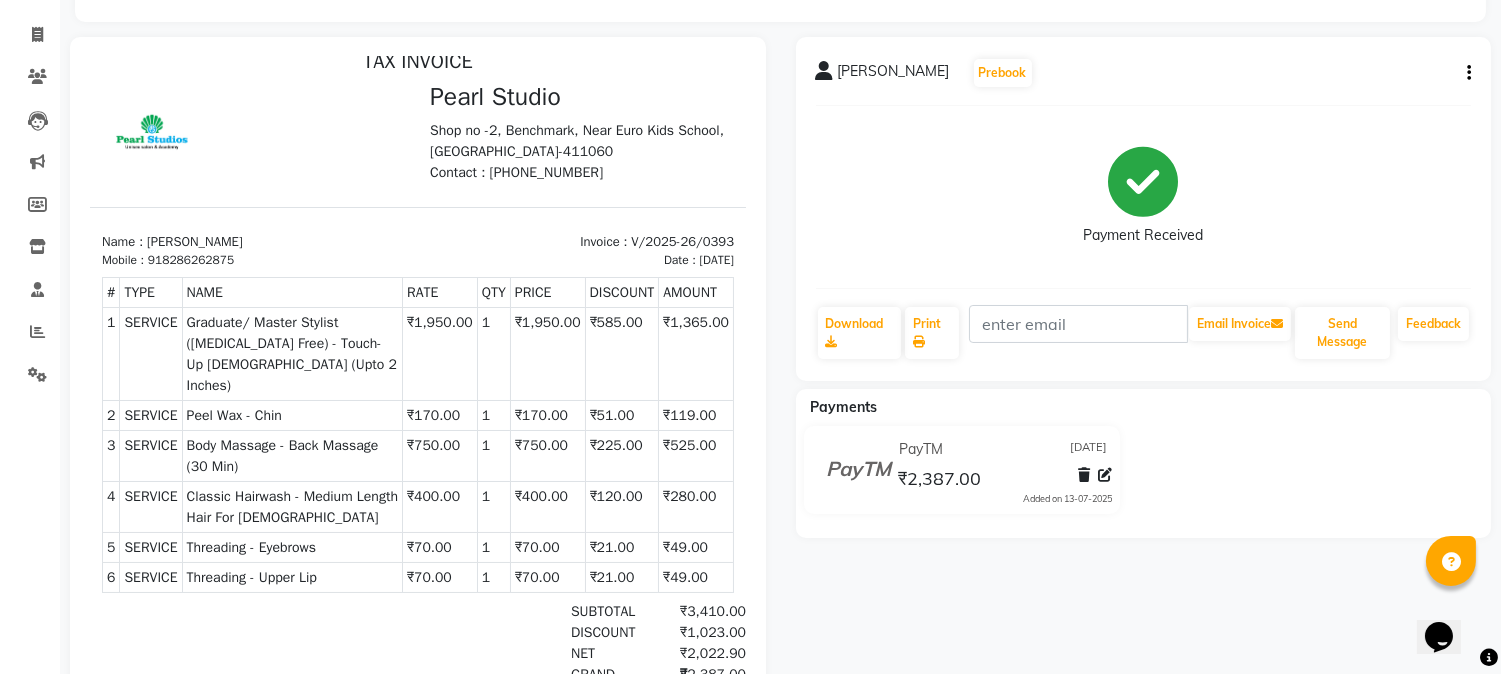 click 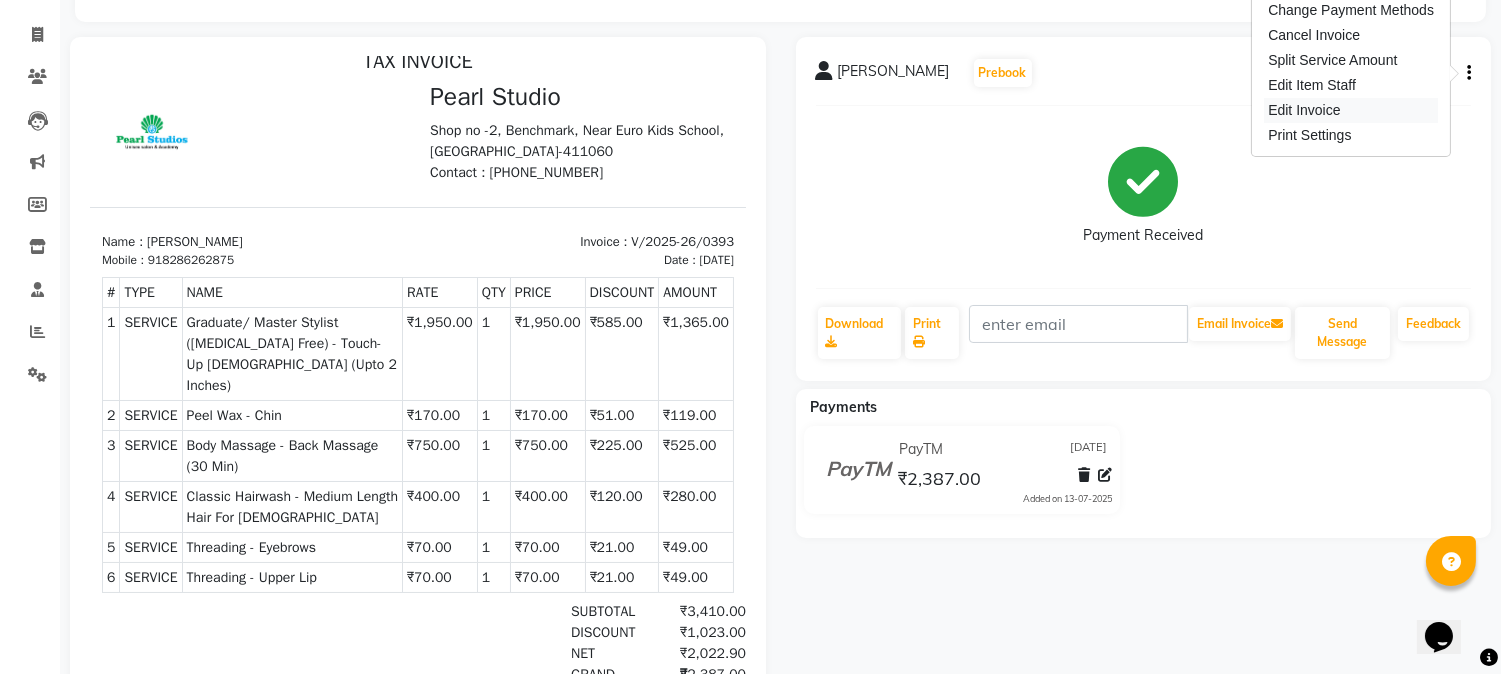 click on "Edit Invoice" at bounding box center [1351, 110] 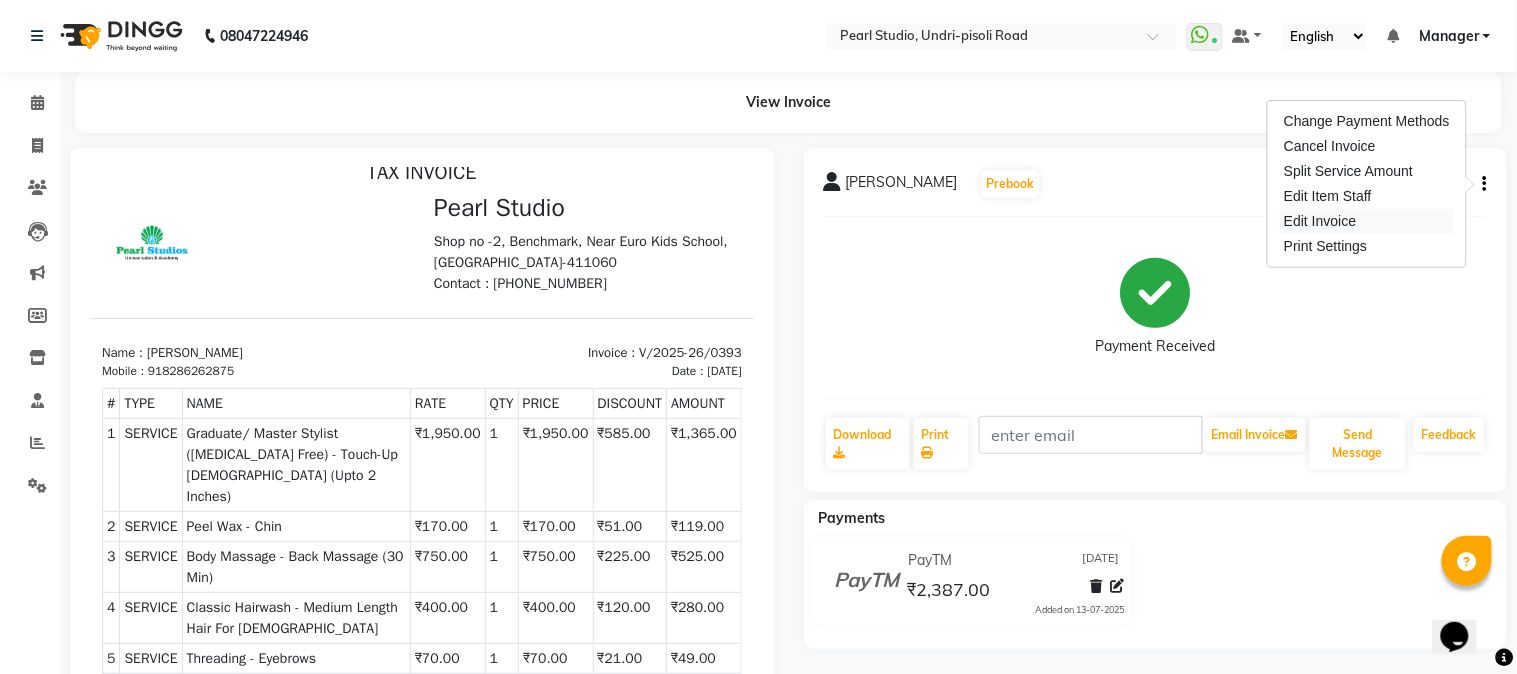 select on "service" 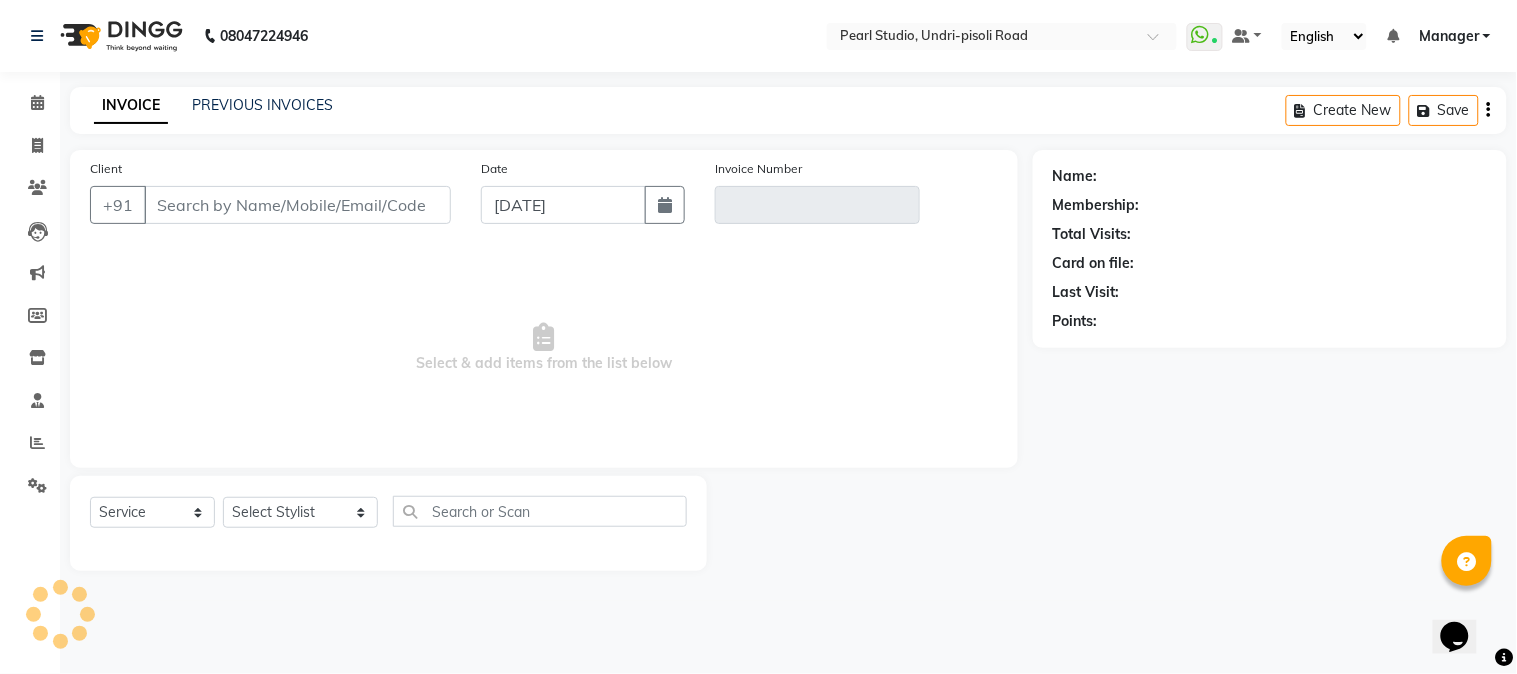 type on "8286262875" 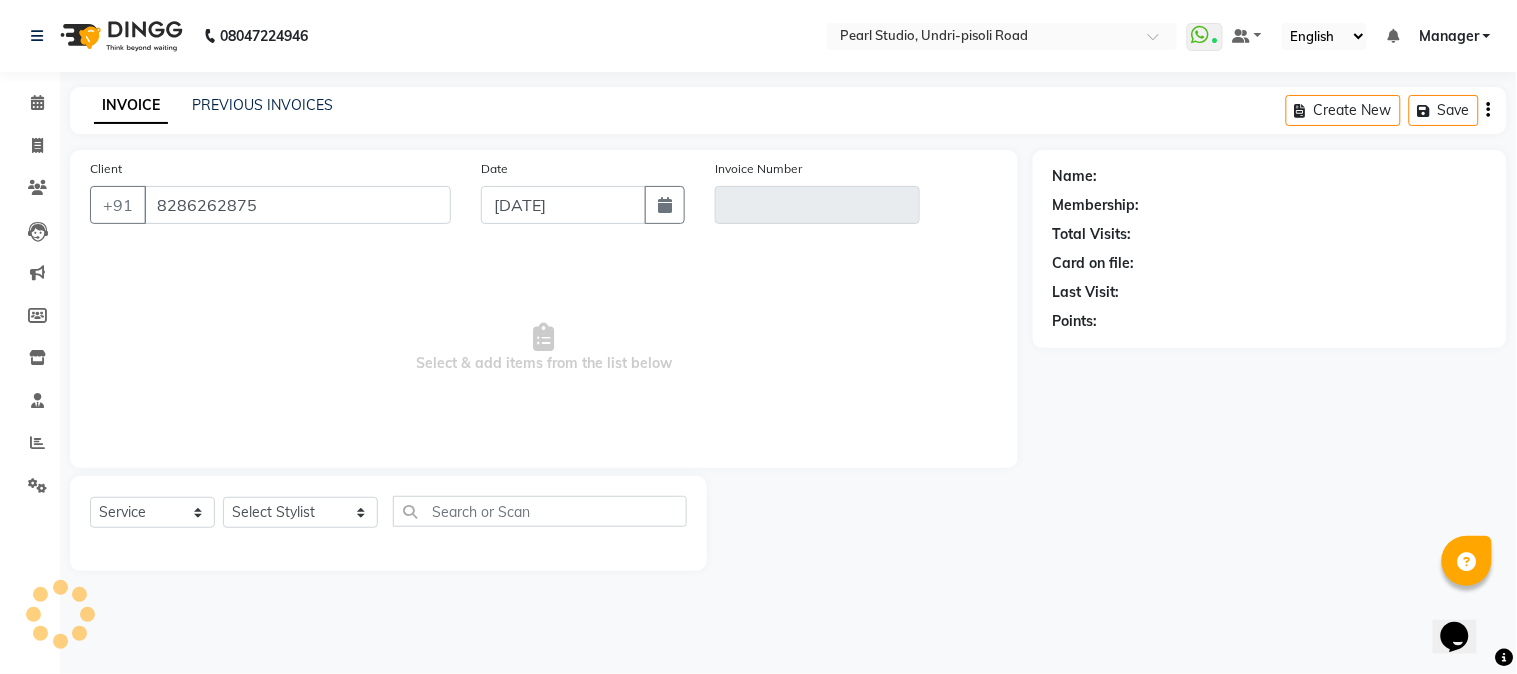 type on "V/2025-26/0393" 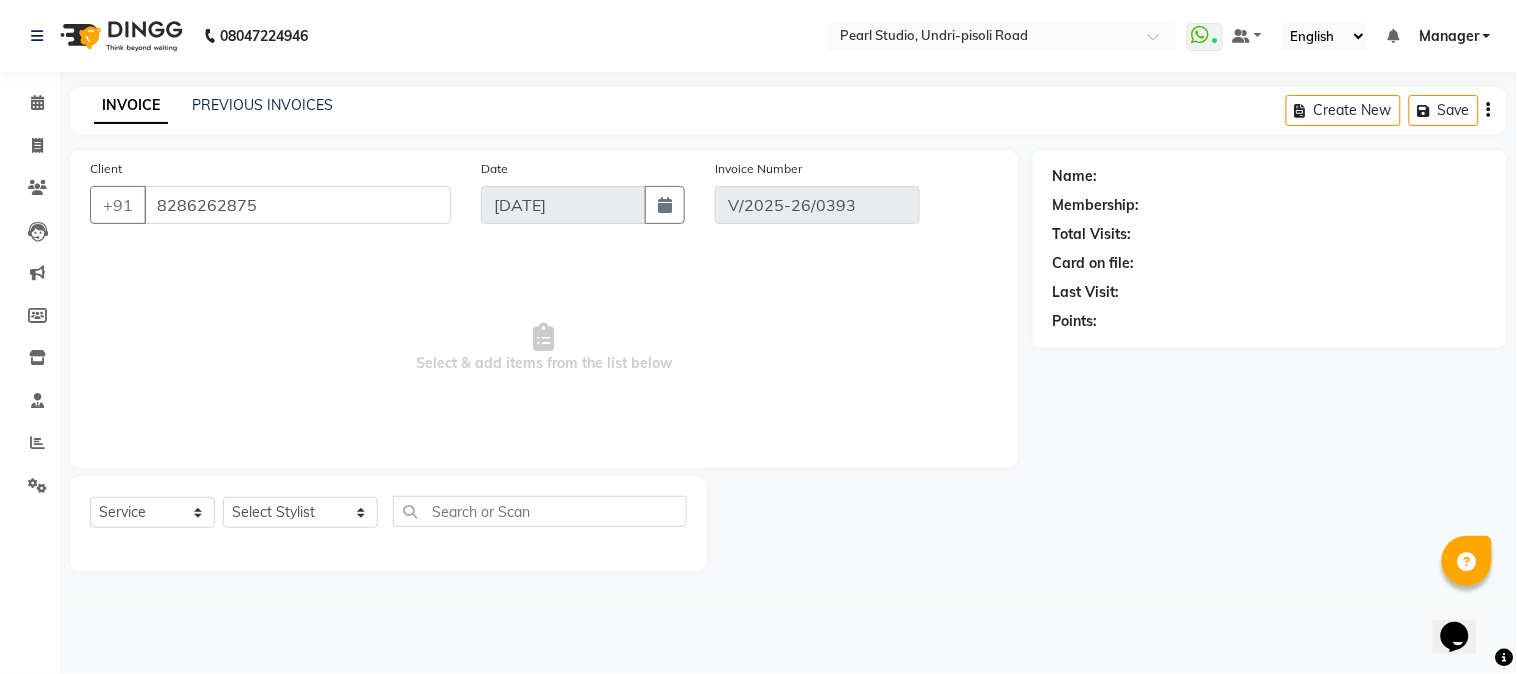 select on "select" 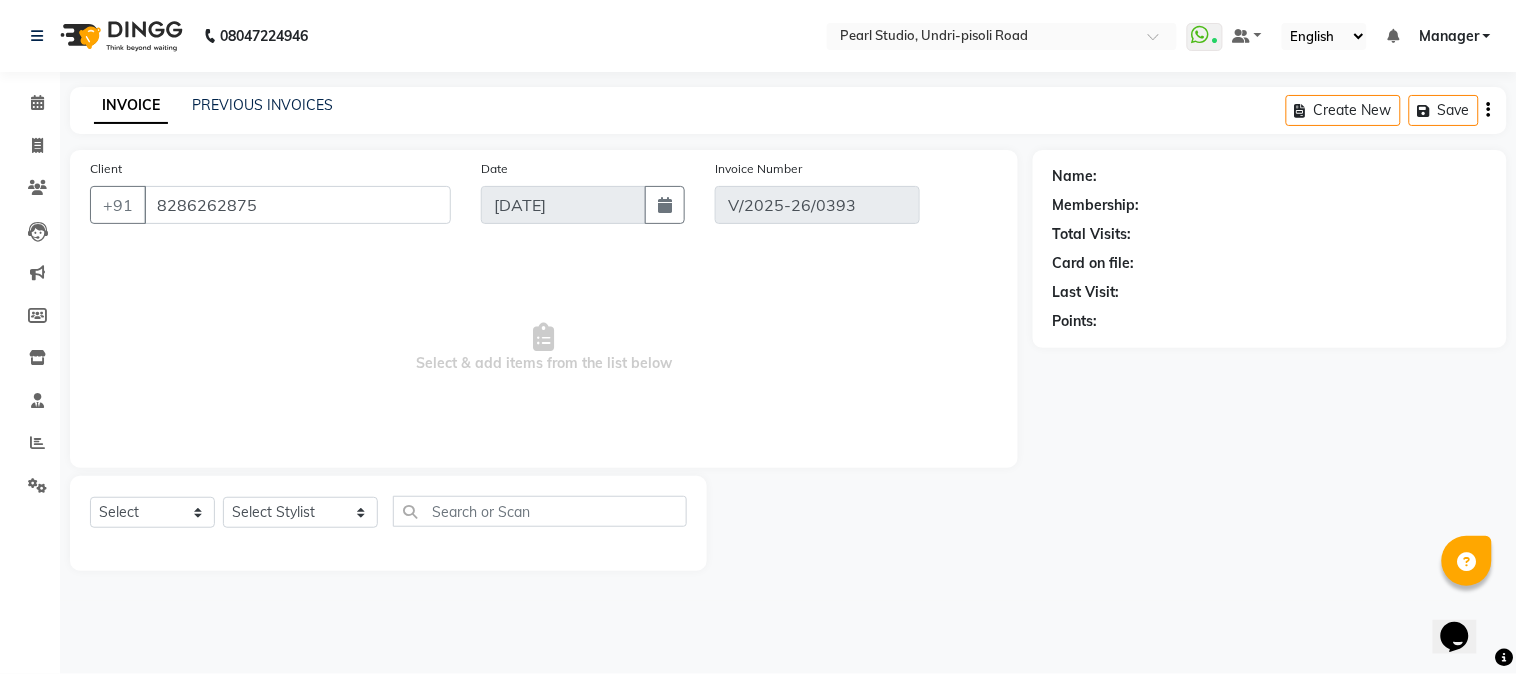 select on "1: Object" 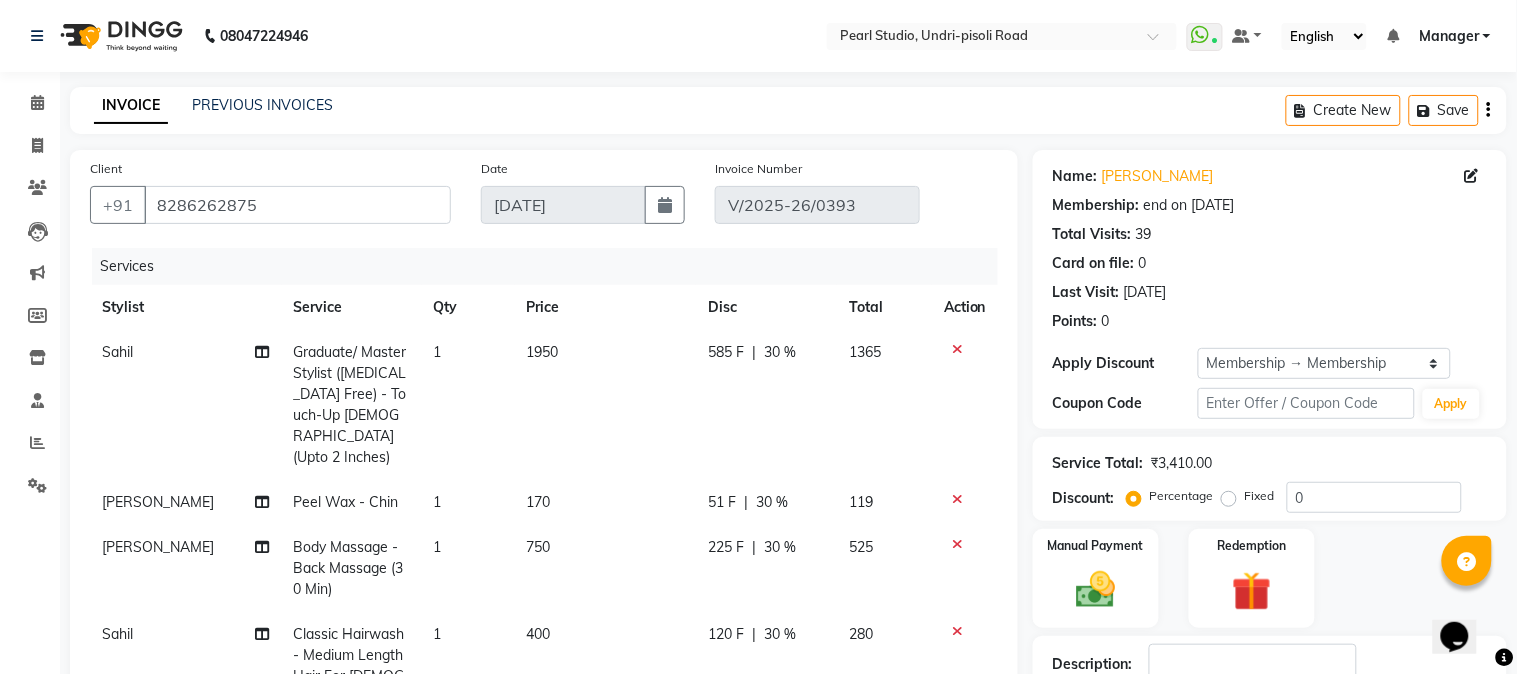 type on "20" 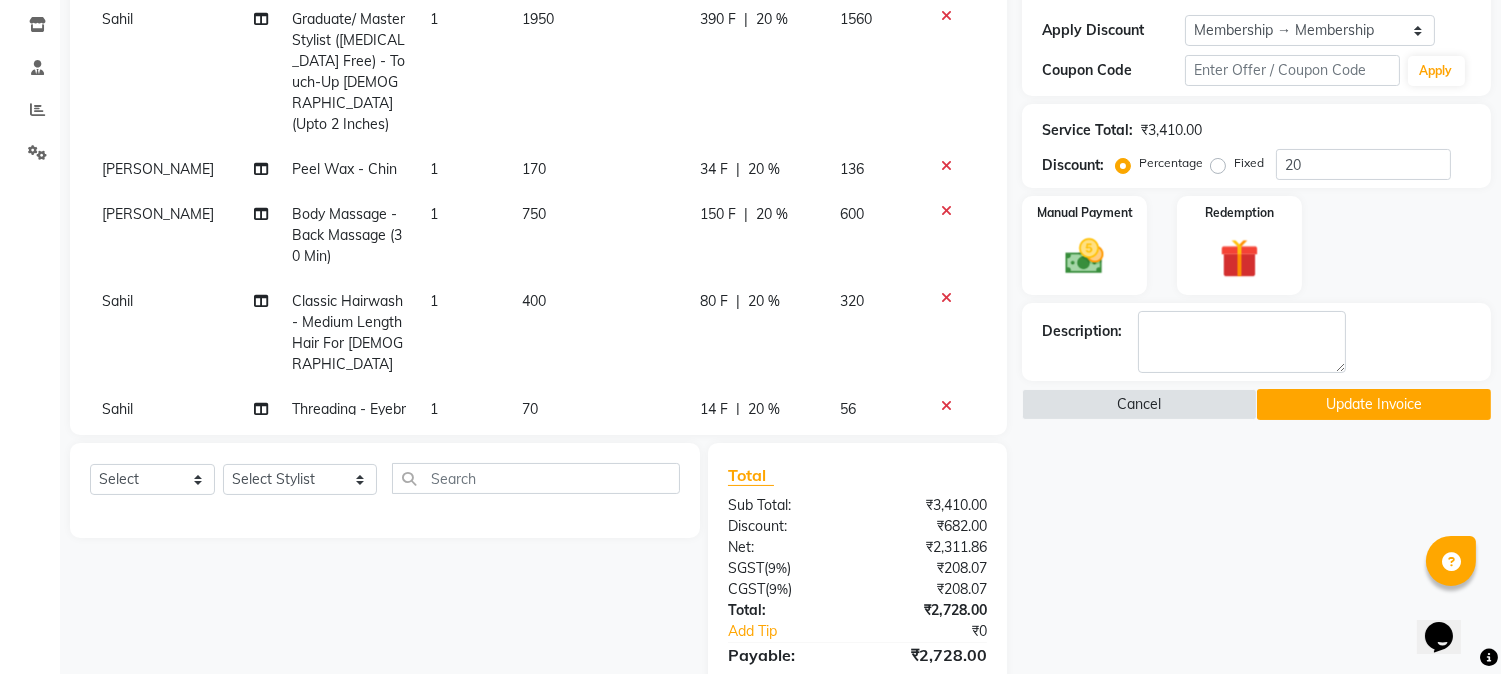 scroll, scrollTop: 467, scrollLeft: 0, axis: vertical 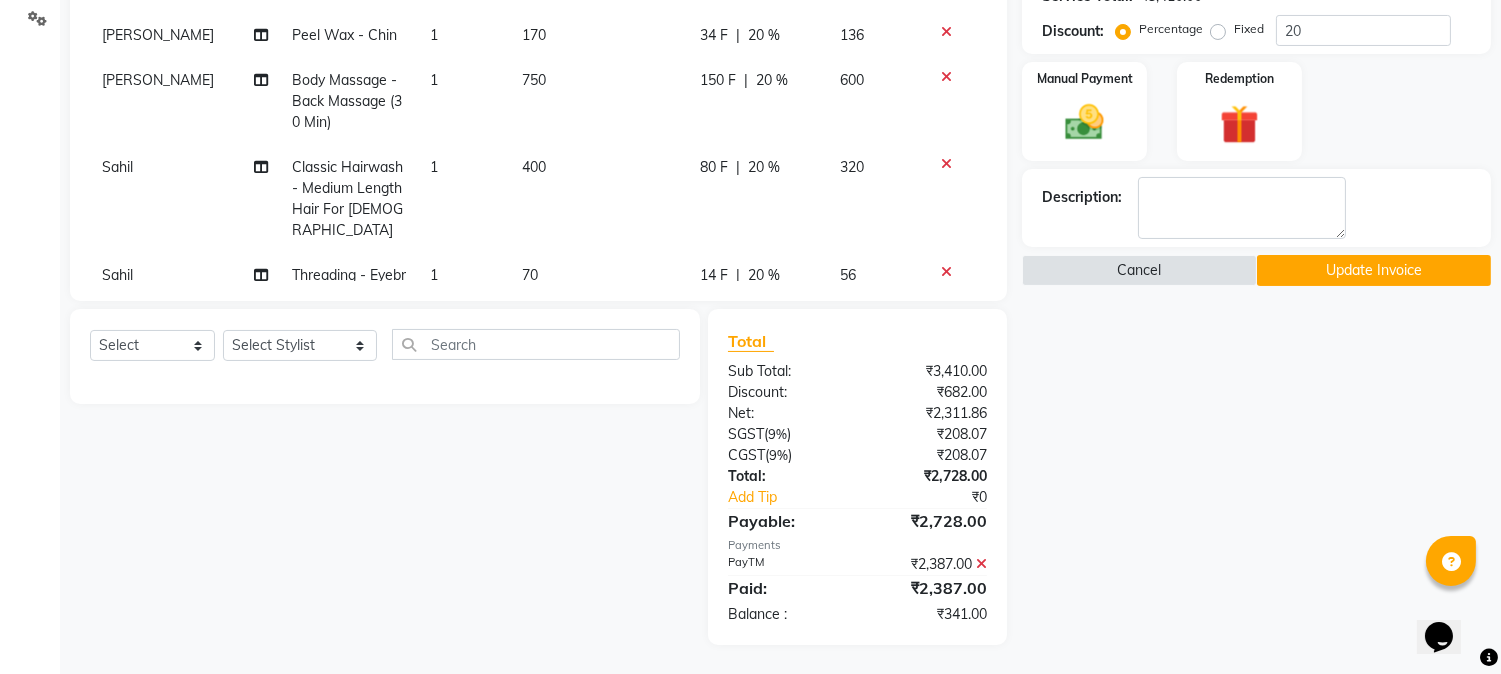 click 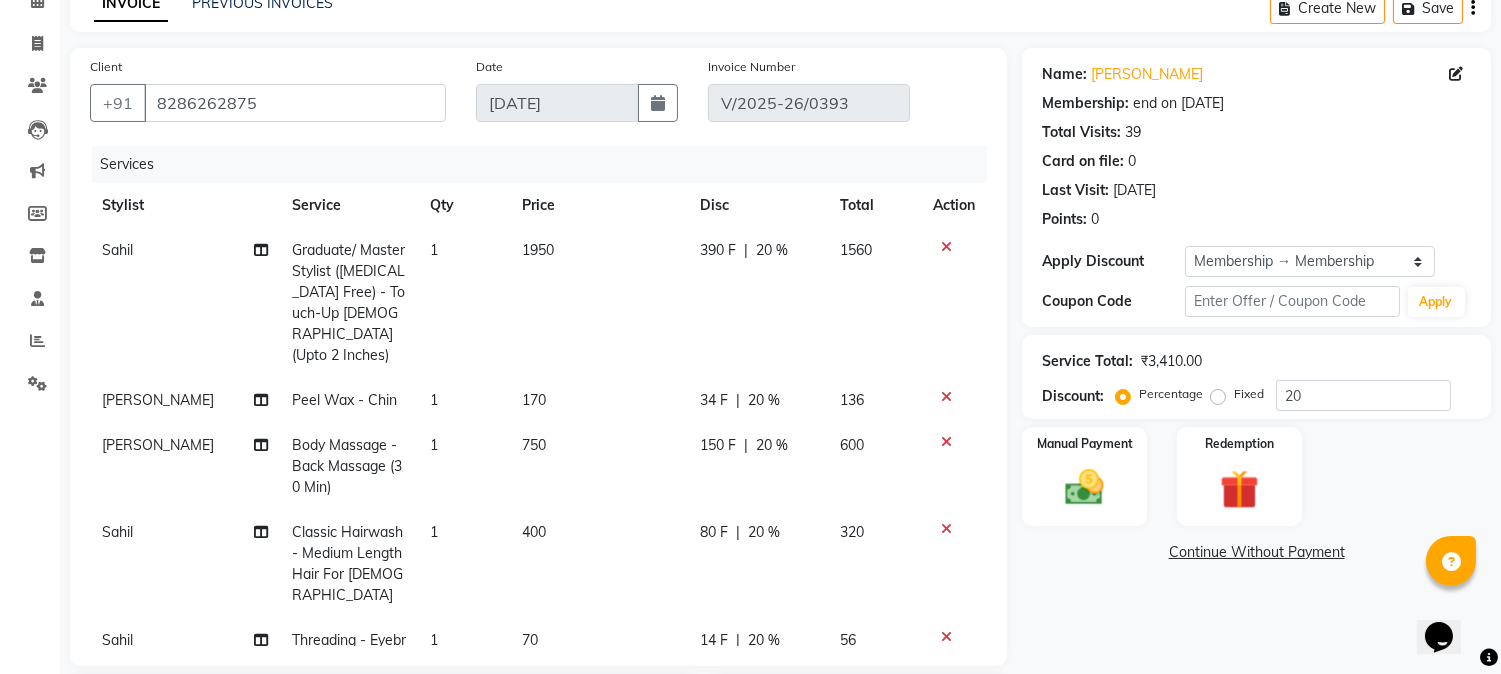 scroll, scrollTop: 92, scrollLeft: 0, axis: vertical 